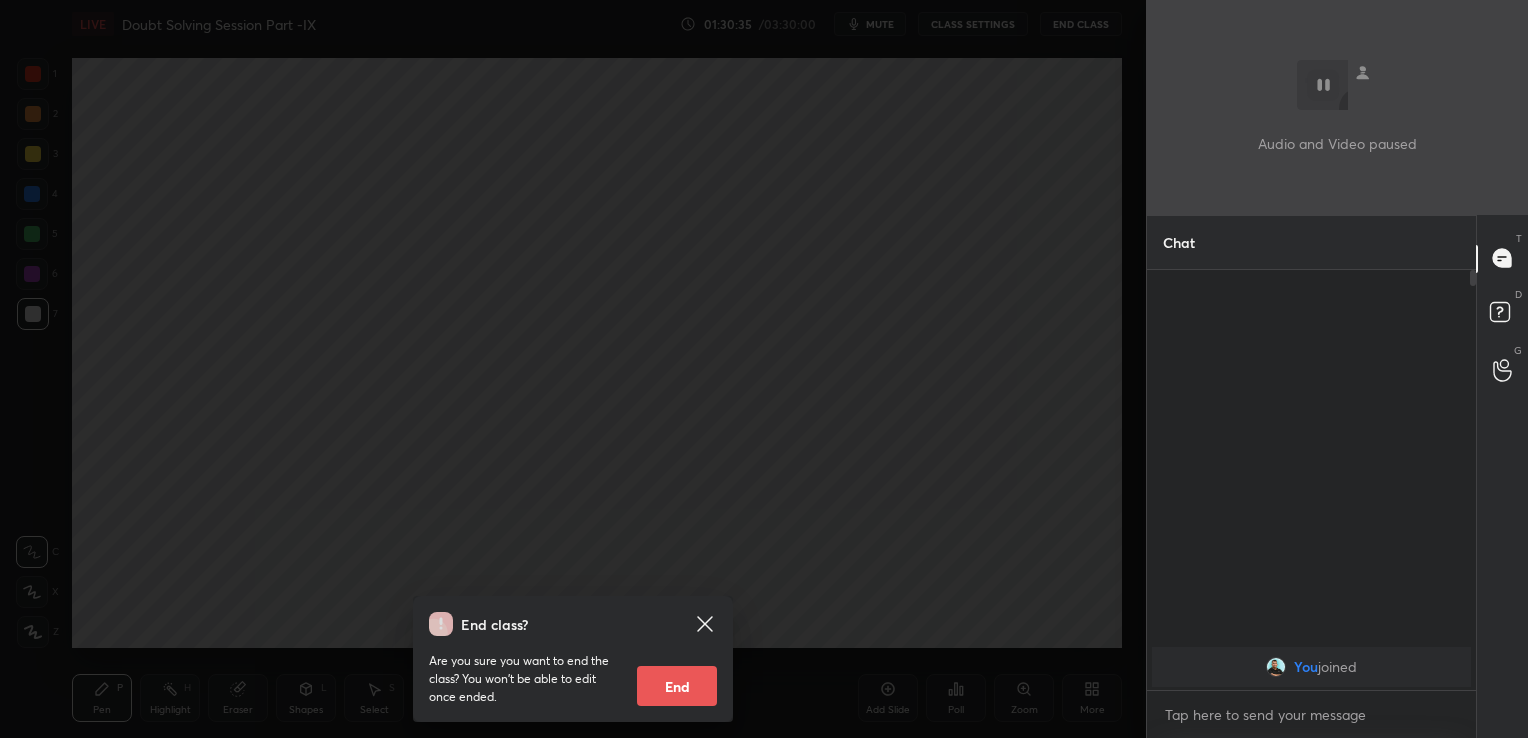 scroll, scrollTop: 0, scrollLeft: 0, axis: both 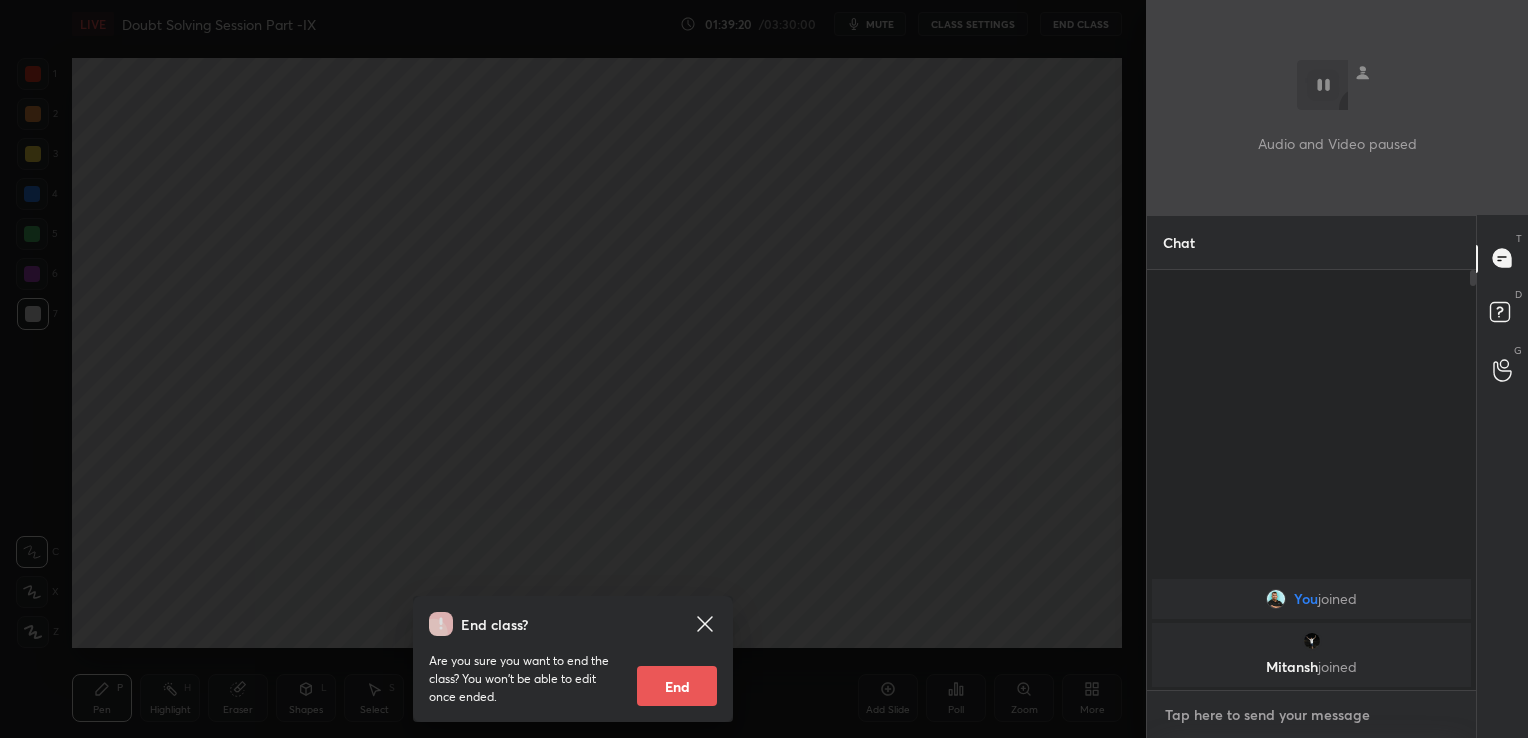click at bounding box center [1311, 715] 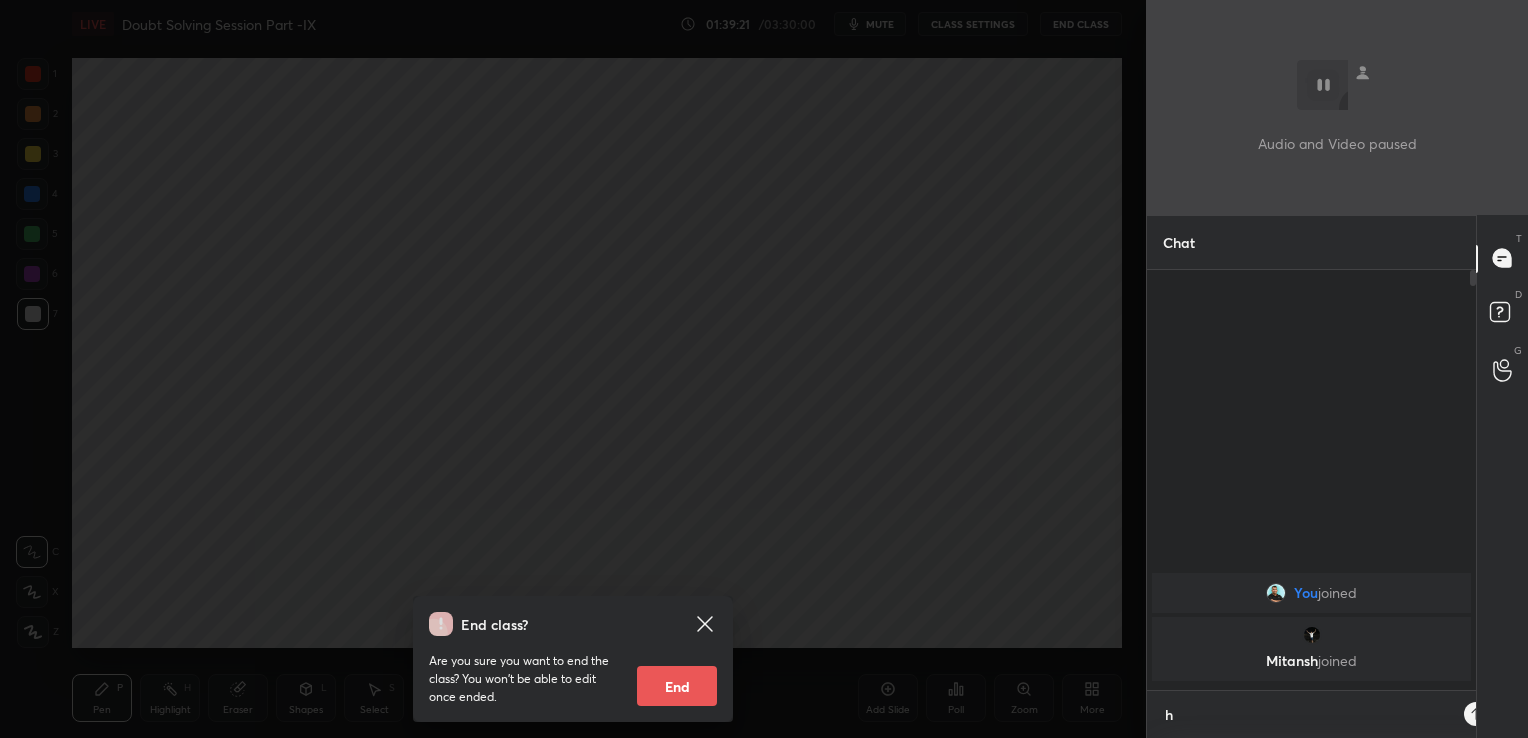 scroll, scrollTop: 409, scrollLeft: 323, axis: both 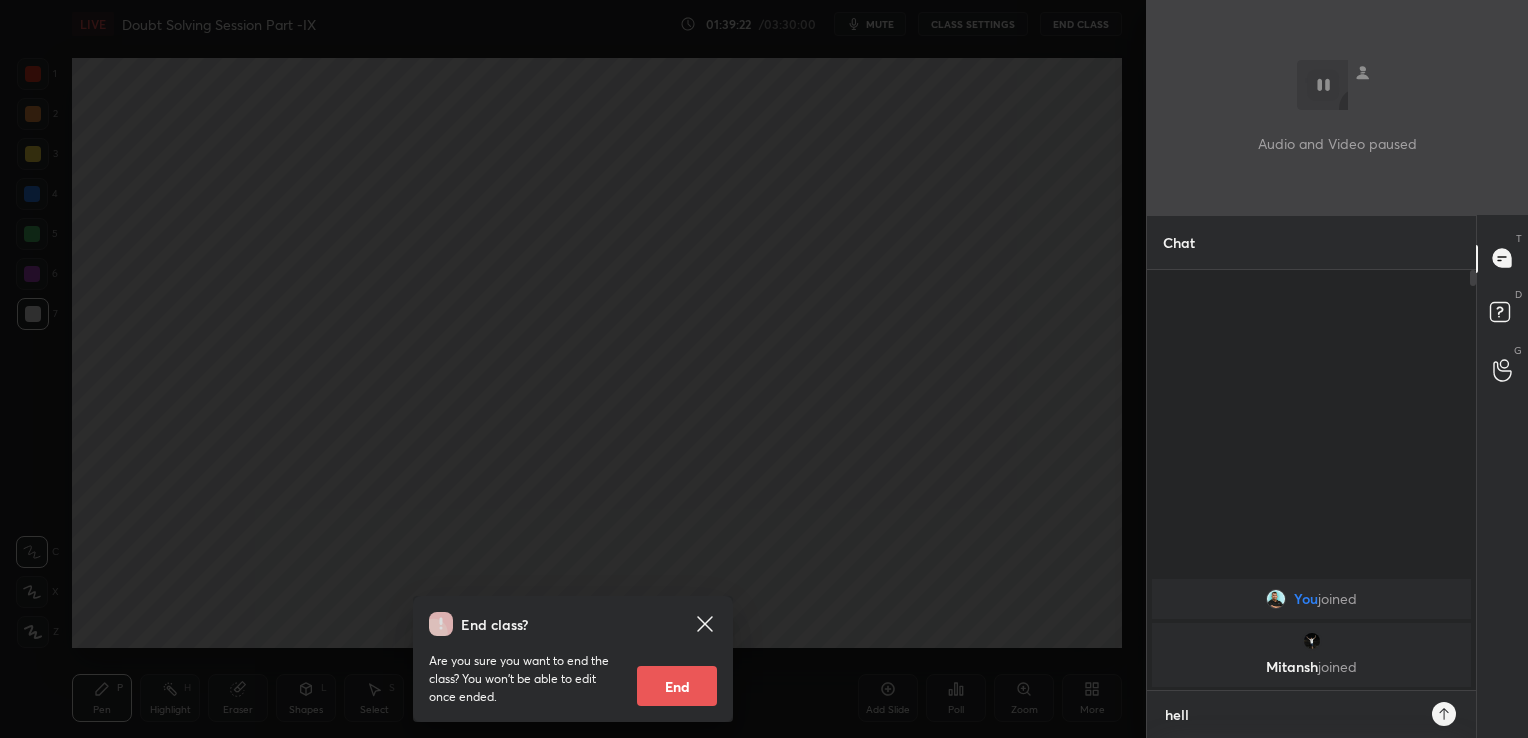 type on "hello" 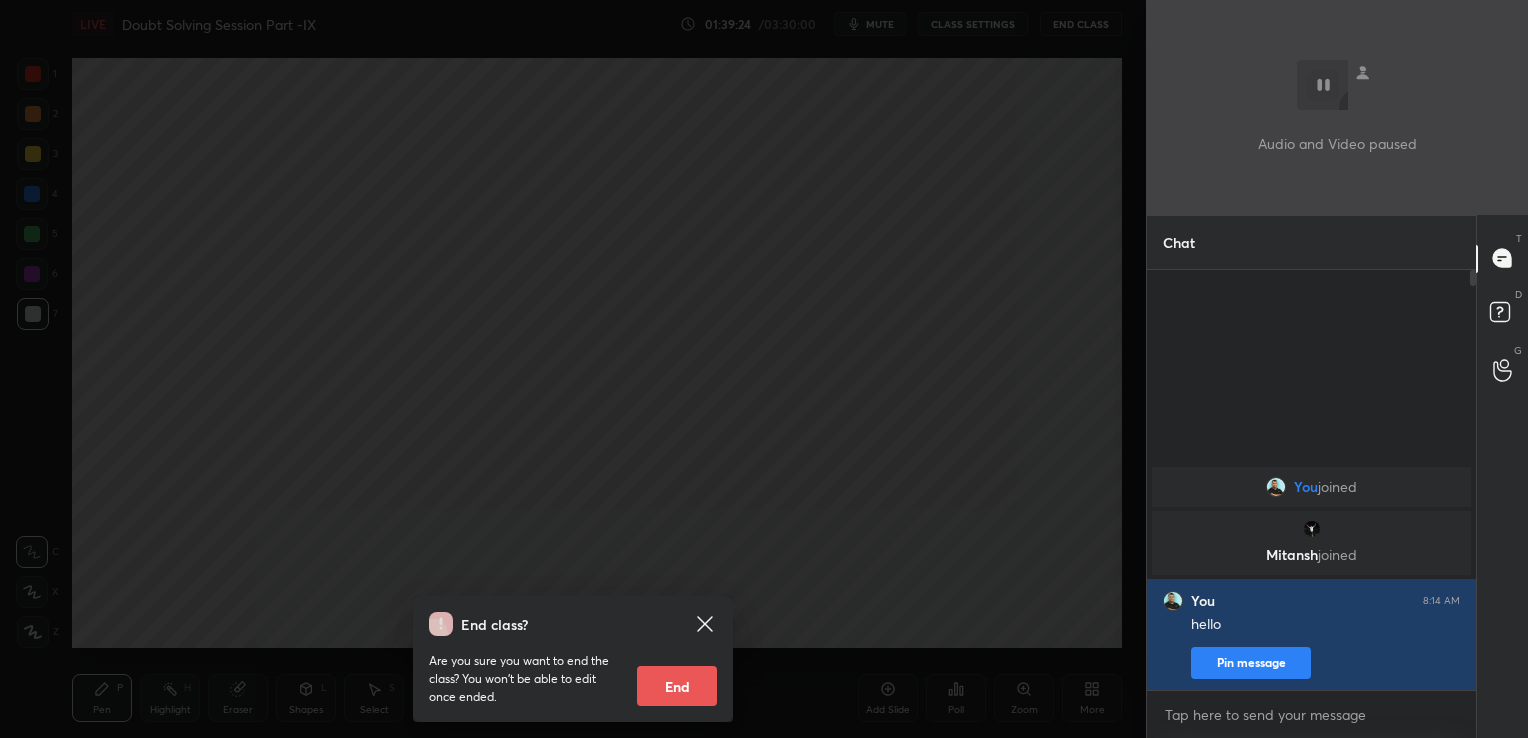click on "Mitansh joined" at bounding box center (1311, 543) 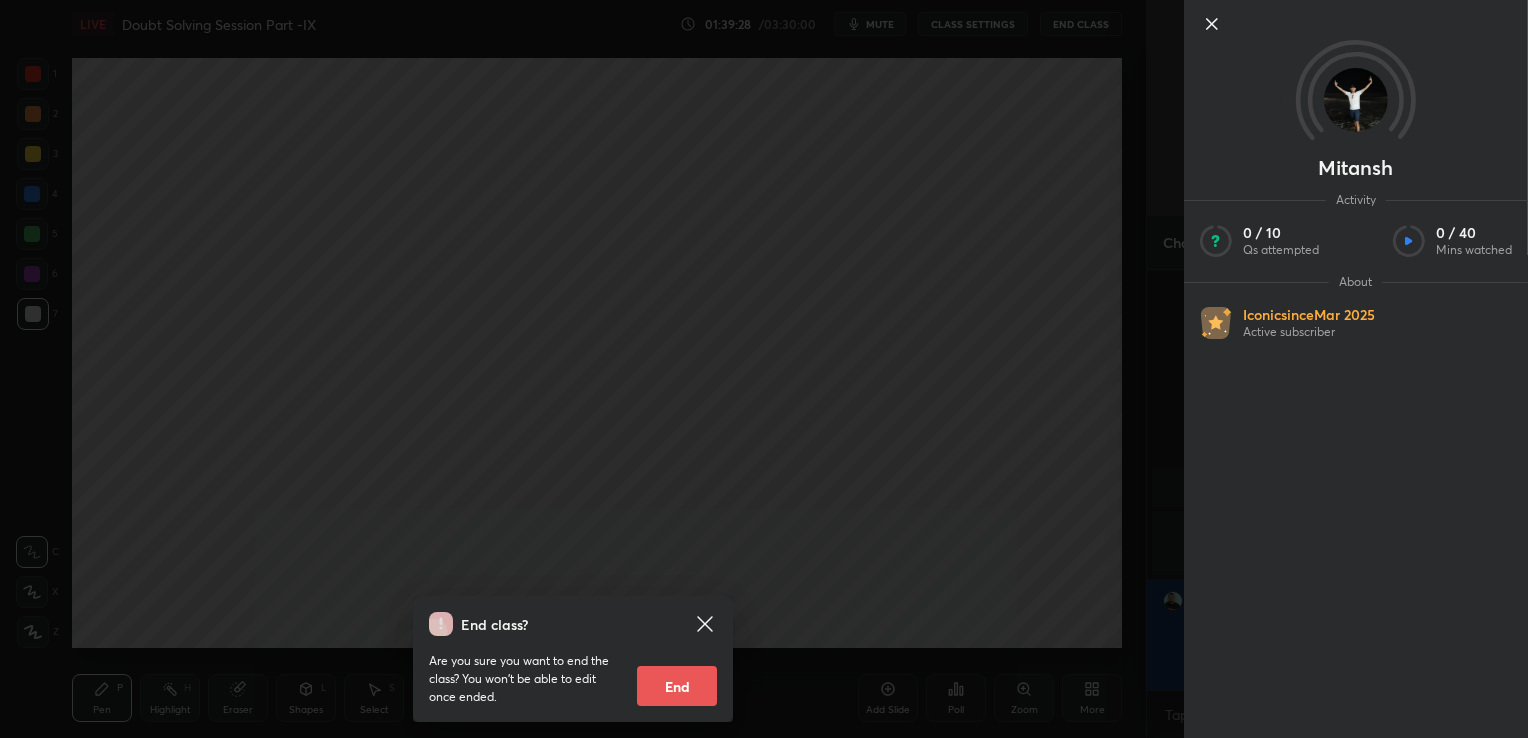 click 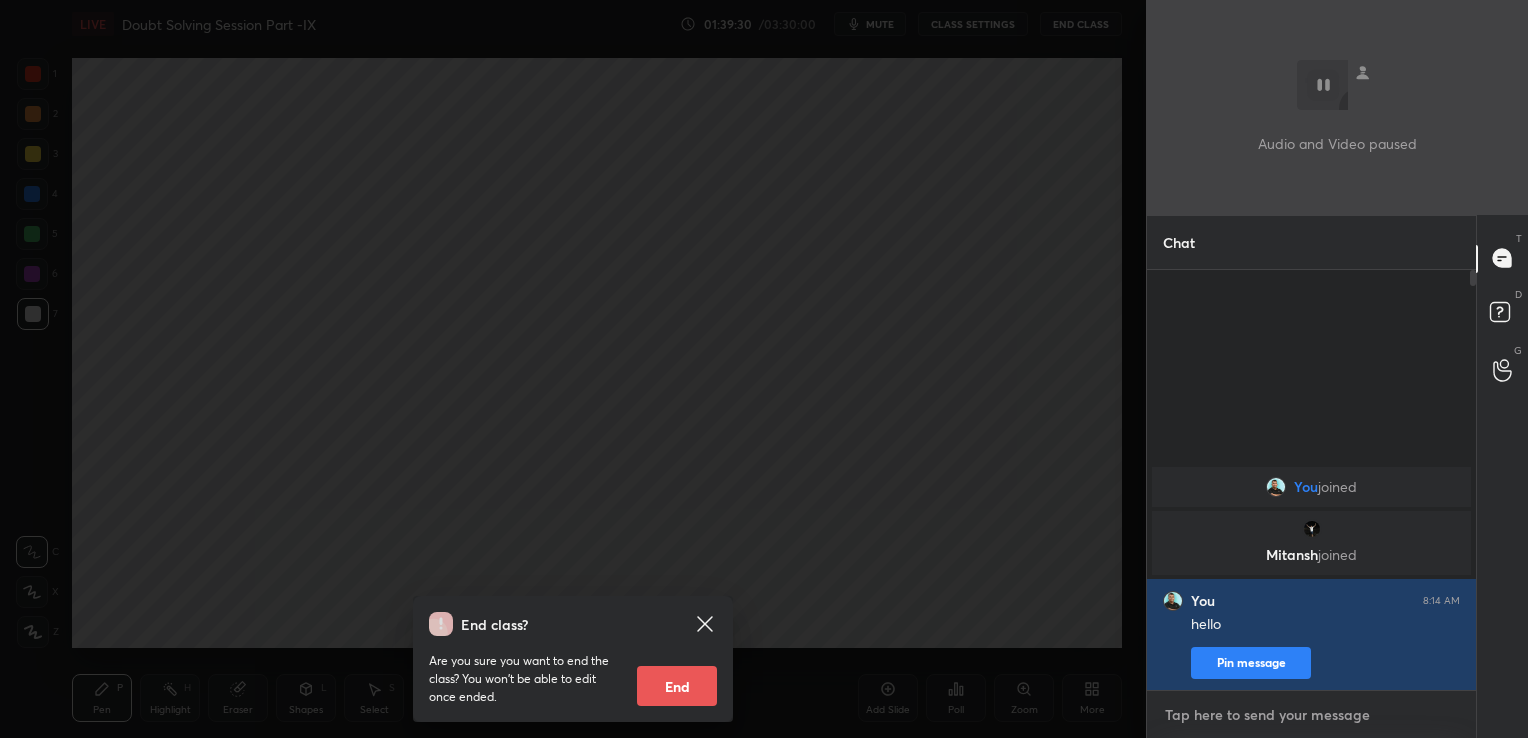 click at bounding box center (1311, 715) 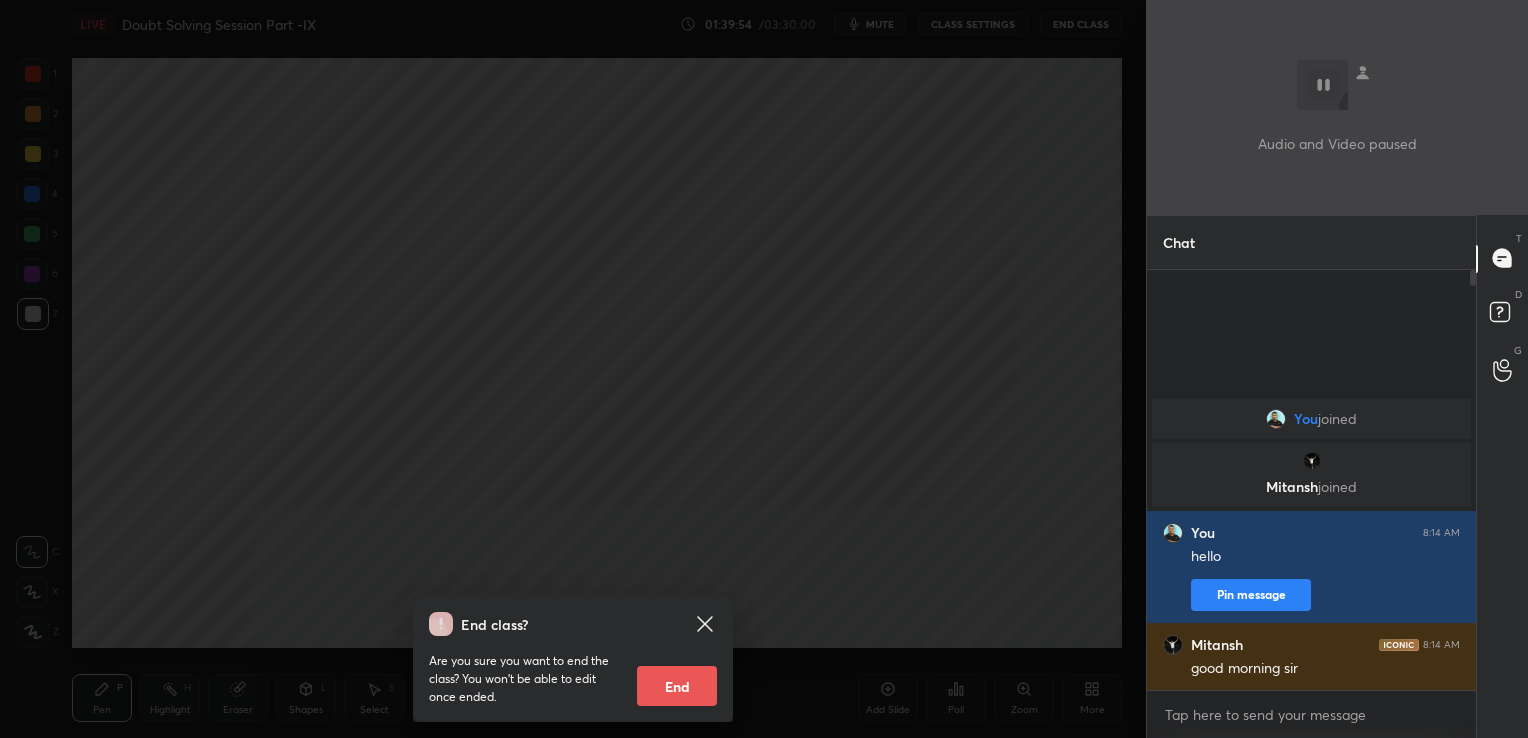 click 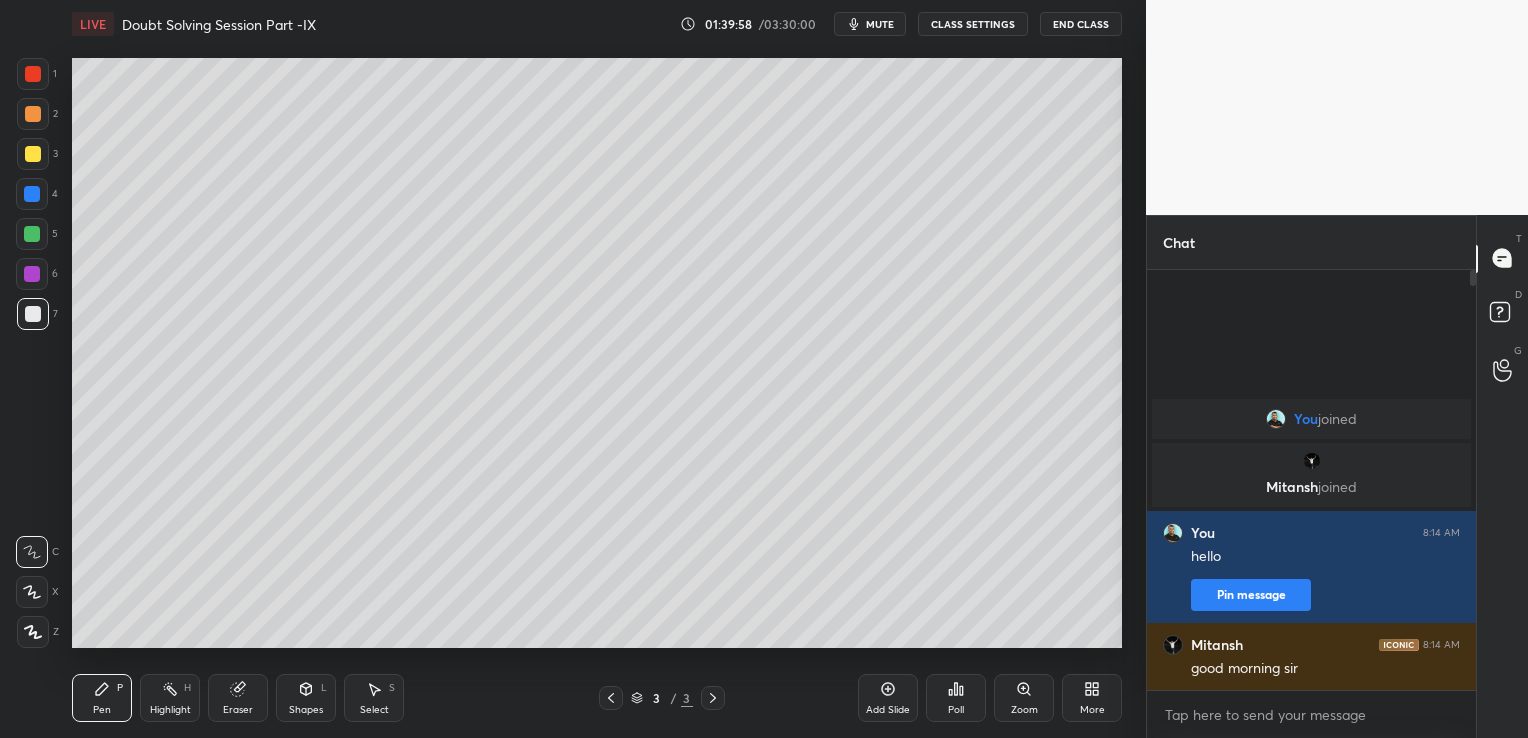 click on "mute" at bounding box center [880, 24] 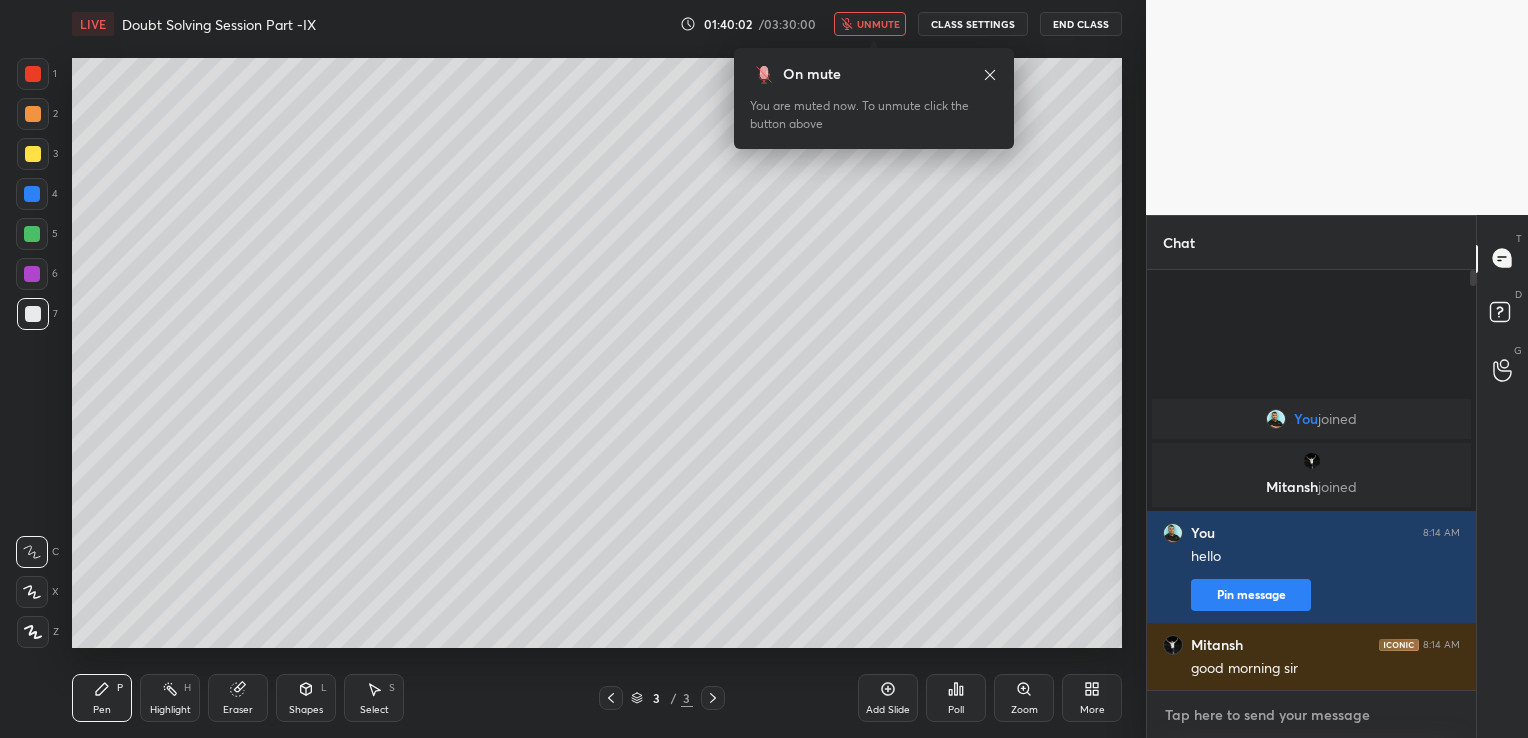 click at bounding box center (1311, 715) 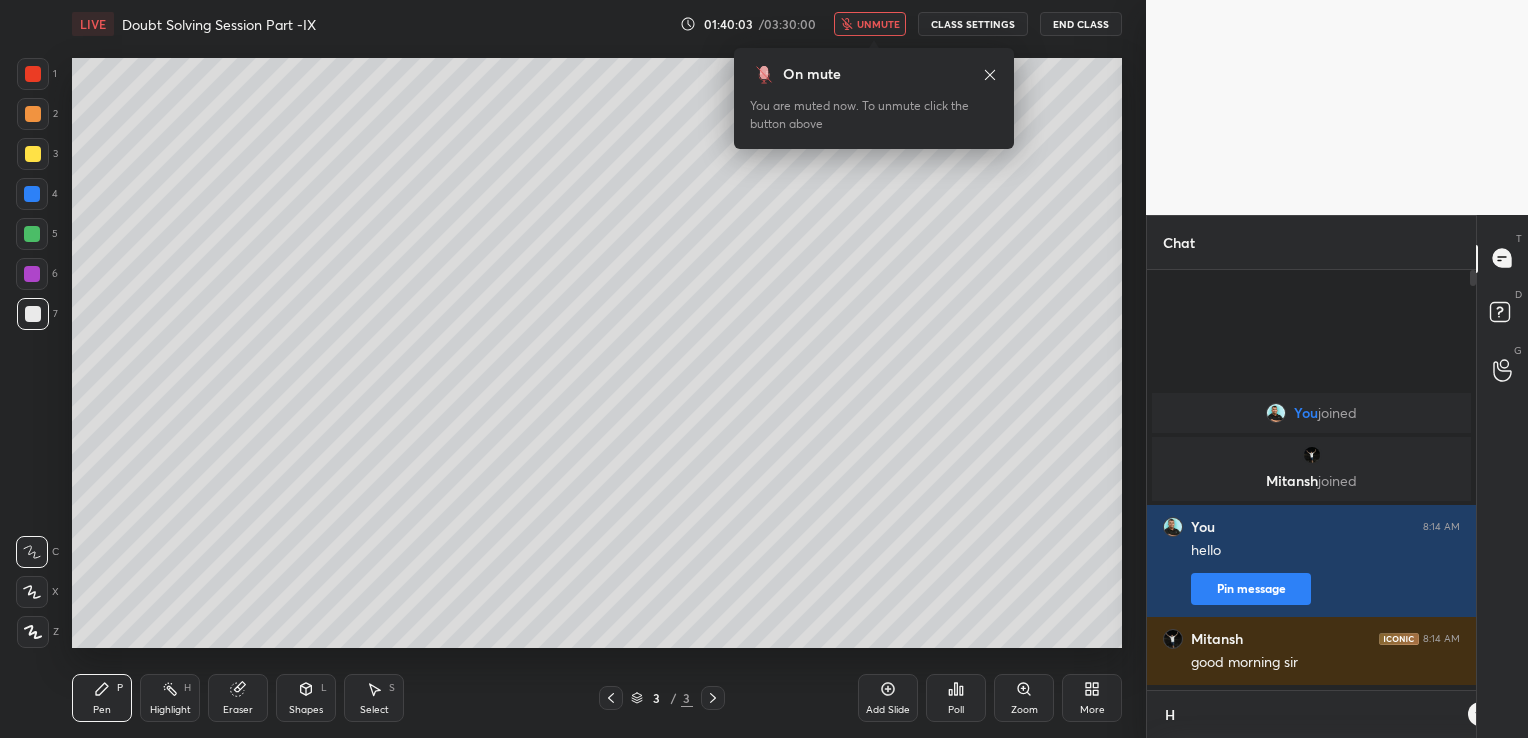 scroll, scrollTop: 409, scrollLeft: 323, axis: both 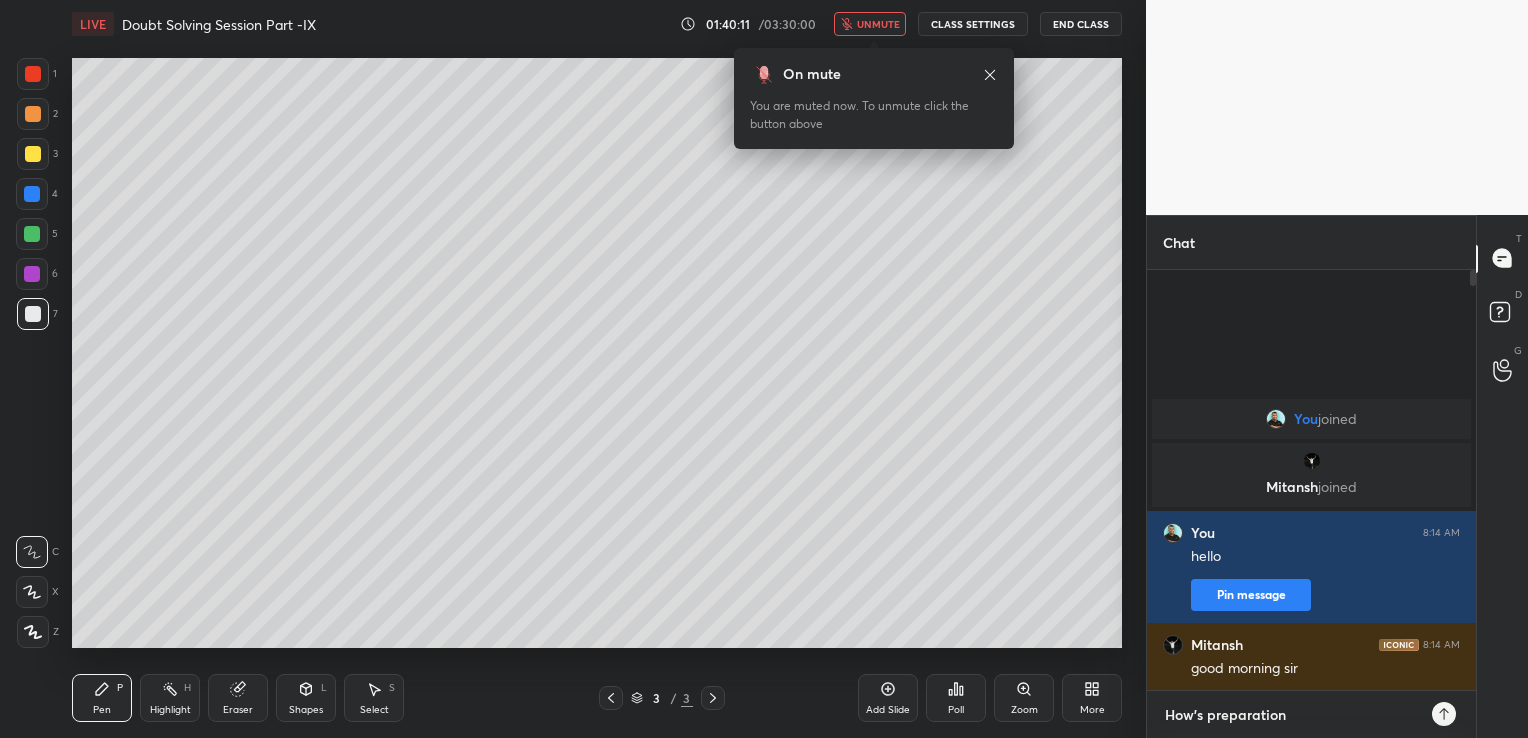 type on "How's preparation?" 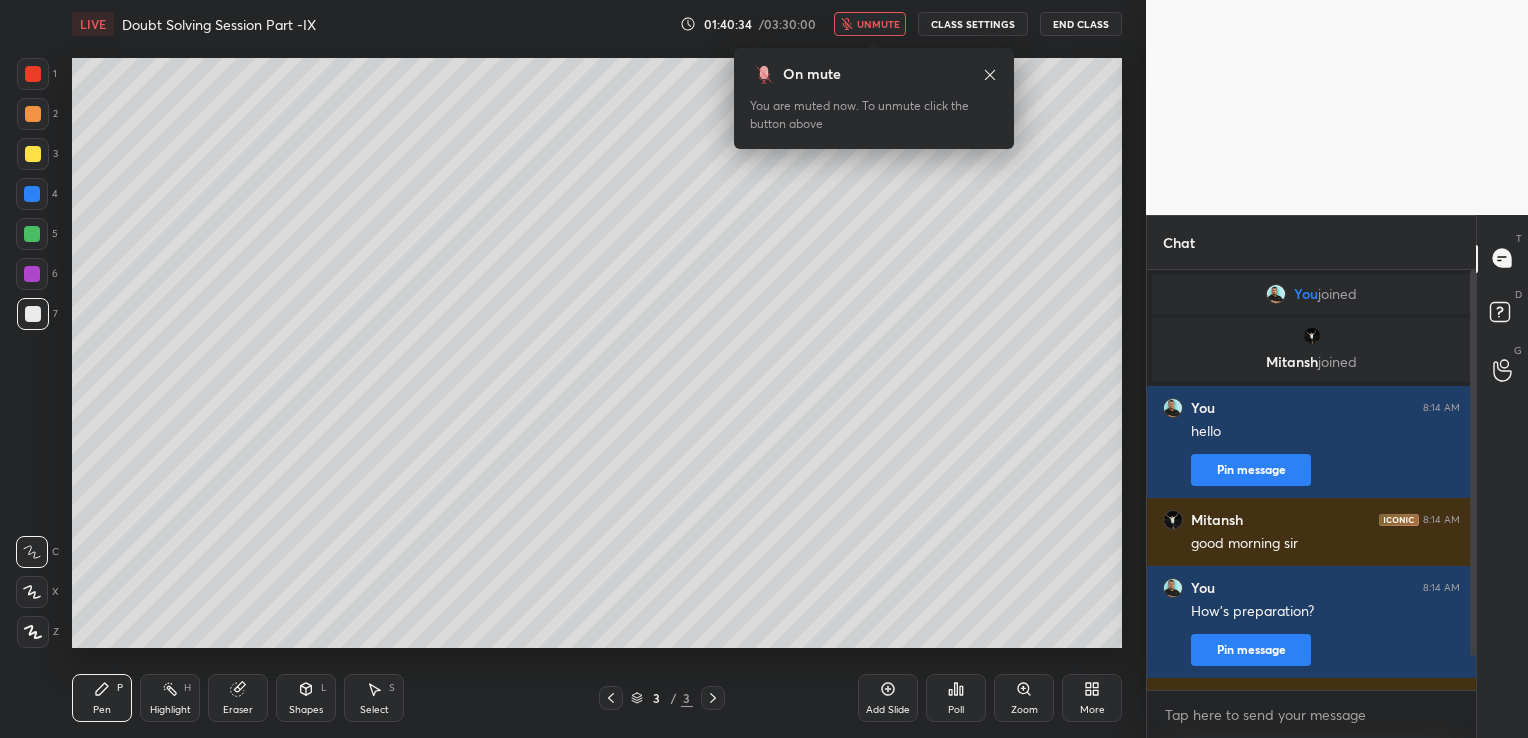 scroll, scrollTop: 55, scrollLeft: 0, axis: vertical 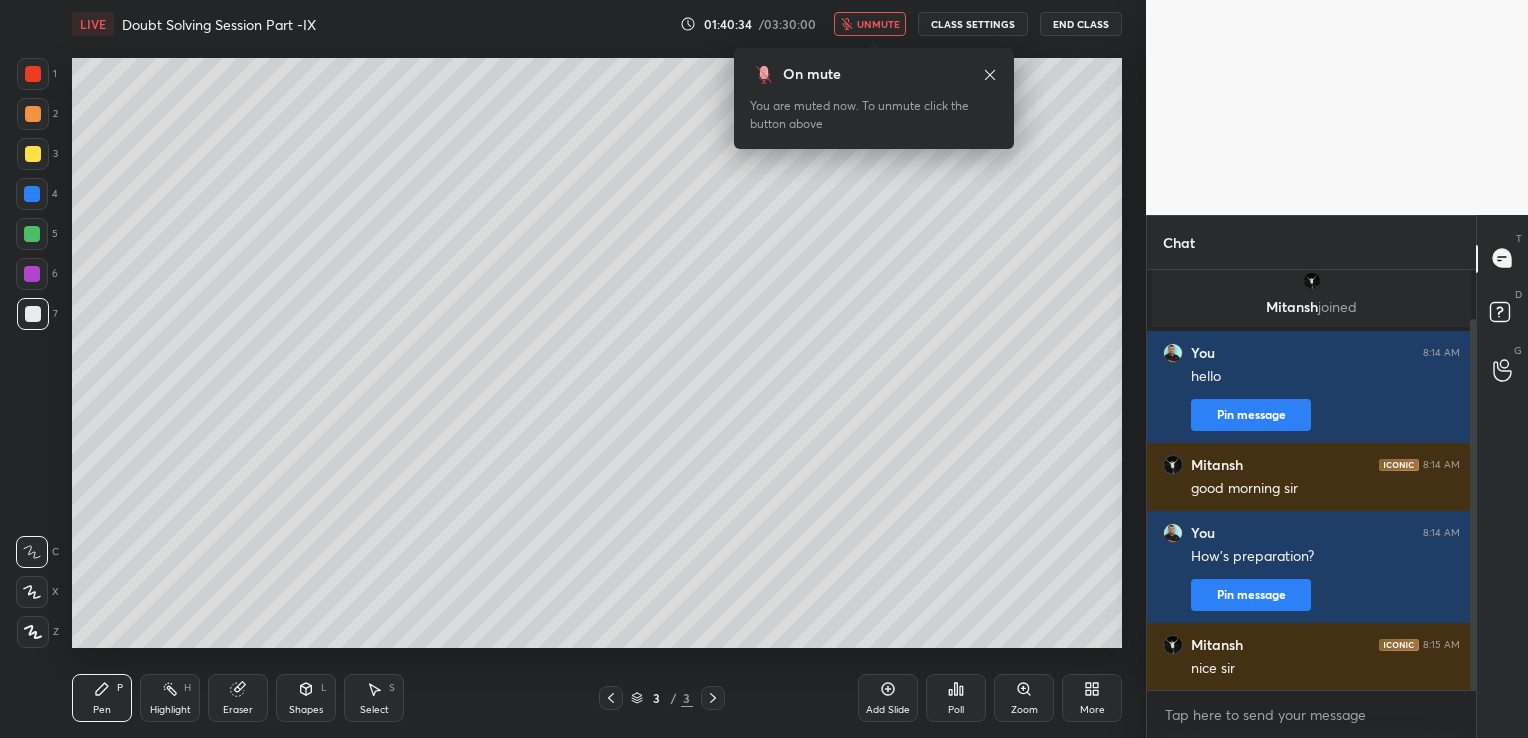 drag, startPoint x: 1469, startPoint y: 563, endPoint x: 1466, endPoint y: 640, distance: 77.05842 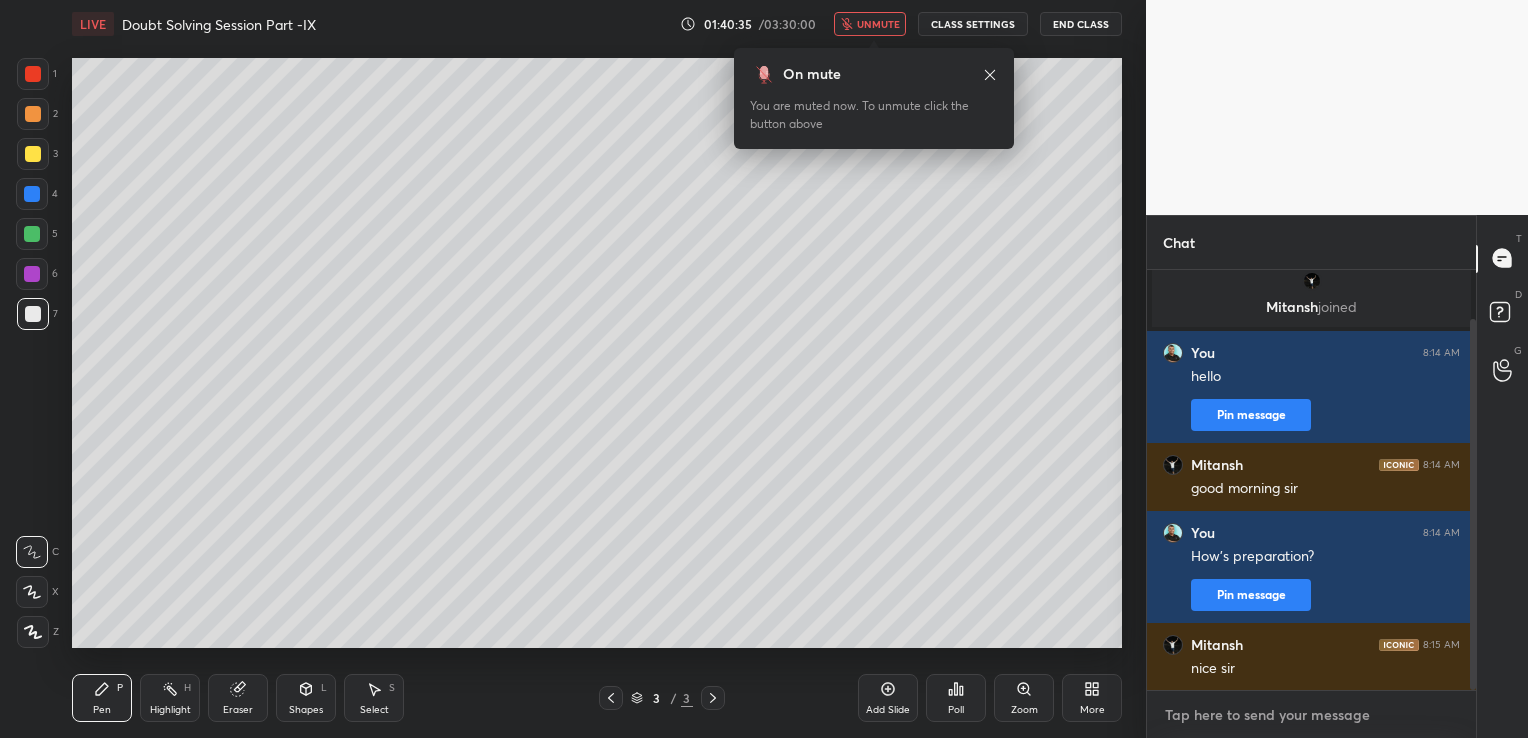 click at bounding box center (1311, 715) 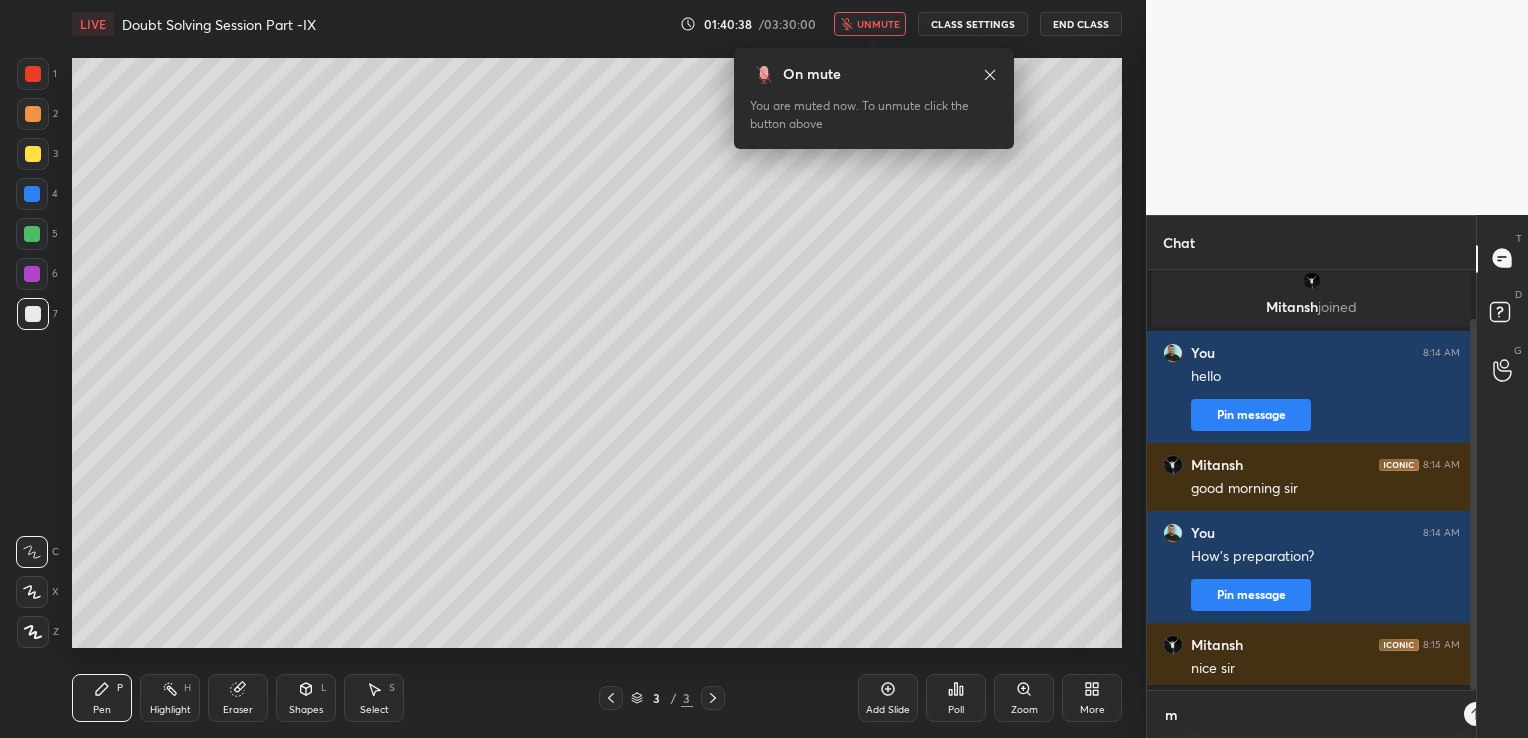 scroll, scrollTop: 415, scrollLeft: 323, axis: both 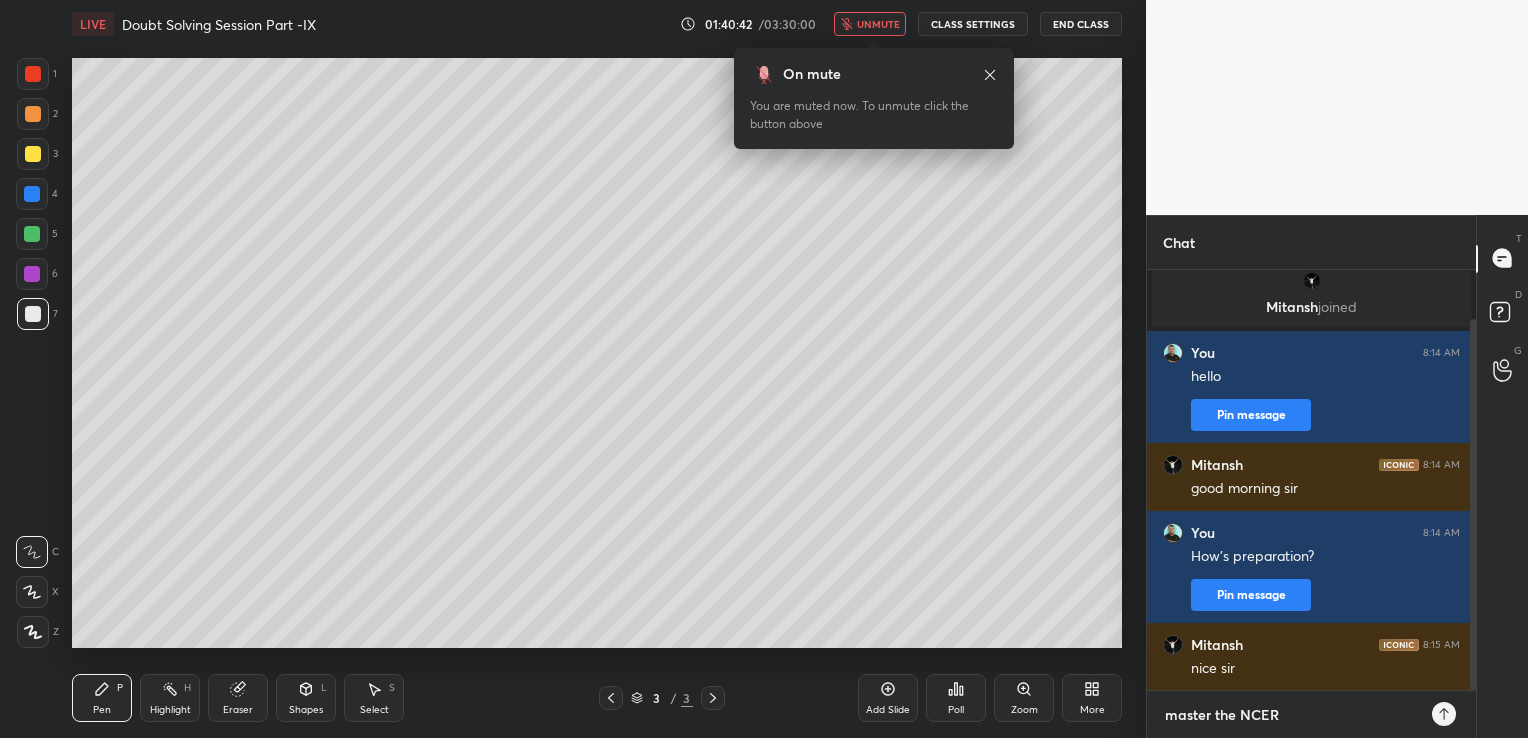 type on "master the NCERT" 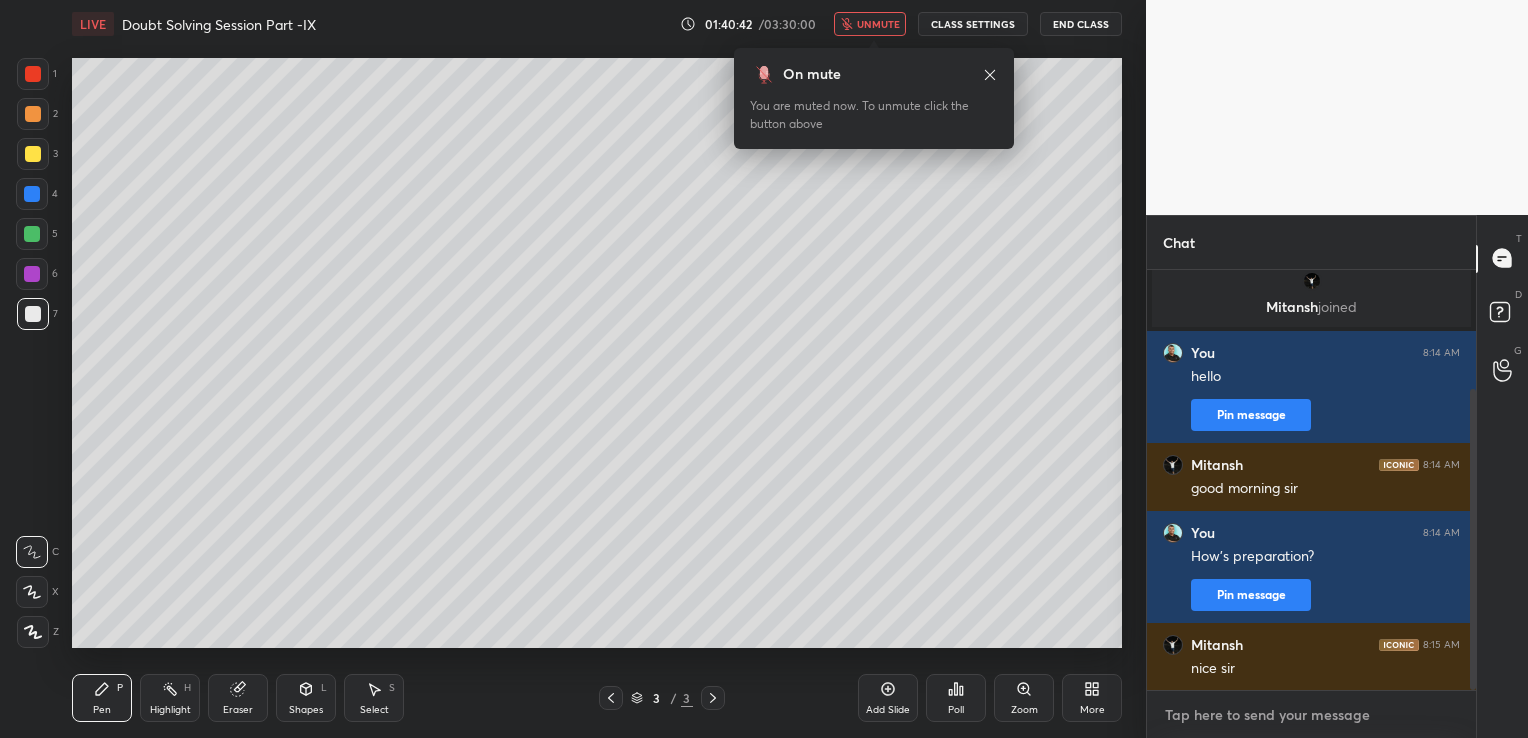 scroll, scrollTop: 167, scrollLeft: 0, axis: vertical 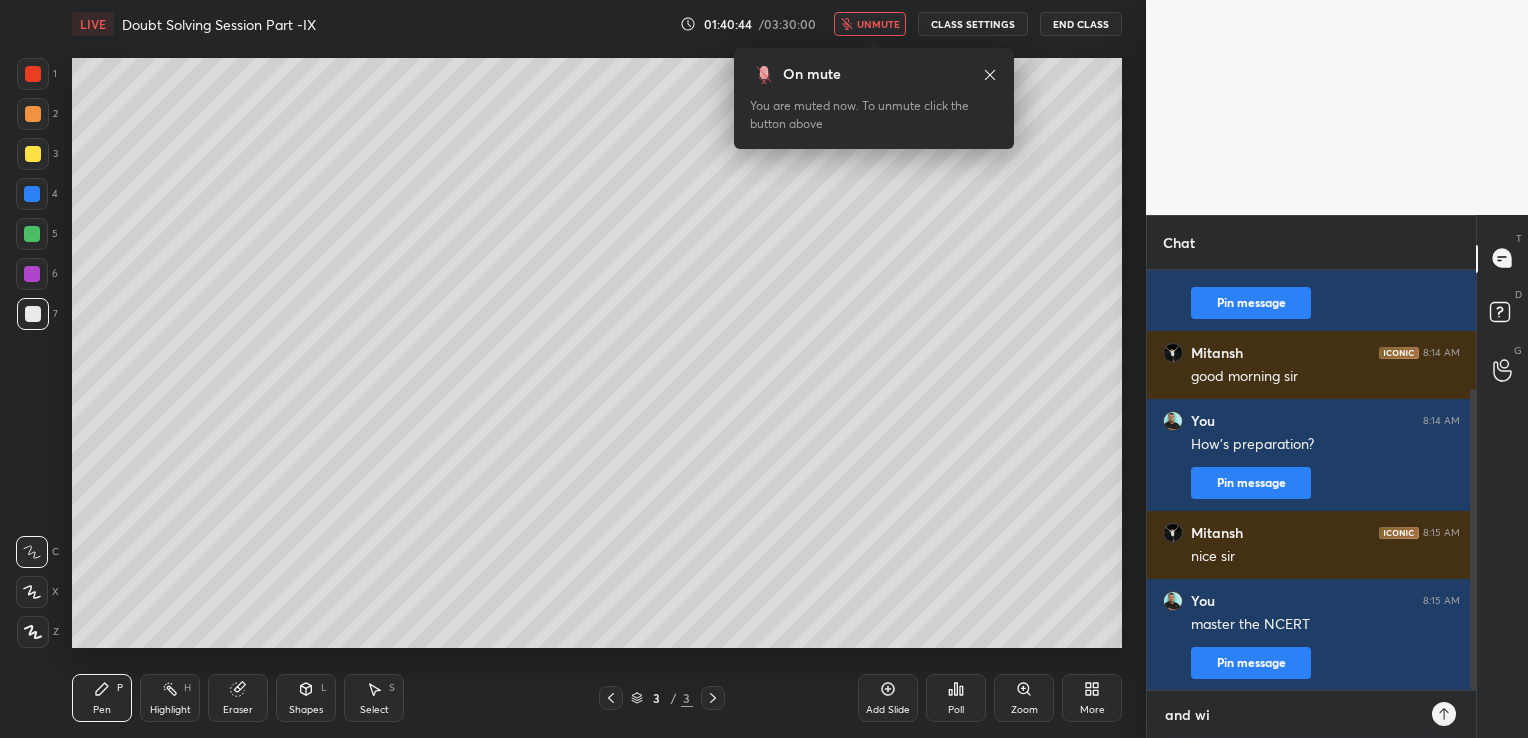 type on "and win" 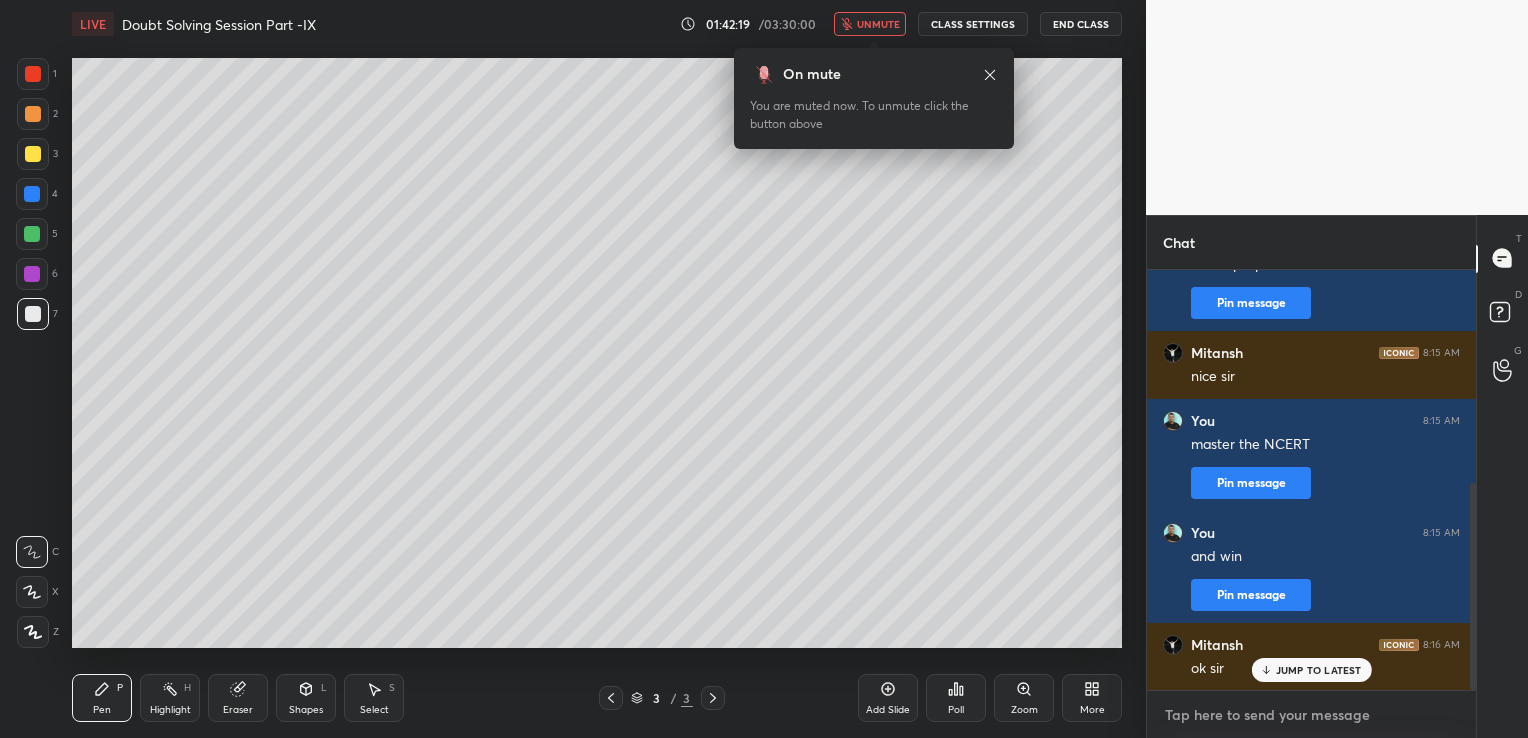 scroll, scrollTop: 432, scrollLeft: 0, axis: vertical 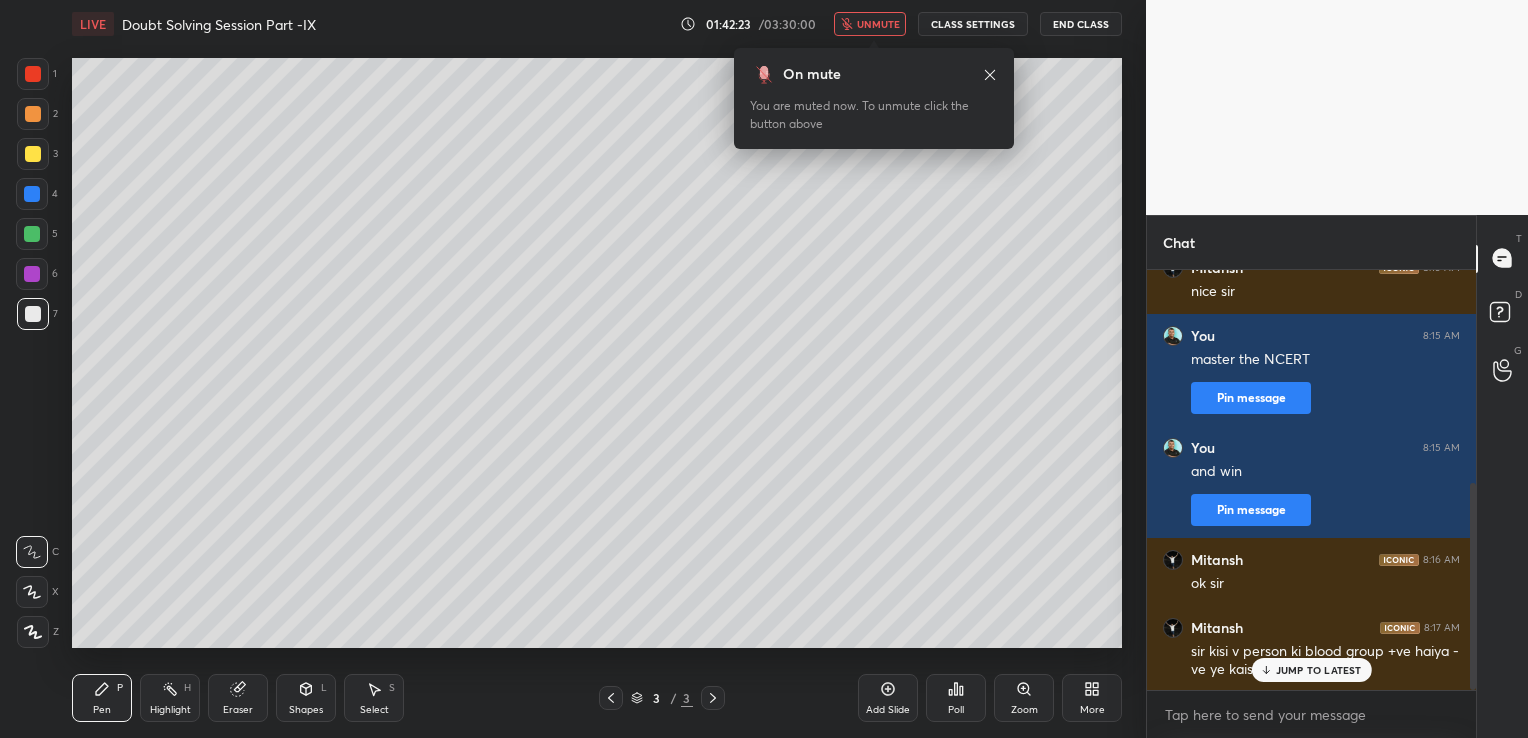 click on "JUMP TO LATEST" at bounding box center (1319, 670) 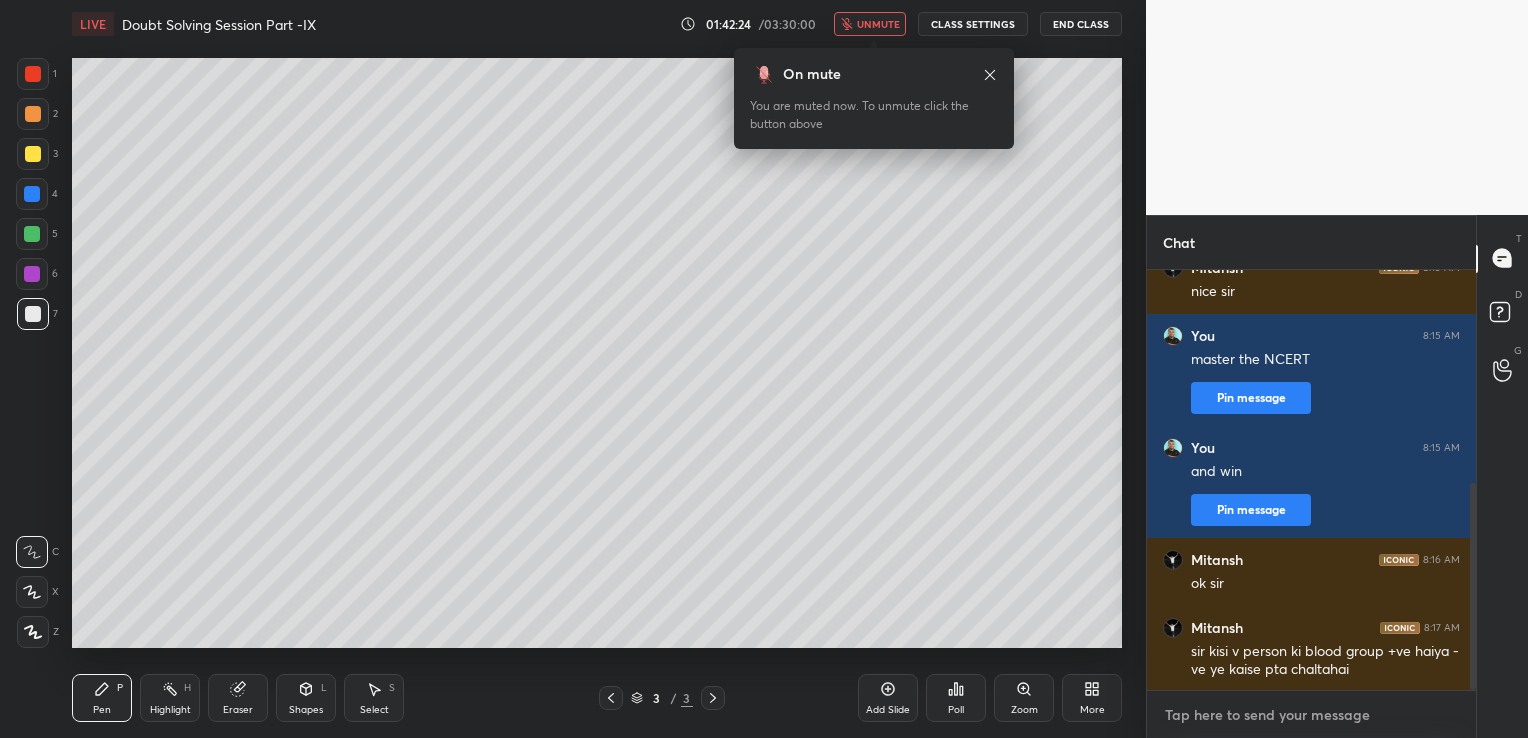 click at bounding box center [1311, 715] 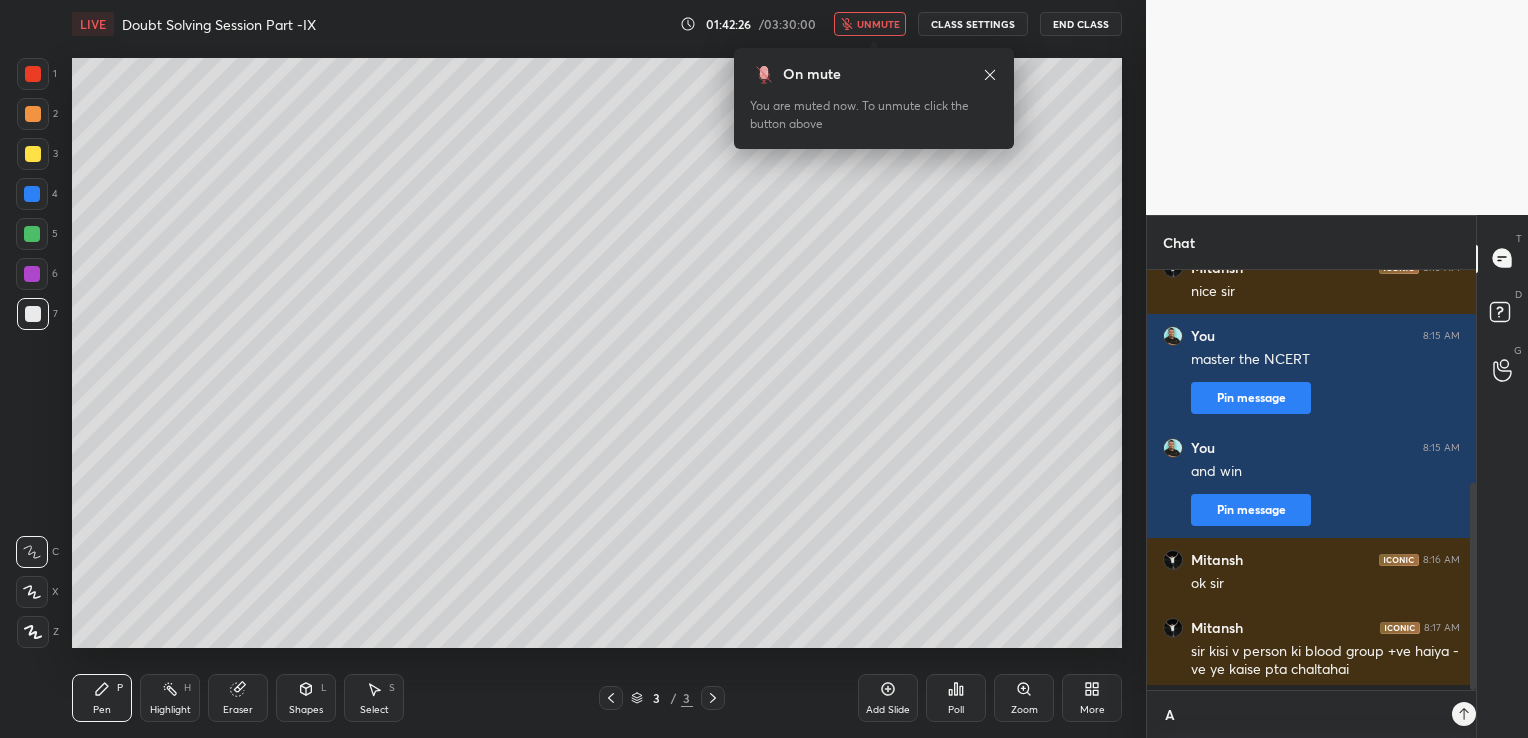 scroll, scrollTop: 409, scrollLeft: 323, axis: both 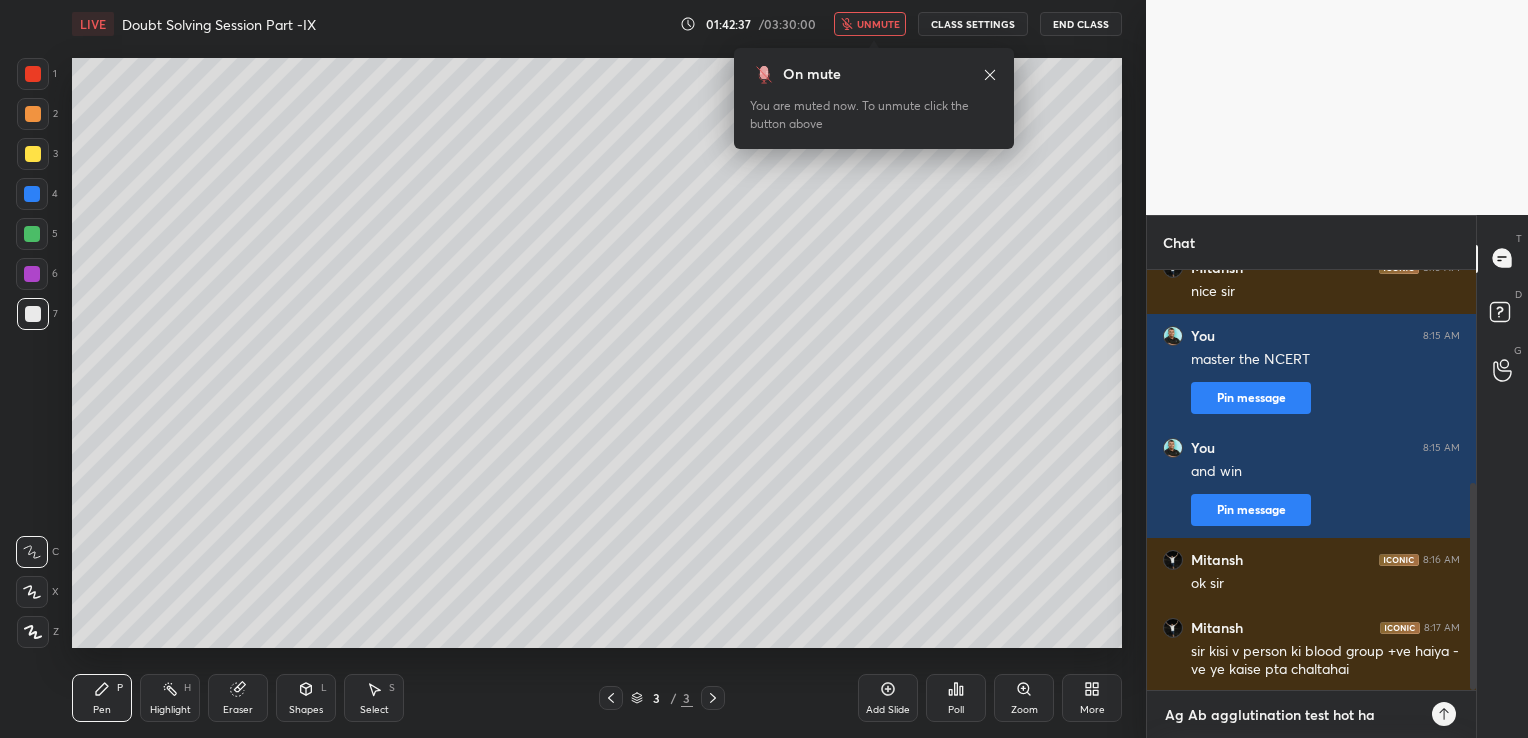 type on "Ag Ab agglutination test hot hai" 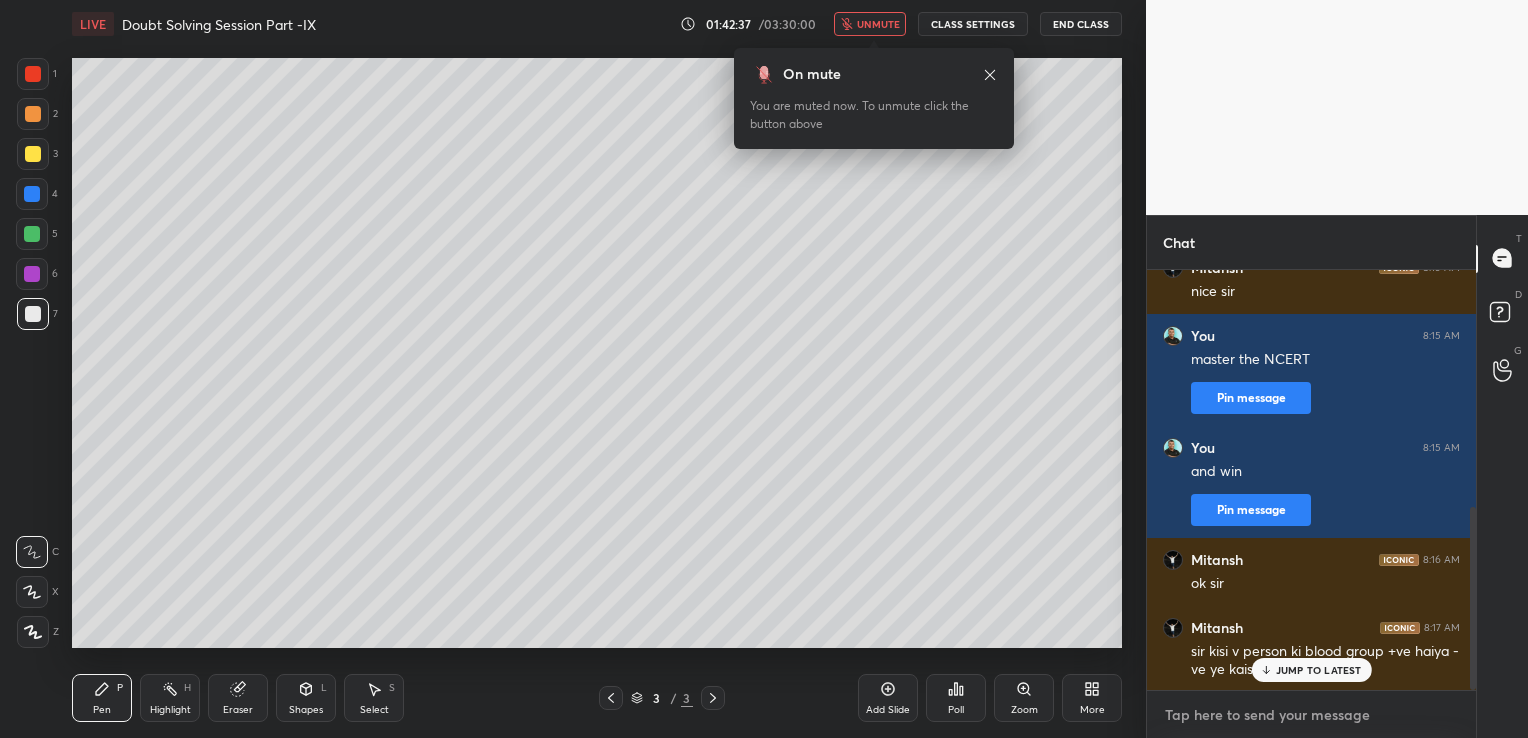 scroll, scrollTop: 544, scrollLeft: 0, axis: vertical 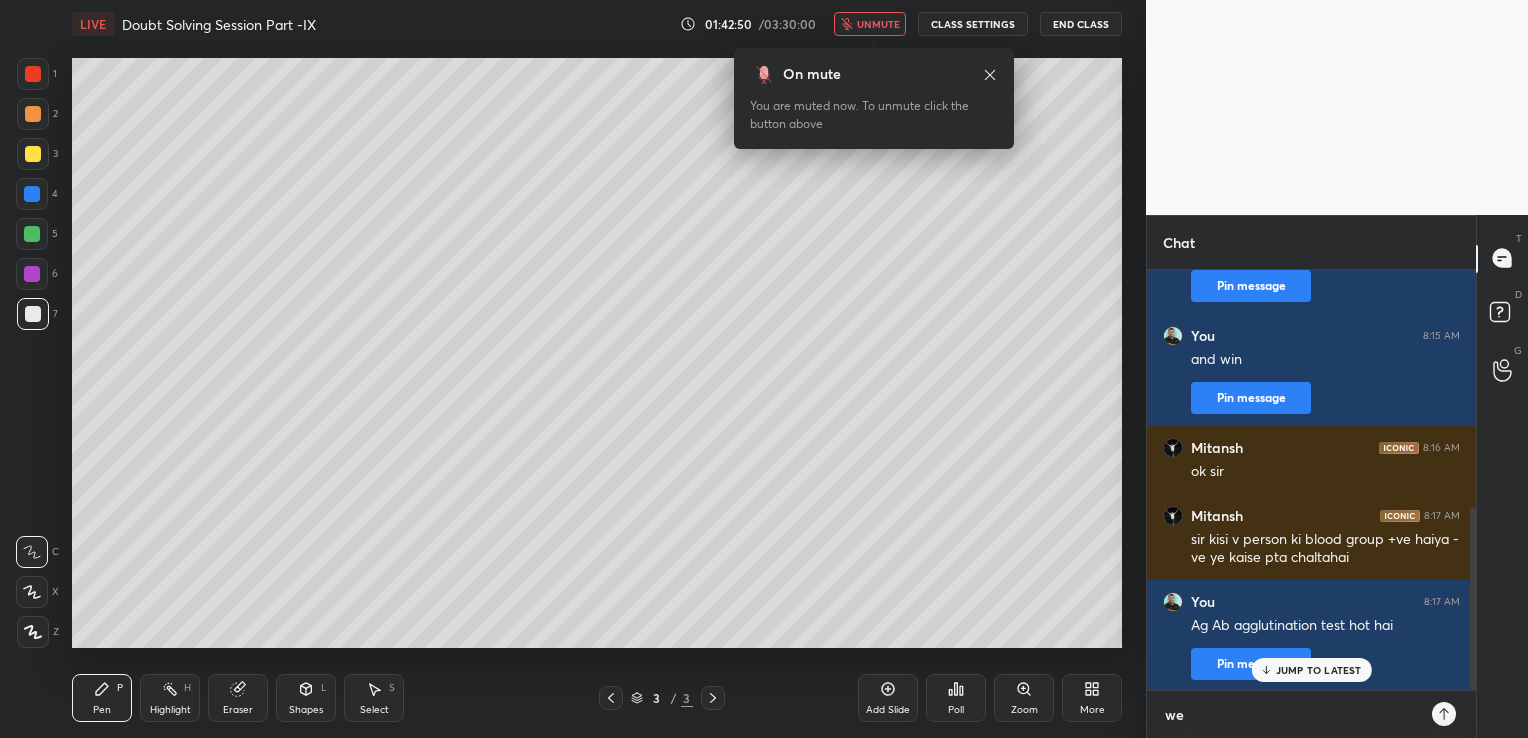 type on "w" 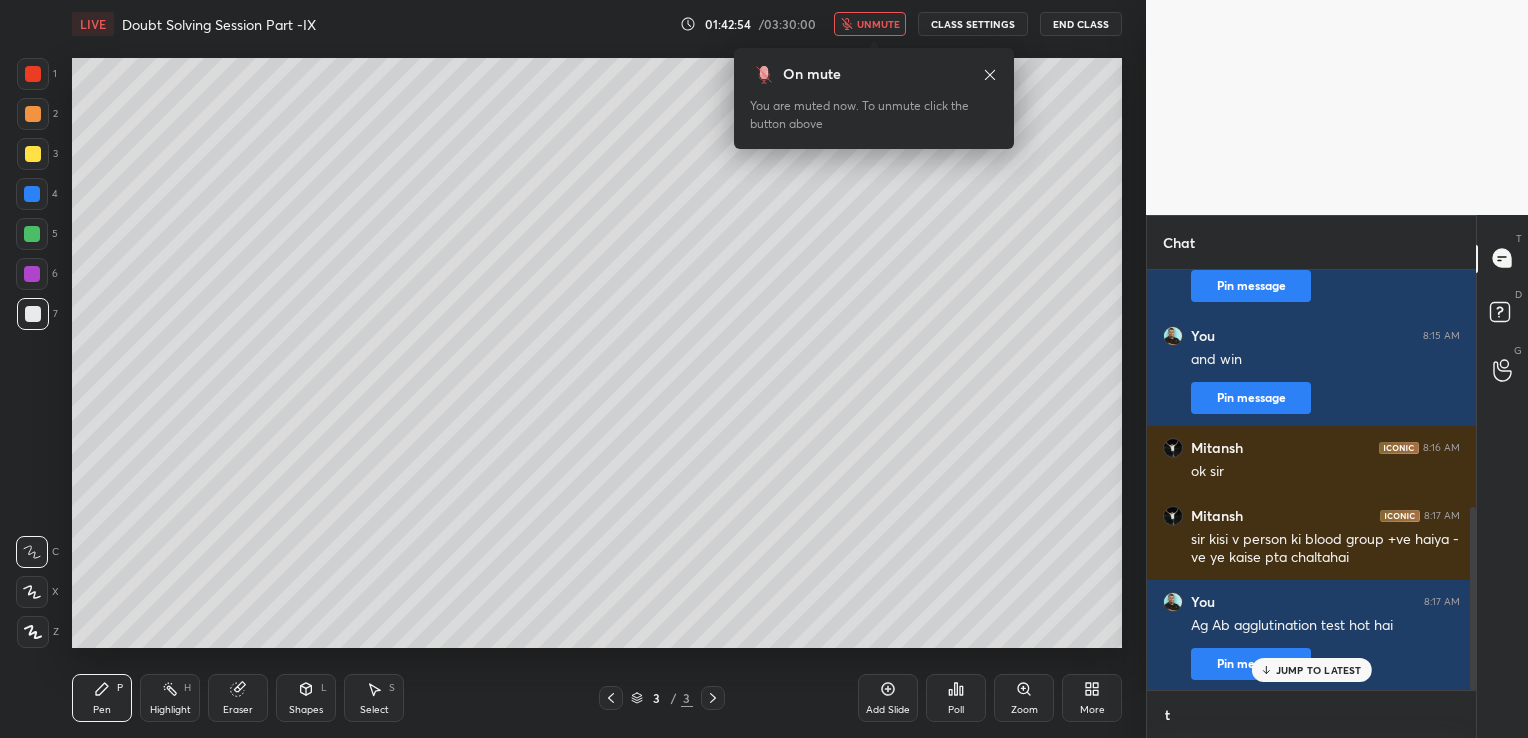 scroll, scrollTop: 409, scrollLeft: 323, axis: both 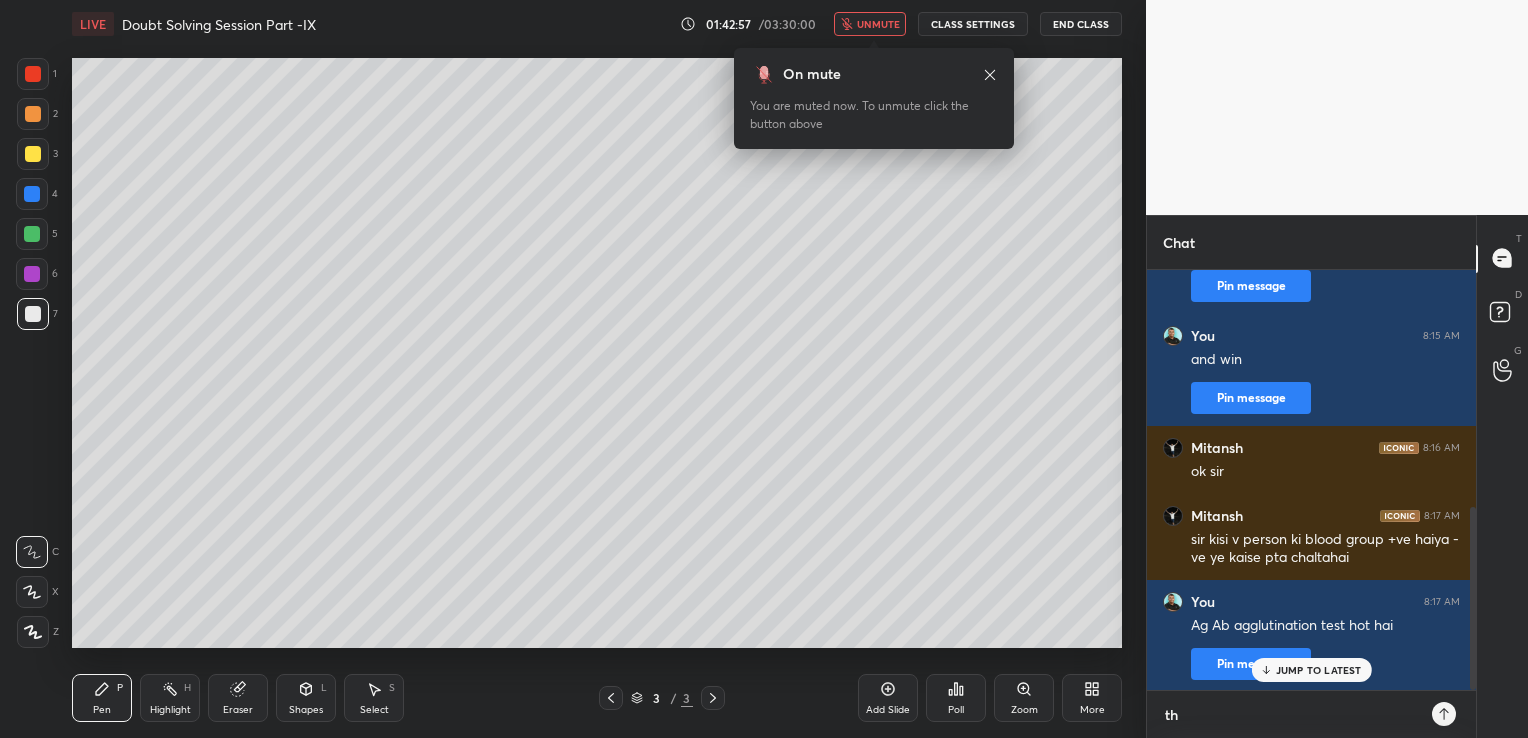 type on "t" 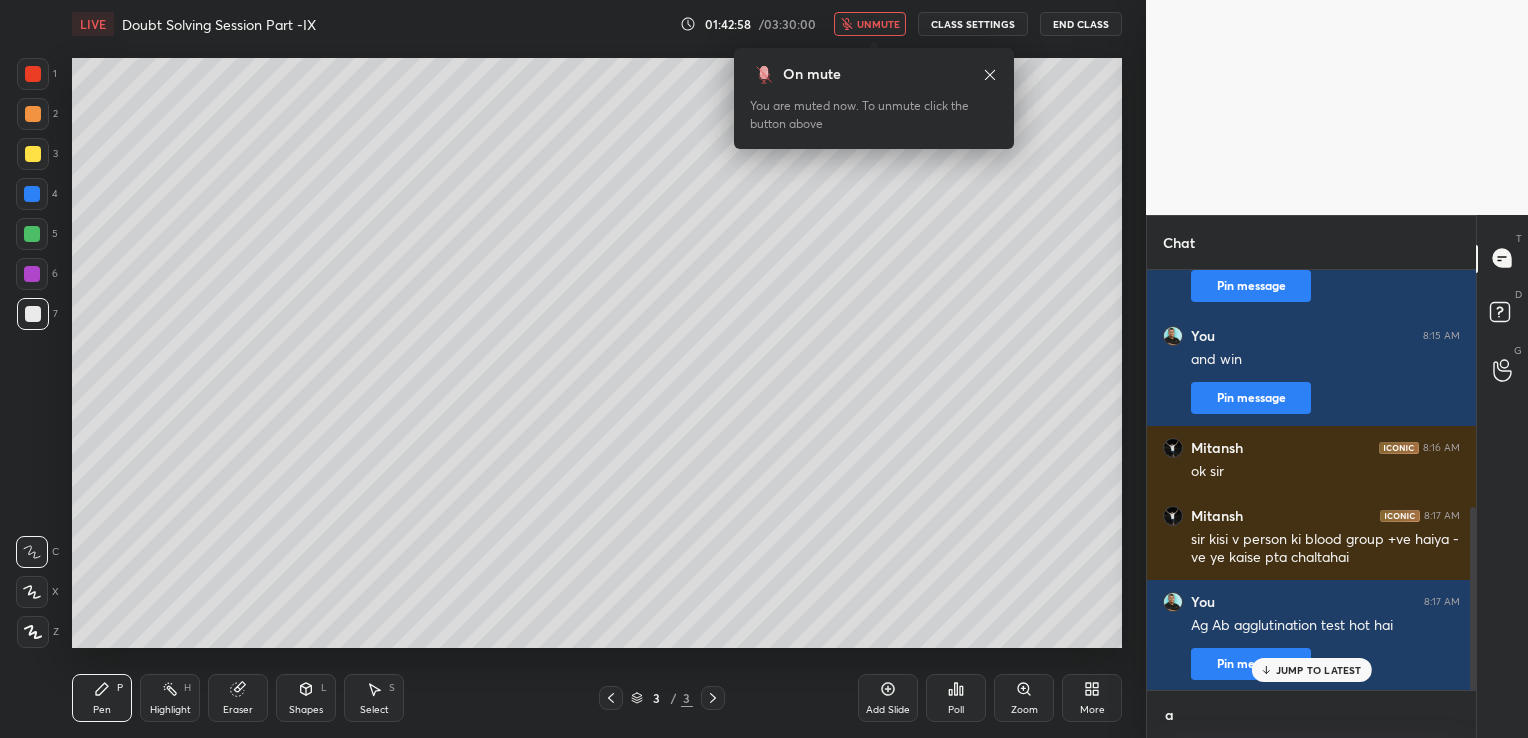 scroll, scrollTop: 409, scrollLeft: 323, axis: both 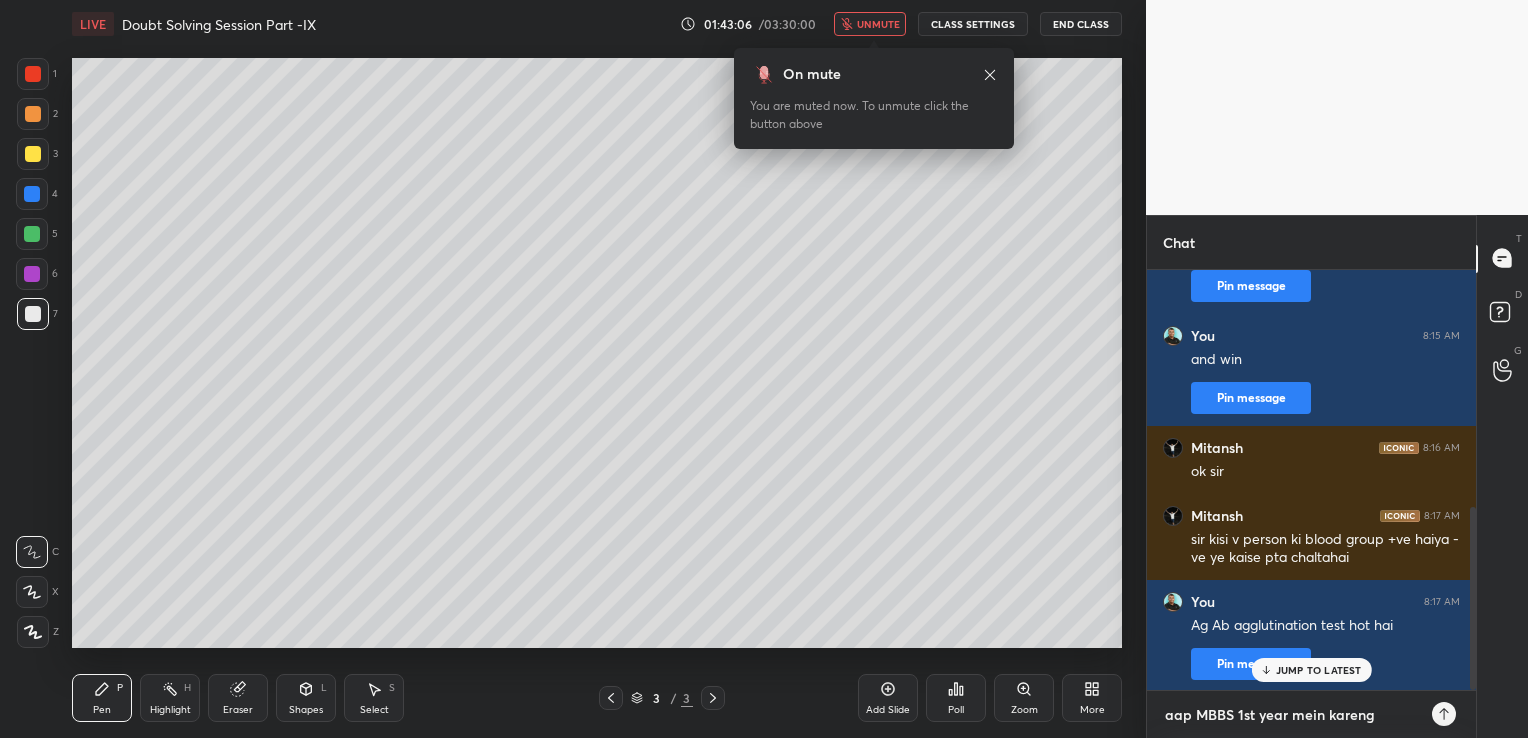 type on "aap MBBS 1st year mein karenge" 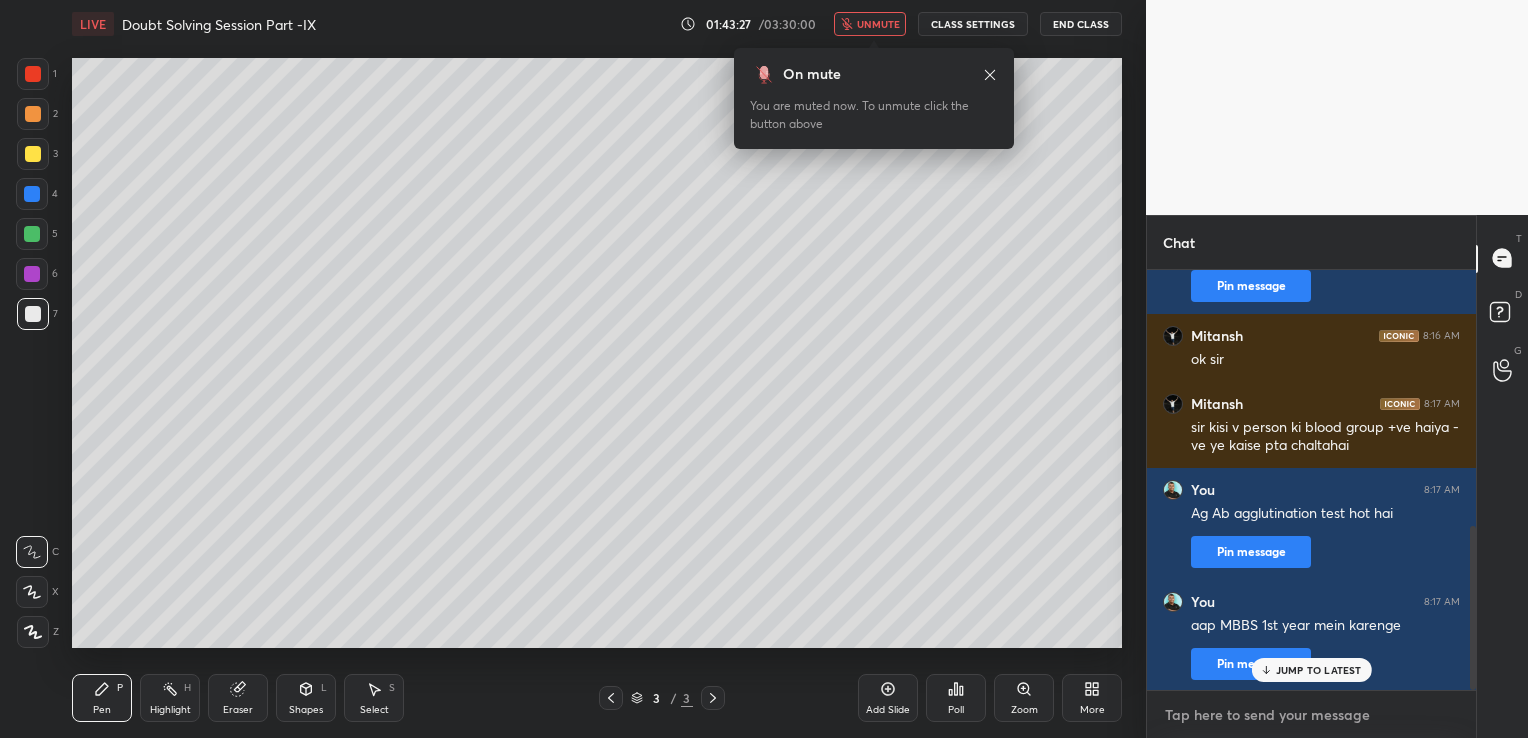 scroll, scrollTop: 724, scrollLeft: 0, axis: vertical 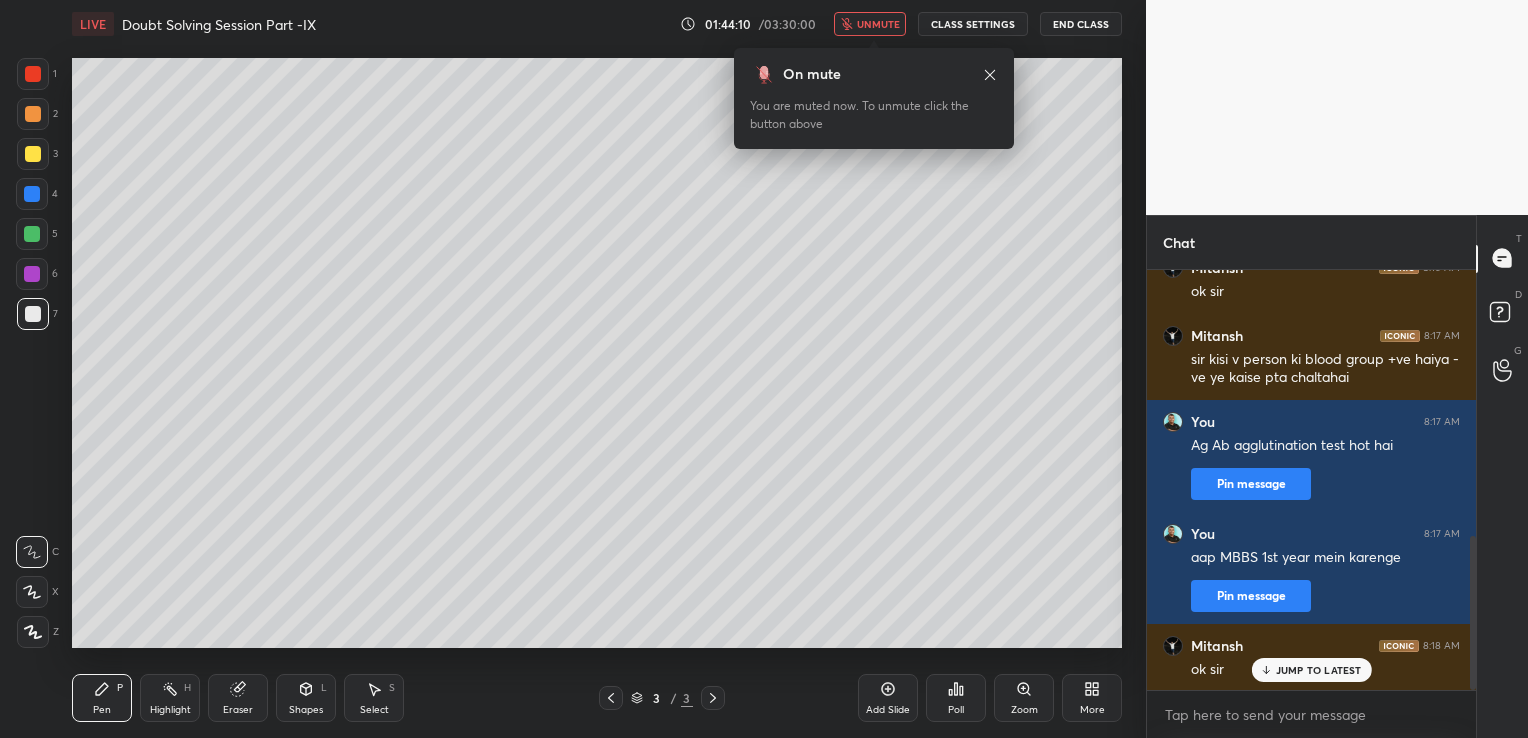 click on "JUMP TO LATEST" at bounding box center [1311, 670] 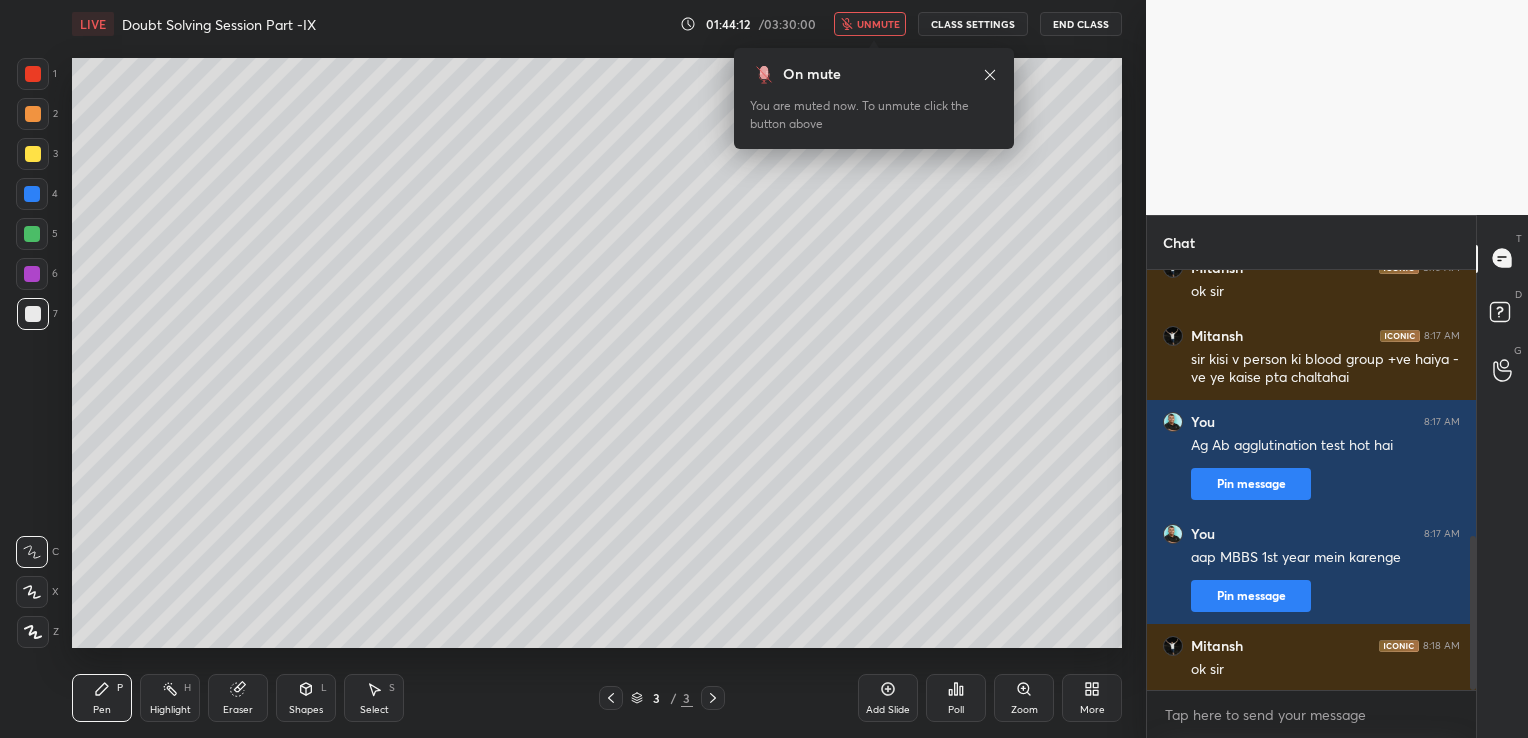 click on "End Class" at bounding box center (1081, 24) 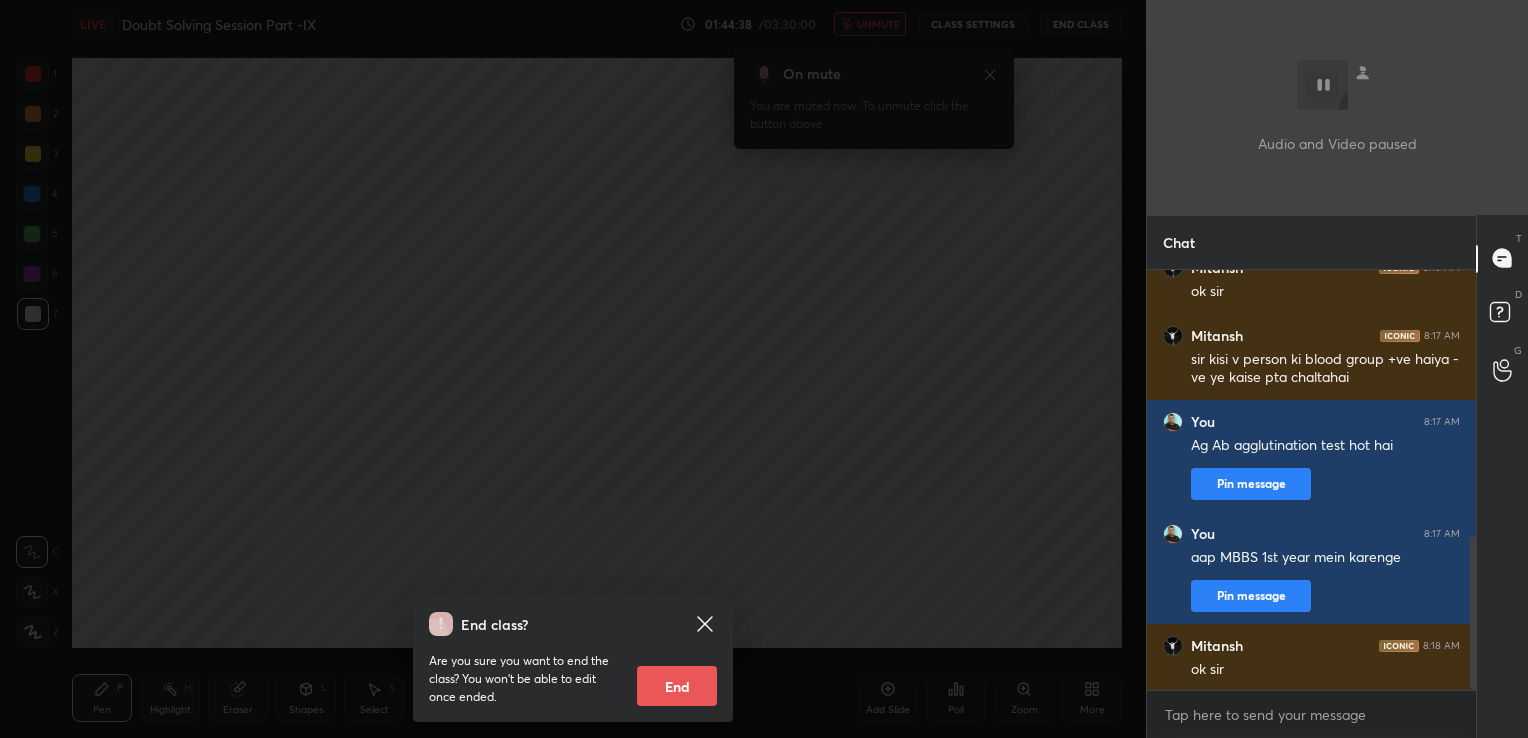 scroll, scrollTop: 811, scrollLeft: 0, axis: vertical 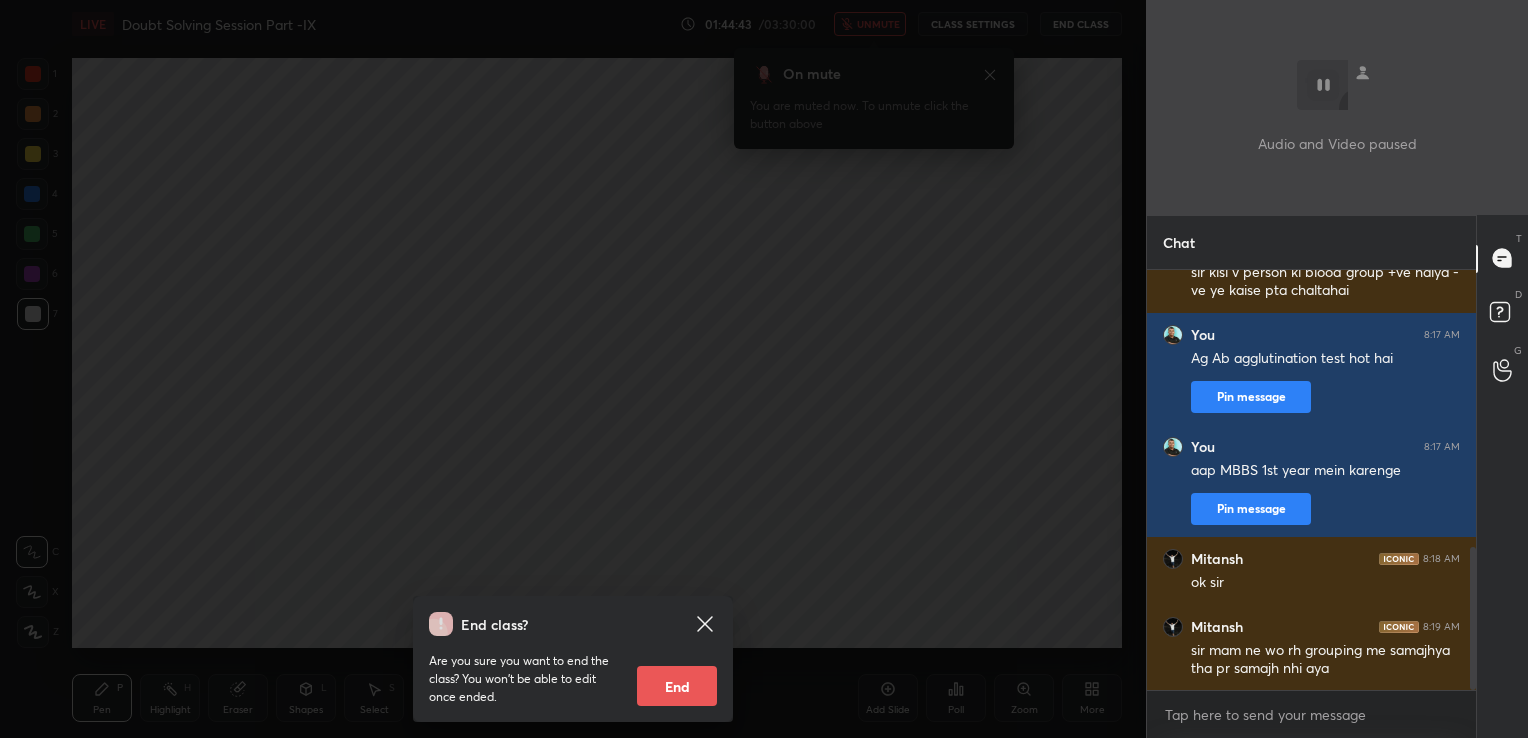 click 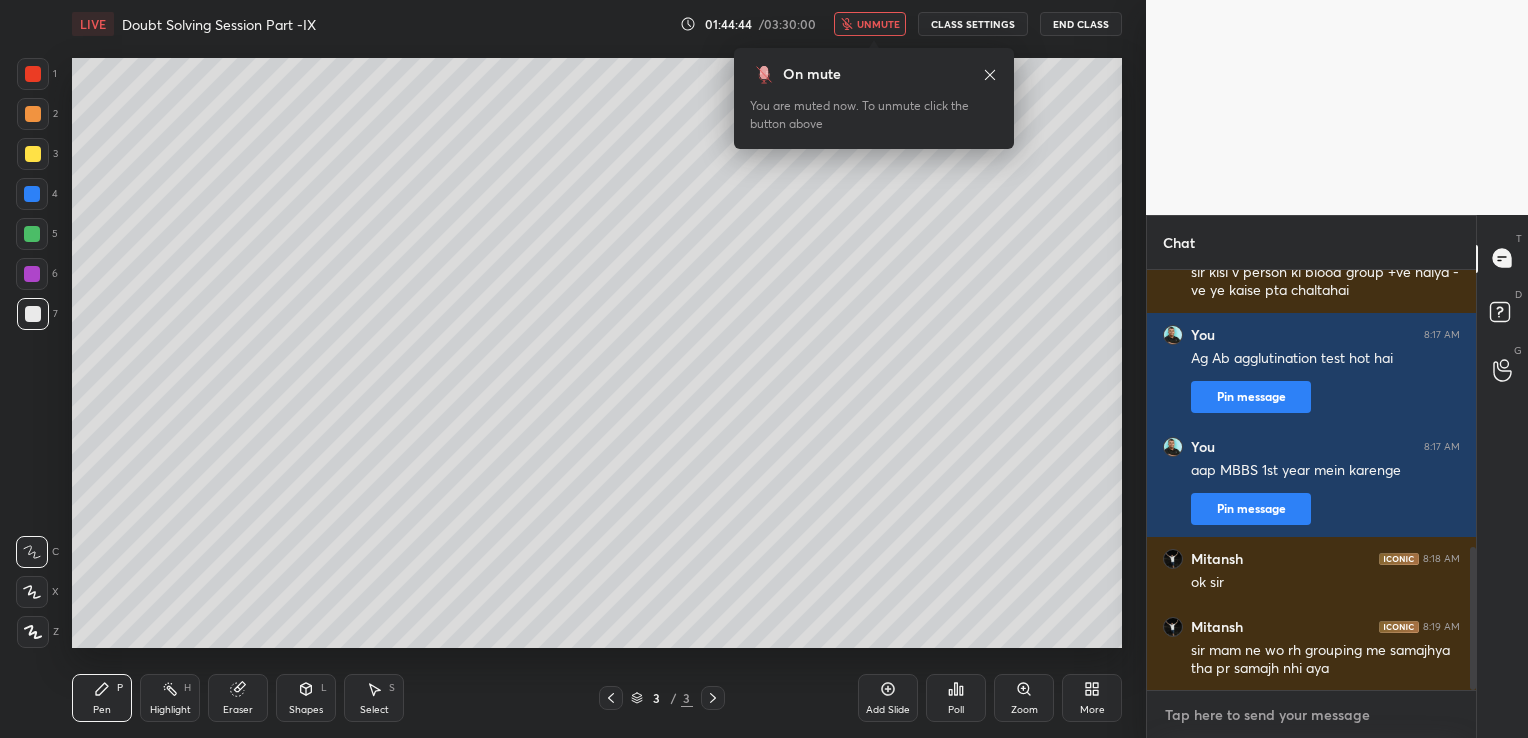 click at bounding box center (1311, 715) 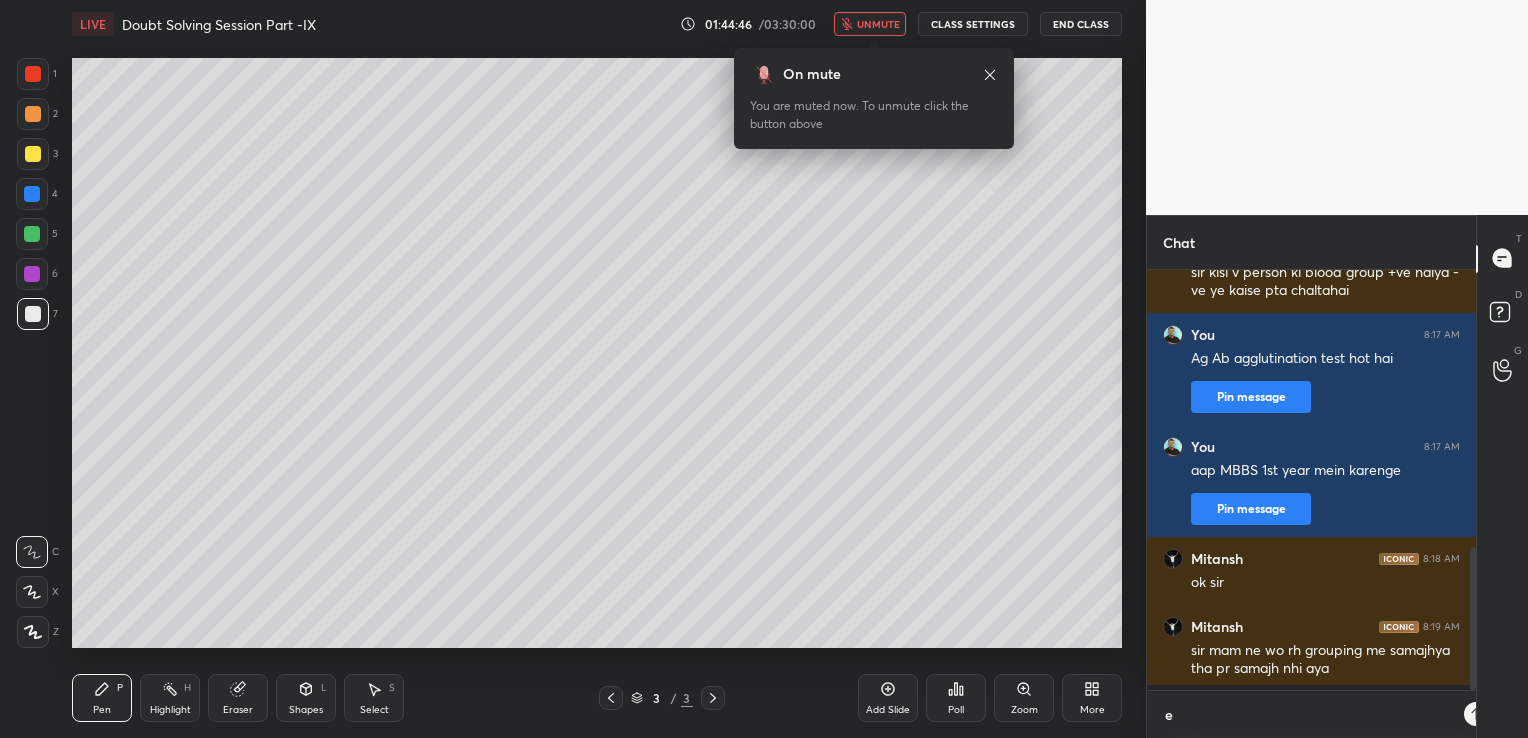 scroll, scrollTop: 409, scrollLeft: 323, axis: both 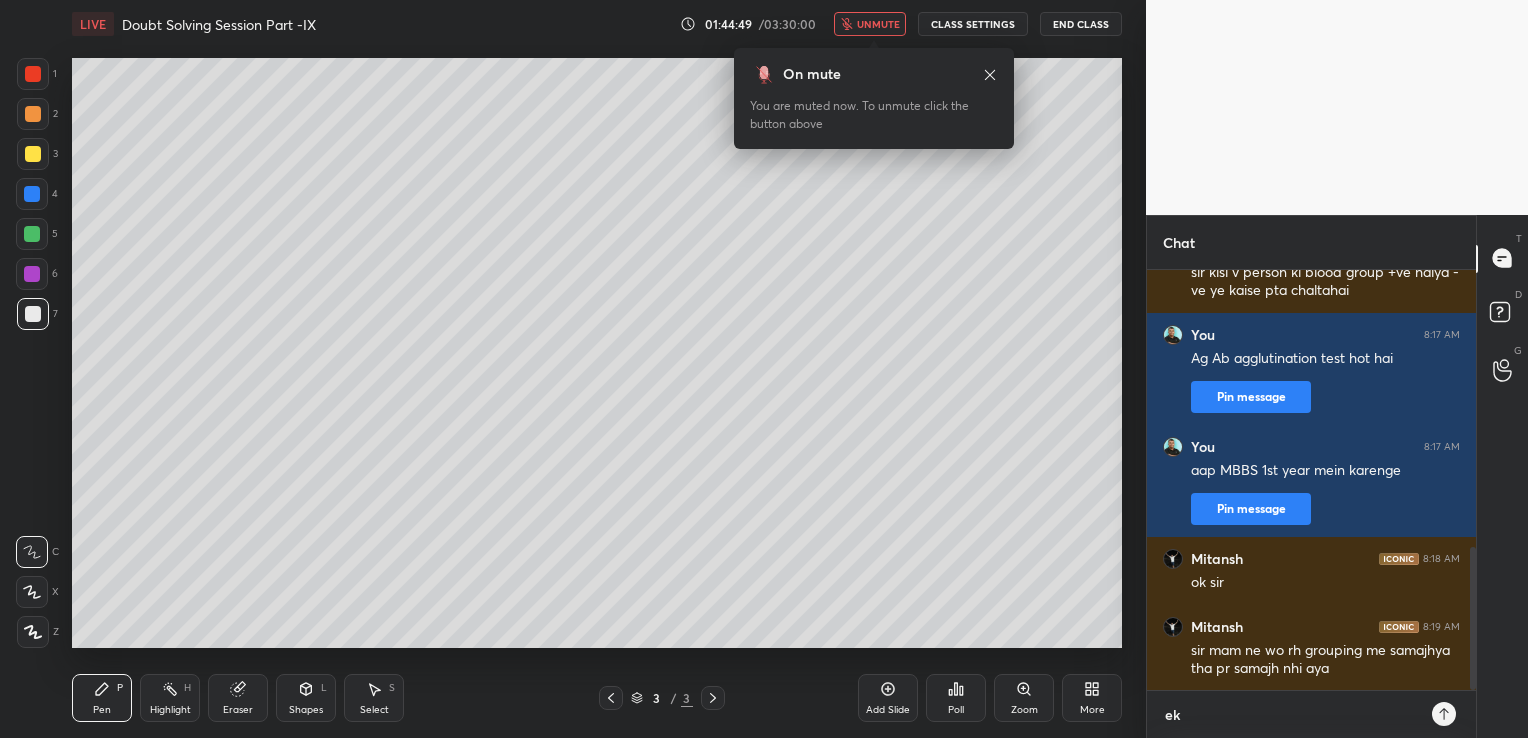 type on "e" 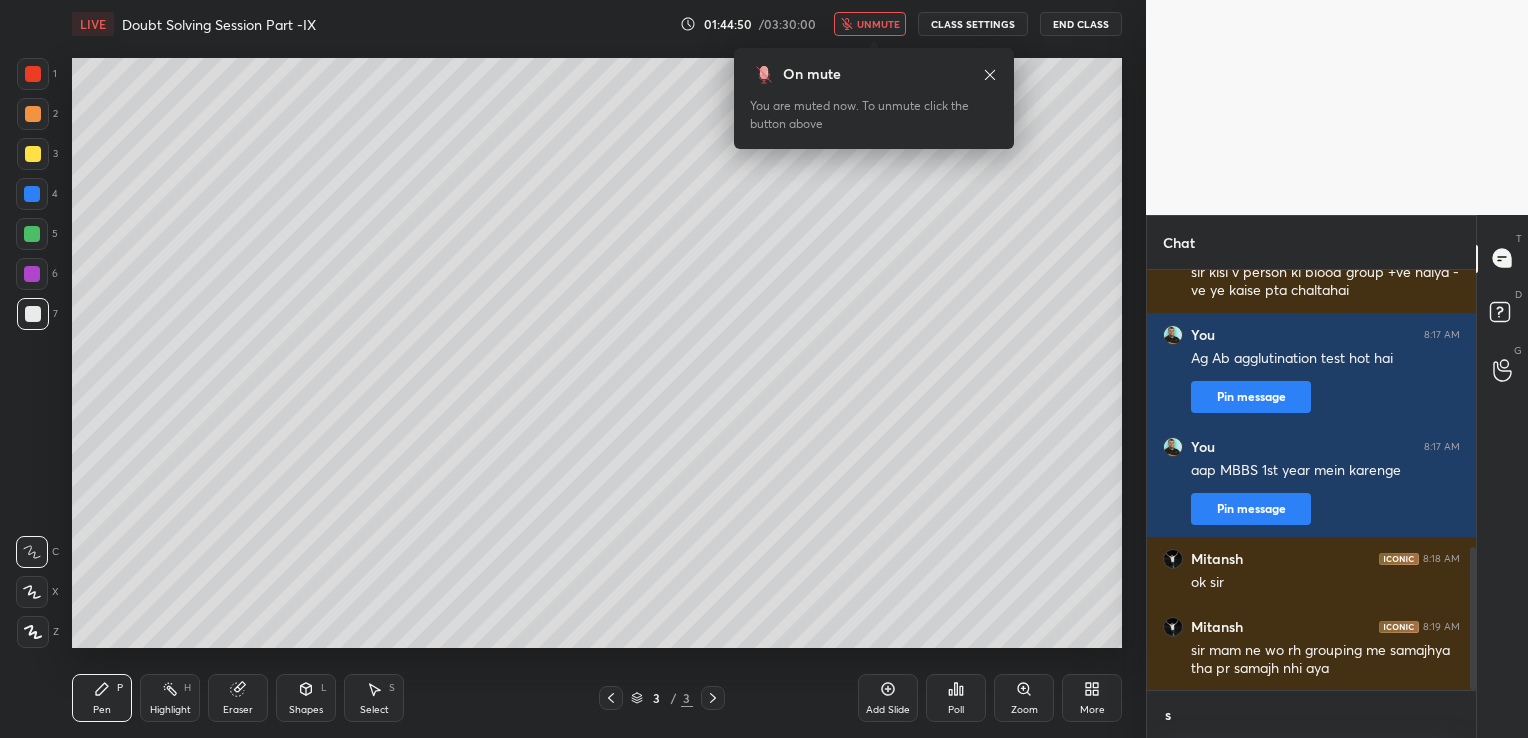 scroll, scrollTop: 409, scrollLeft: 323, axis: both 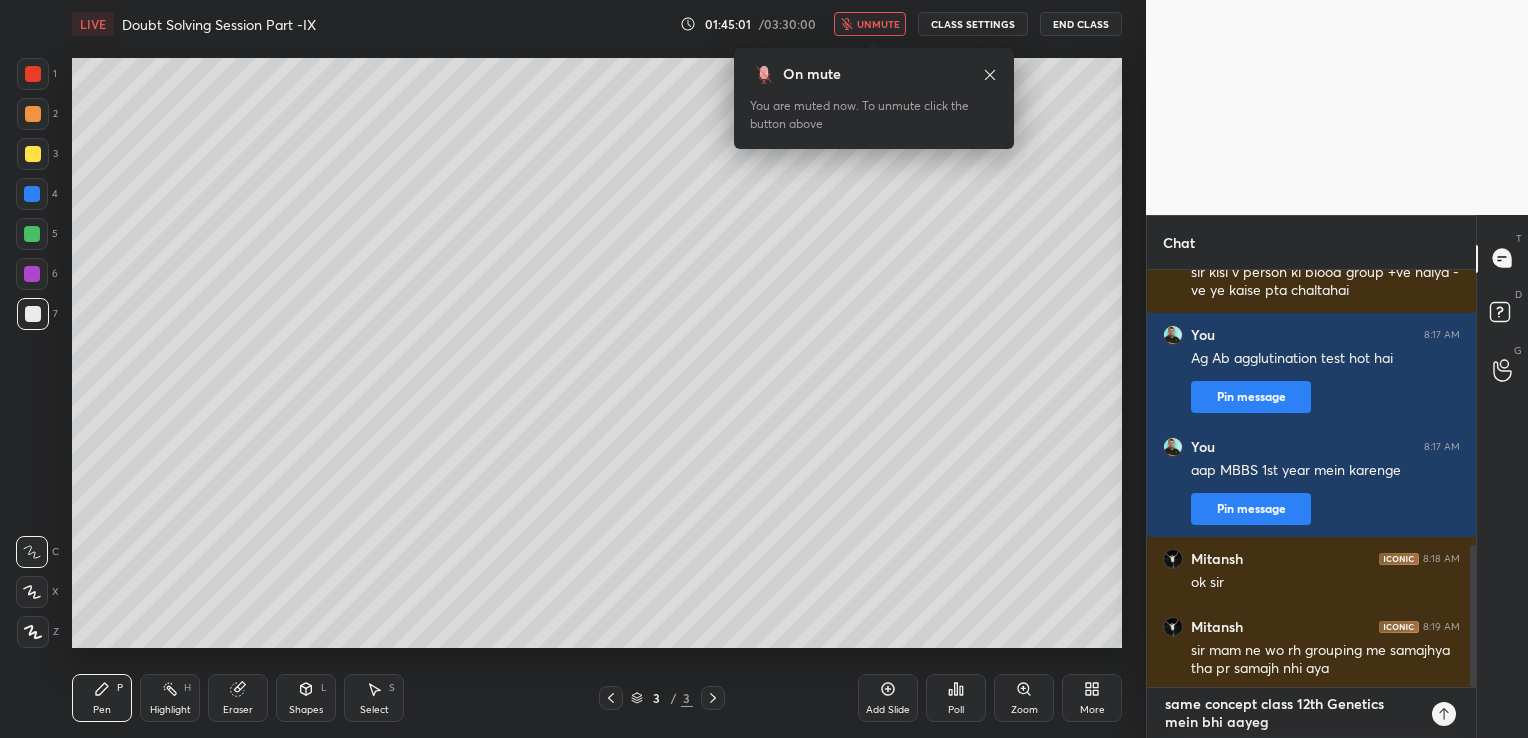 type on "same concept class 12th Genetics mein bhi aayega" 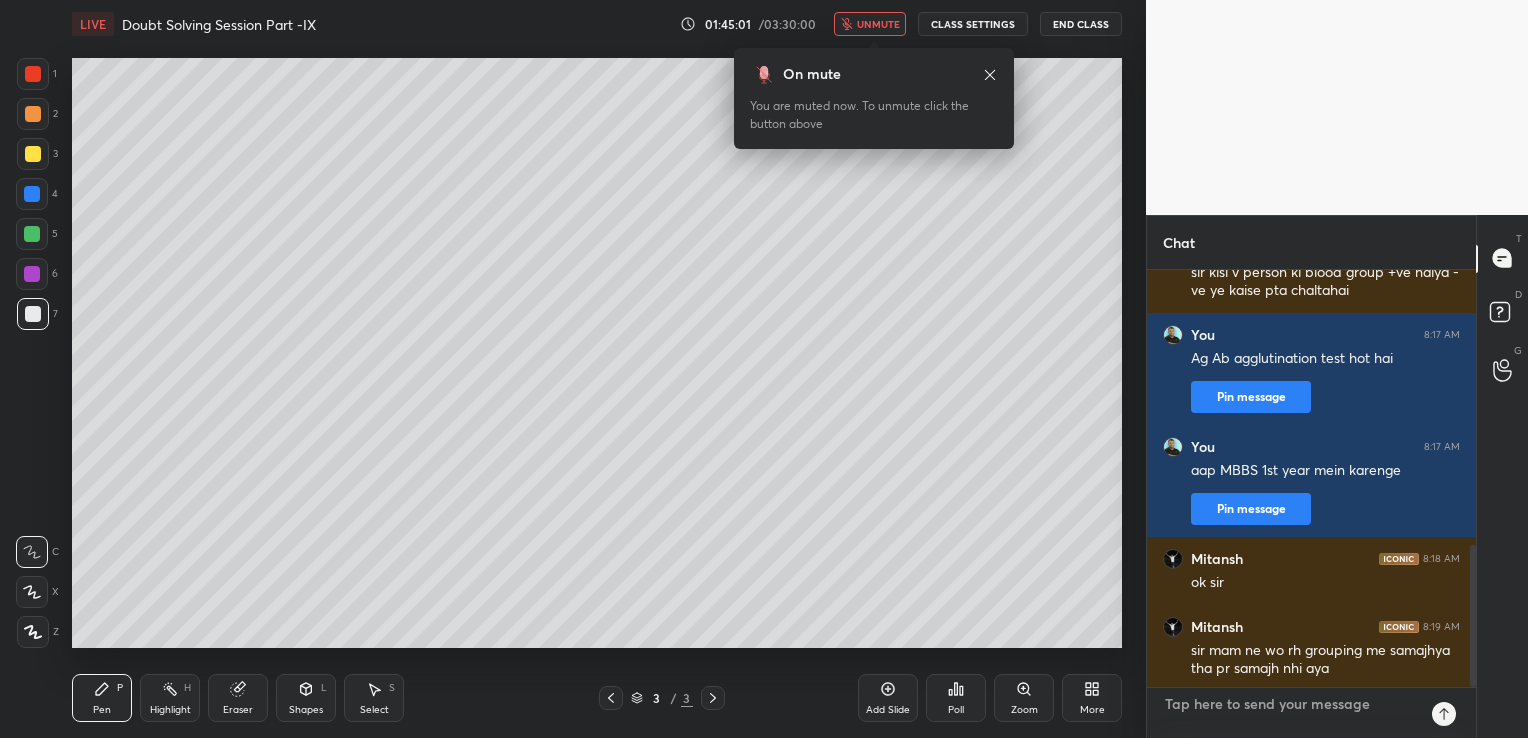 scroll, scrollTop: 7, scrollLeft: 6, axis: both 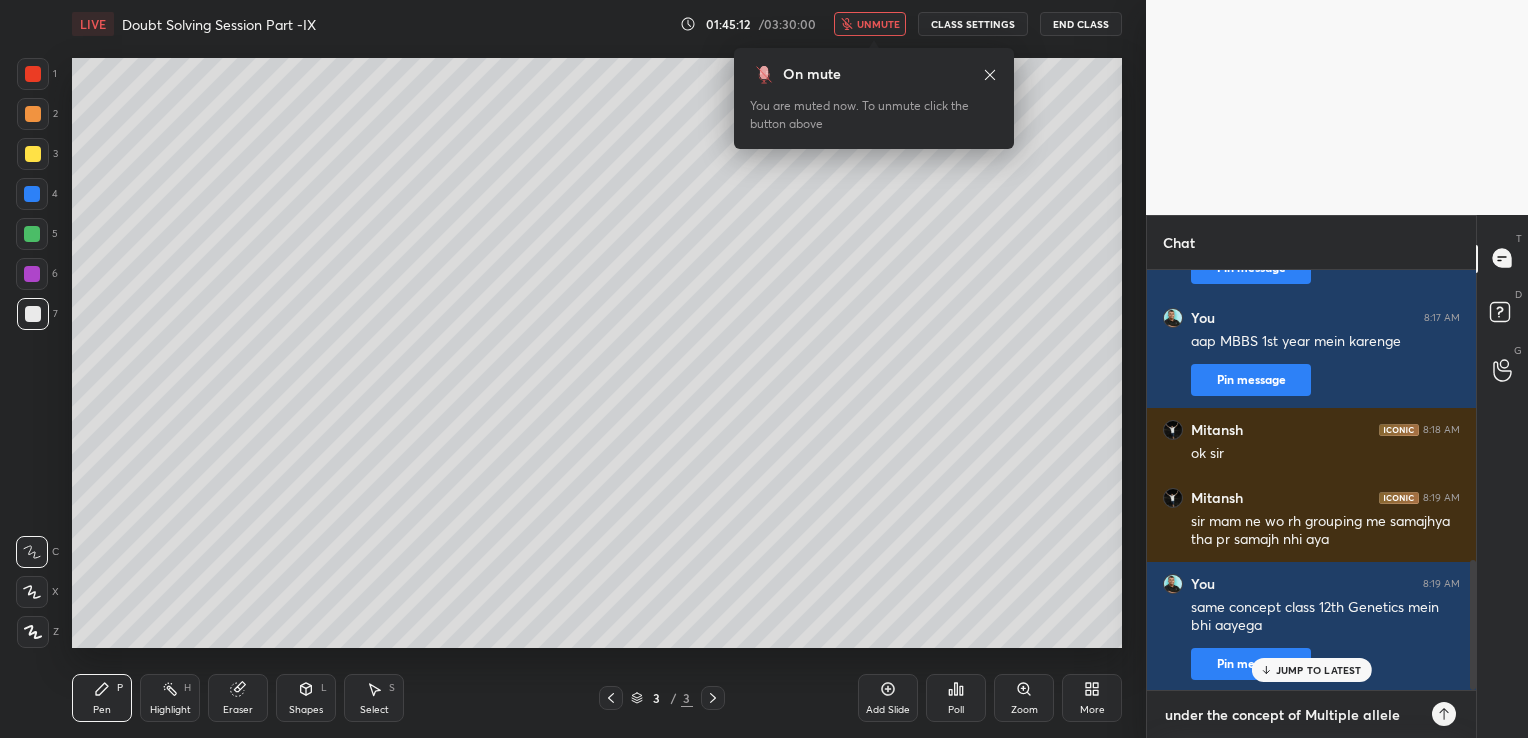 type on "under the concept of Multiple al" 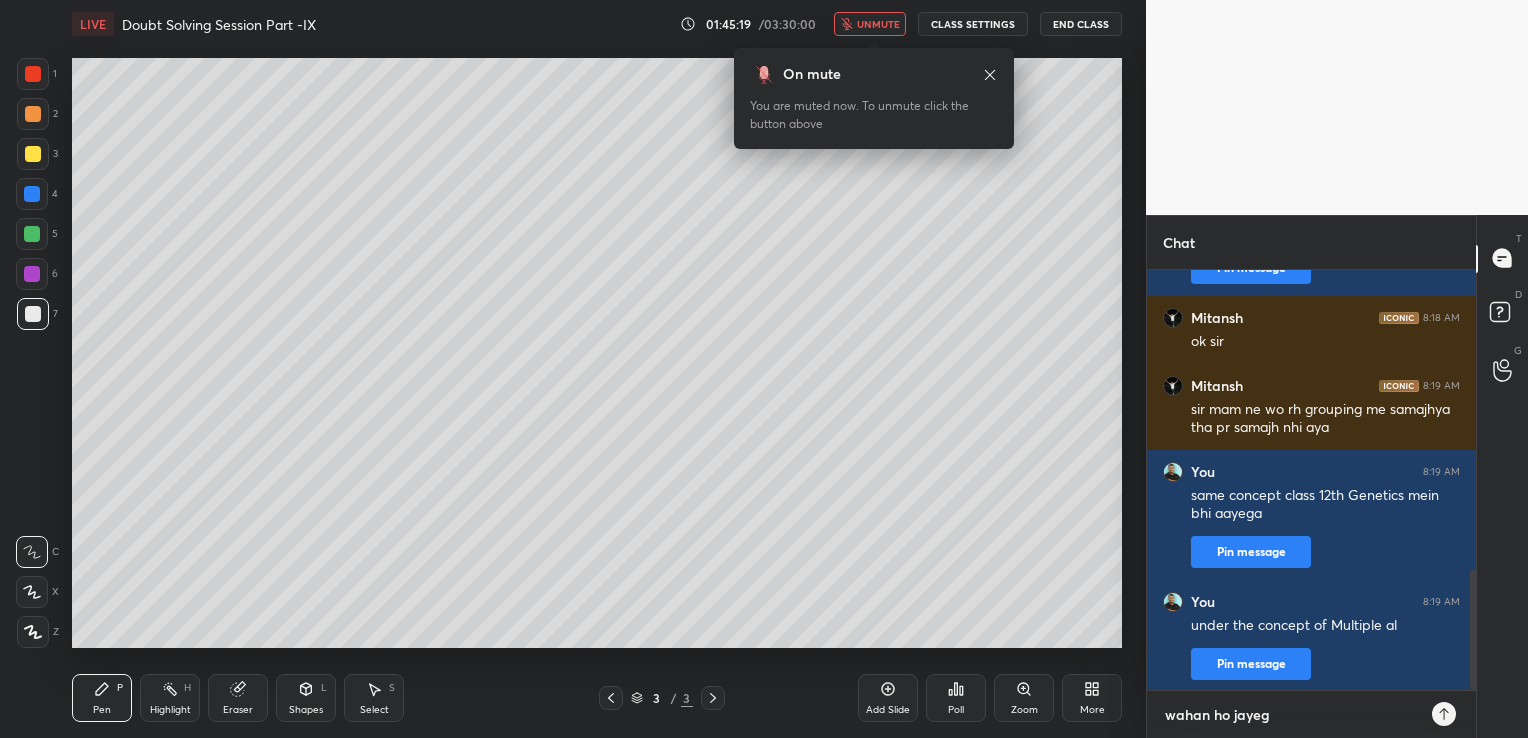 type on "wahan ho jayega" 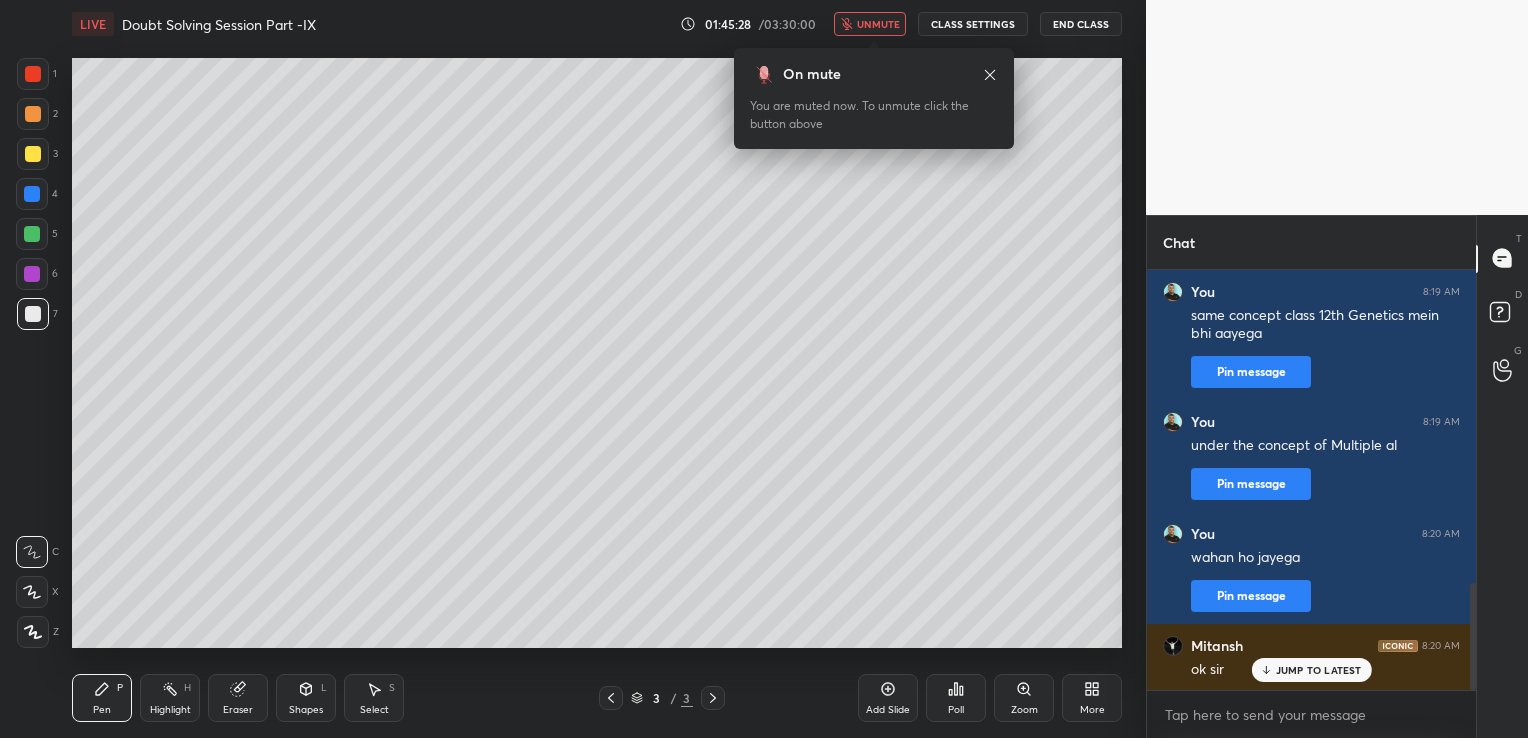 click on "End Class" at bounding box center [1081, 24] 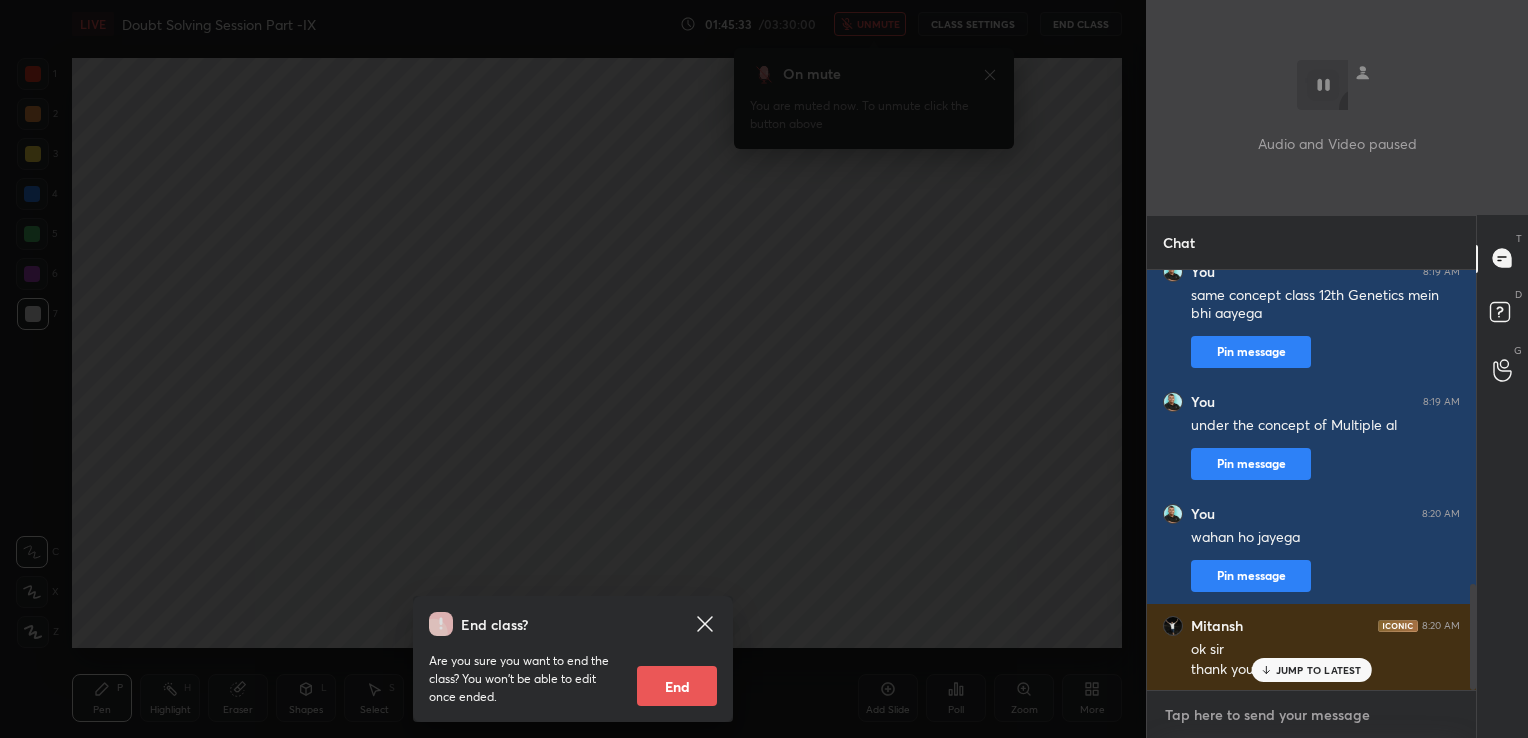 click at bounding box center [1311, 715] 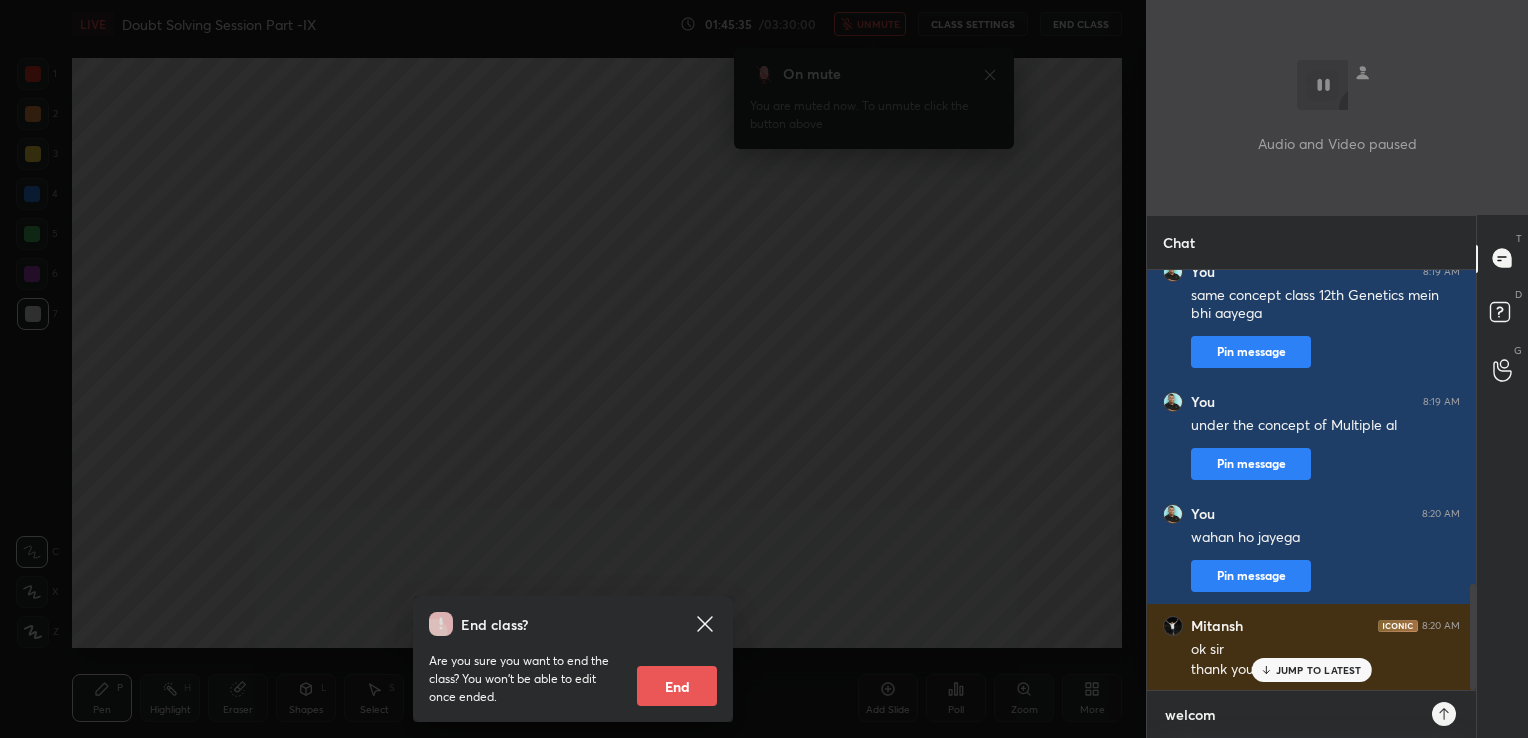type on "welcome" 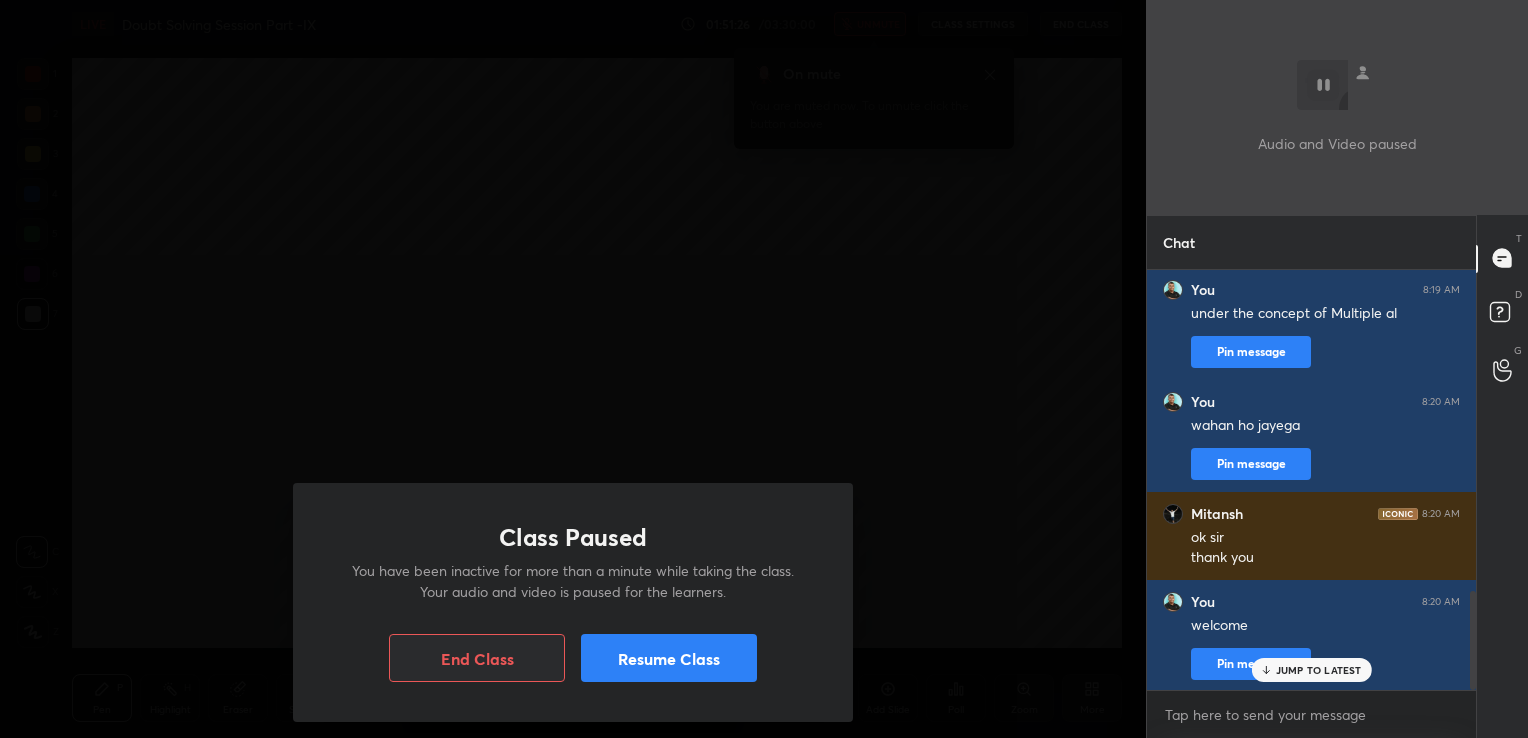 click on "Resume Class" at bounding box center [669, 658] 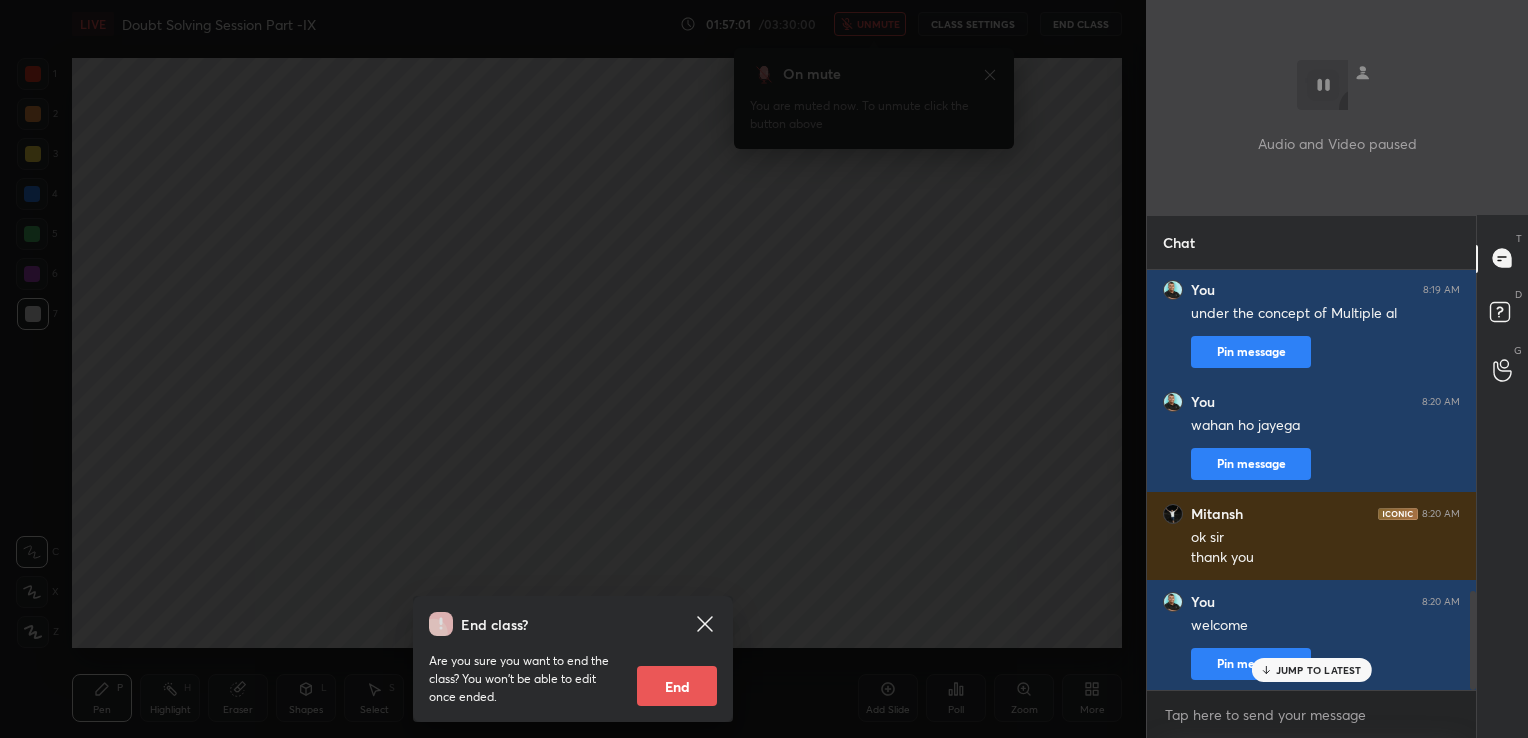 click on "JUMP TO LATEST" at bounding box center (1319, 670) 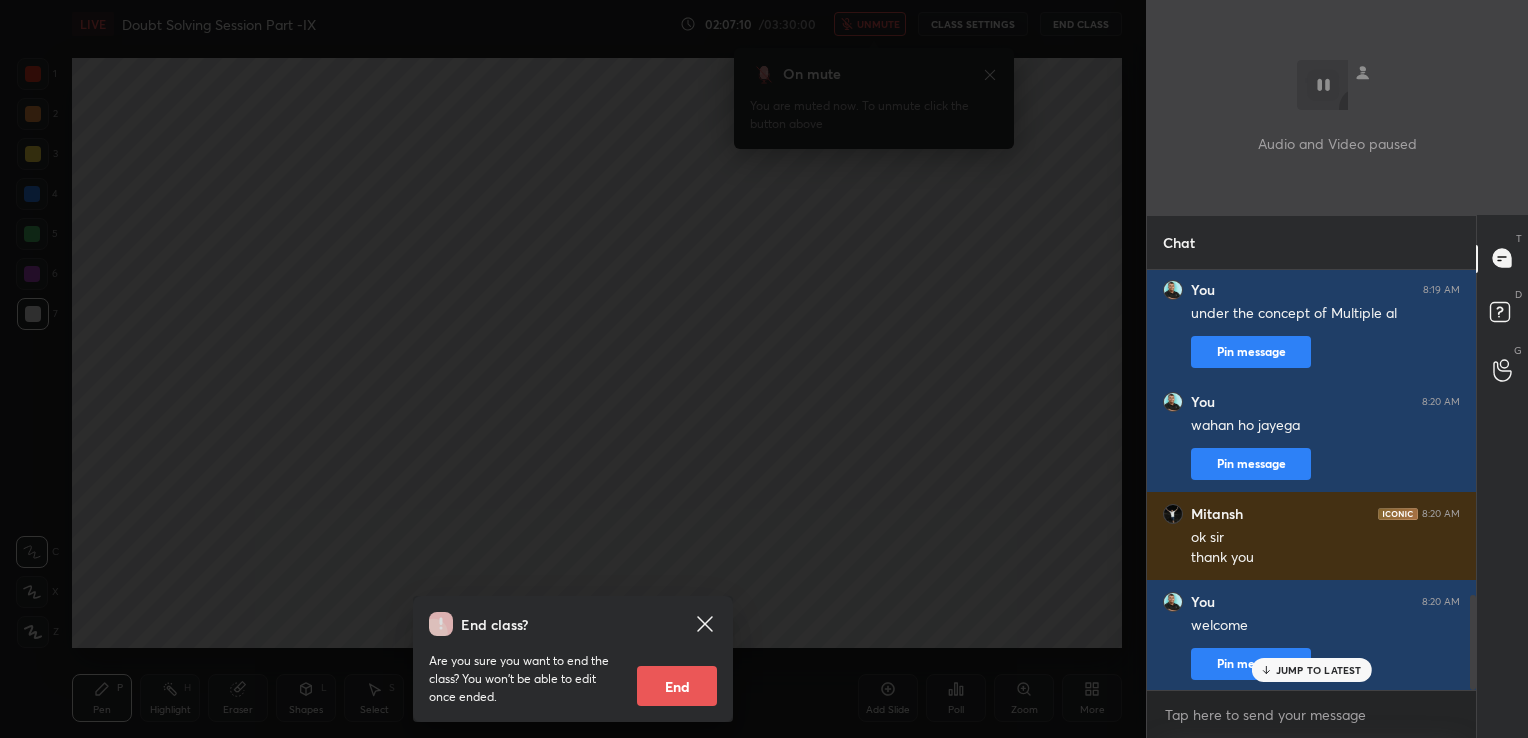 scroll, scrollTop: 1436, scrollLeft: 0, axis: vertical 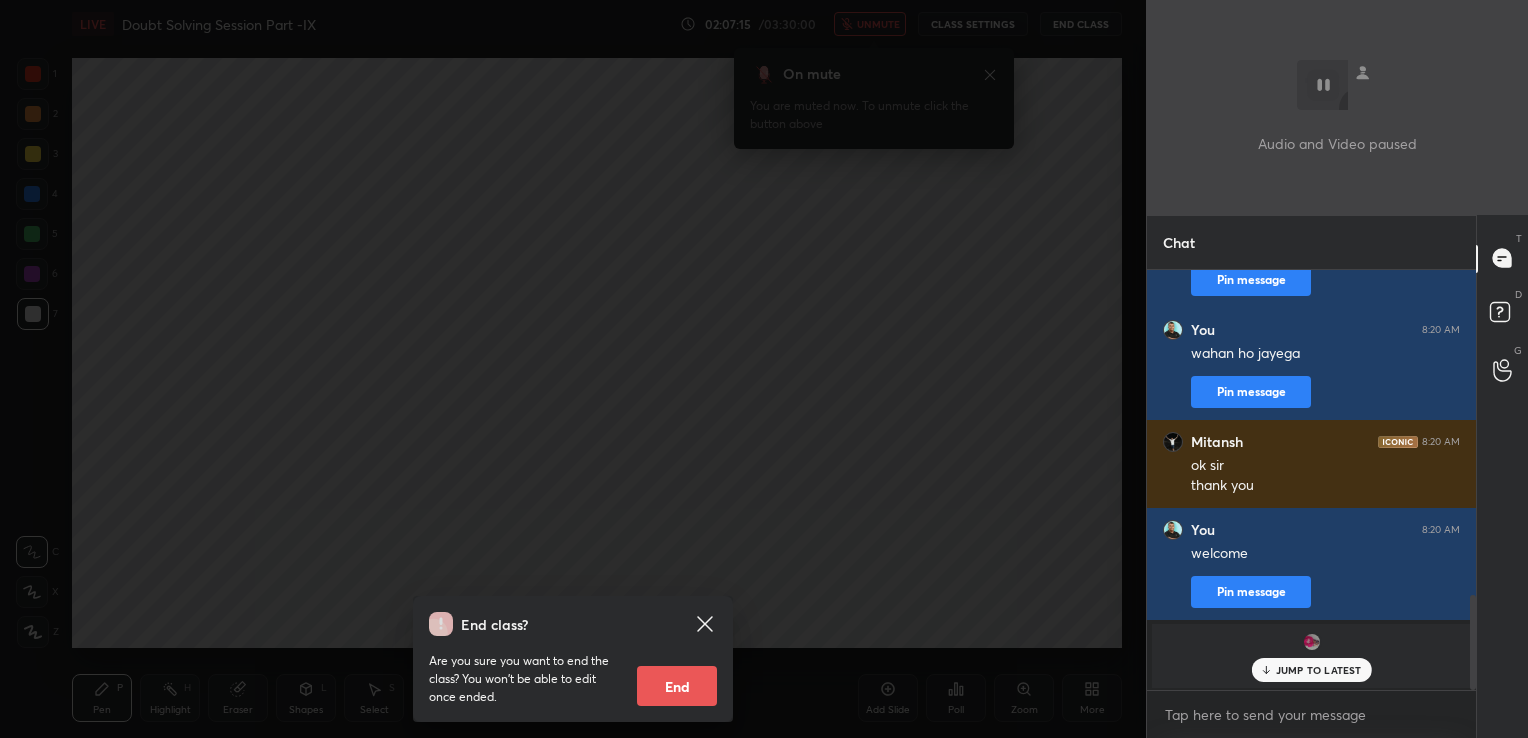 click on "JUMP TO LATEST" at bounding box center (1319, 670) 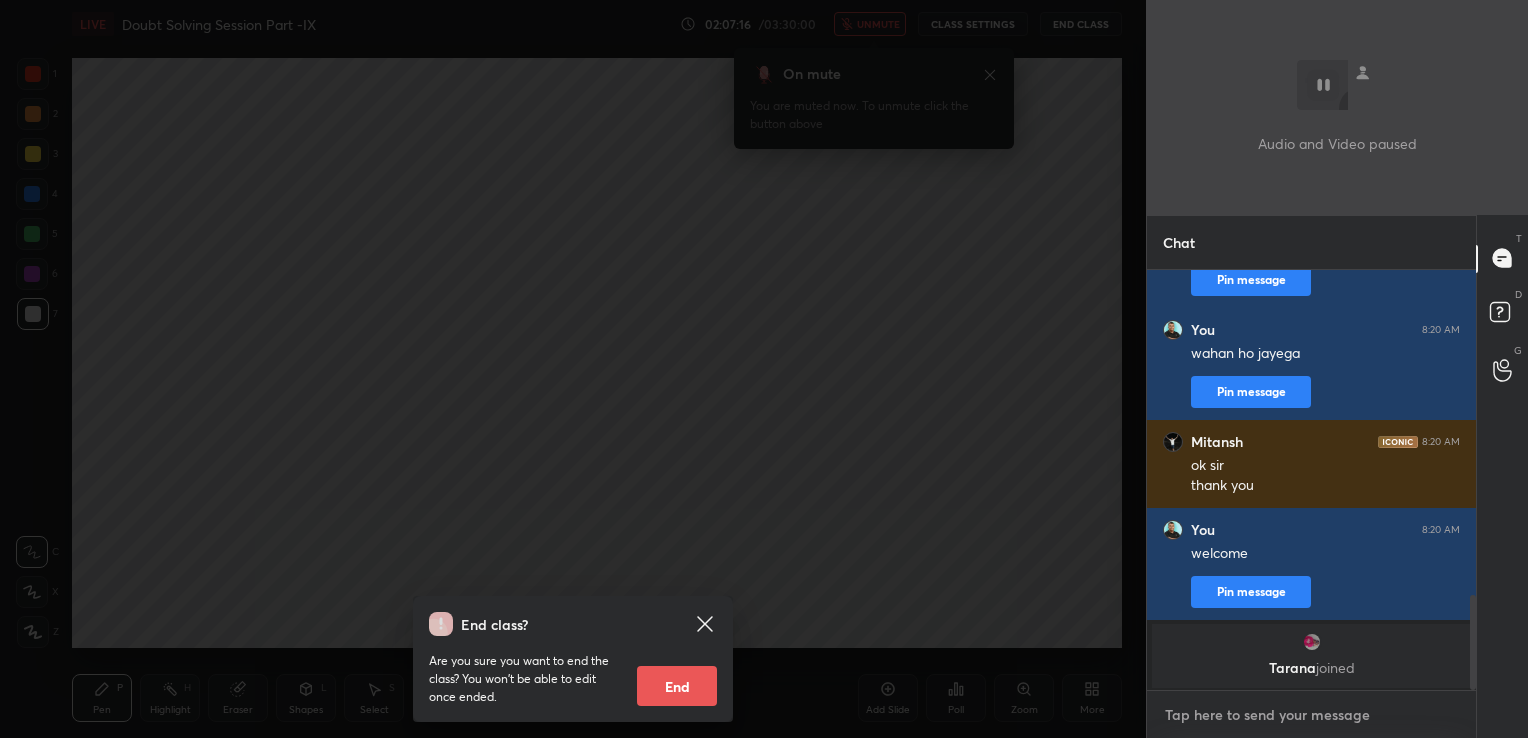 click at bounding box center [1311, 715] 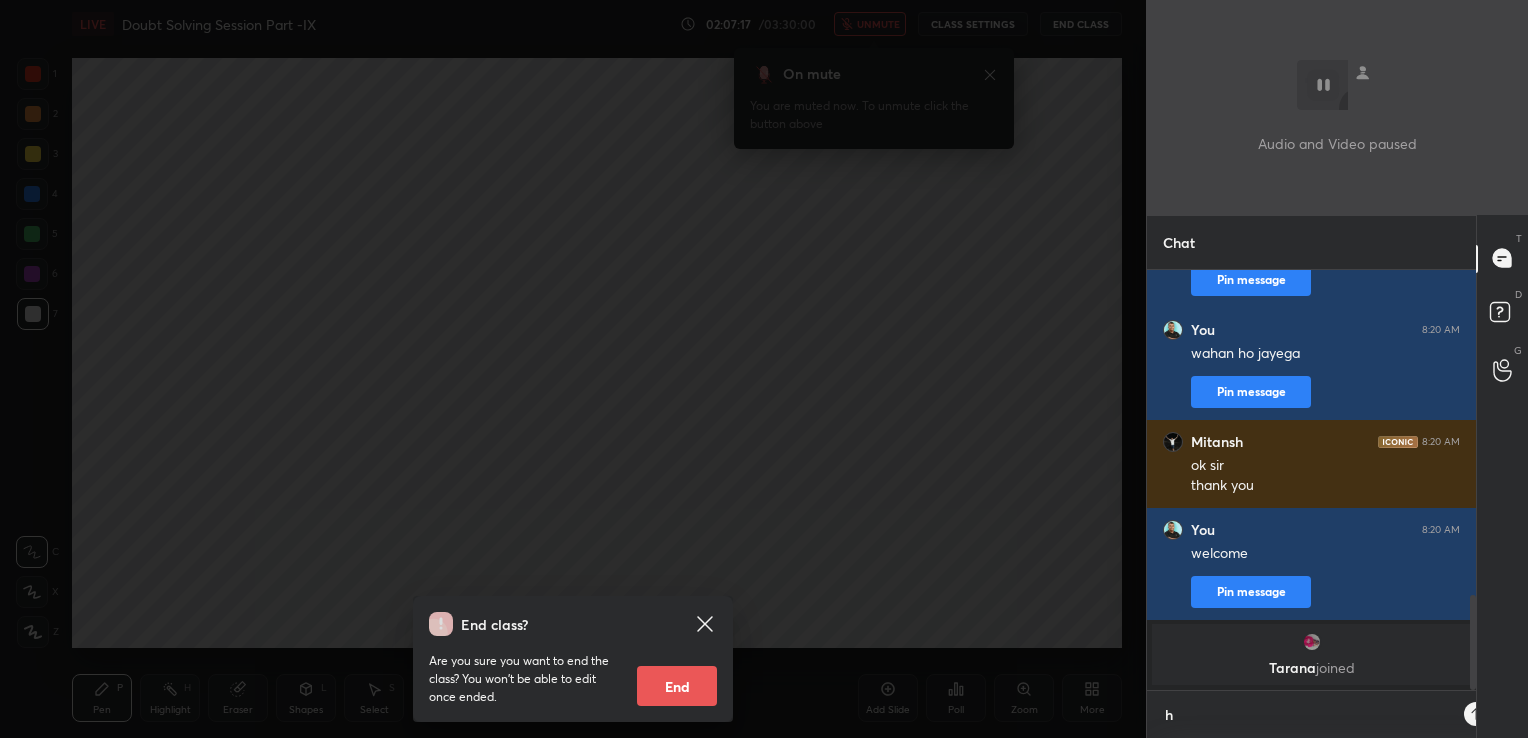 scroll, scrollTop: 409, scrollLeft: 323, axis: both 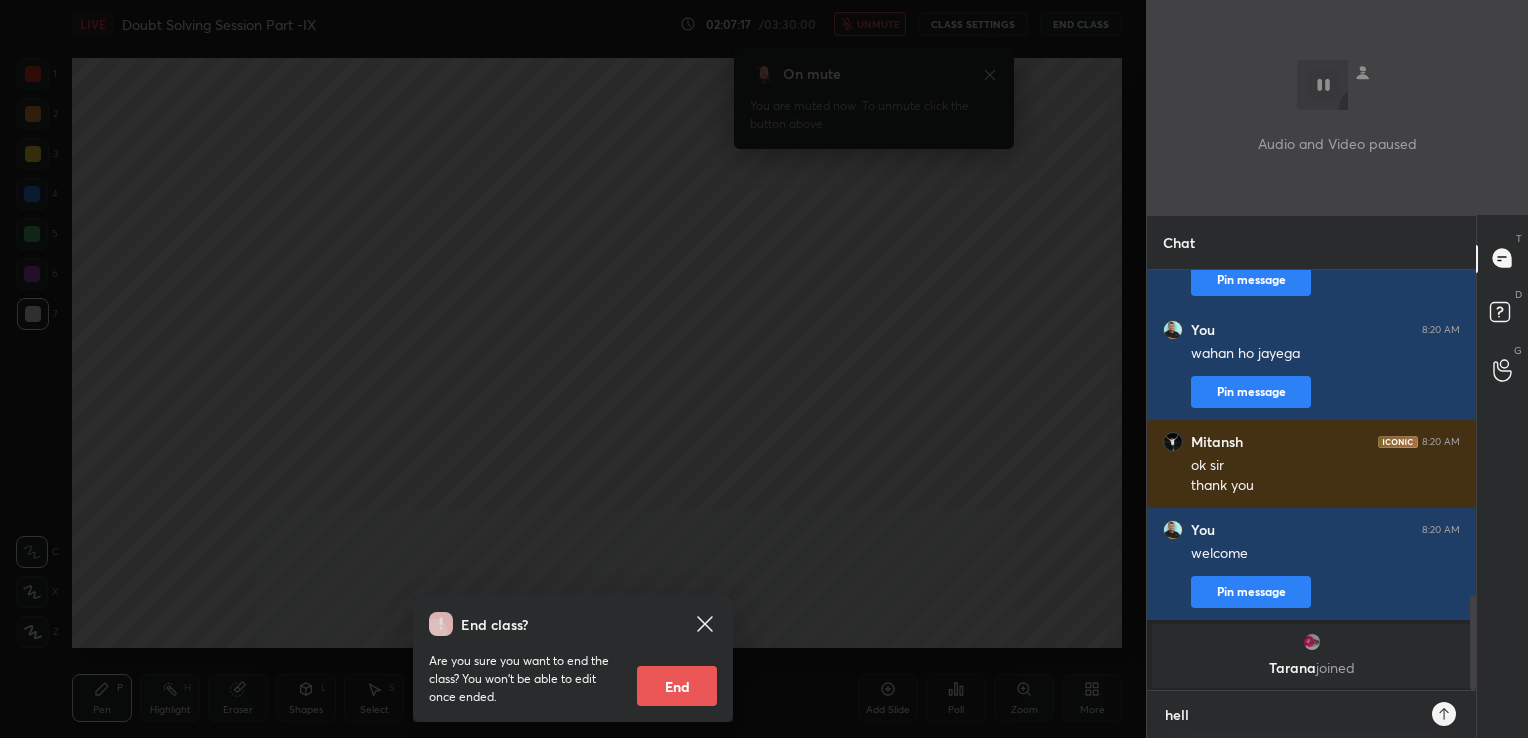 type on "hello" 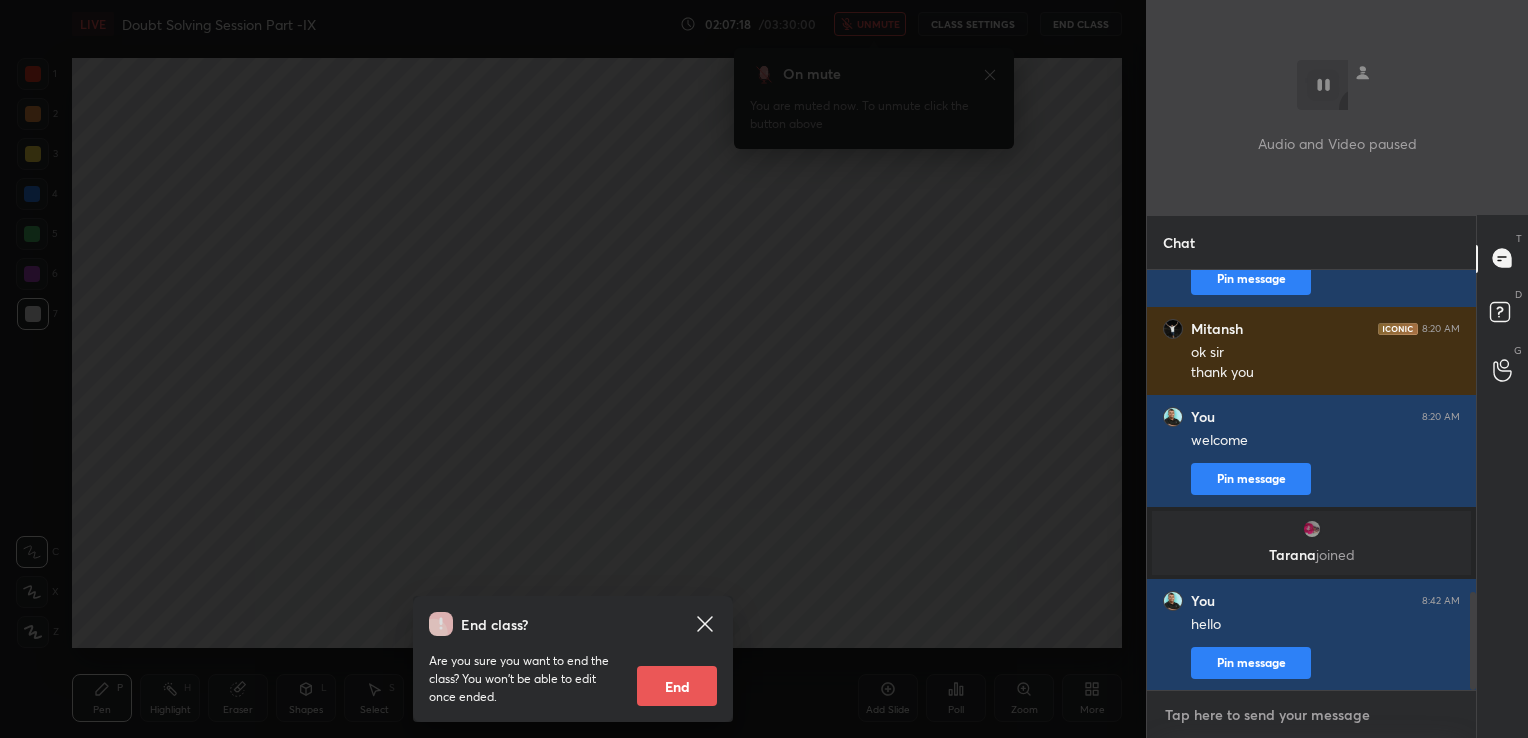 scroll, scrollTop: 1391, scrollLeft: 0, axis: vertical 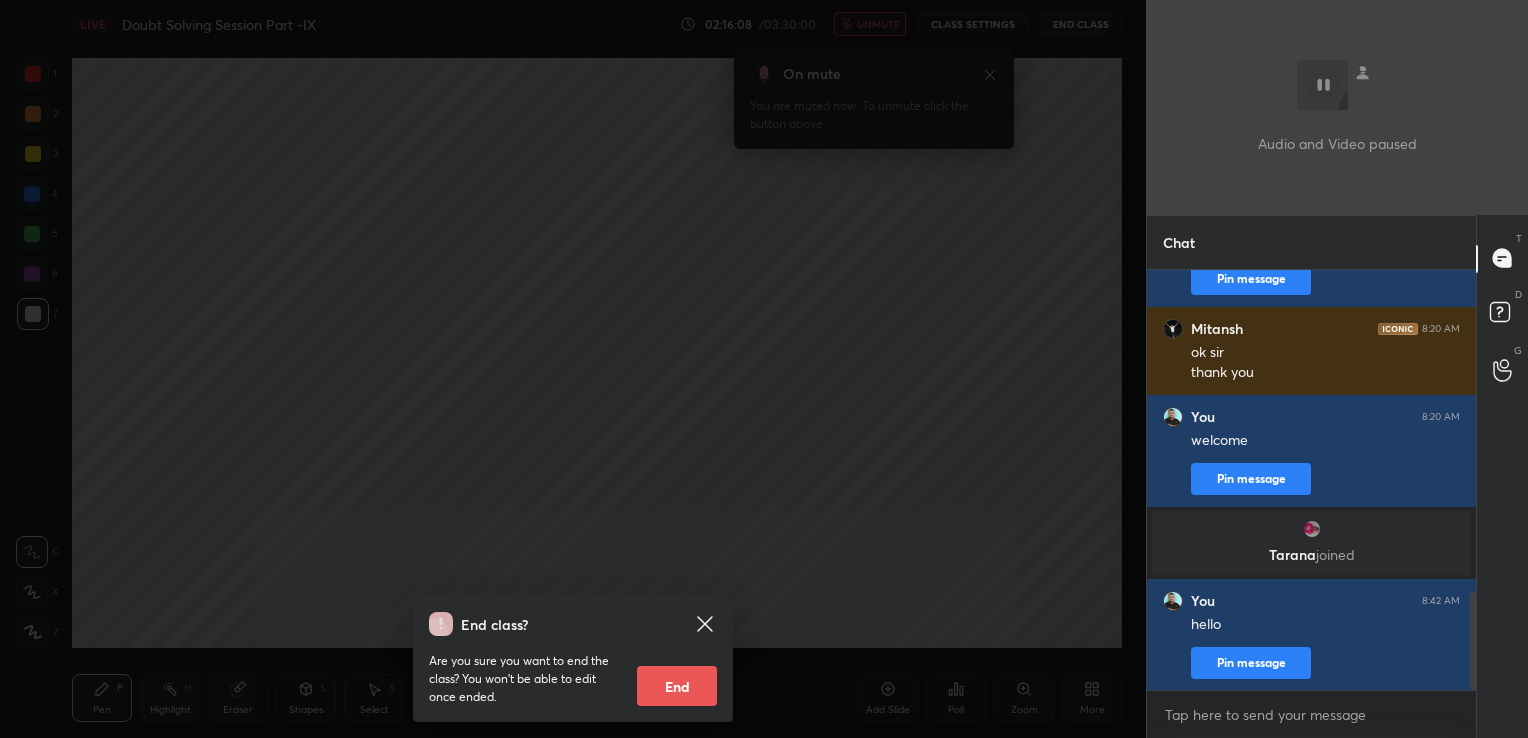 click at bounding box center [1312, 529] 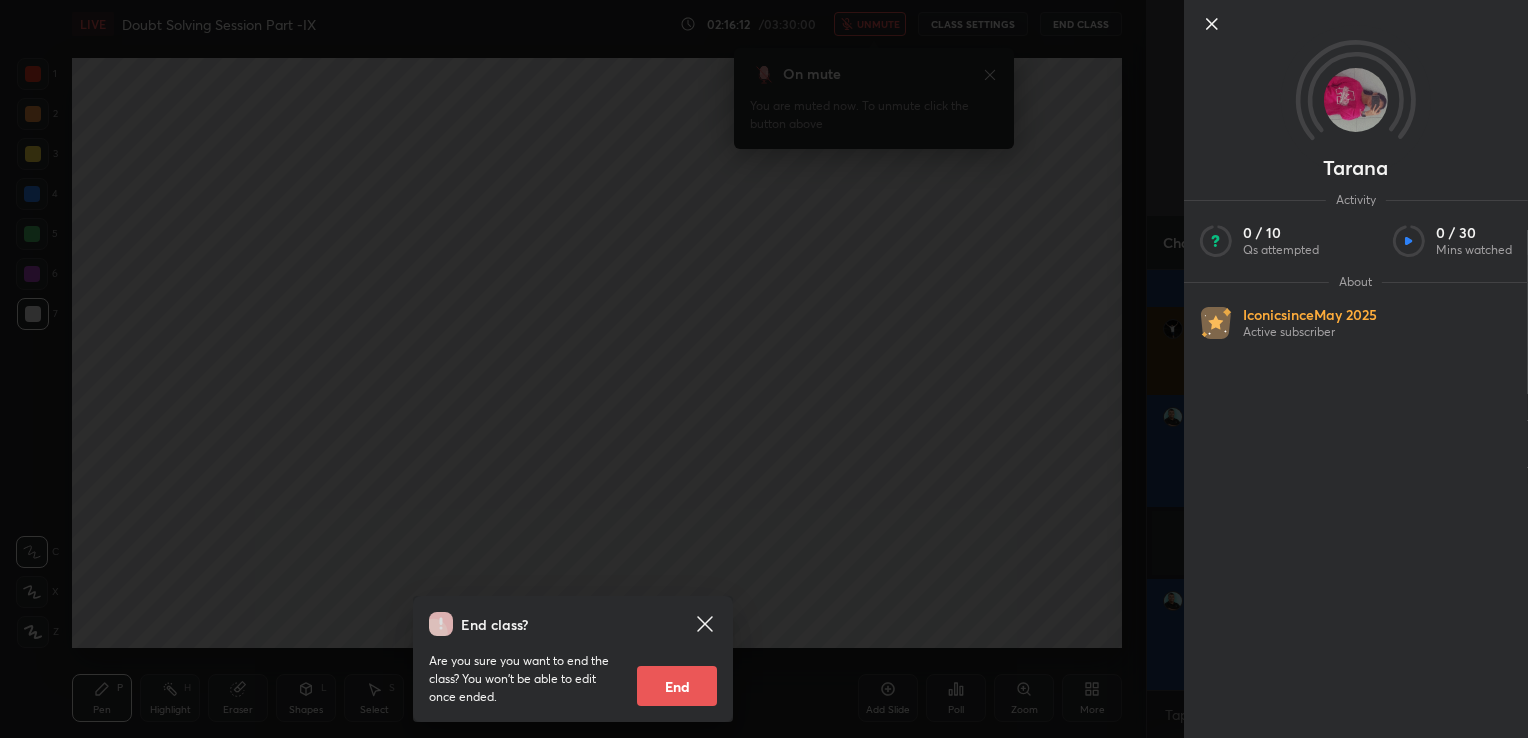 click 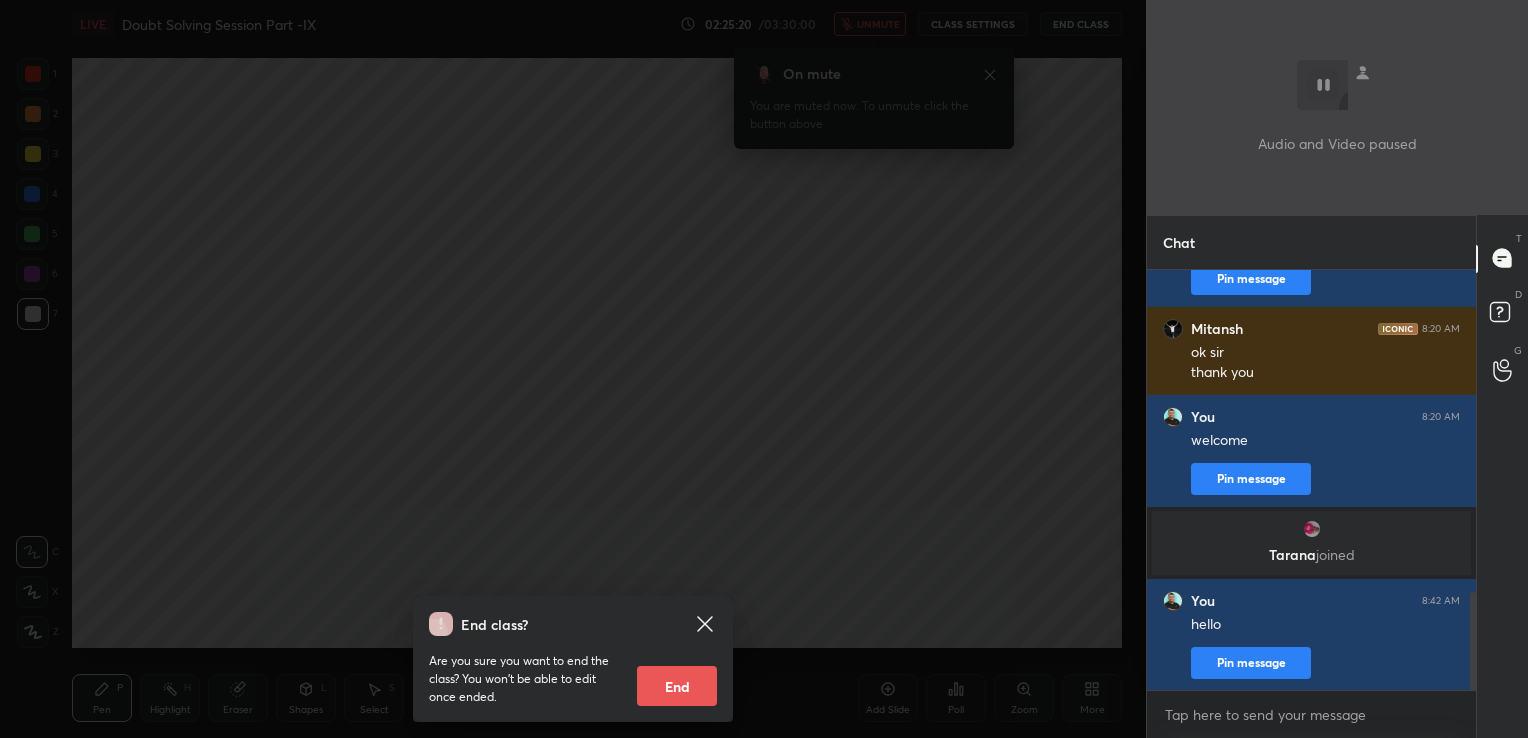 scroll, scrollTop: 1463, scrollLeft: 0, axis: vertical 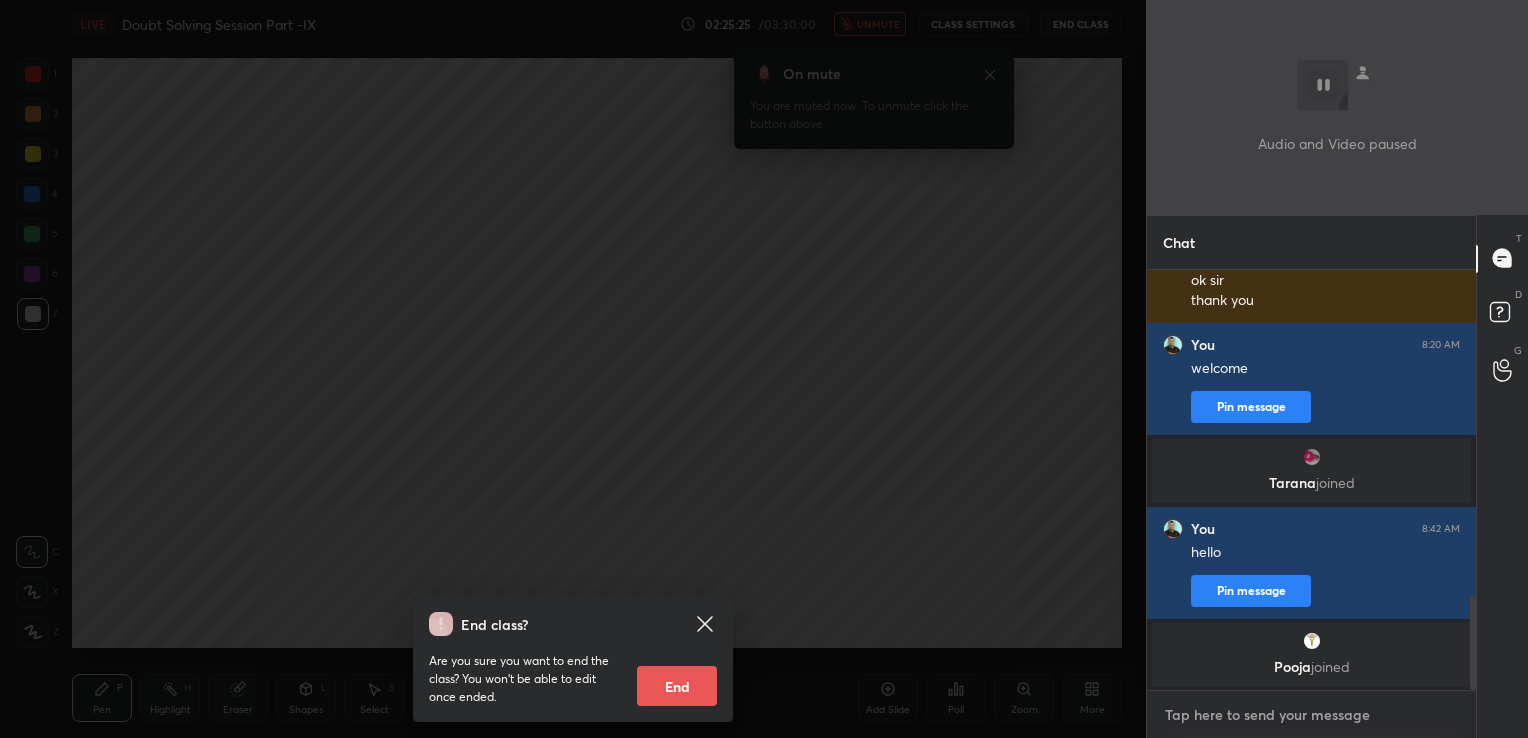 click at bounding box center (1311, 715) 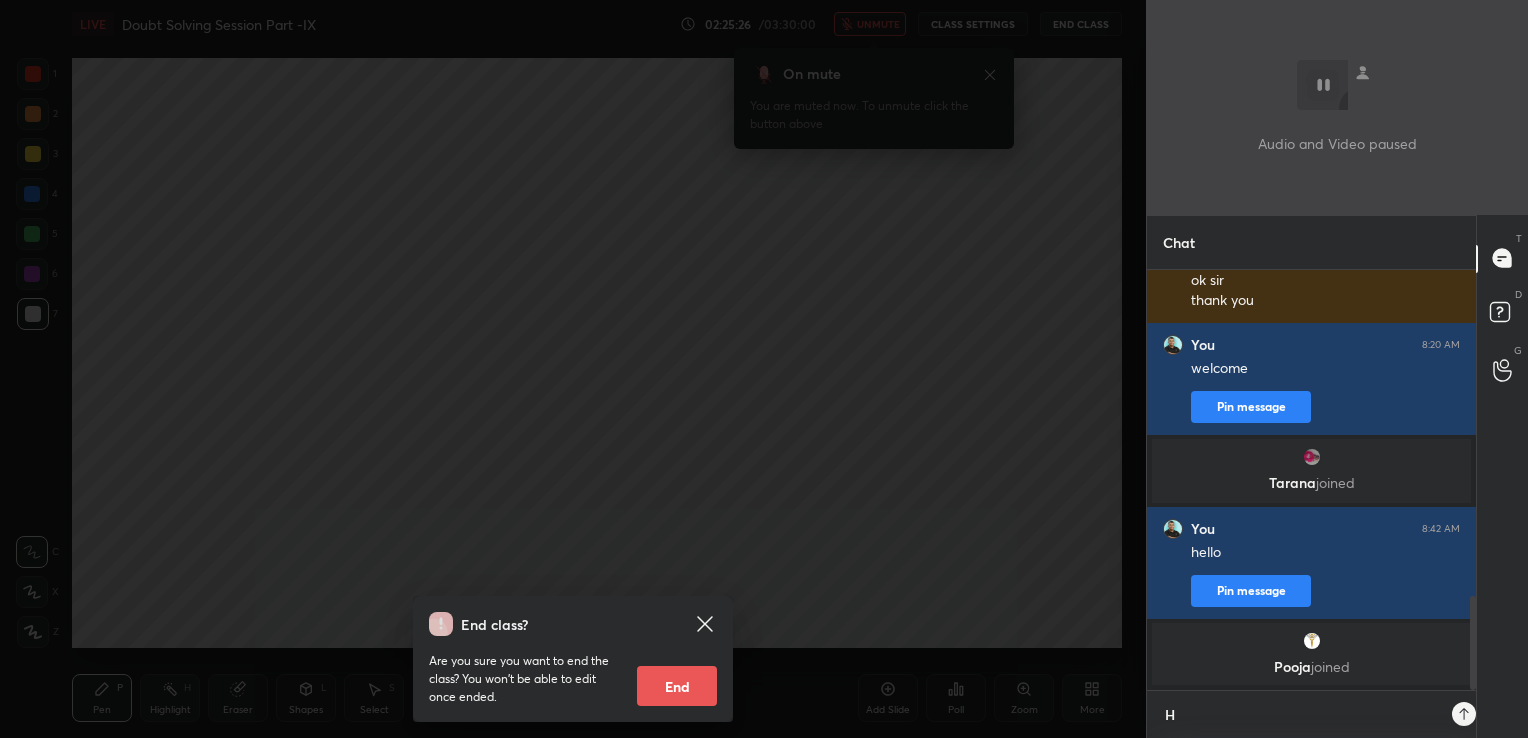scroll, scrollTop: 415, scrollLeft: 323, axis: both 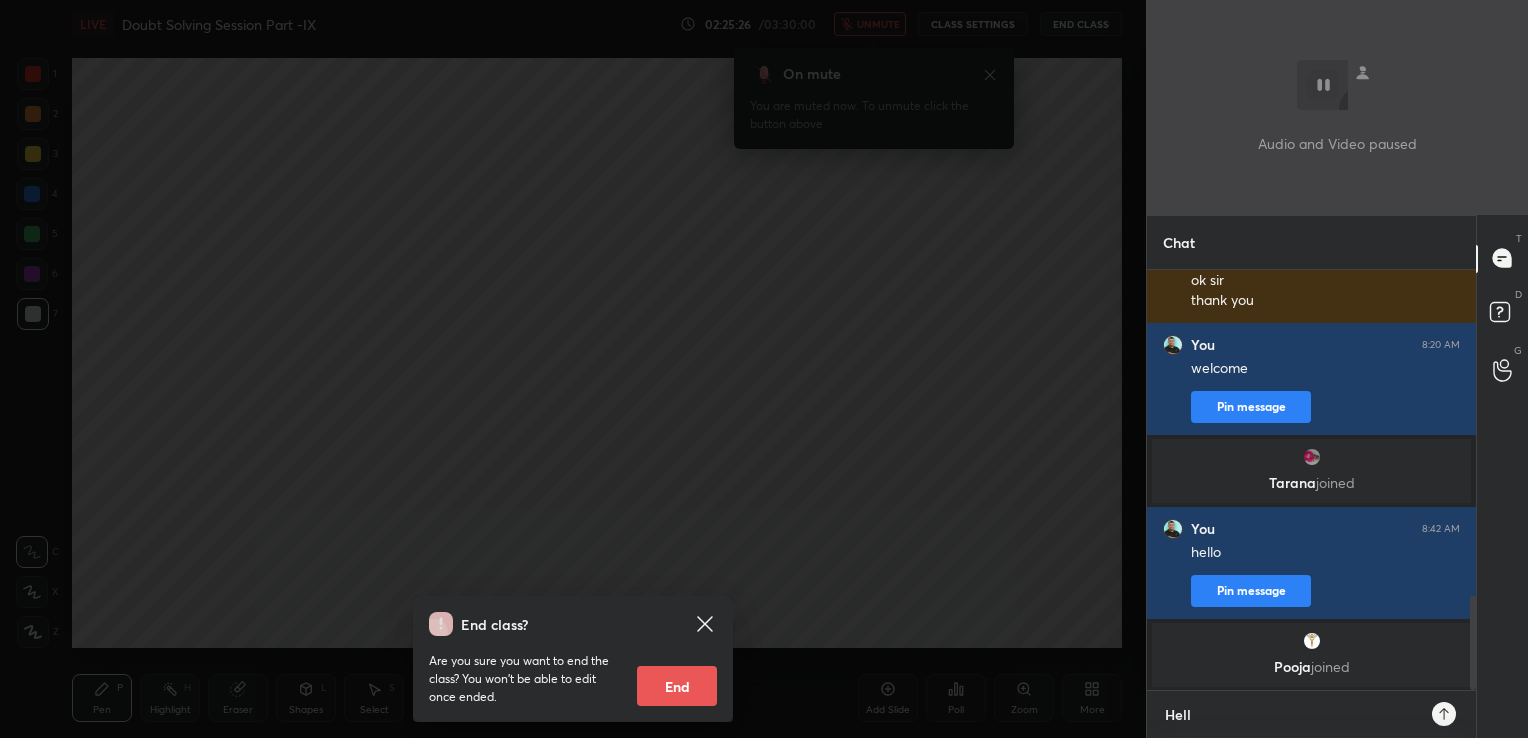type on "Hello" 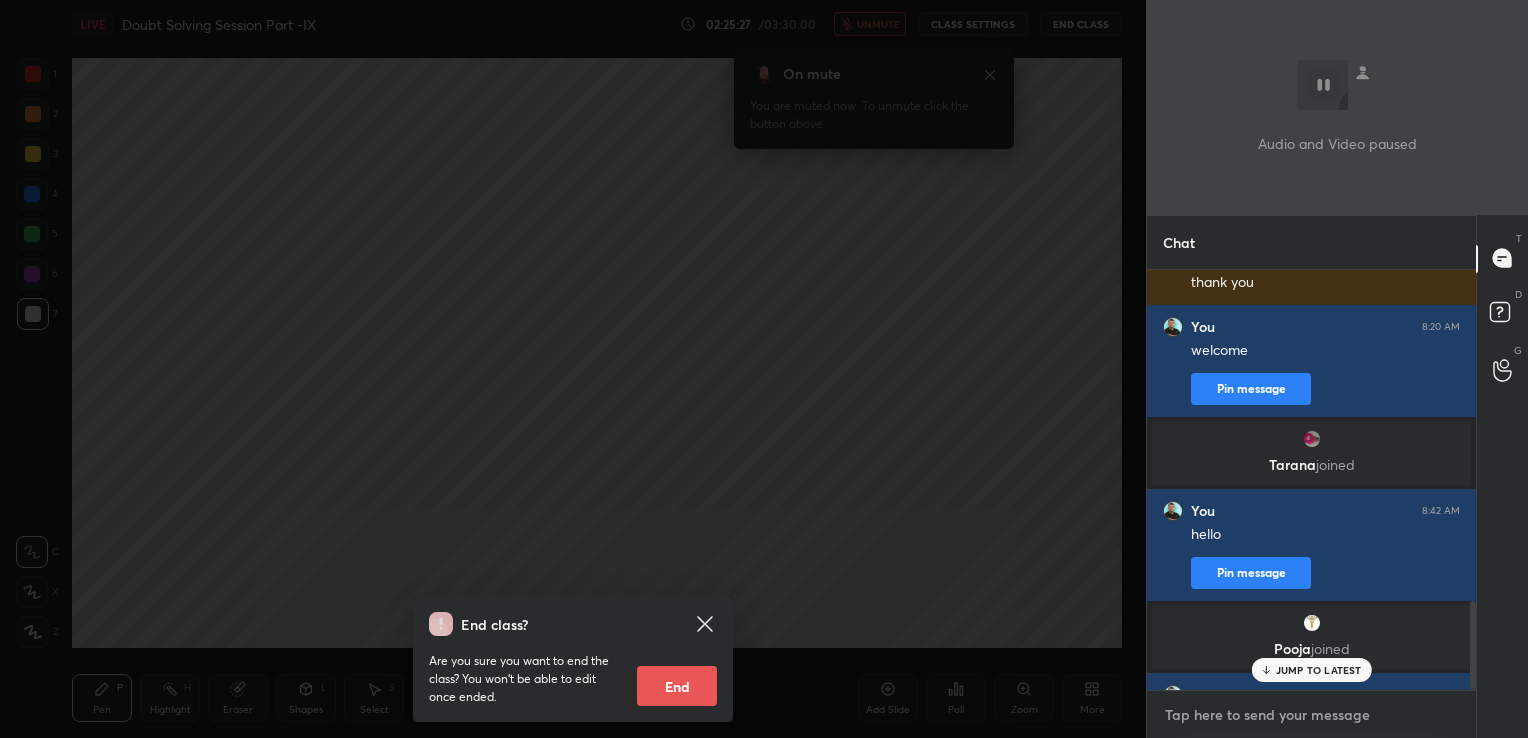 scroll, scrollTop: 1556, scrollLeft: 0, axis: vertical 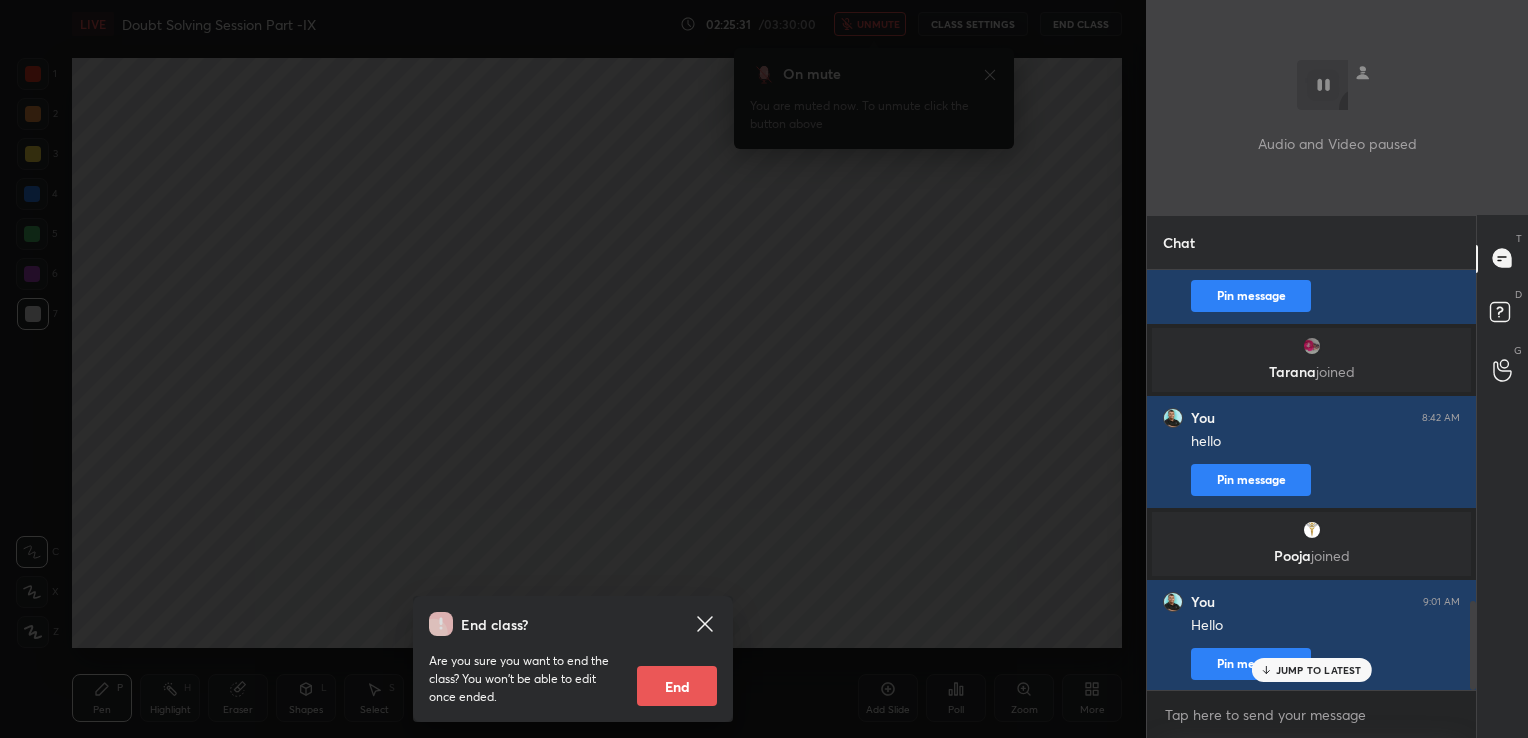click 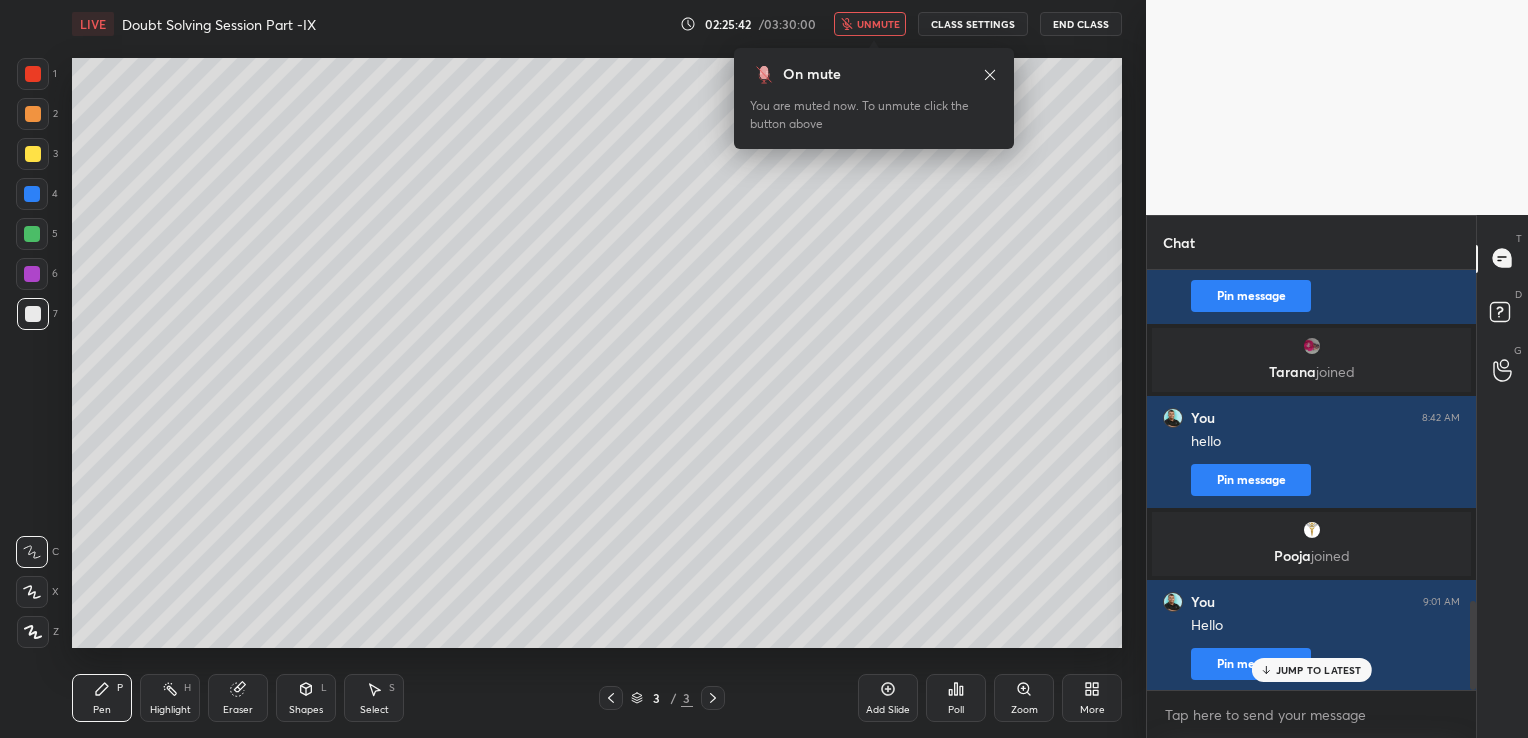scroll, scrollTop: 1624, scrollLeft: 0, axis: vertical 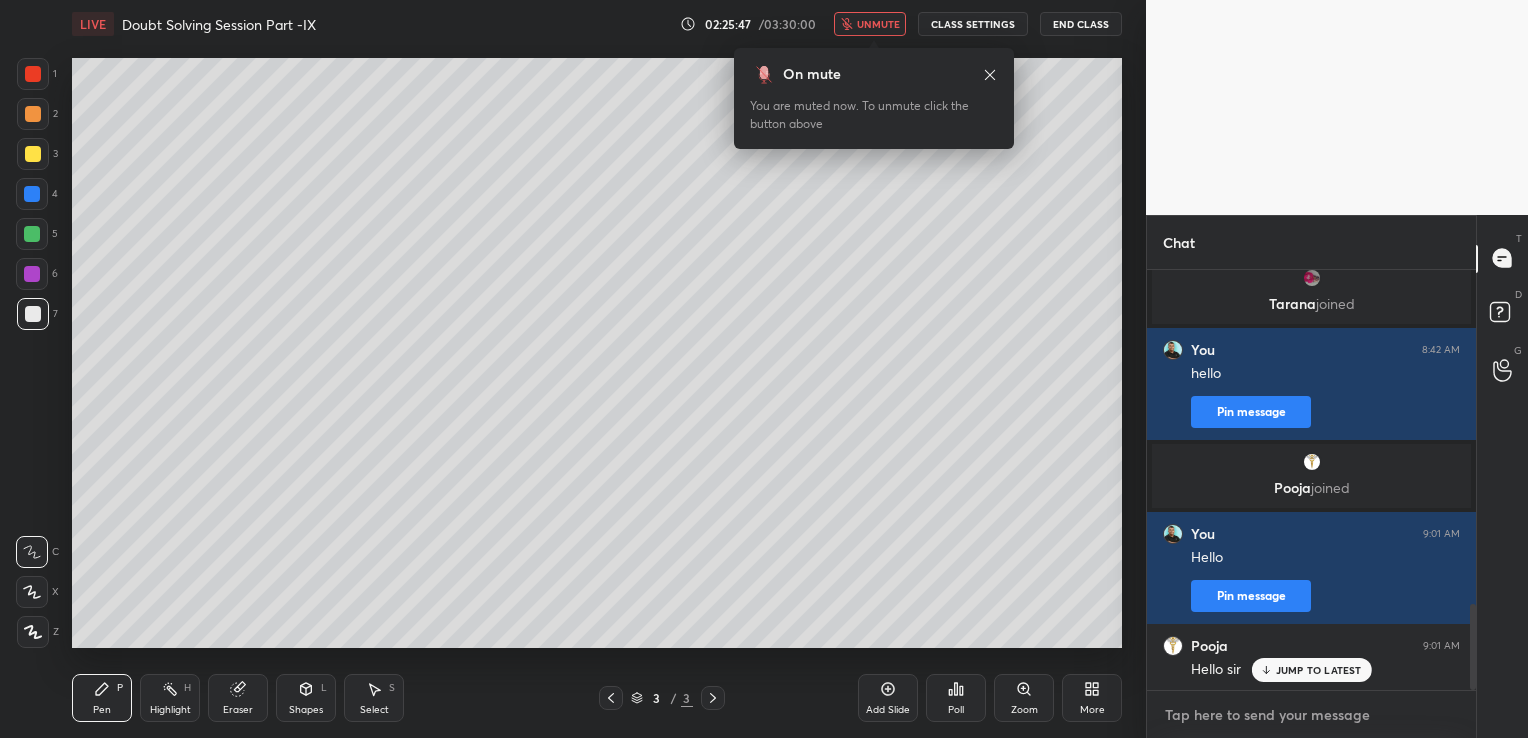 click at bounding box center [1311, 715] 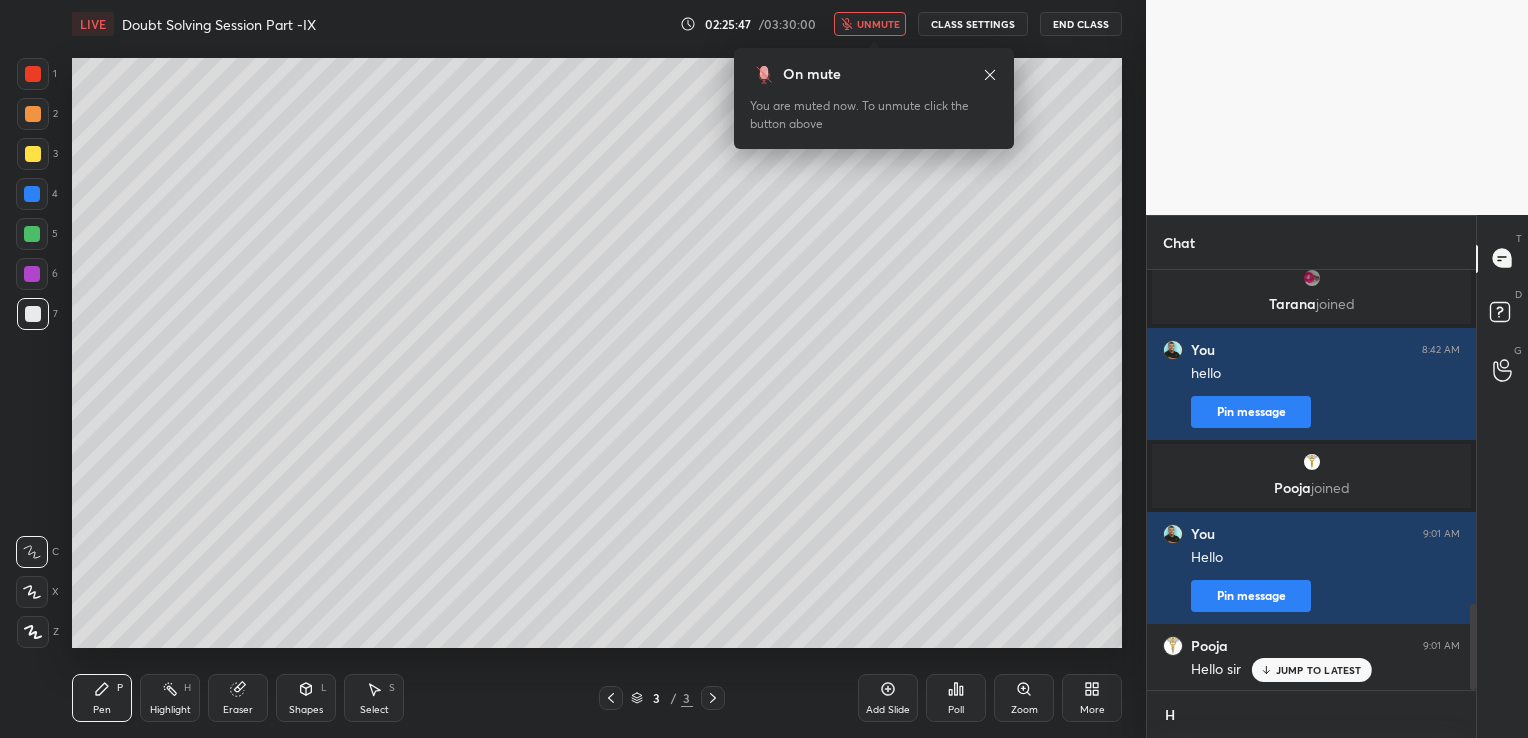 scroll, scrollTop: 409, scrollLeft: 323, axis: both 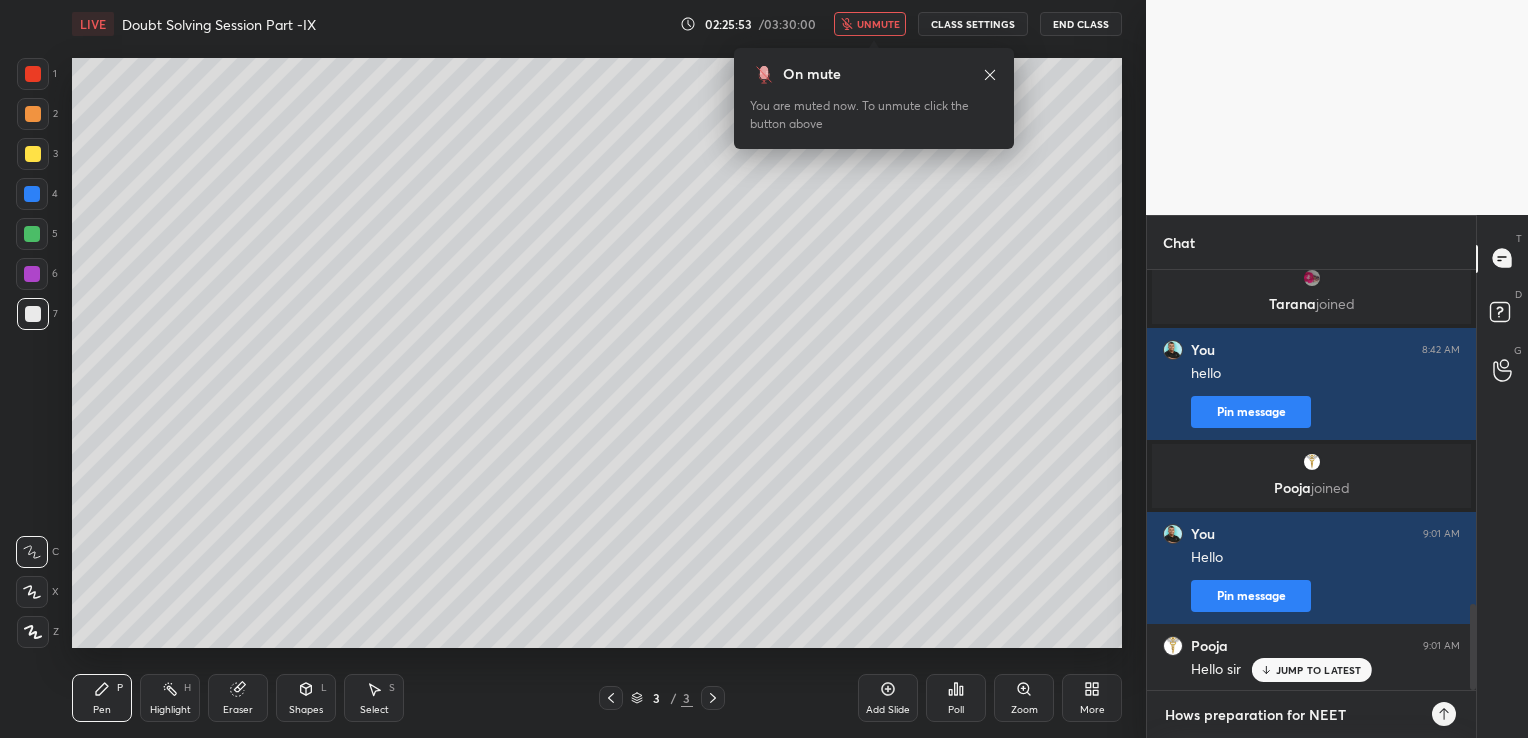 type on "Hows preparation for NEET?" 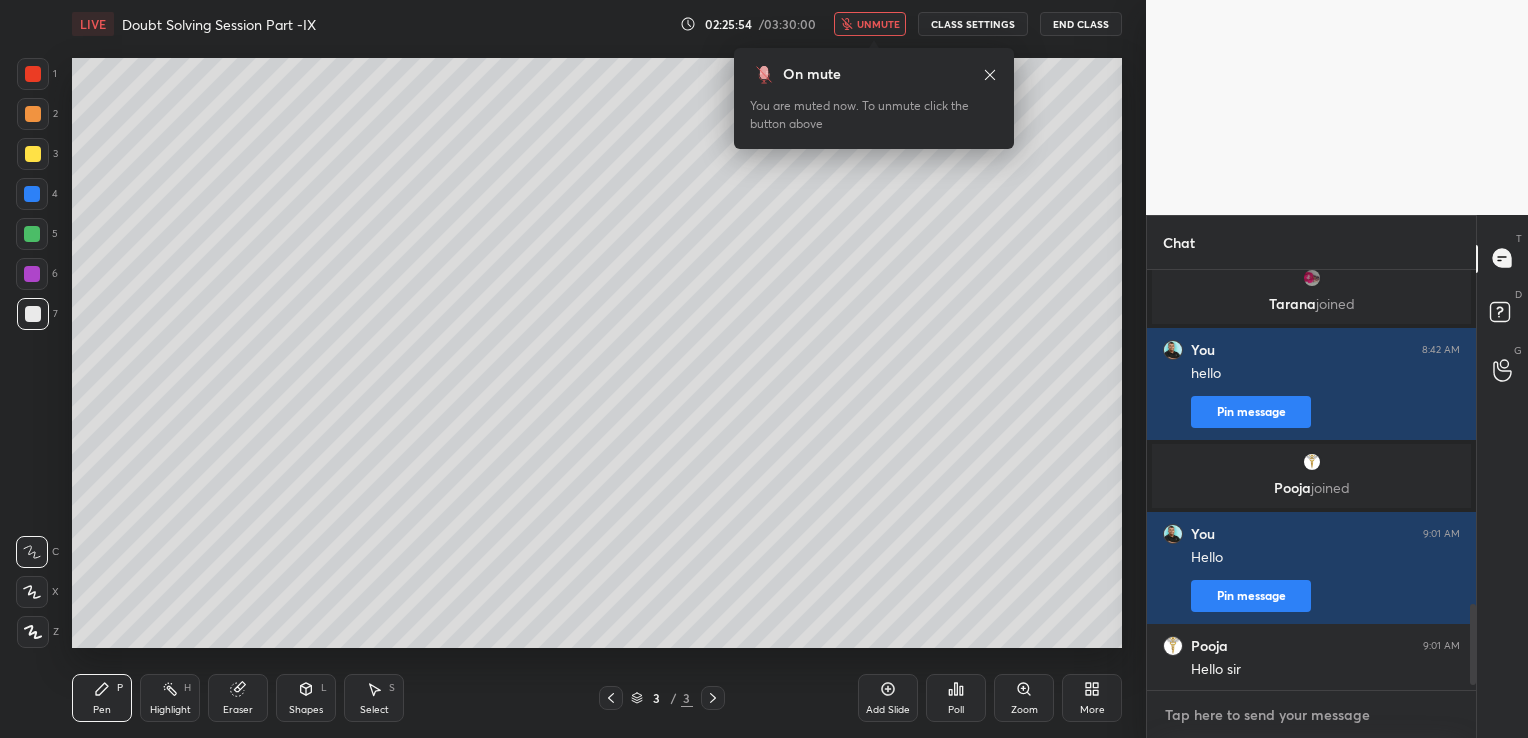 scroll, scrollTop: 1736, scrollLeft: 0, axis: vertical 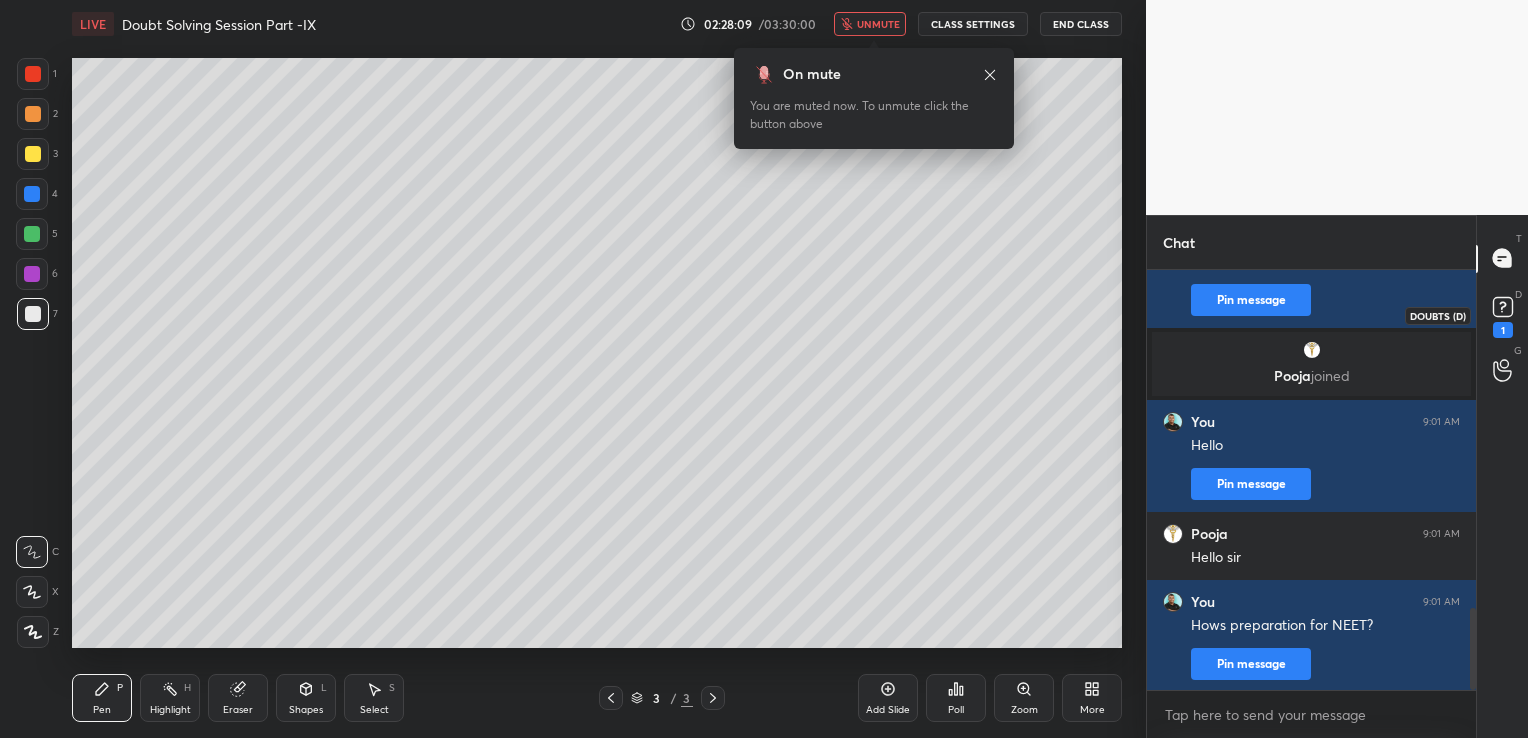click 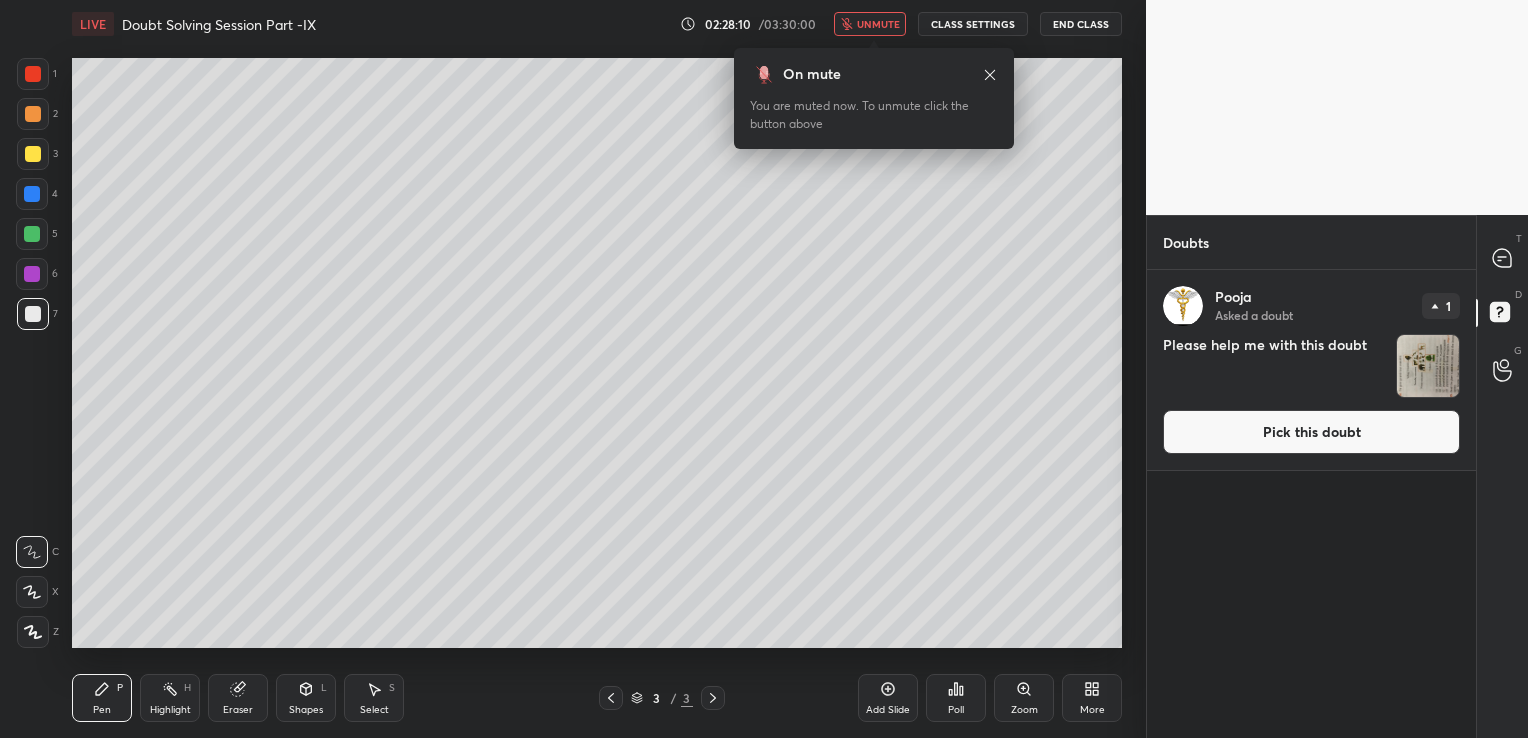 click on "Pick this doubt" at bounding box center (1311, 432) 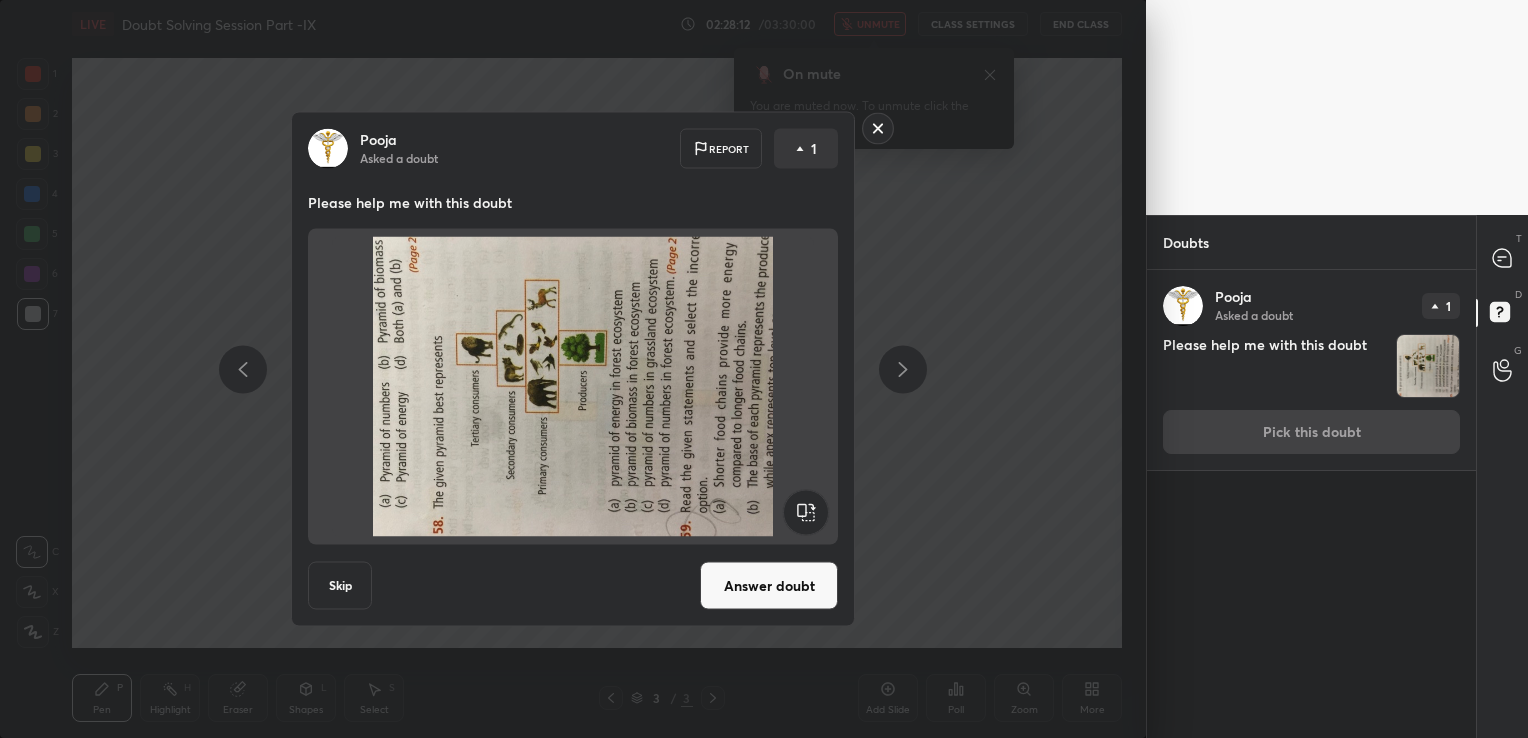 click 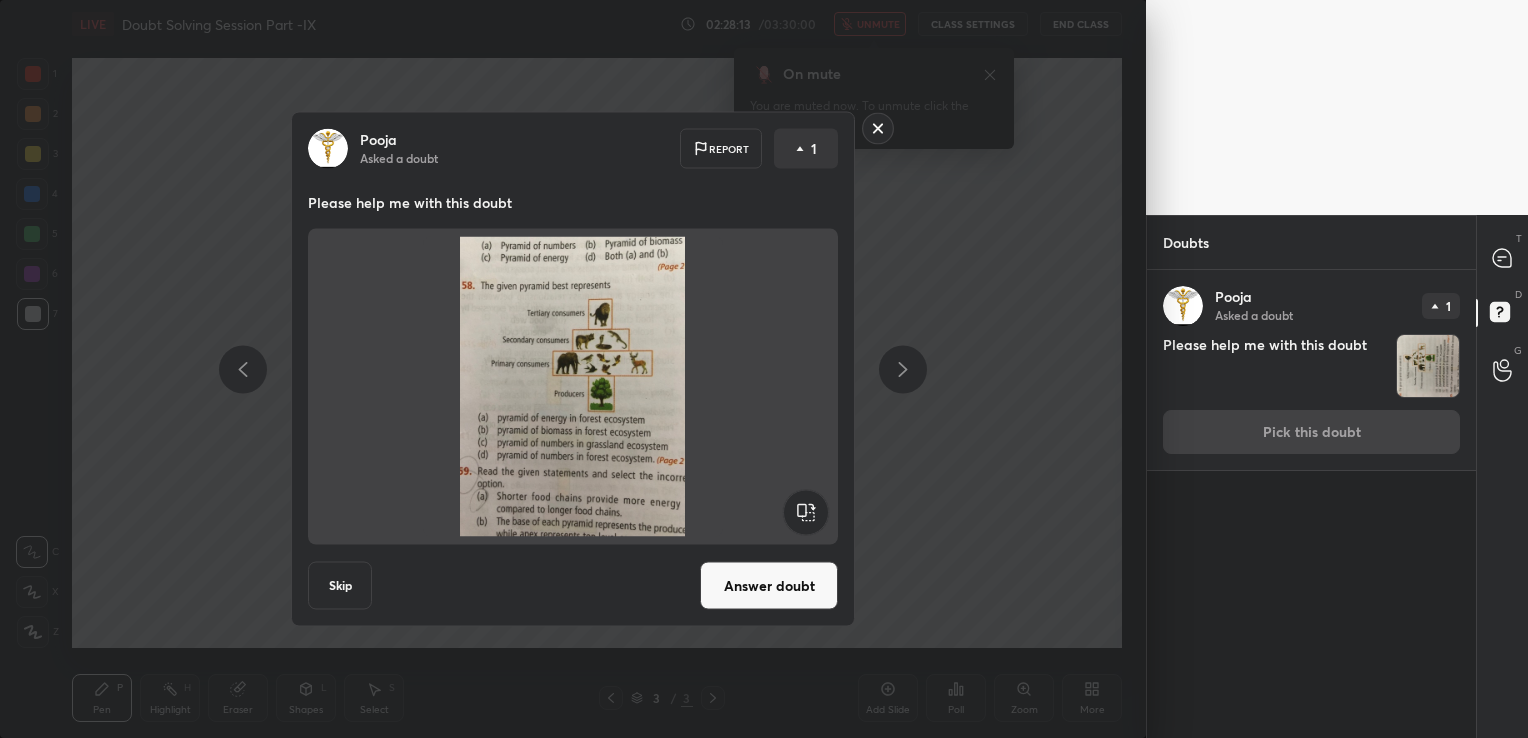 click on "Answer doubt" at bounding box center [769, 586] 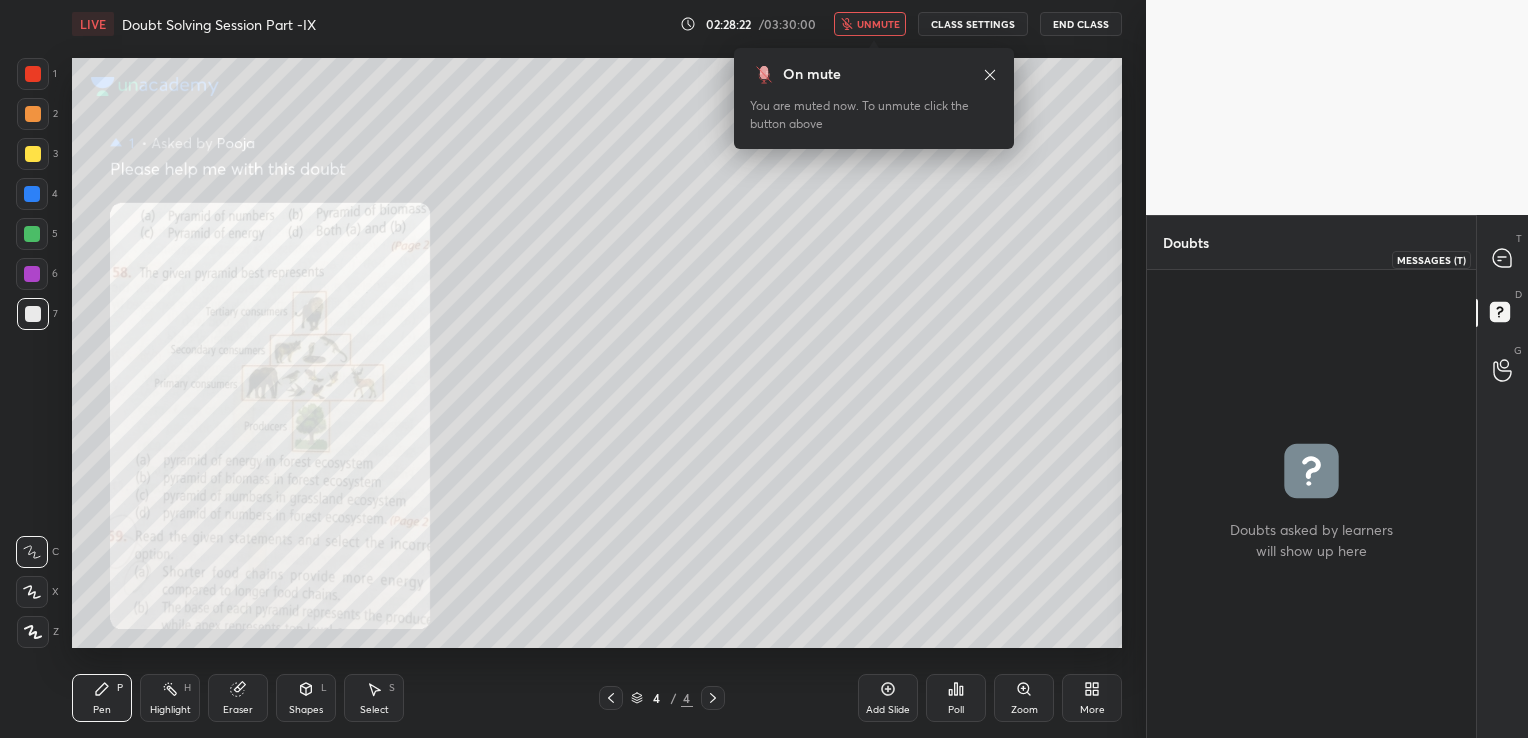 click 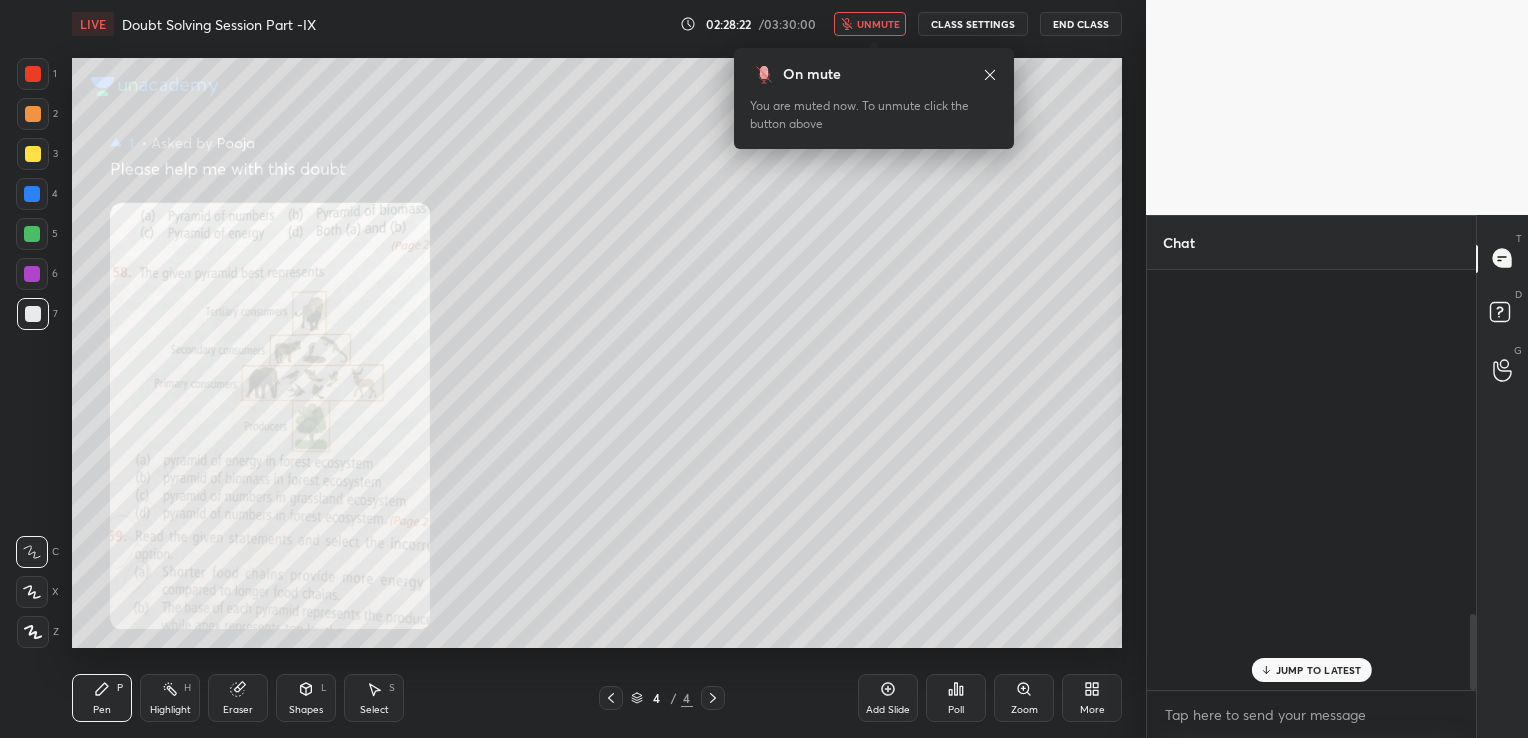 scroll, scrollTop: 1912, scrollLeft: 0, axis: vertical 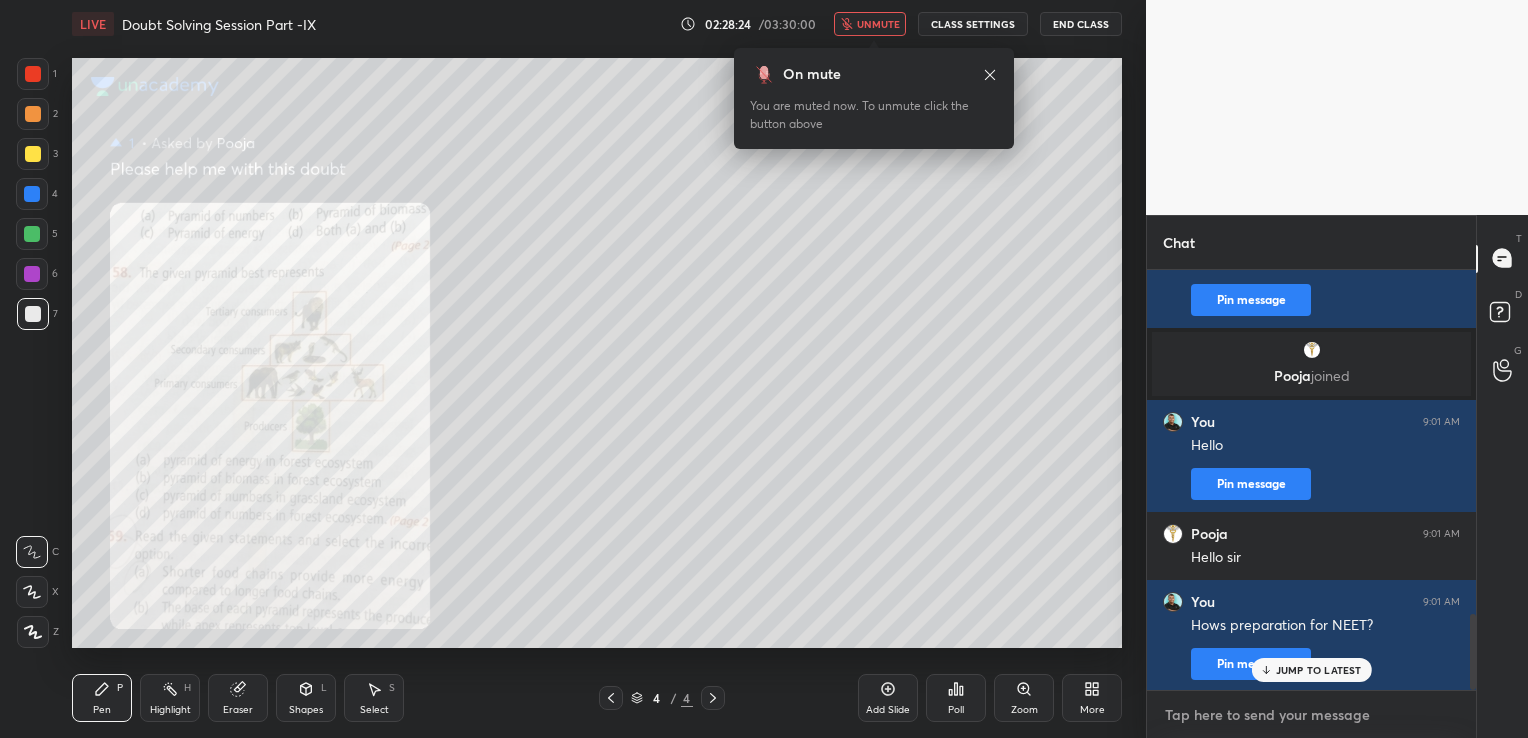 click at bounding box center [1311, 715] 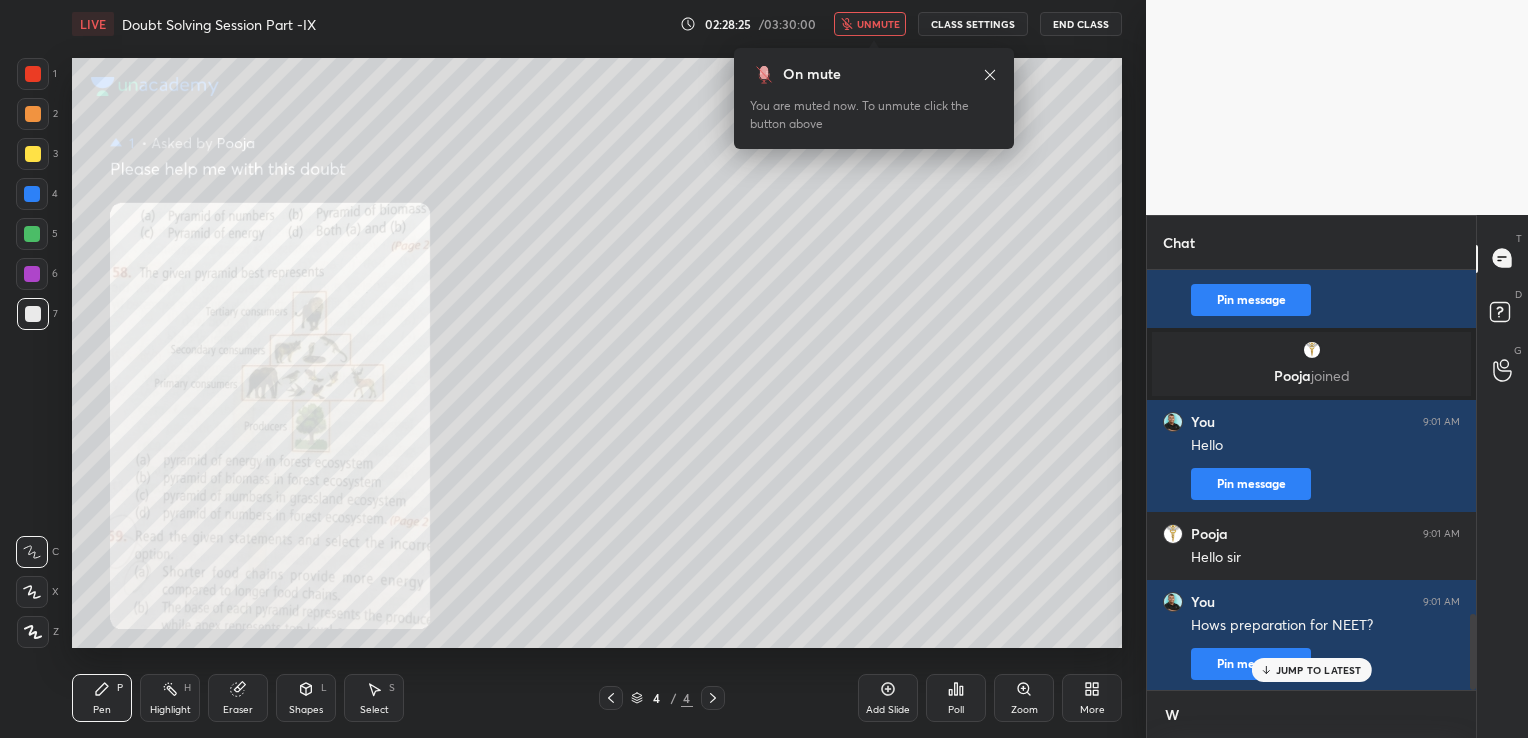 scroll, scrollTop: 409, scrollLeft: 323, axis: both 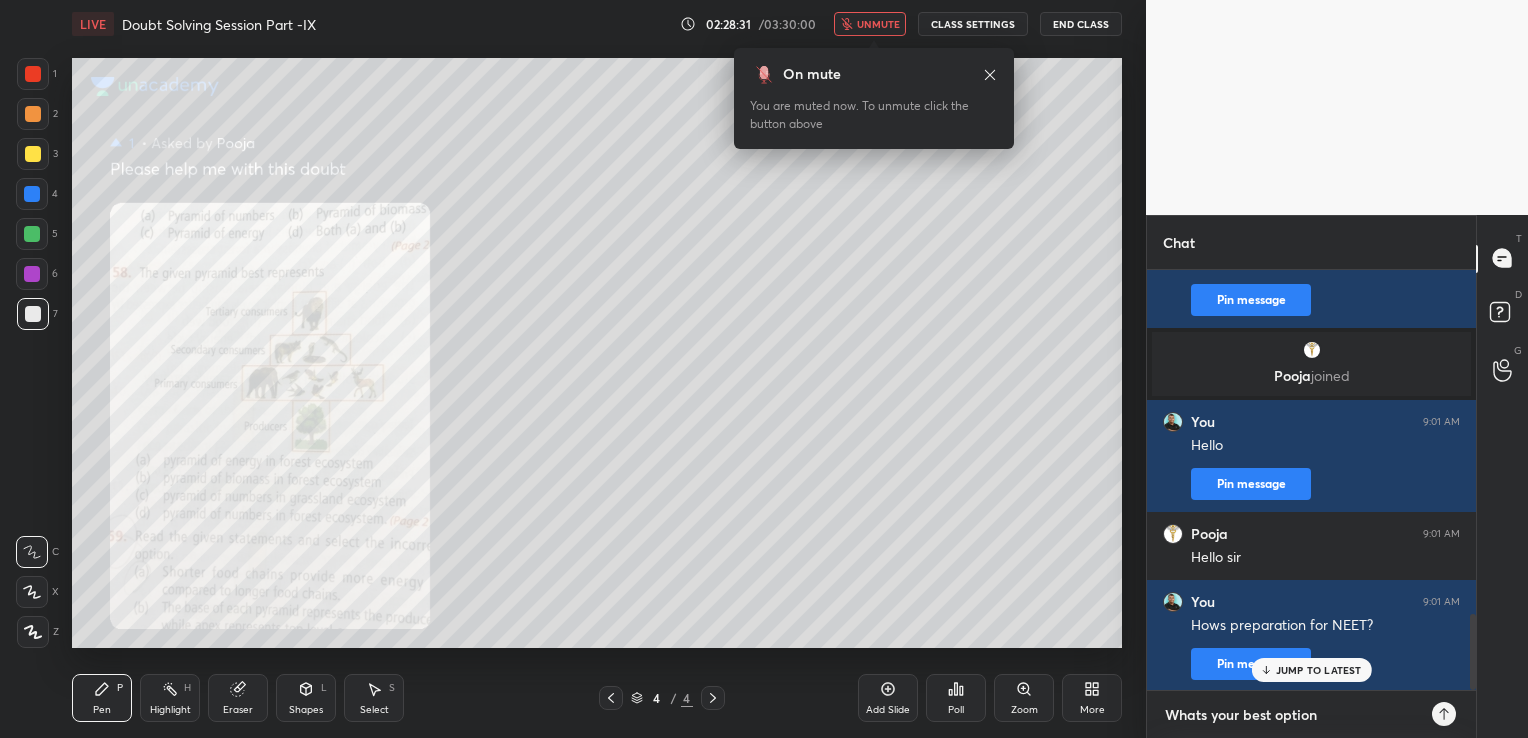 type on "Whats your best option?" 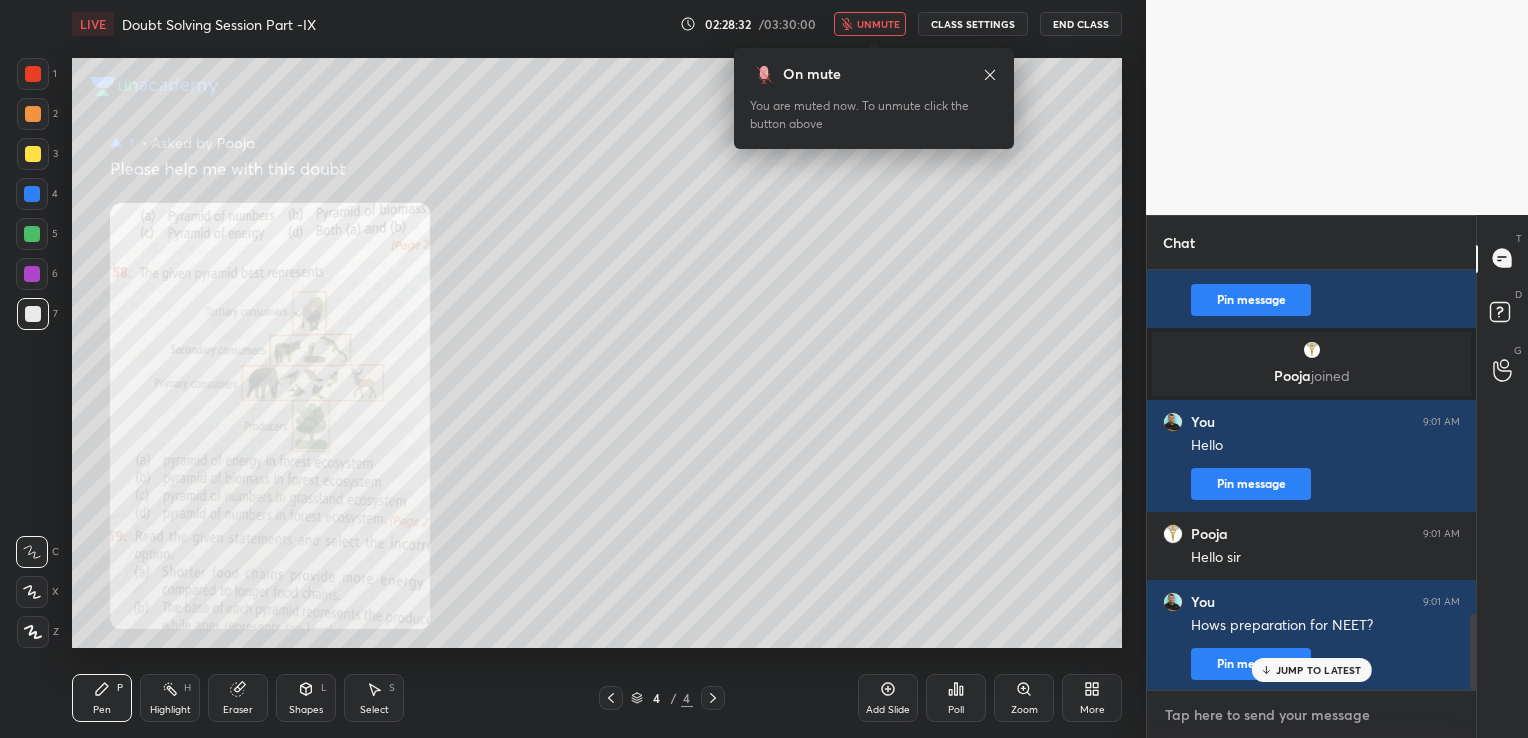 scroll, scrollTop: 2024, scrollLeft: 0, axis: vertical 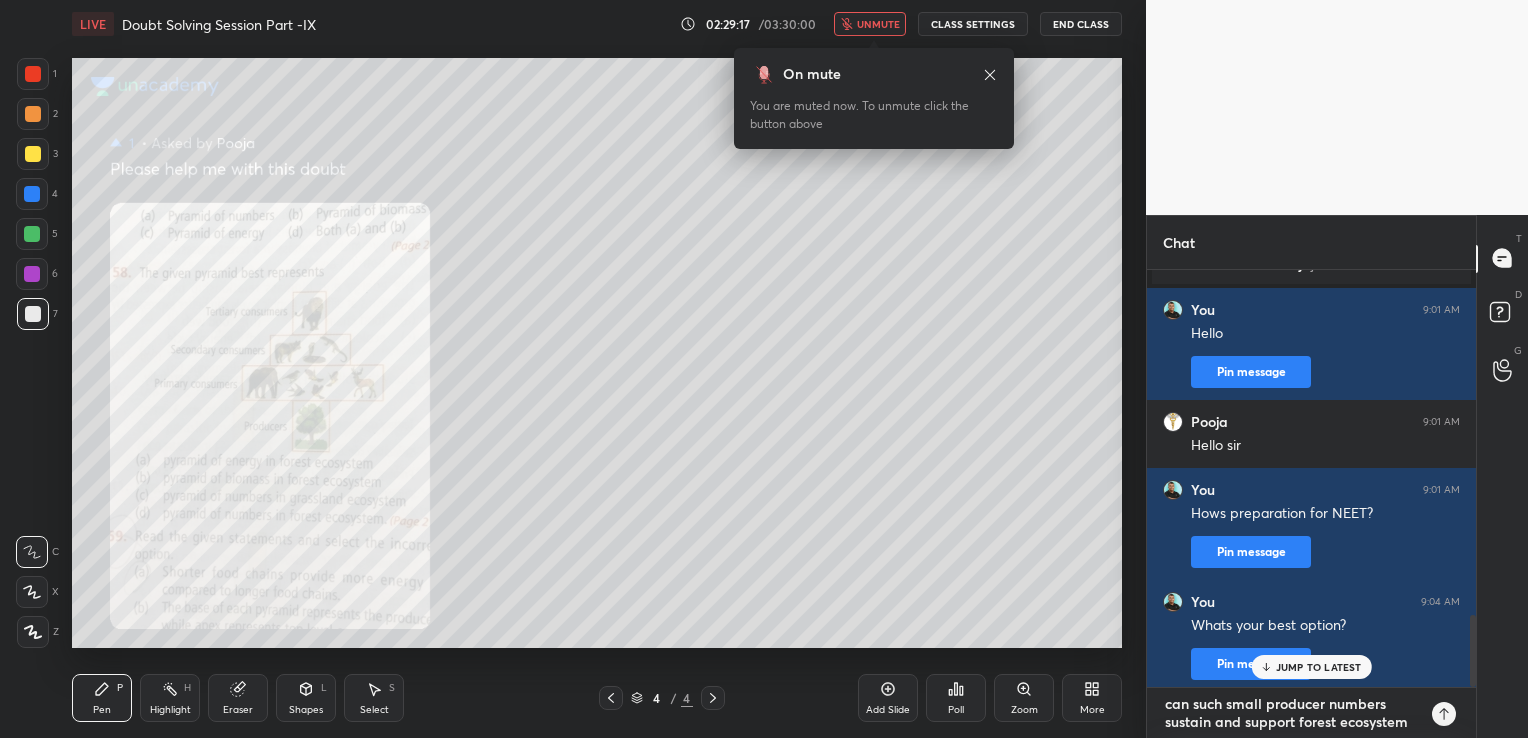 type on "can such small producer numbers sustain and support forest ecosystem?" 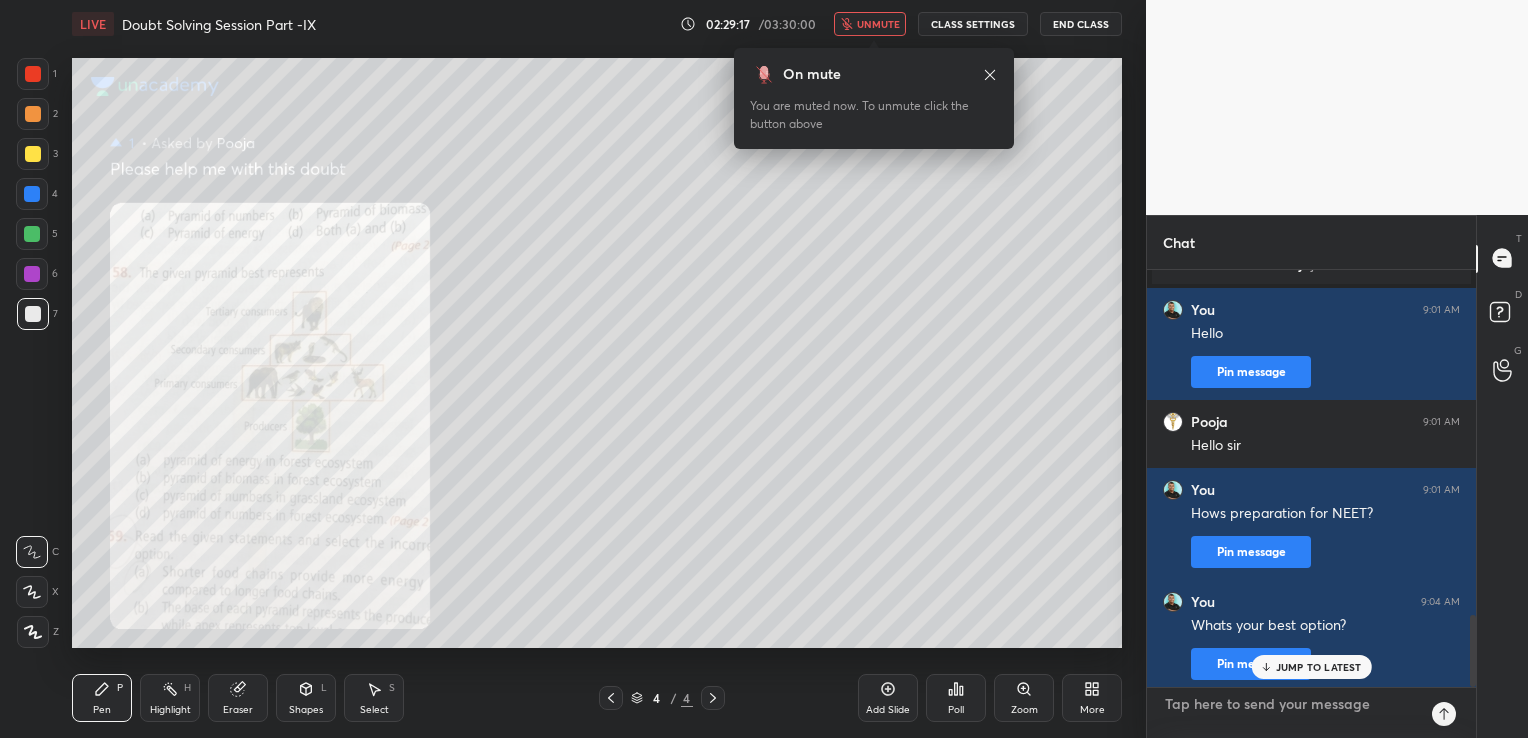 scroll, scrollTop: 7, scrollLeft: 6, axis: both 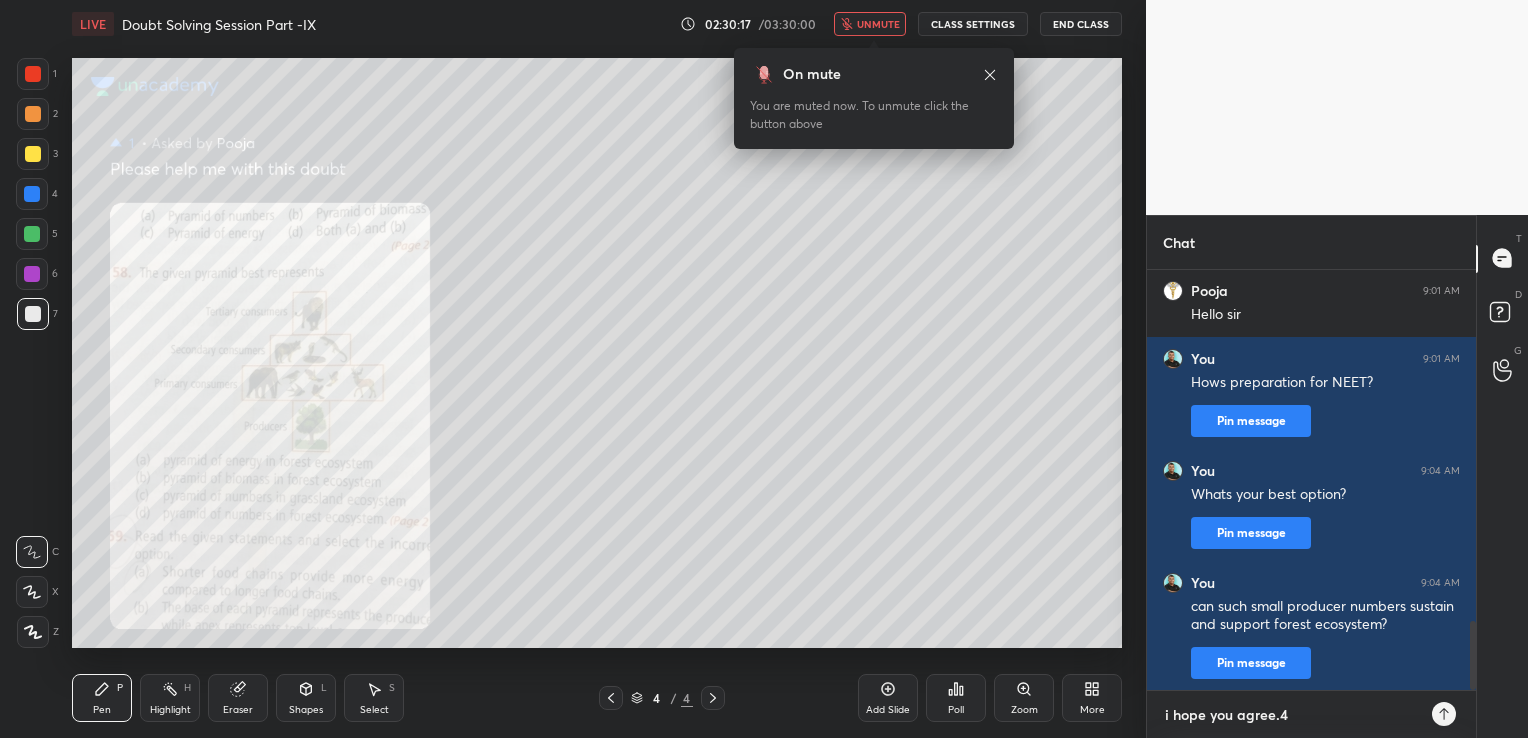 type on "i hope you agree." 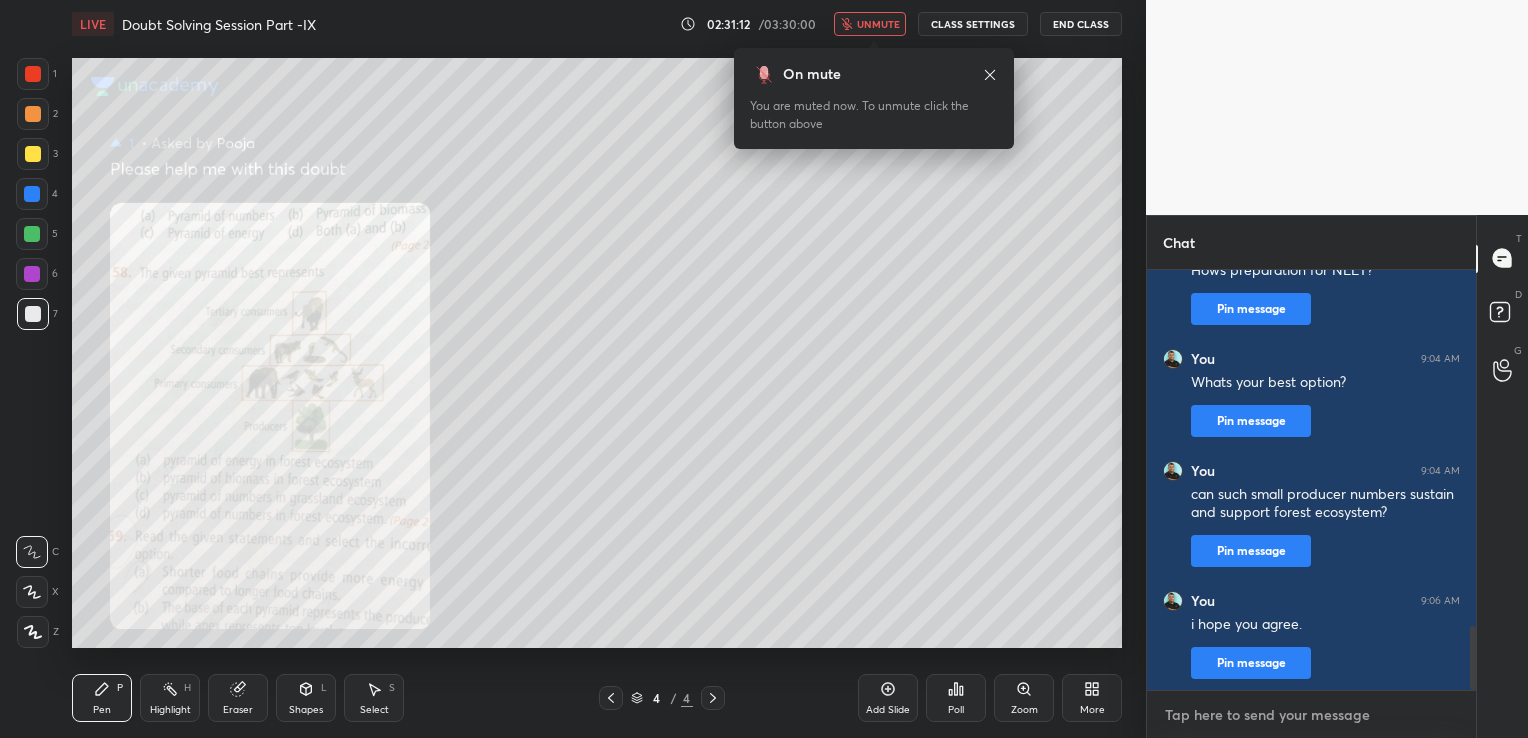 scroll, scrollTop: 2335, scrollLeft: 0, axis: vertical 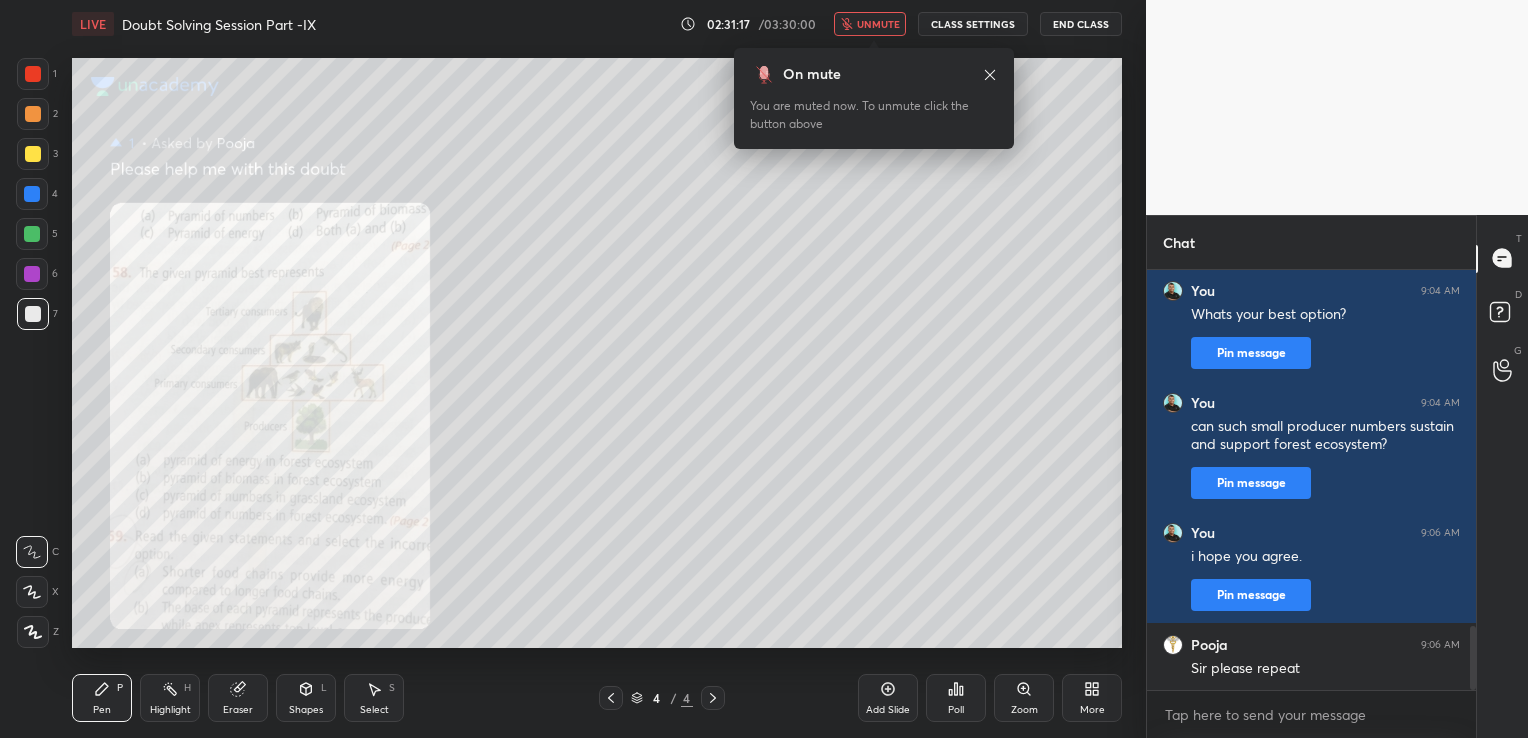 click on "unmute" at bounding box center (878, 24) 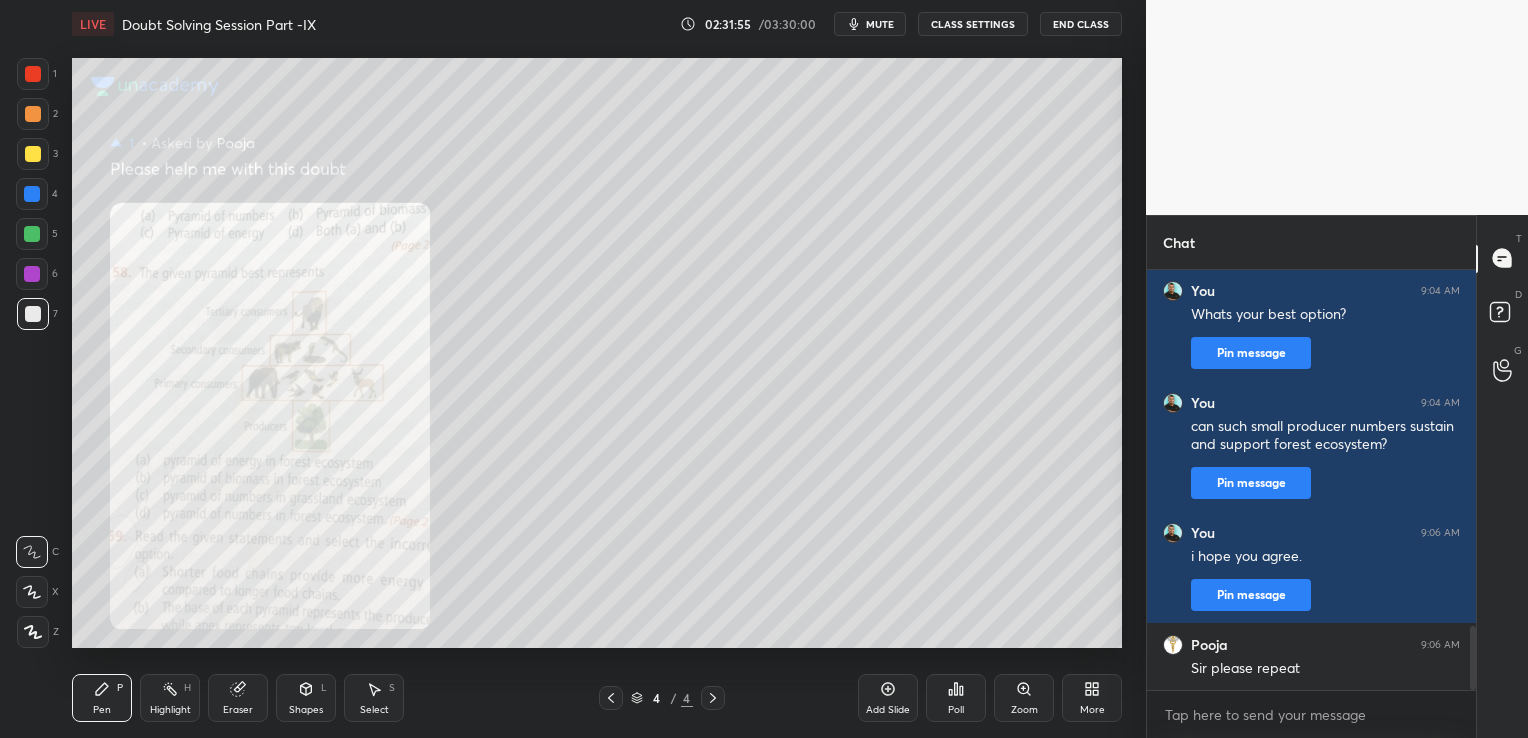 click on "mute" at bounding box center [880, 24] 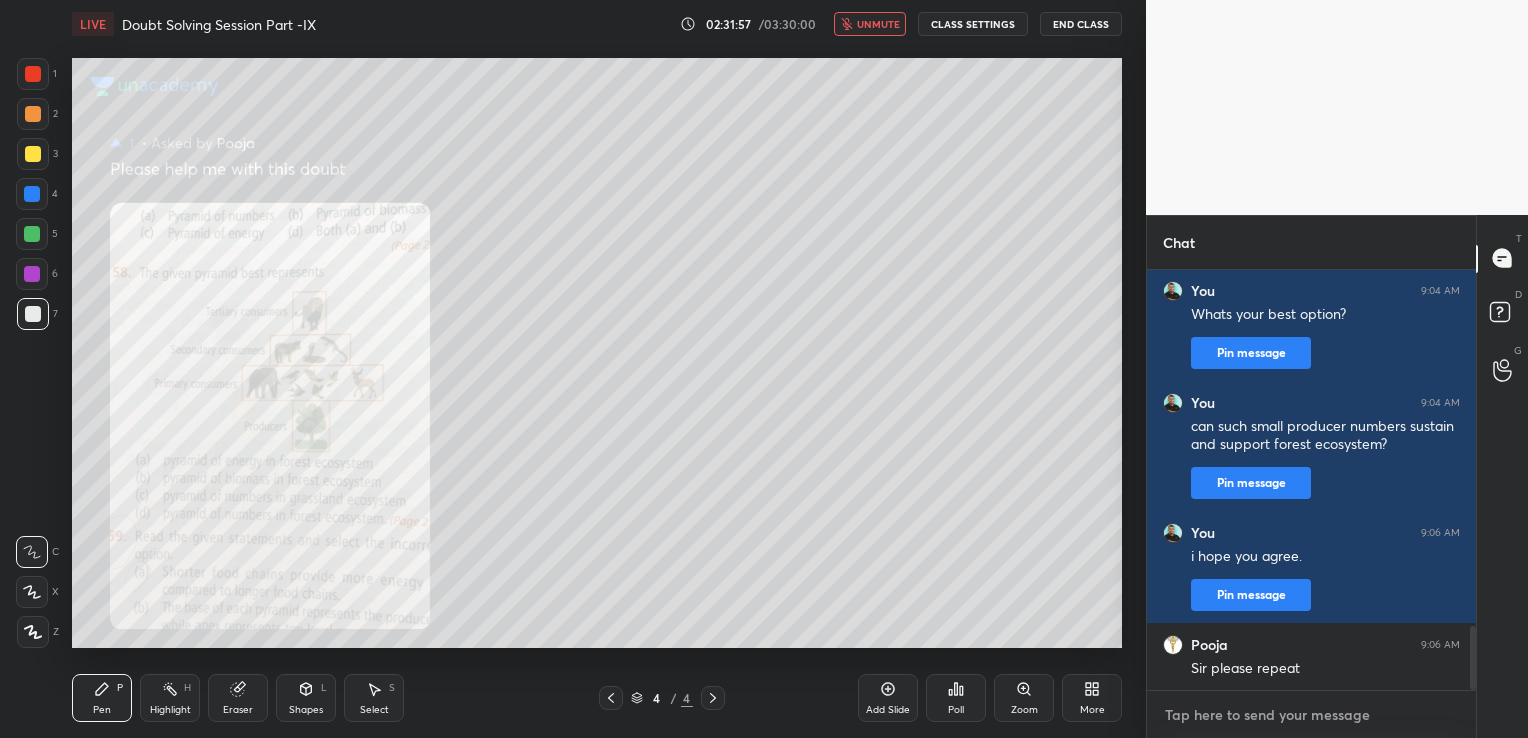 click at bounding box center (1311, 715) 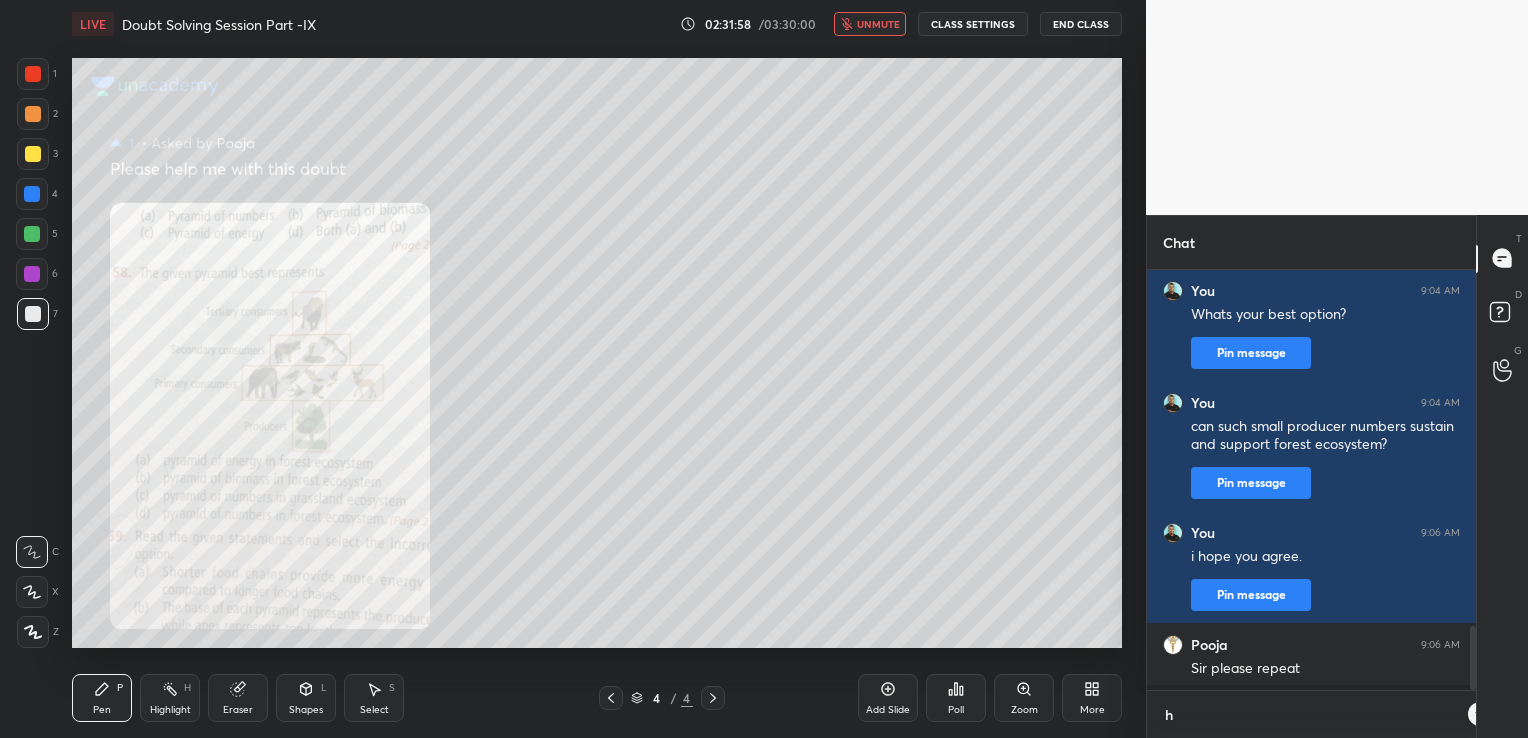 scroll, scrollTop: 409, scrollLeft: 323, axis: both 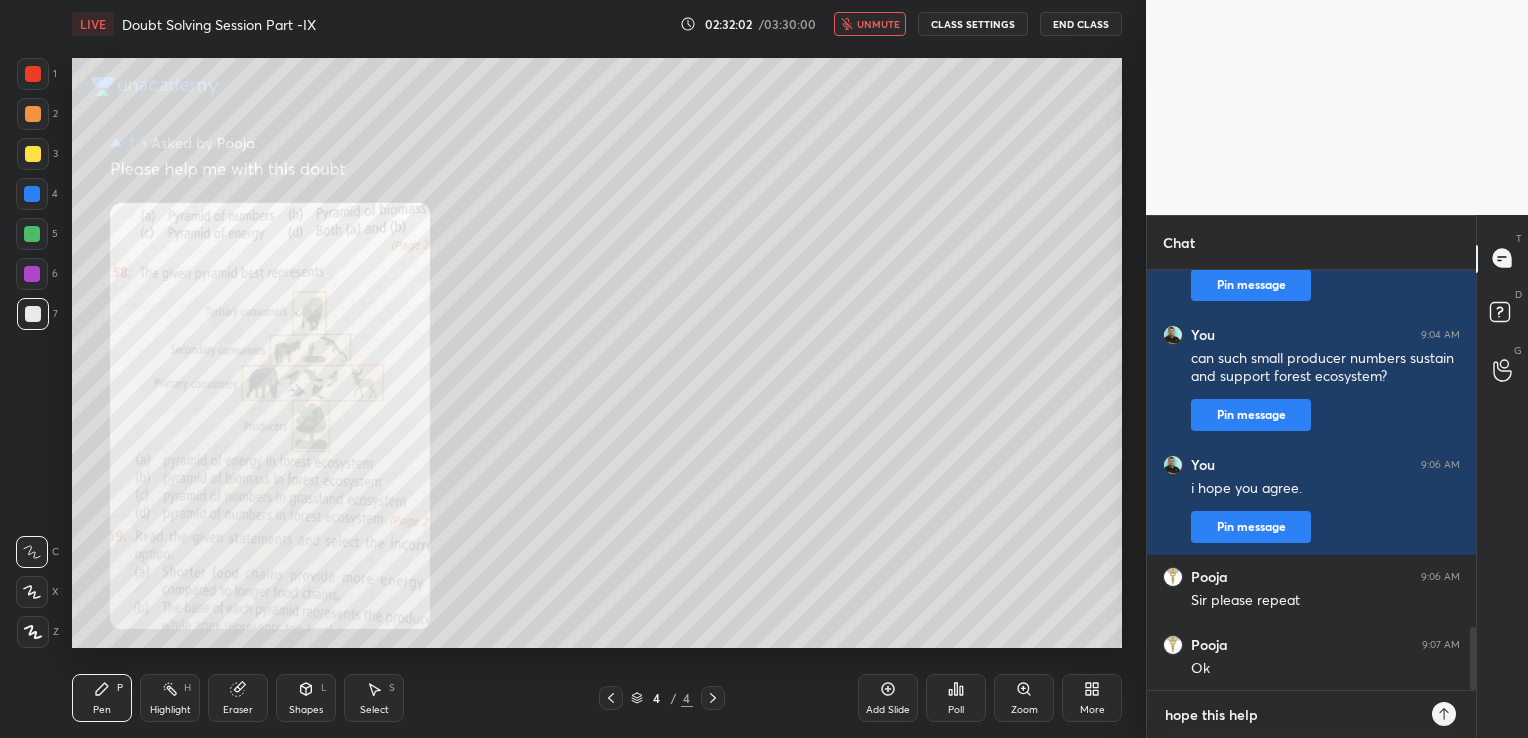 type on "hope this helps" 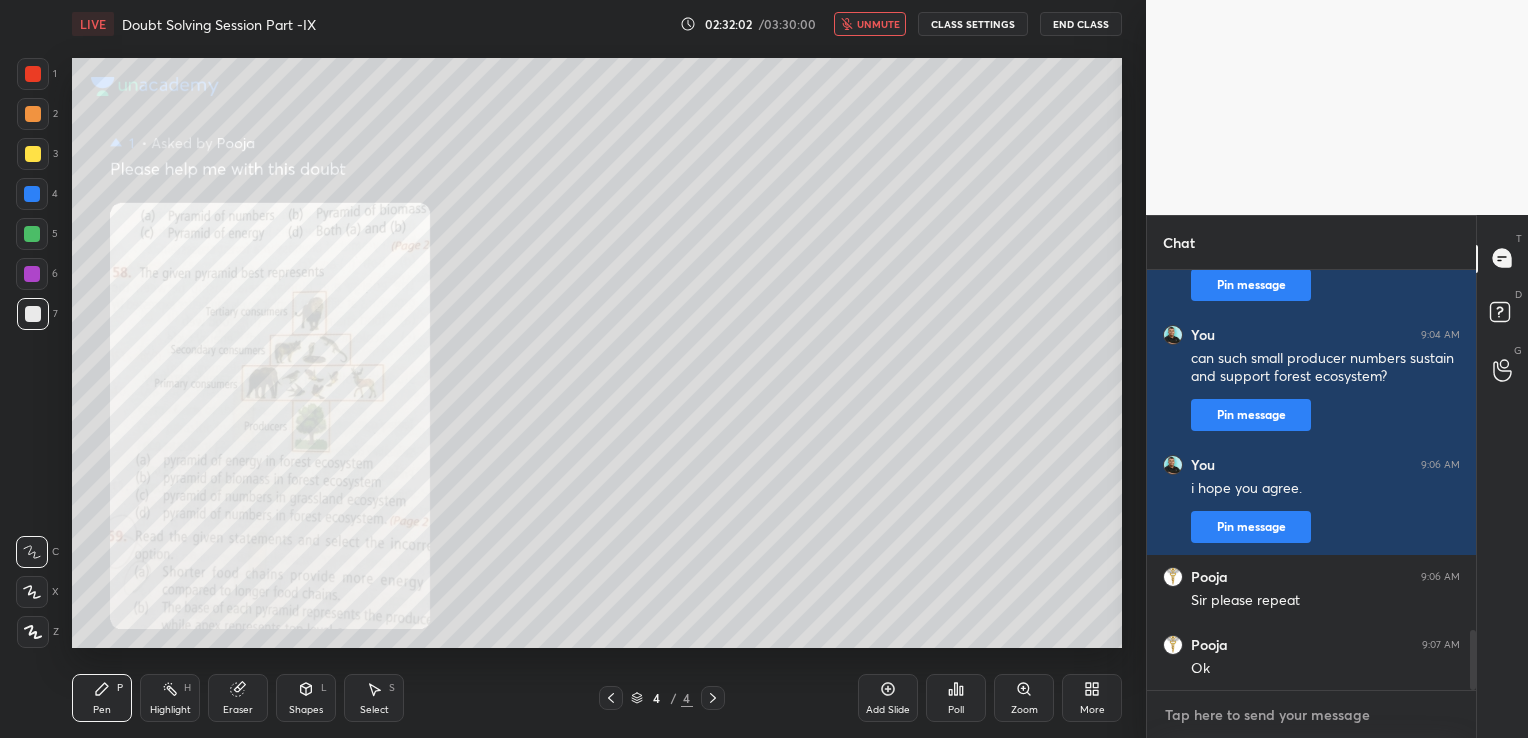 scroll, scrollTop: 2515, scrollLeft: 0, axis: vertical 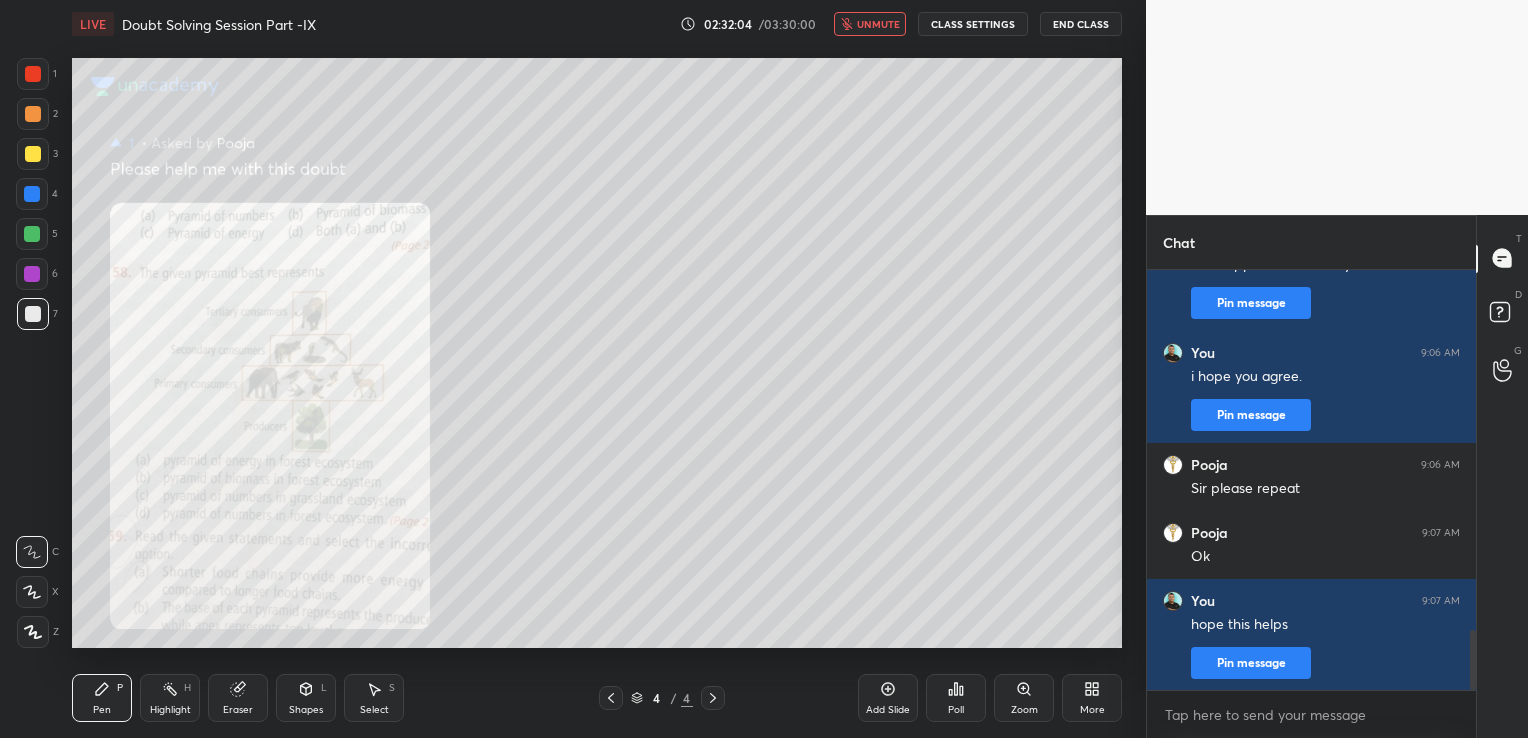 click on "Add Slide" at bounding box center (888, 698) 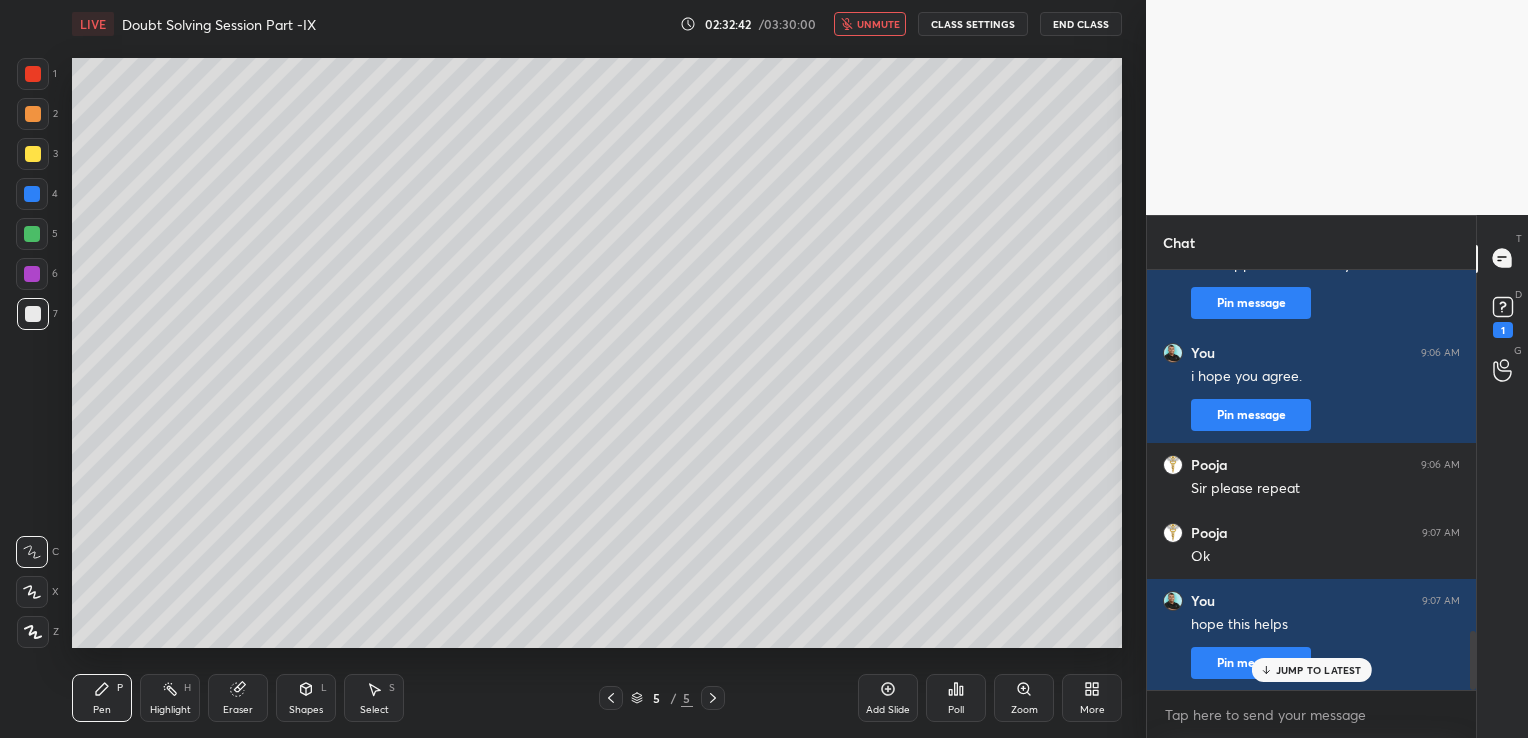 scroll, scrollTop: 2600, scrollLeft: 0, axis: vertical 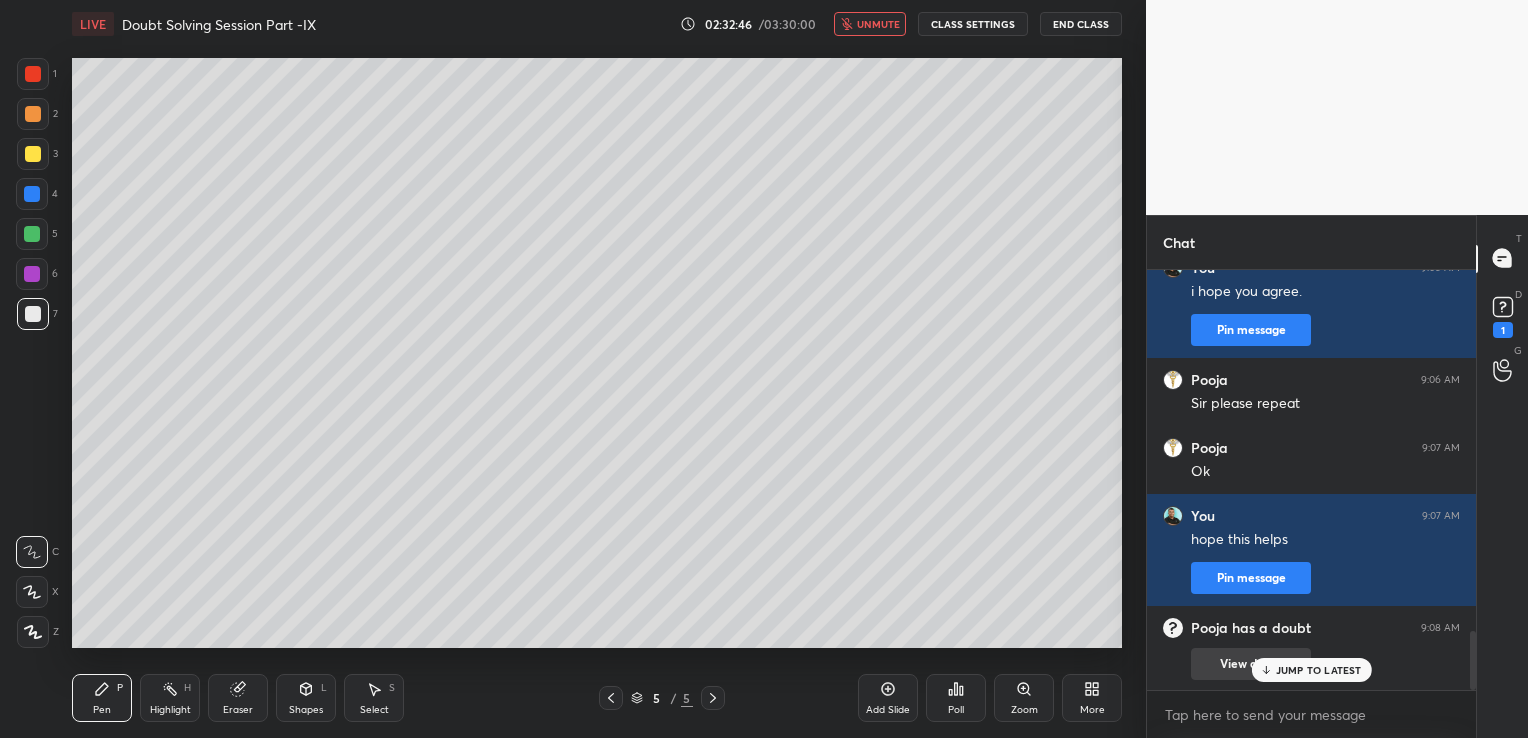 click on "View doubt" at bounding box center [1251, 664] 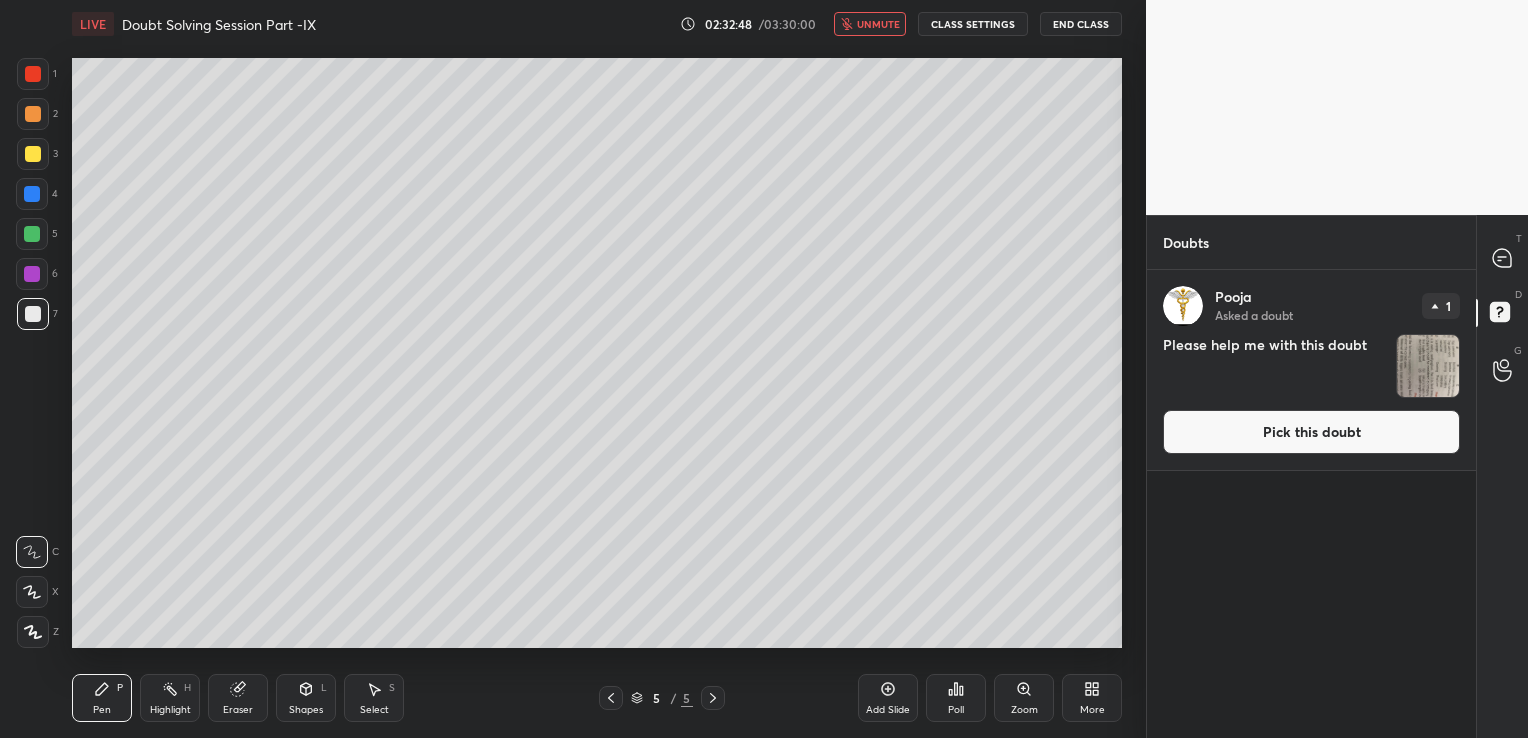 click on "Pick this doubt" at bounding box center (1311, 432) 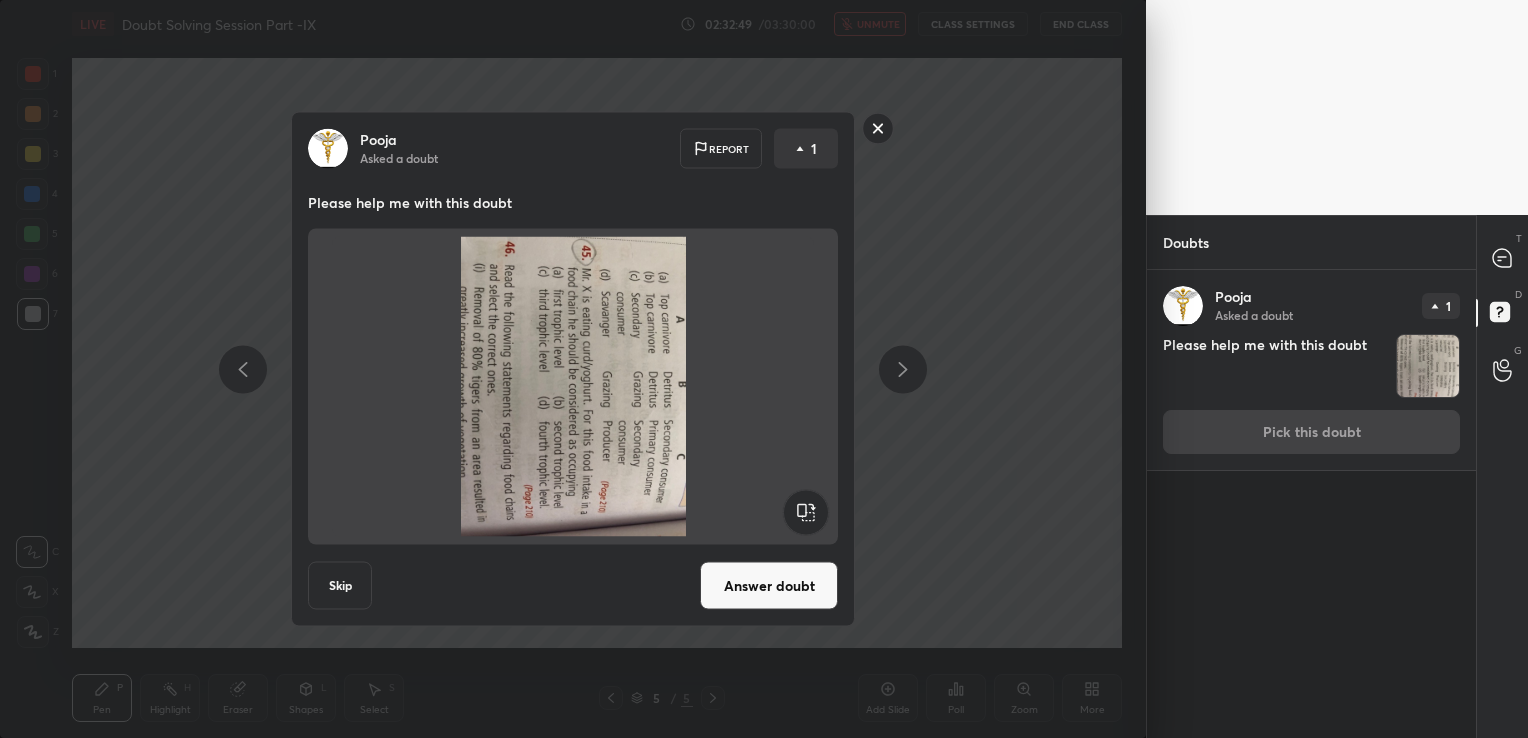 click 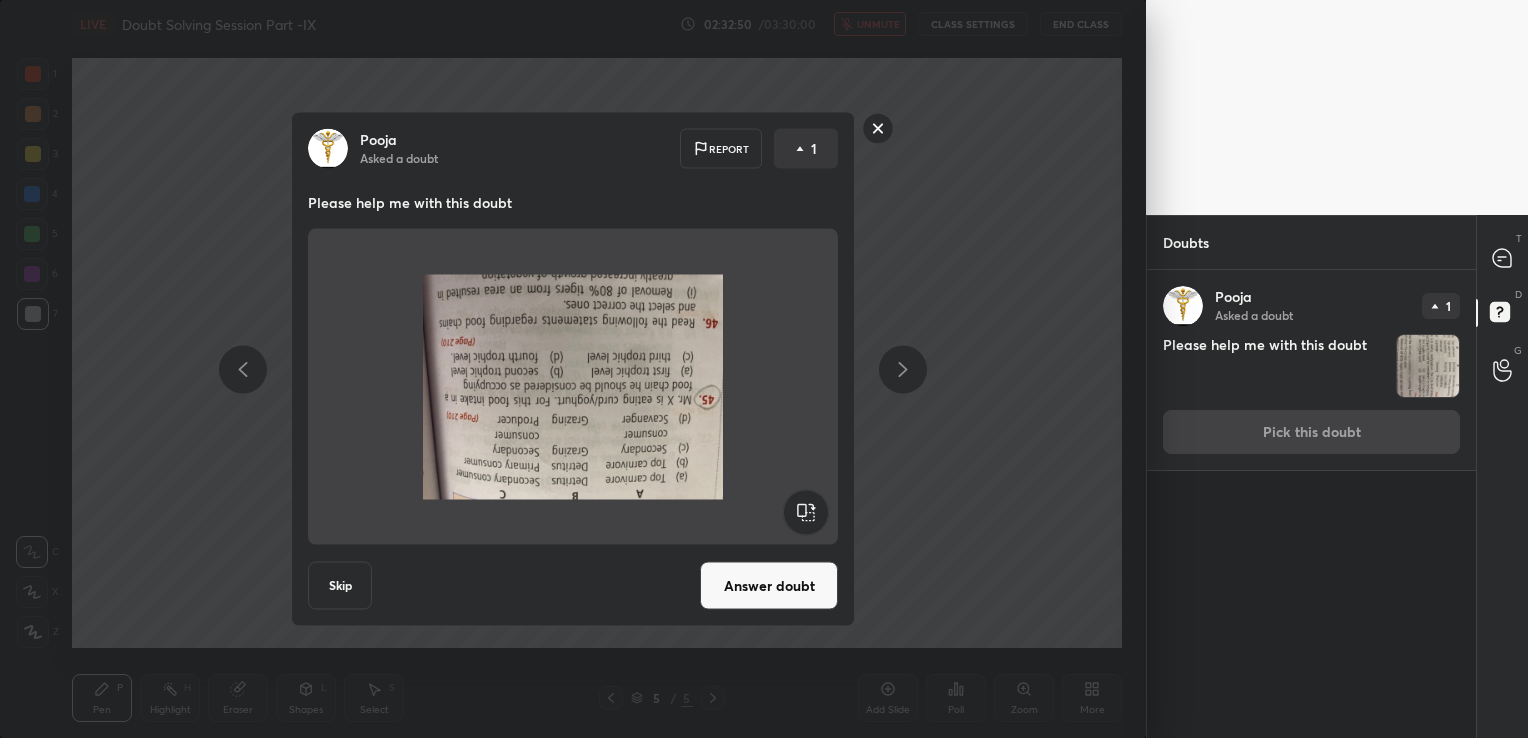 click 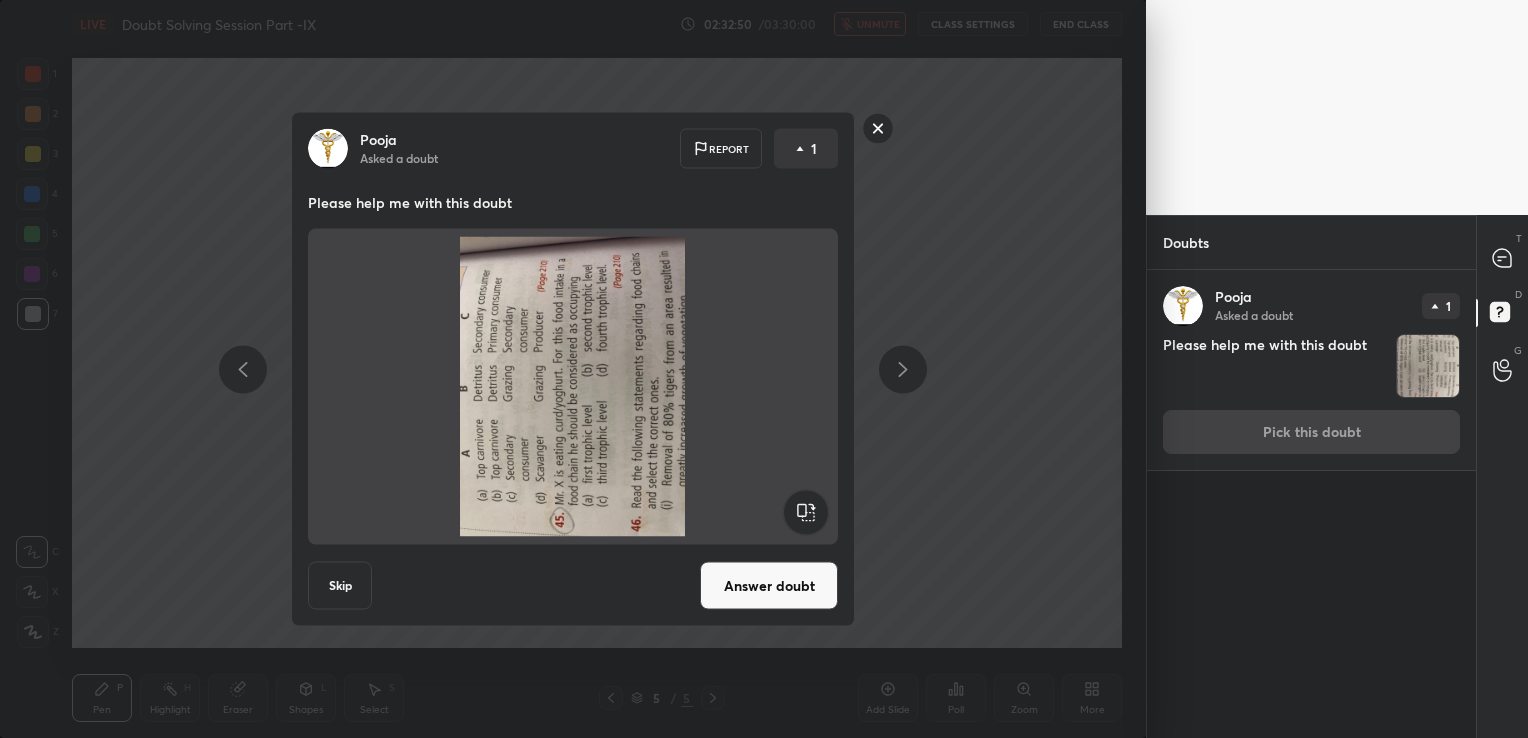 click 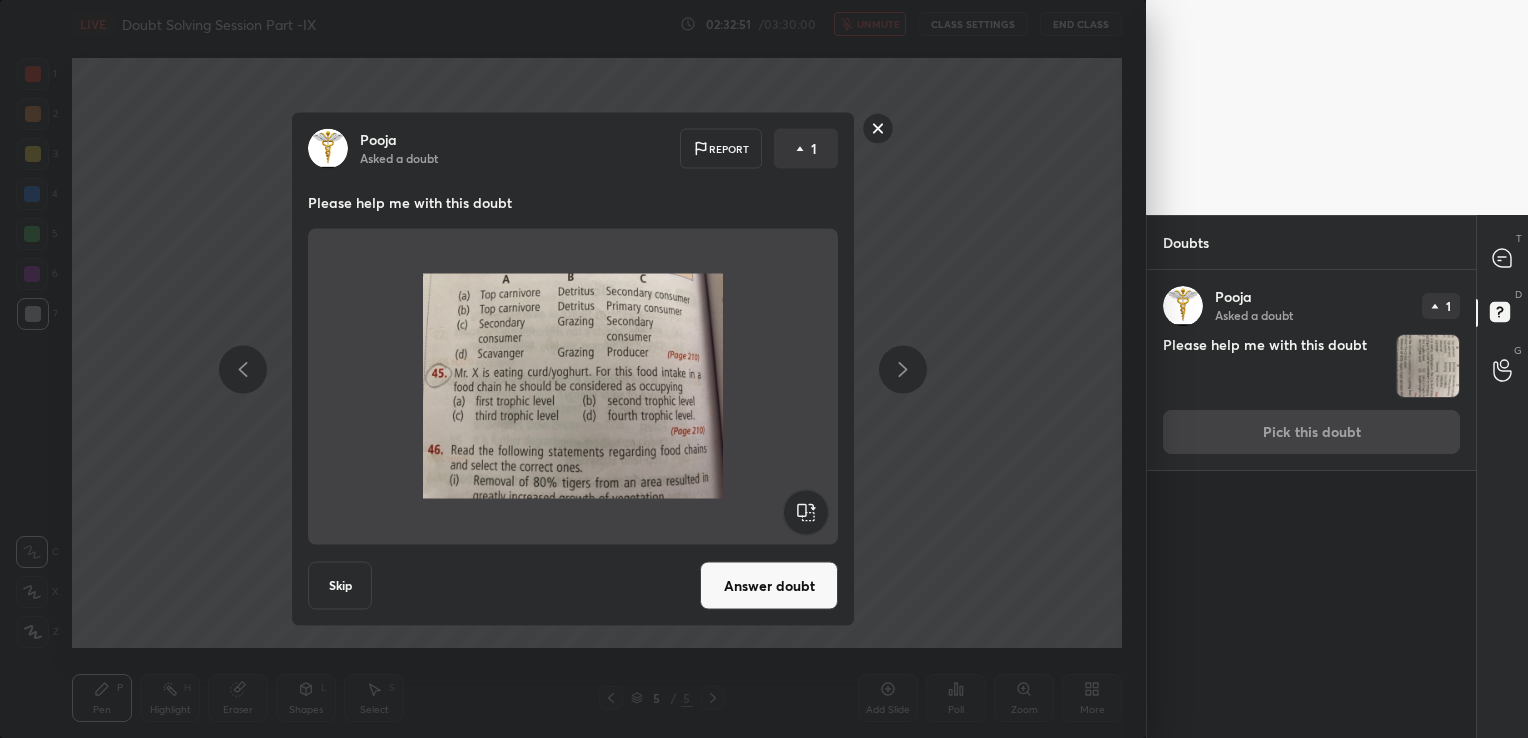 click on "Answer doubt" at bounding box center (769, 586) 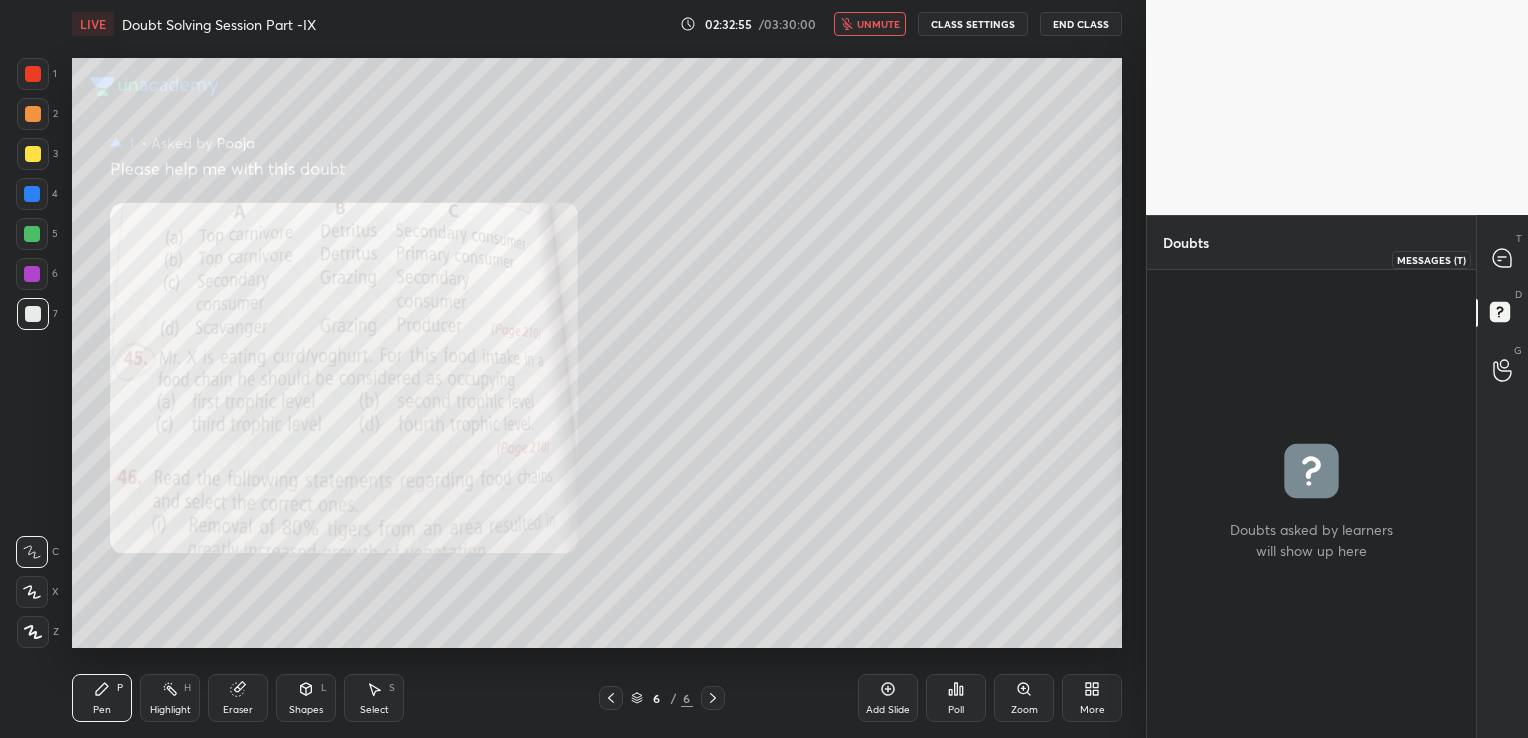 click 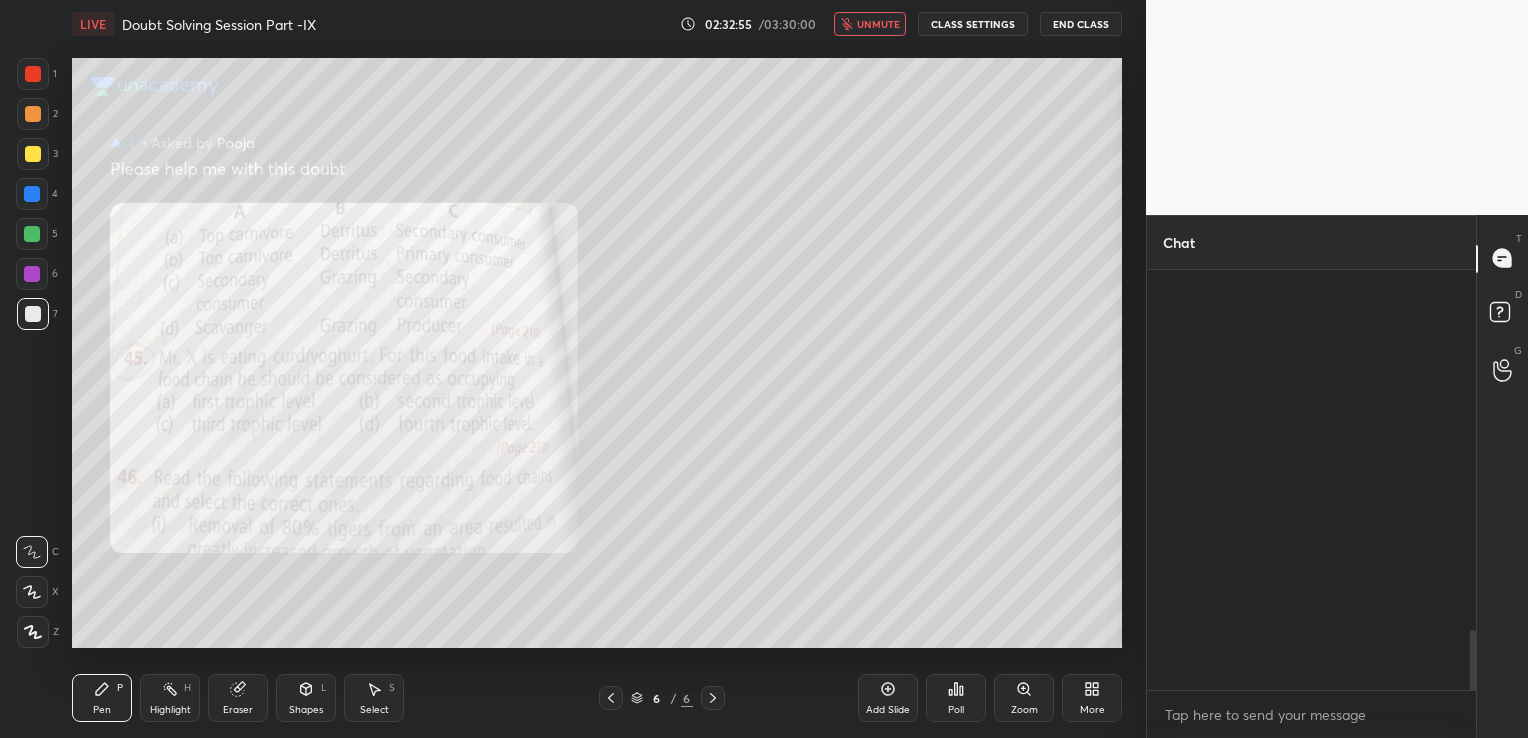 scroll, scrollTop: 2515, scrollLeft: 0, axis: vertical 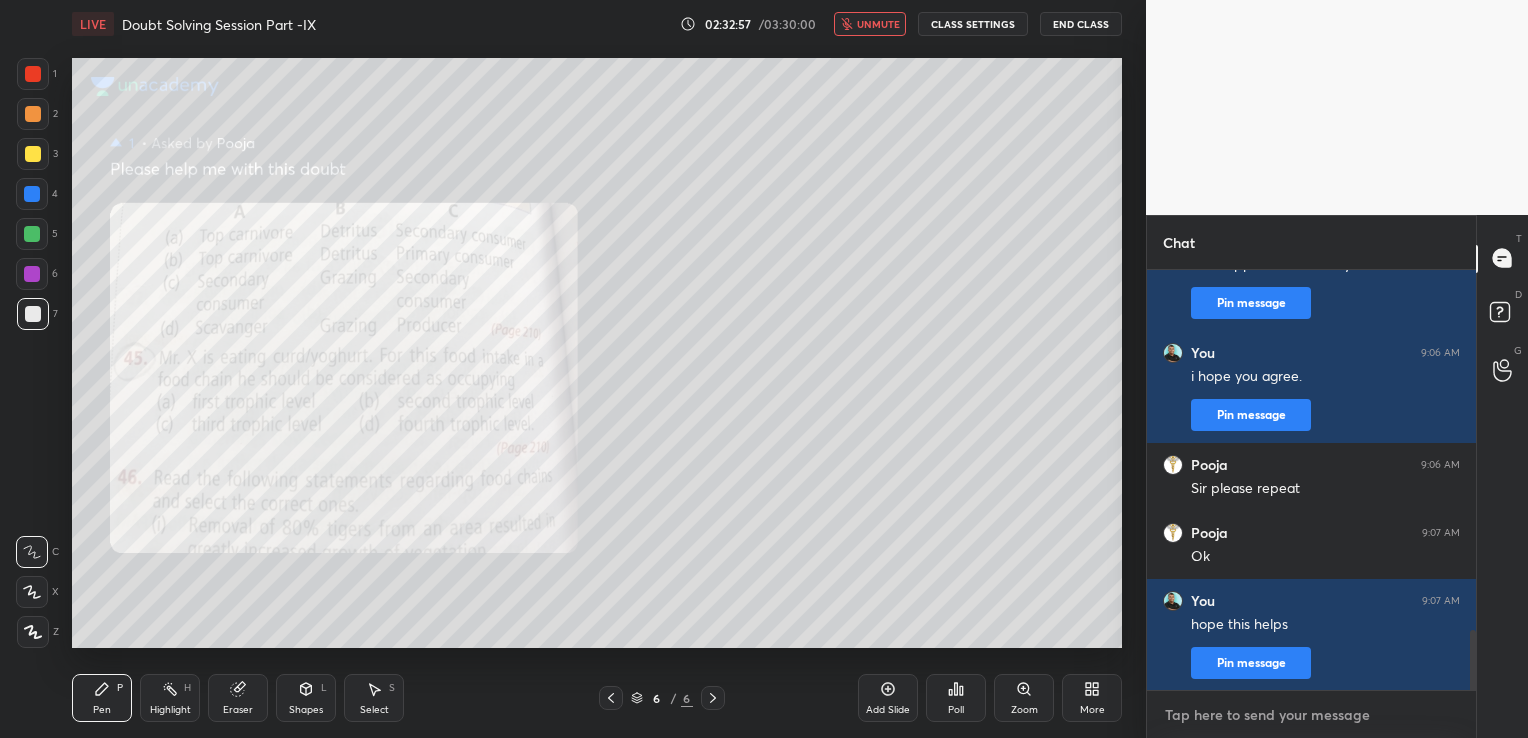 click at bounding box center [1311, 715] 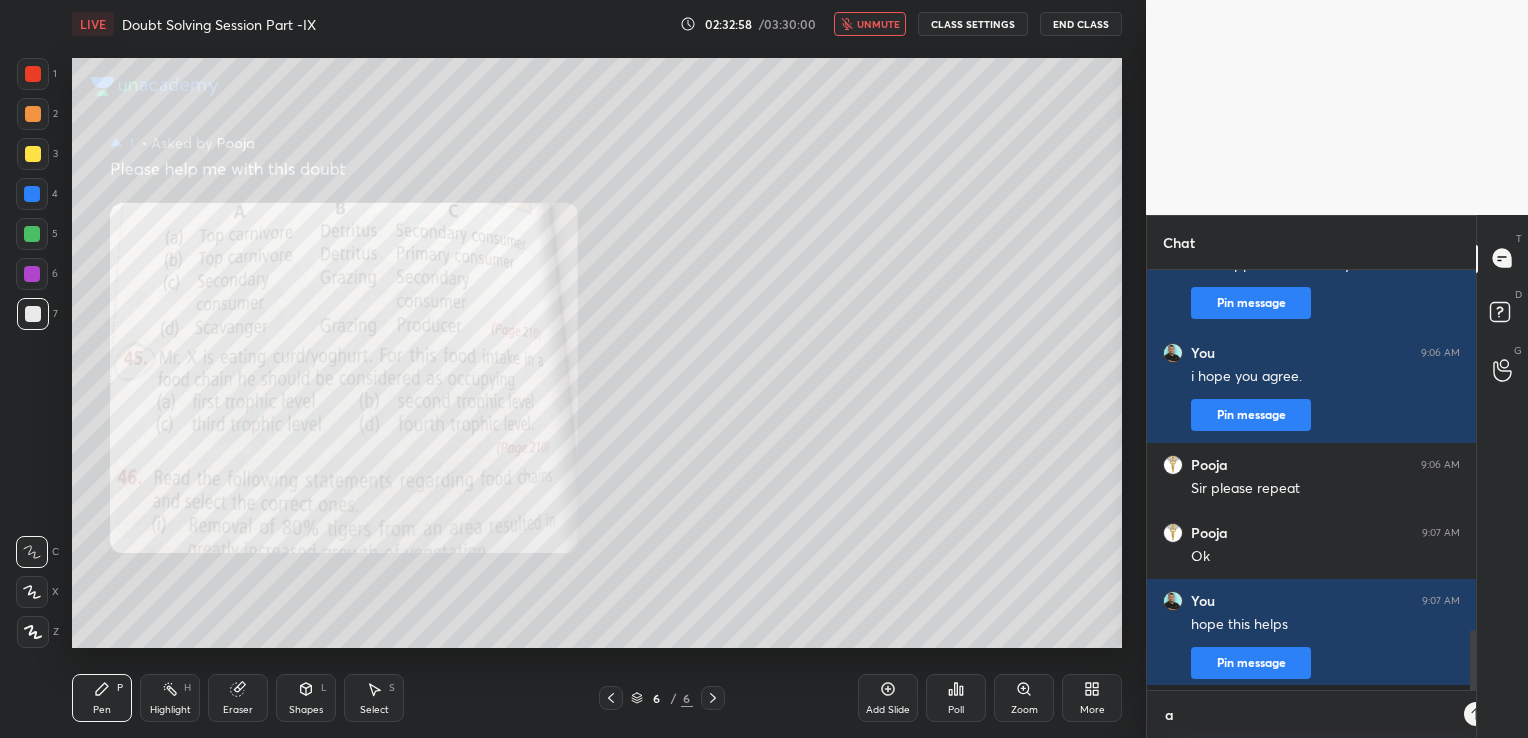 scroll, scrollTop: 409, scrollLeft: 323, axis: both 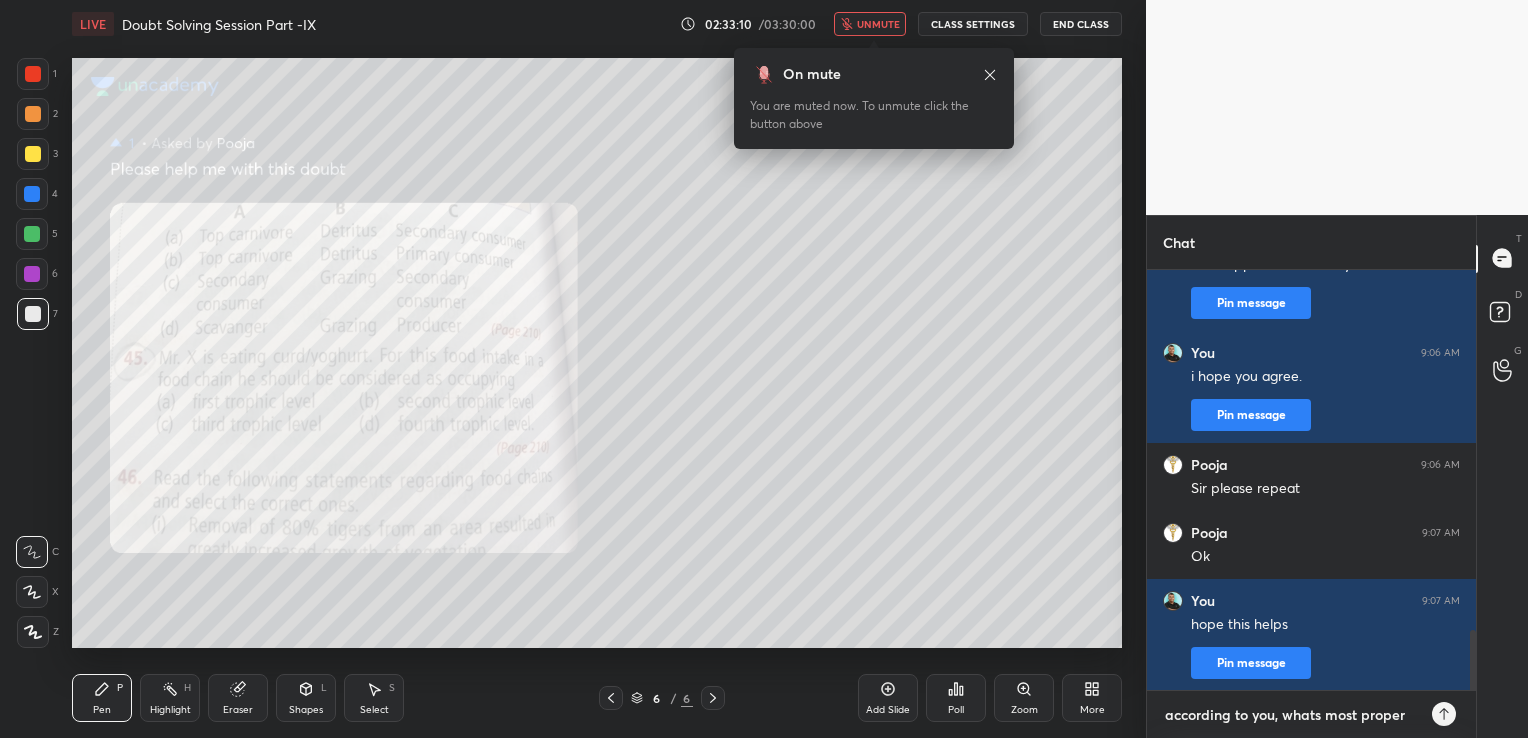 type on "according to you, whats most proper?" 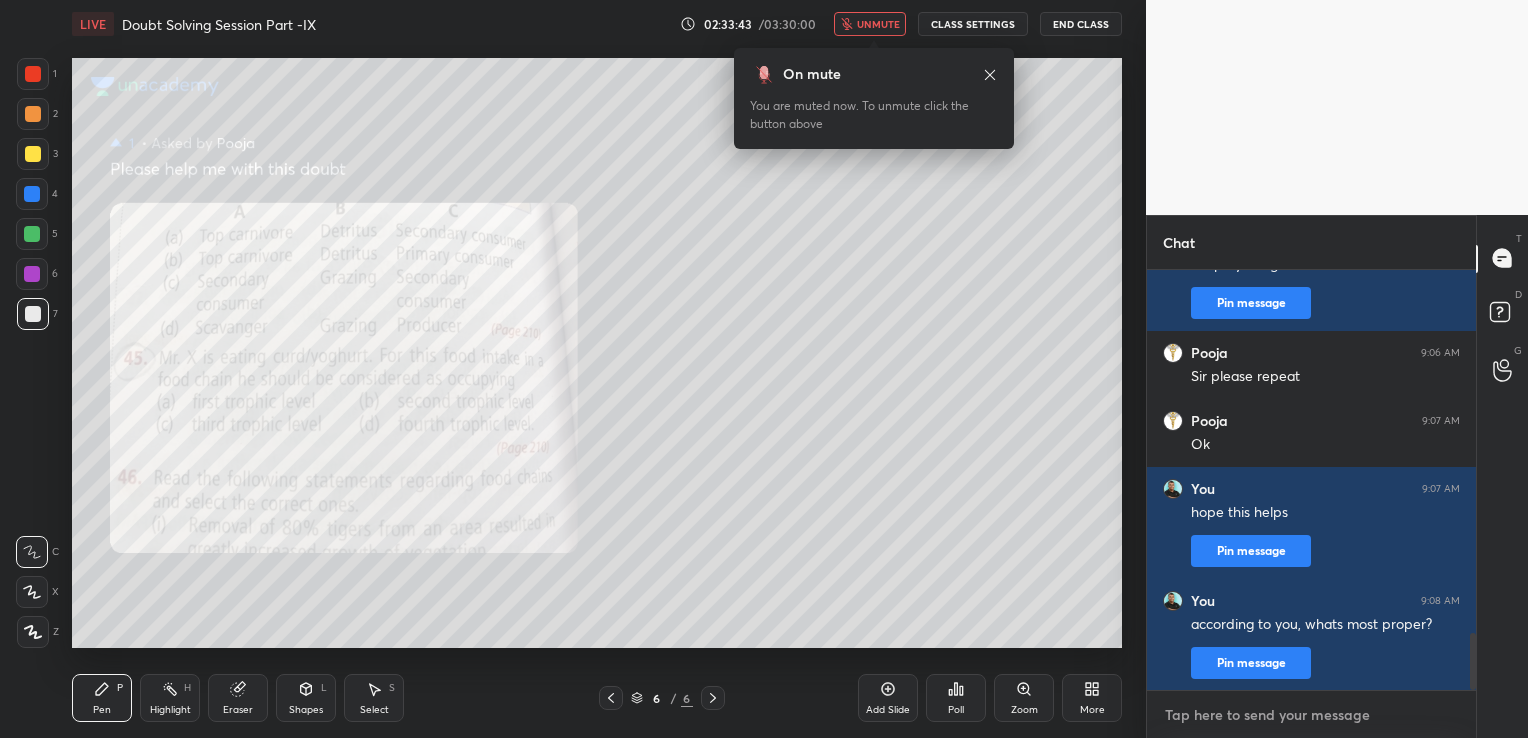 scroll, scrollTop: 2695, scrollLeft: 0, axis: vertical 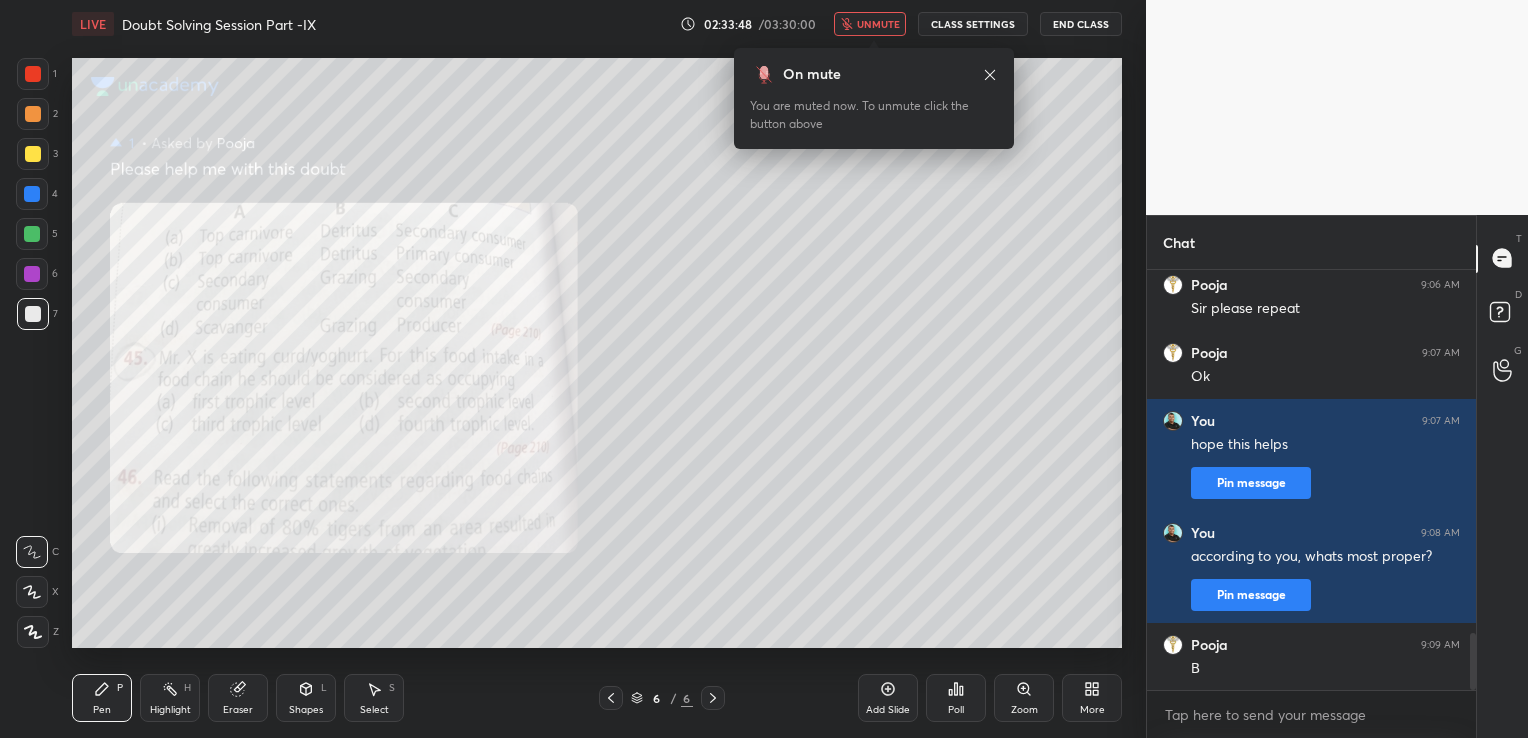 click on "unmute" at bounding box center (878, 24) 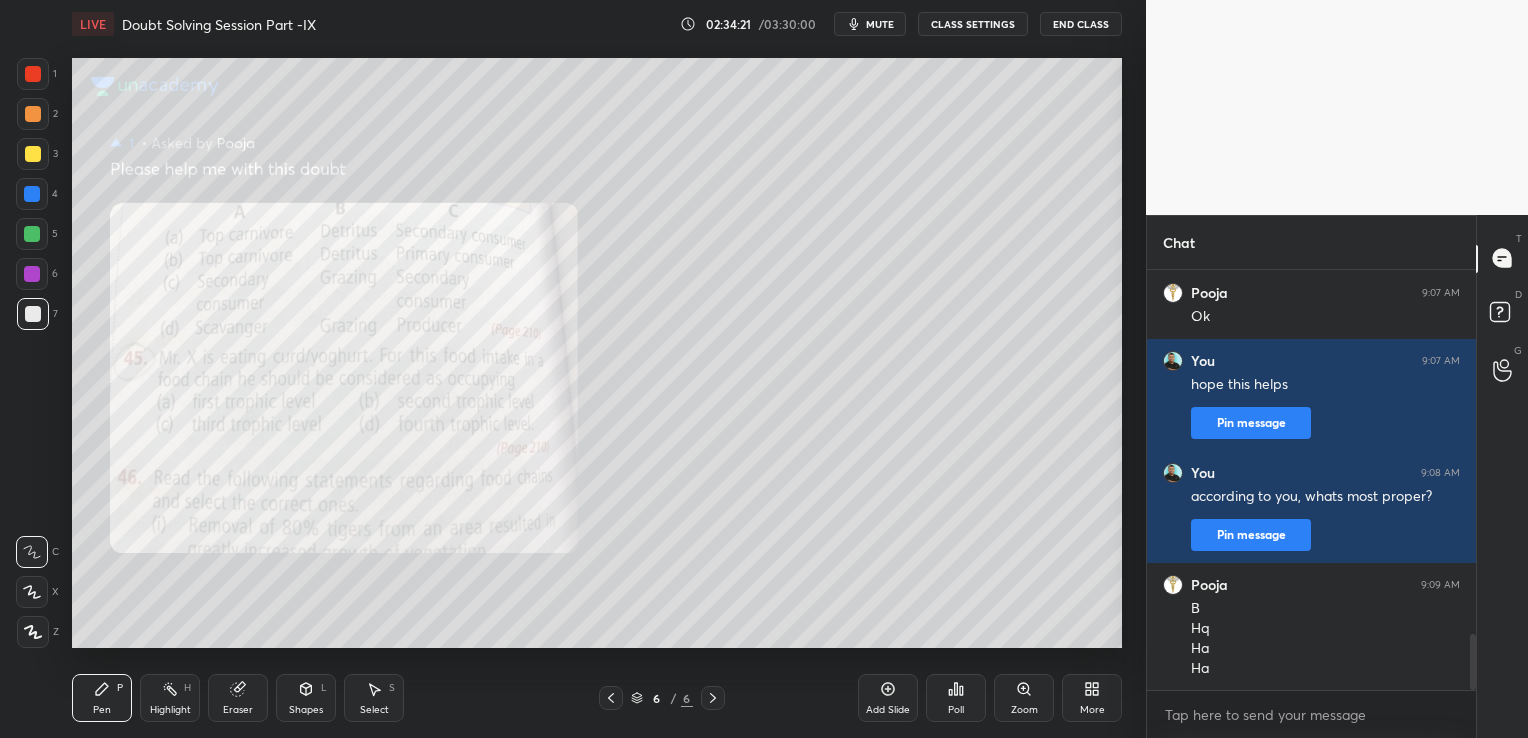 scroll, scrollTop: 2823, scrollLeft: 0, axis: vertical 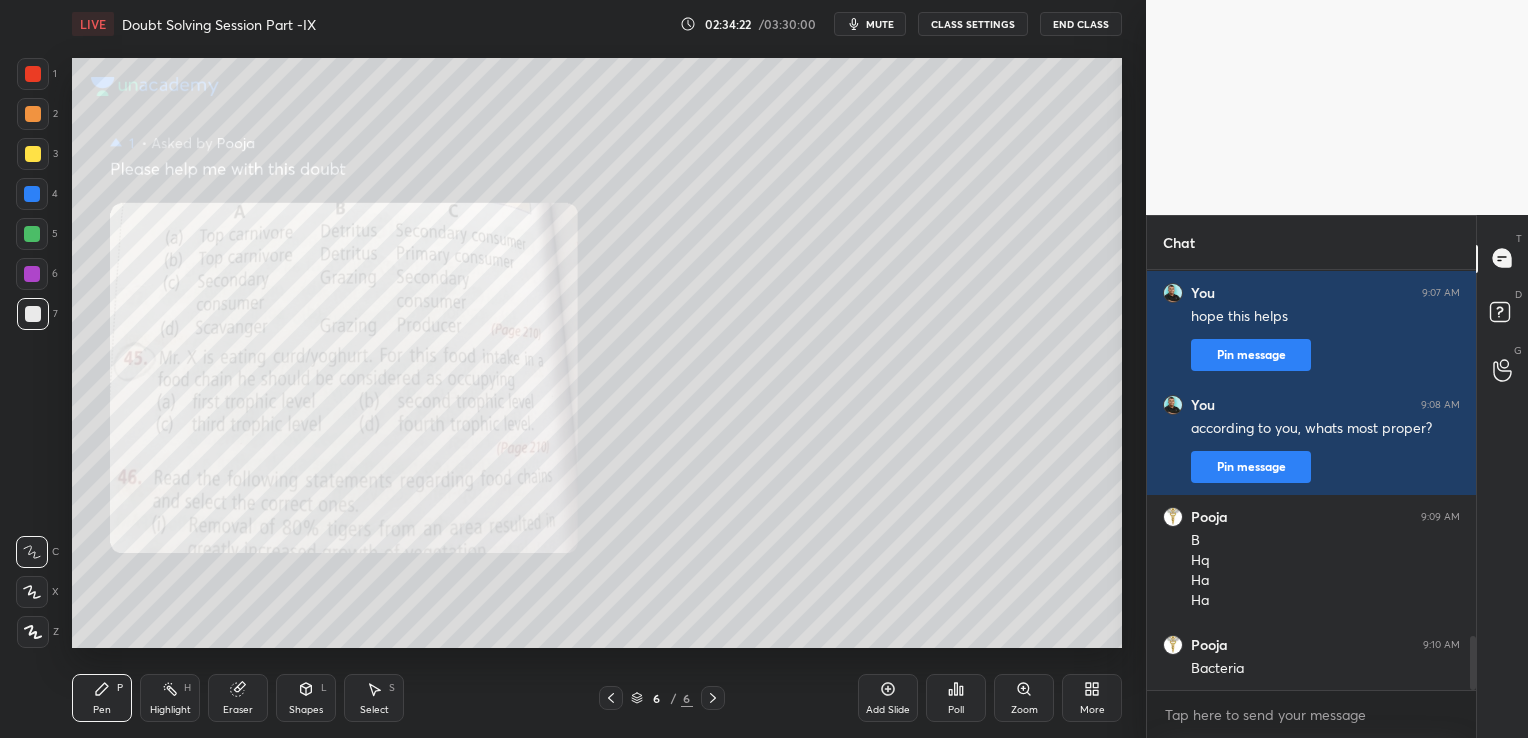 click on "mute" at bounding box center (880, 24) 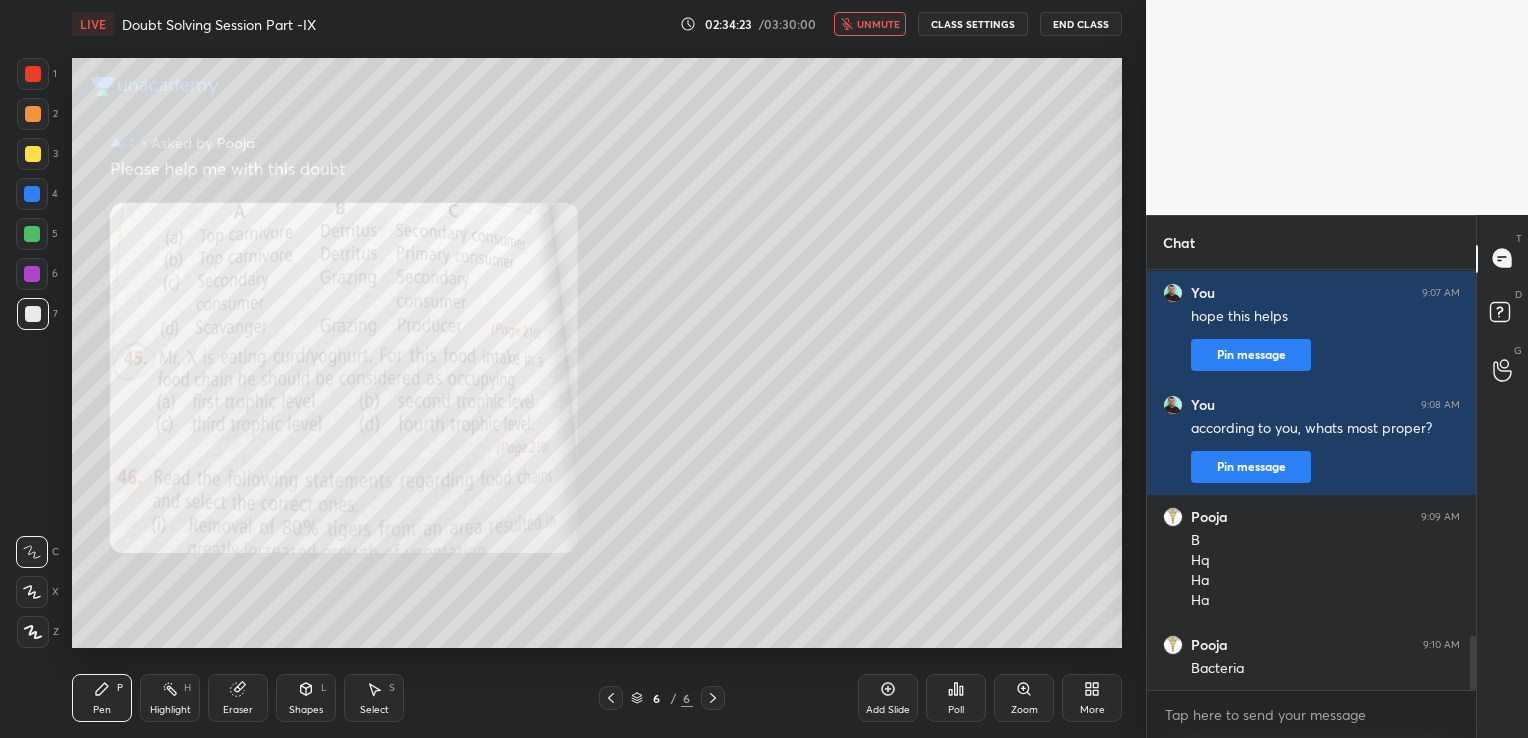 click on "unmute" at bounding box center (878, 24) 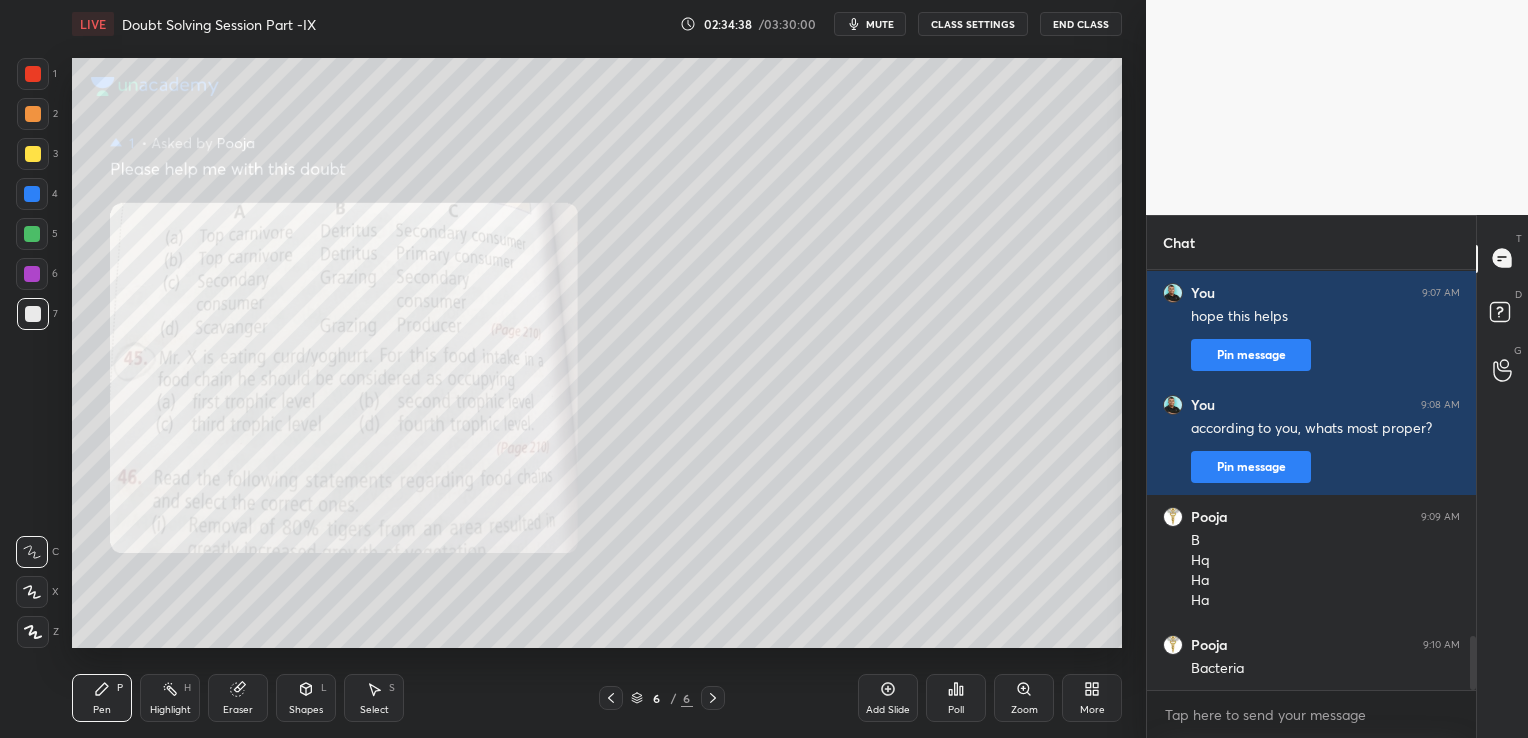 click at bounding box center (32, 274) 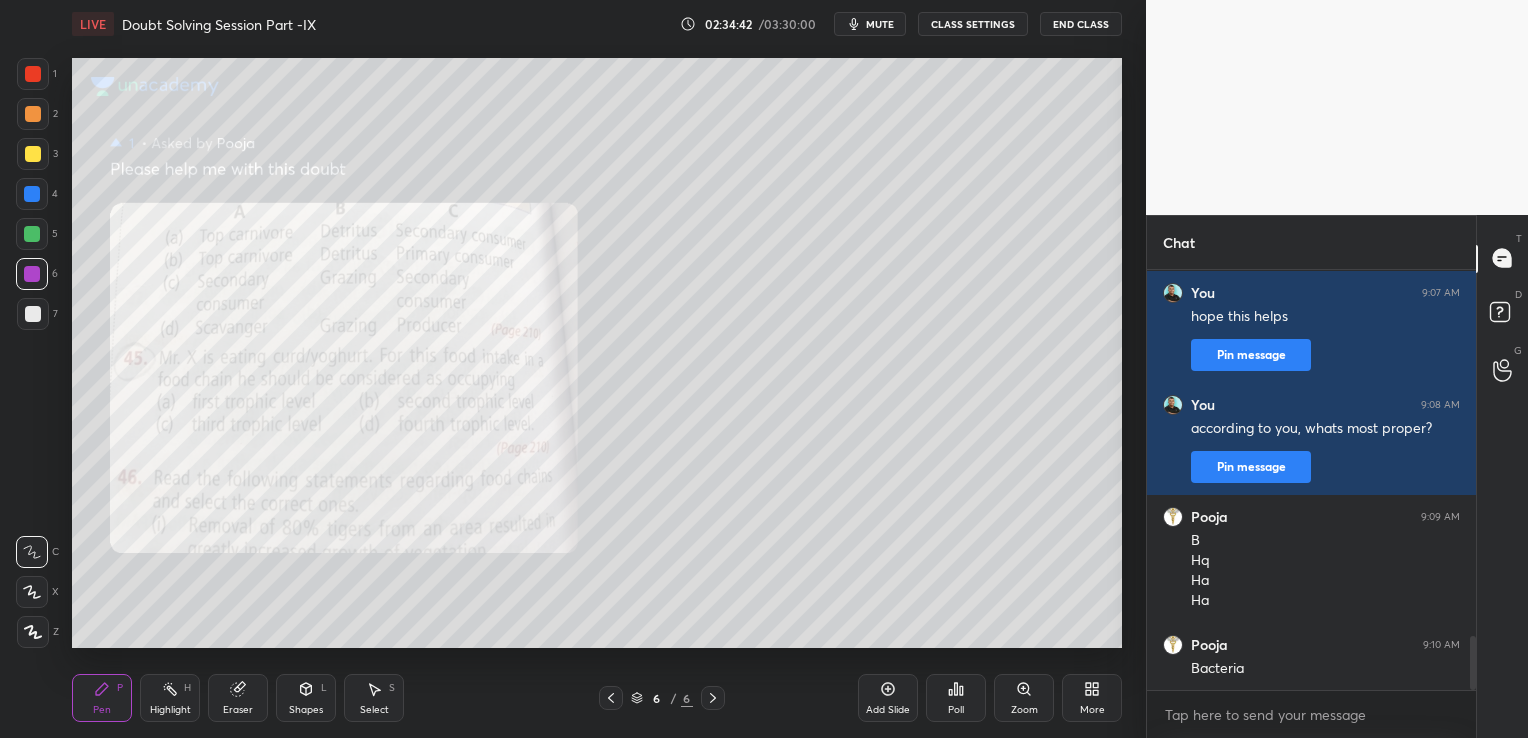 click on "mute" at bounding box center (880, 24) 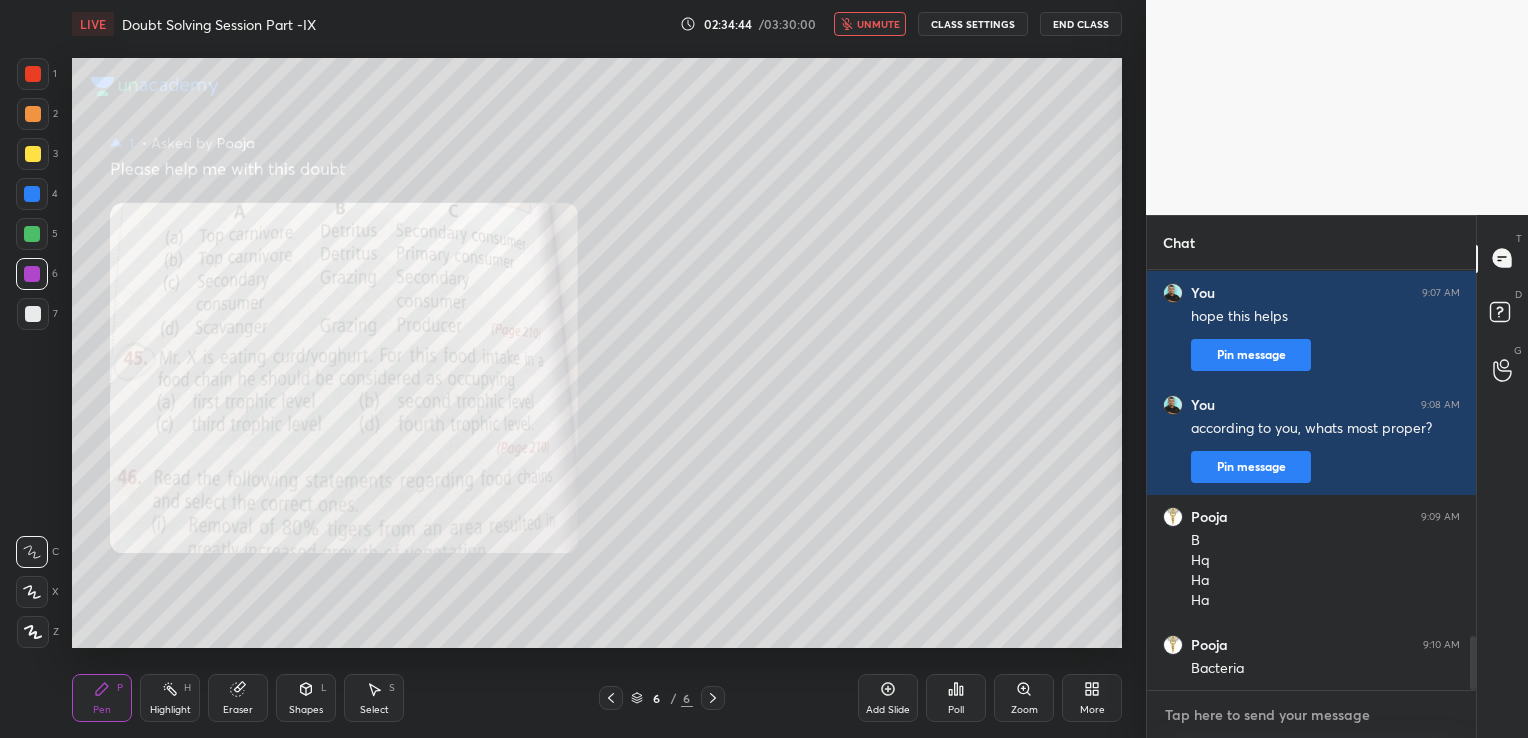 click at bounding box center [1311, 715] 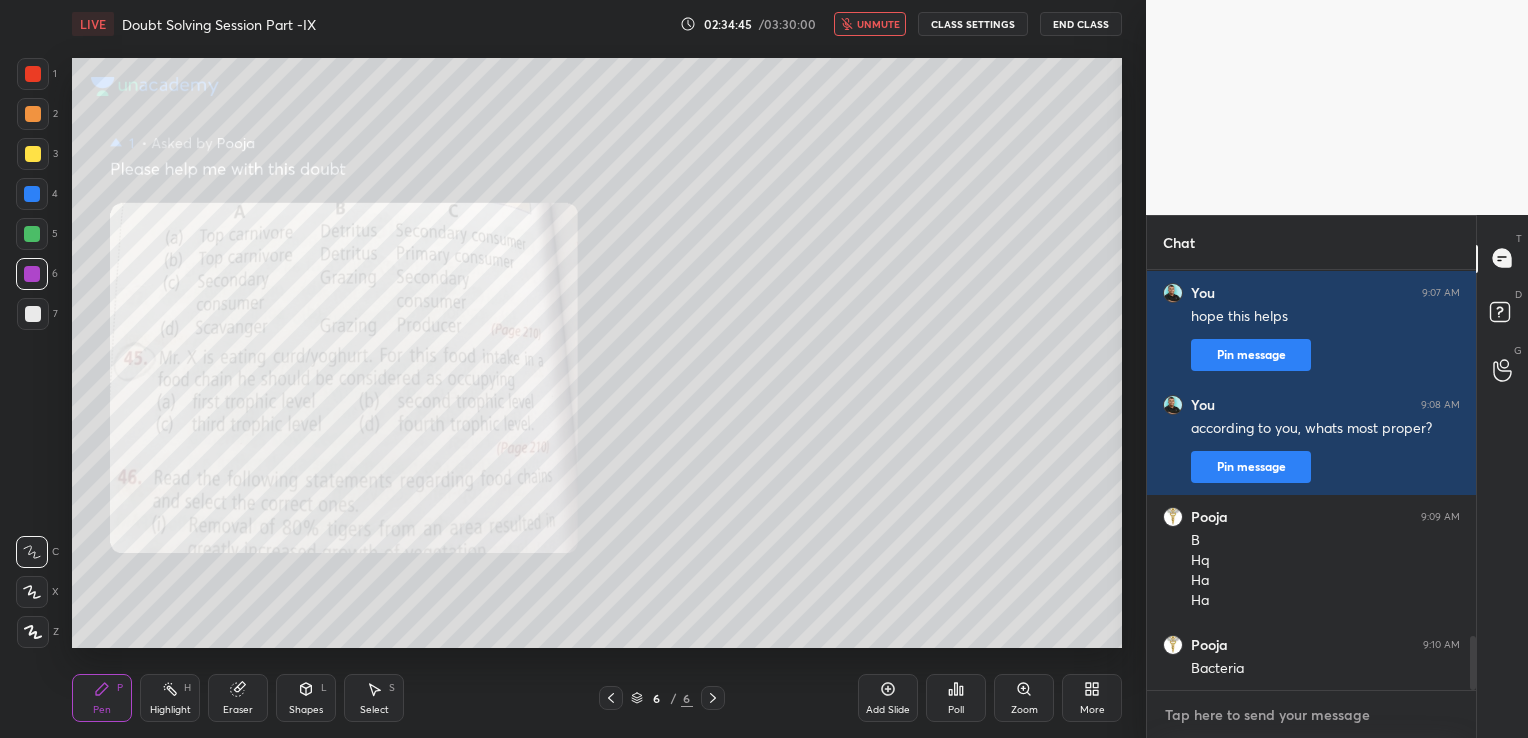 type on "c" 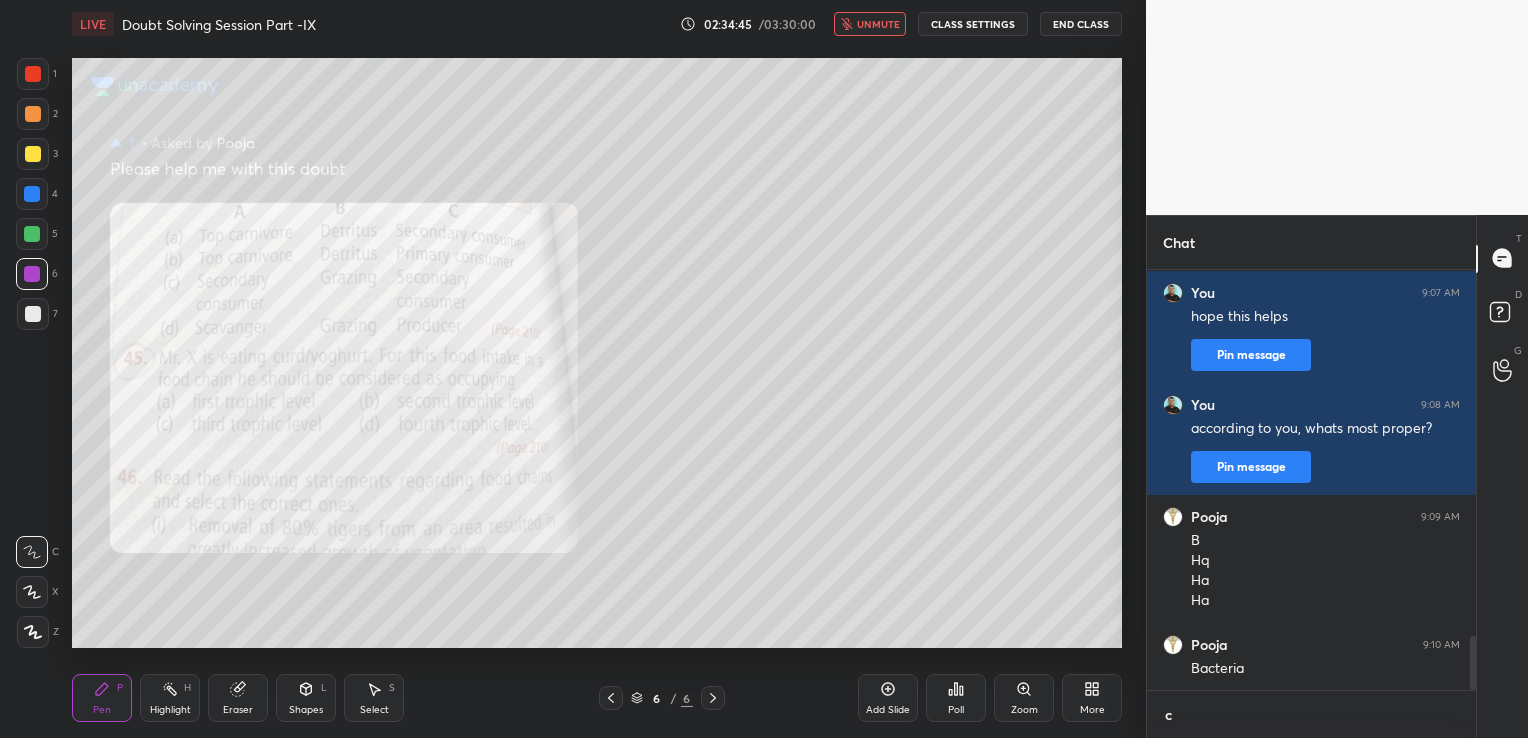 scroll, scrollTop: 409, scrollLeft: 323, axis: both 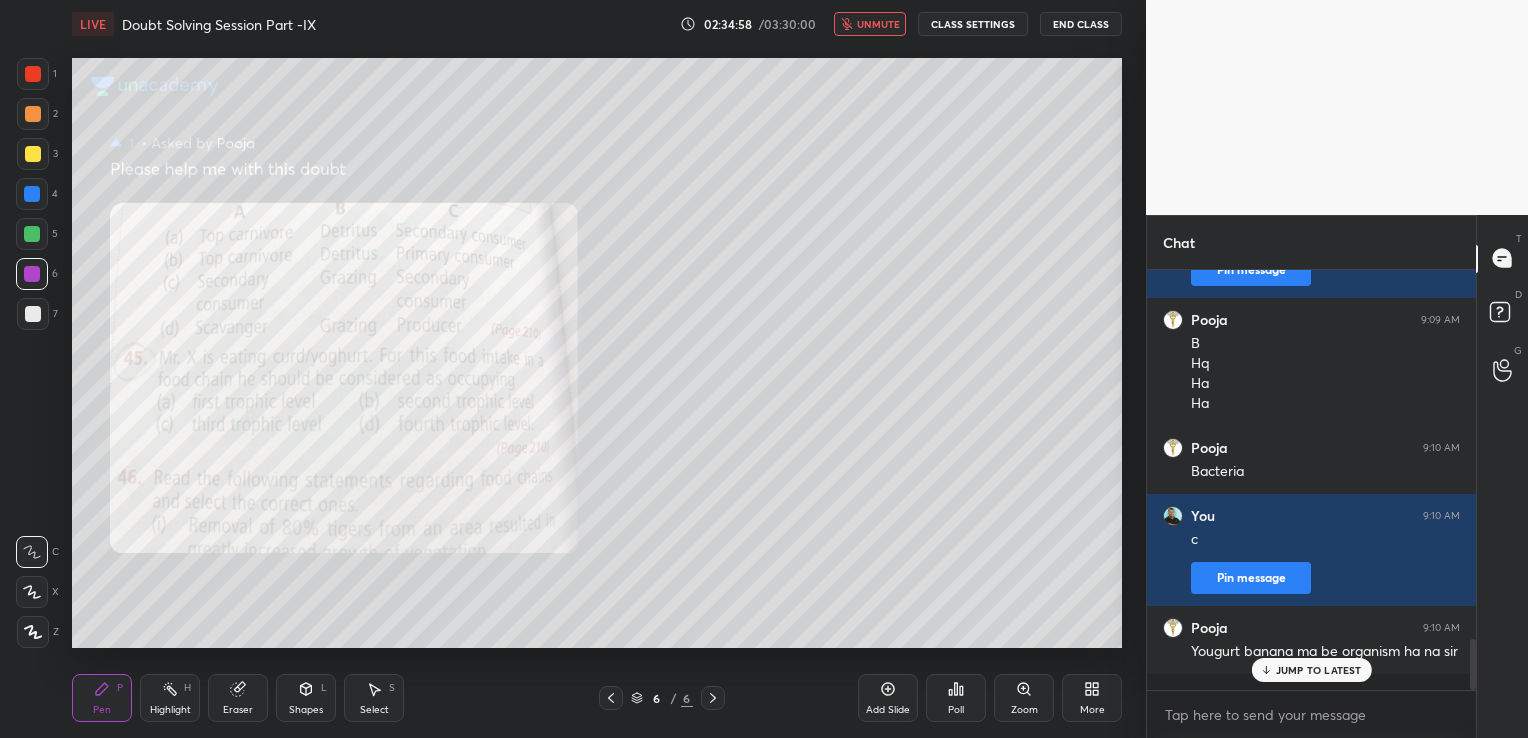 click on "unmute" at bounding box center (878, 24) 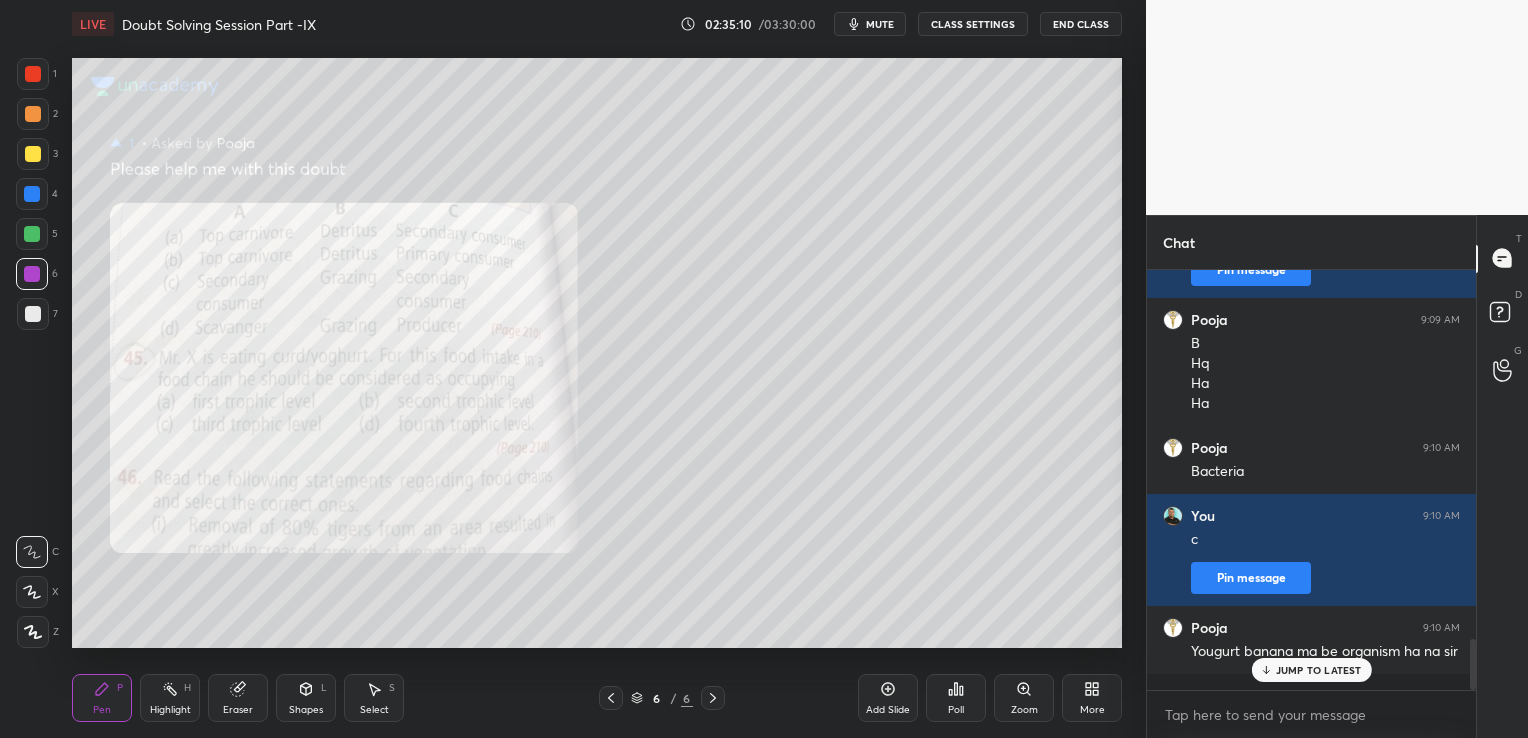 scroll, scrollTop: 3040, scrollLeft: 0, axis: vertical 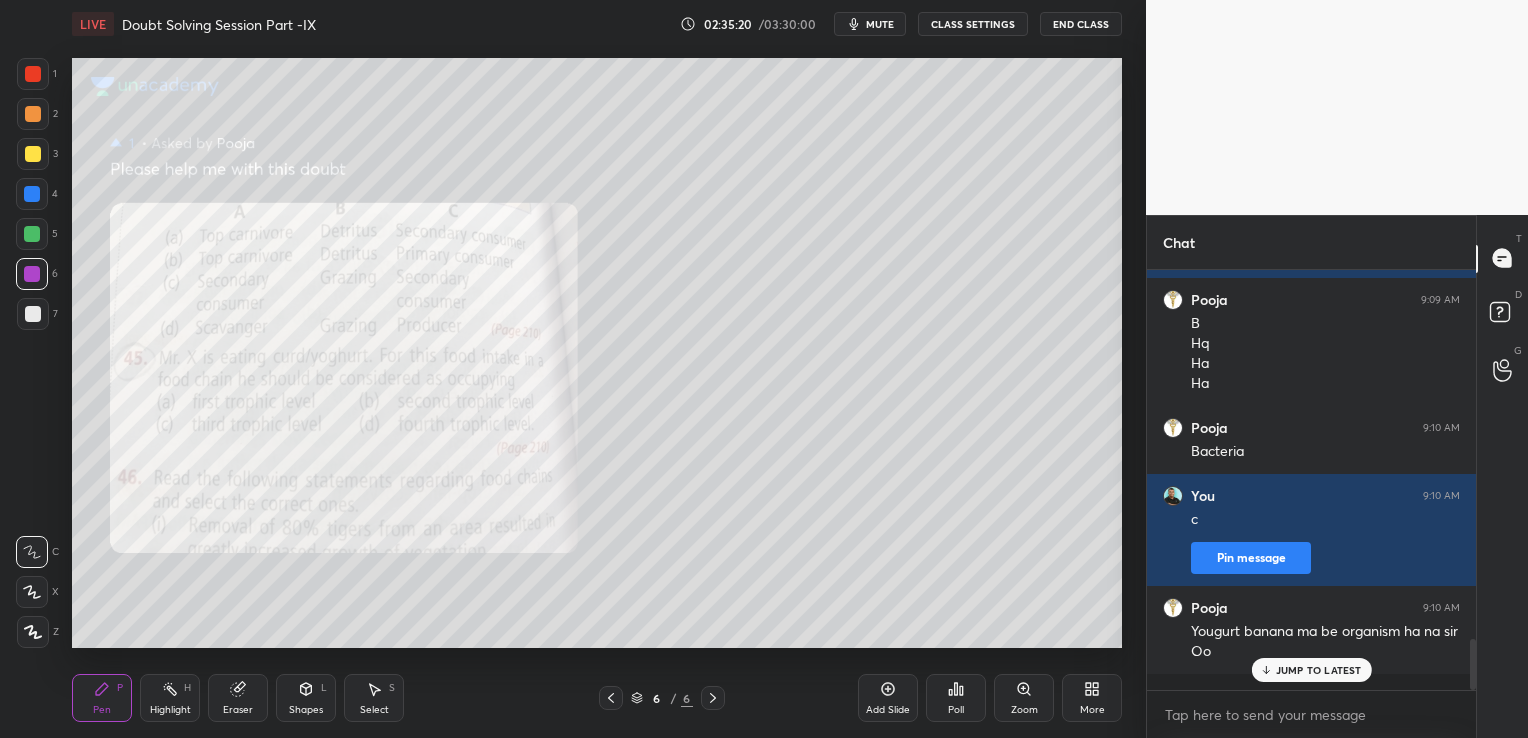 click on "mute" at bounding box center (880, 24) 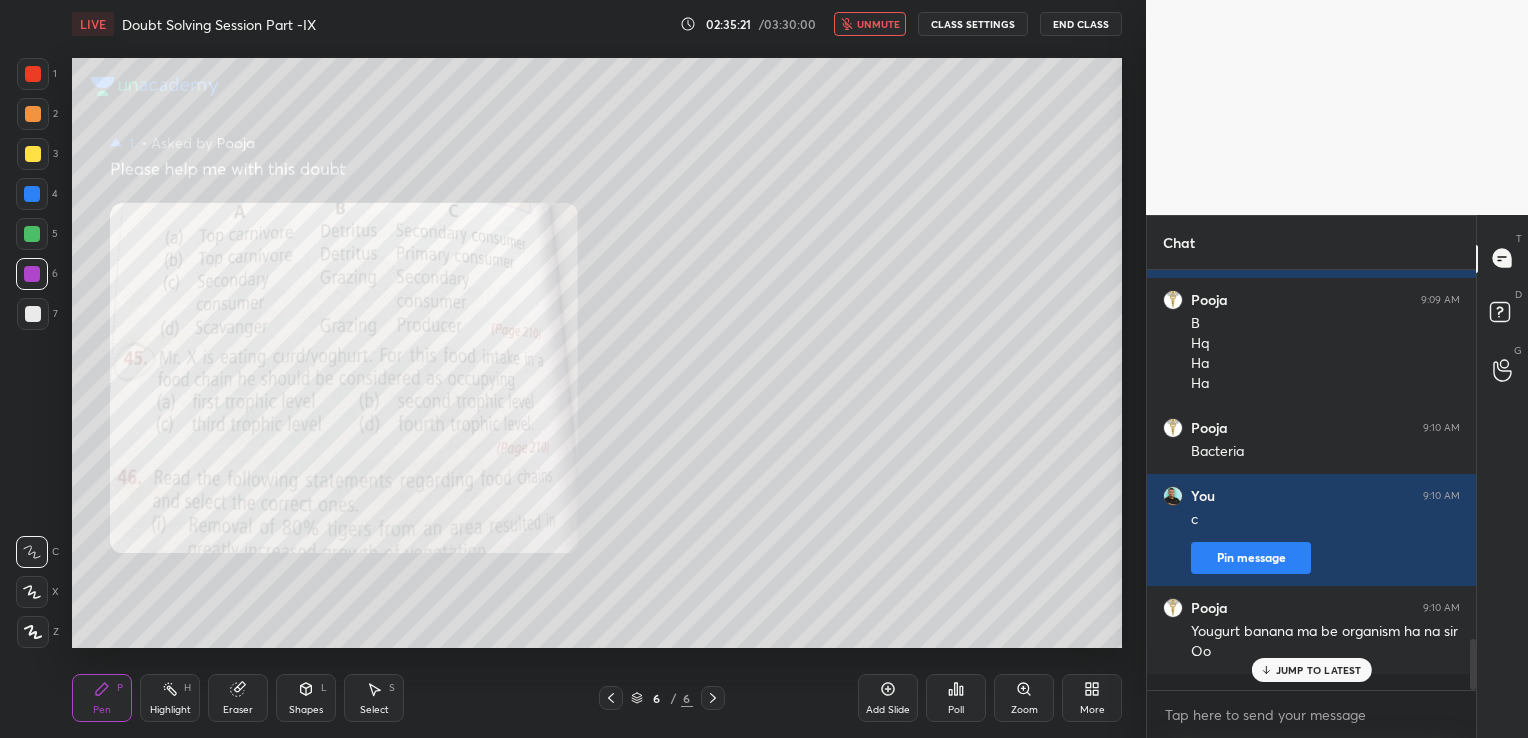 click 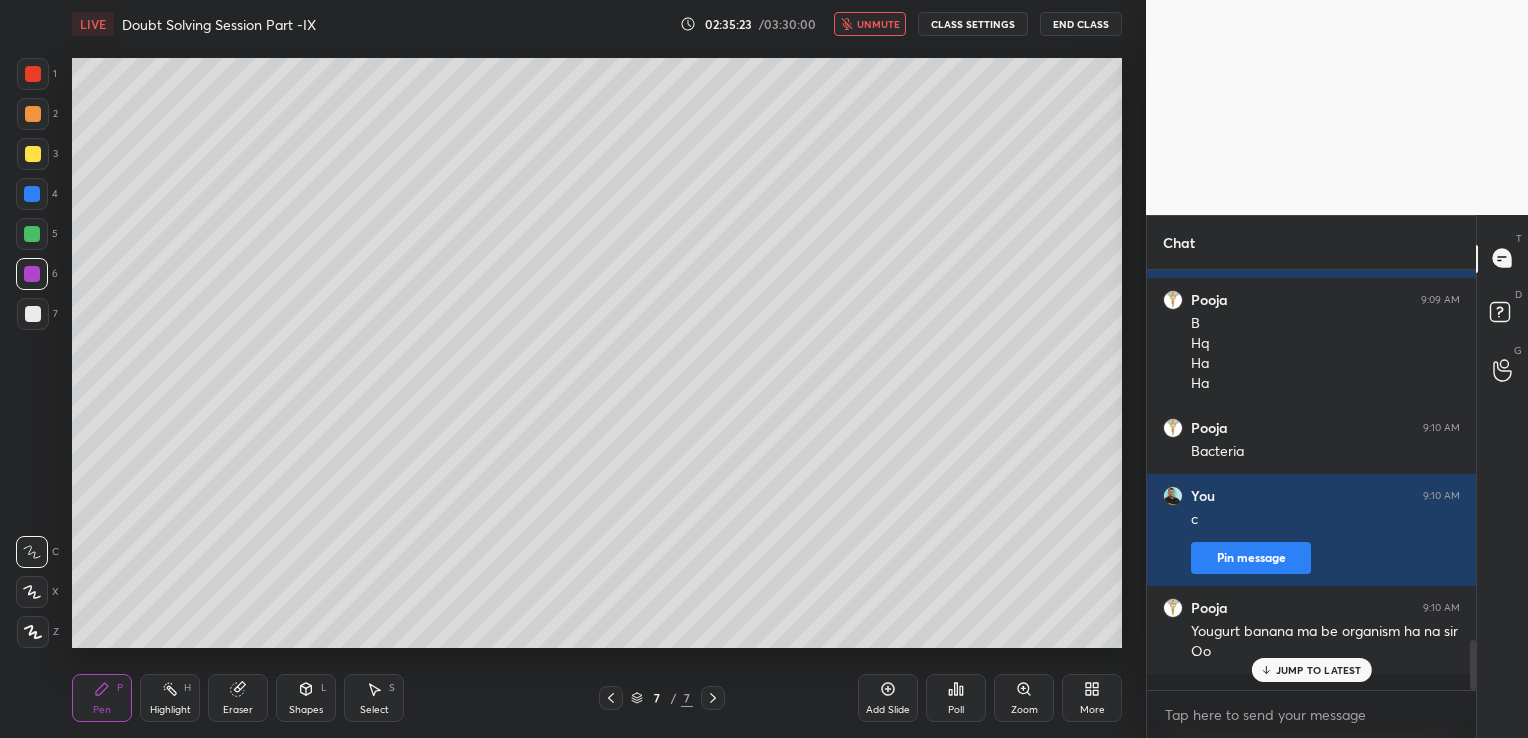 scroll, scrollTop: 3108, scrollLeft: 0, axis: vertical 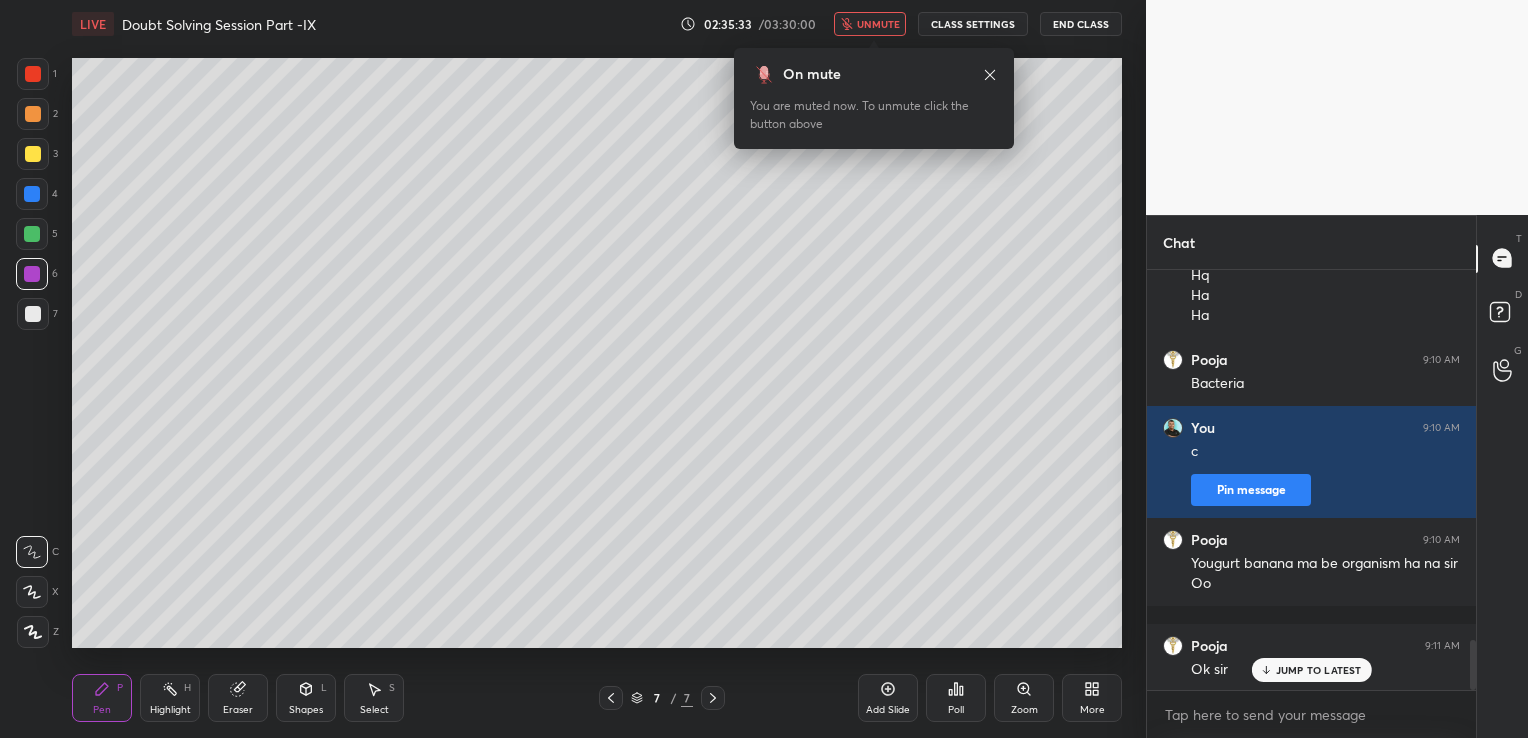 click on "End Class" at bounding box center (1081, 24) 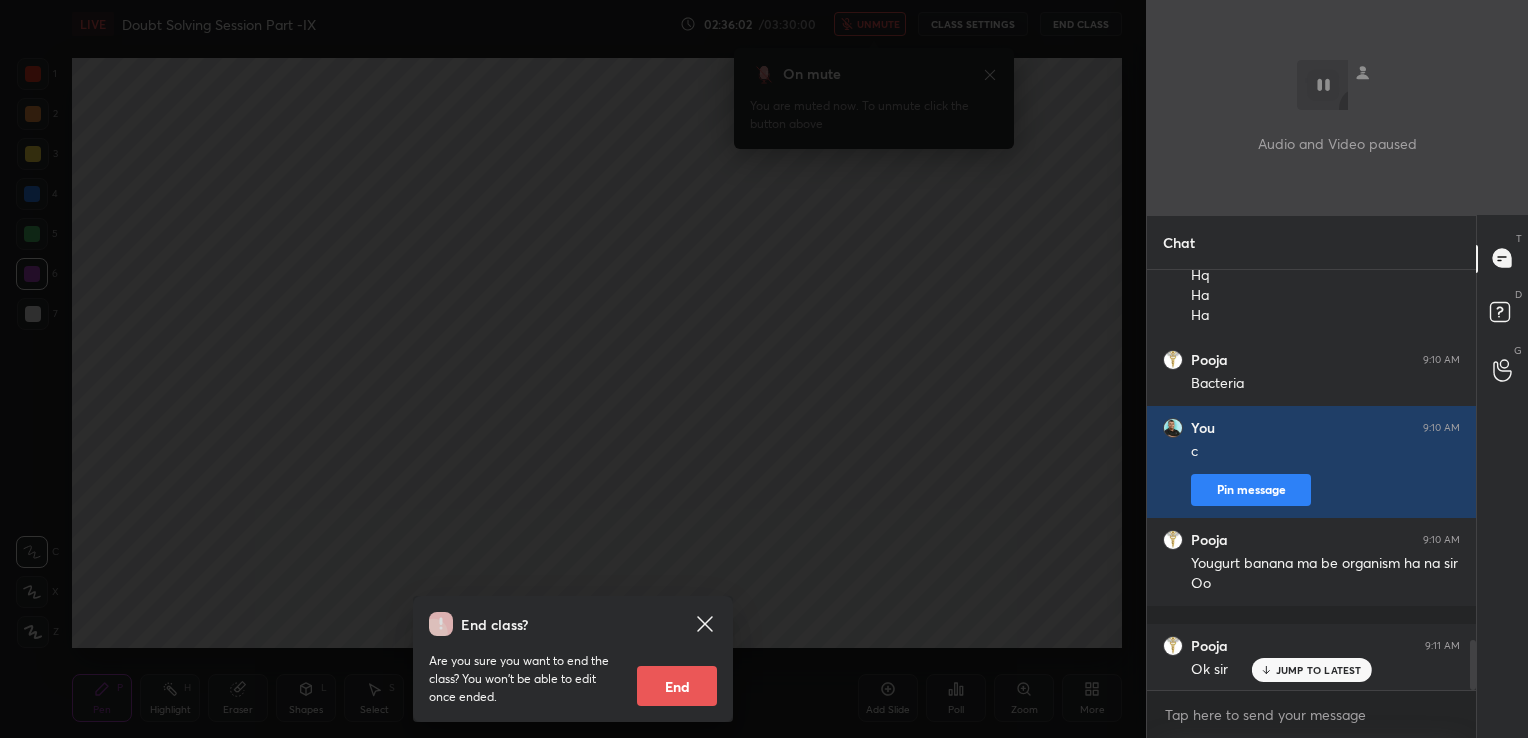 click 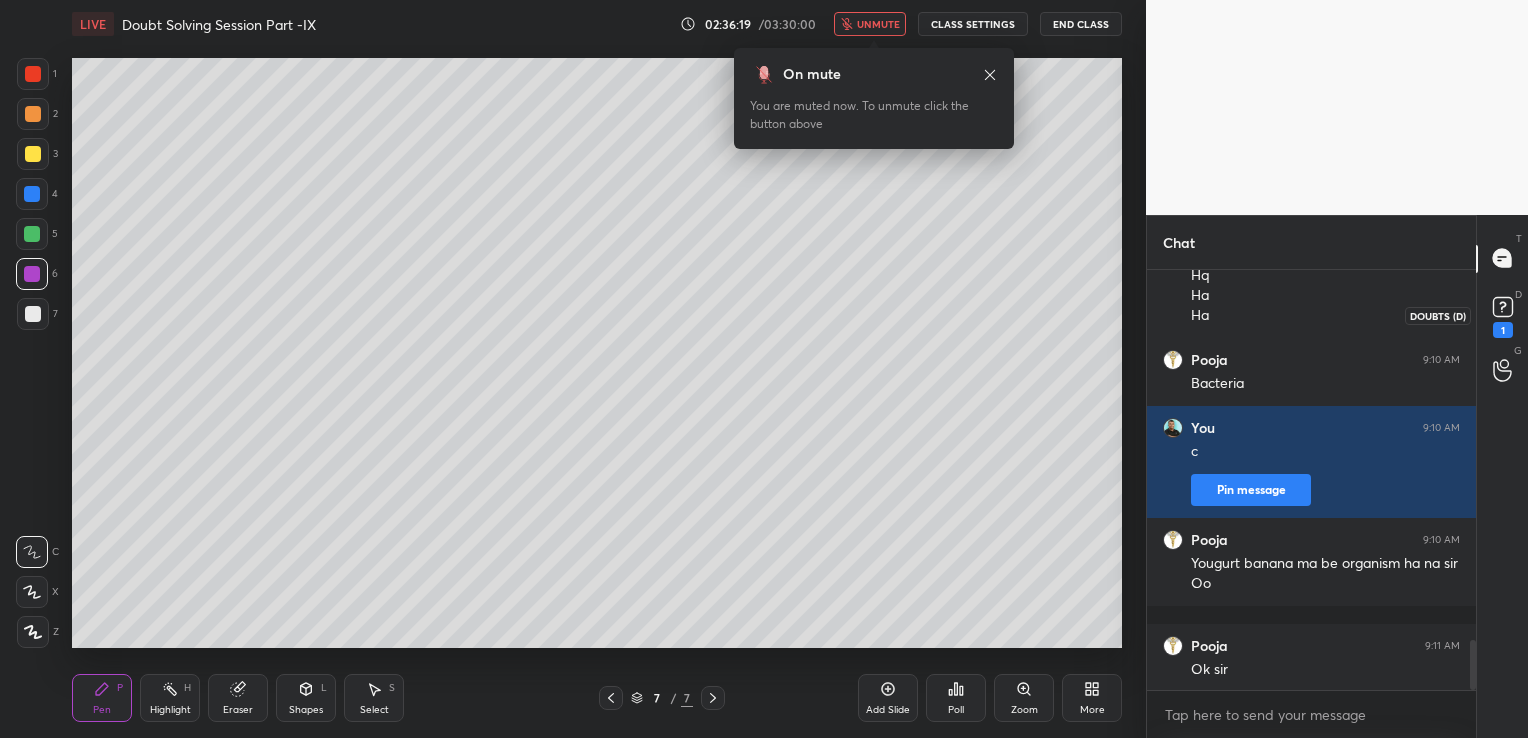 click 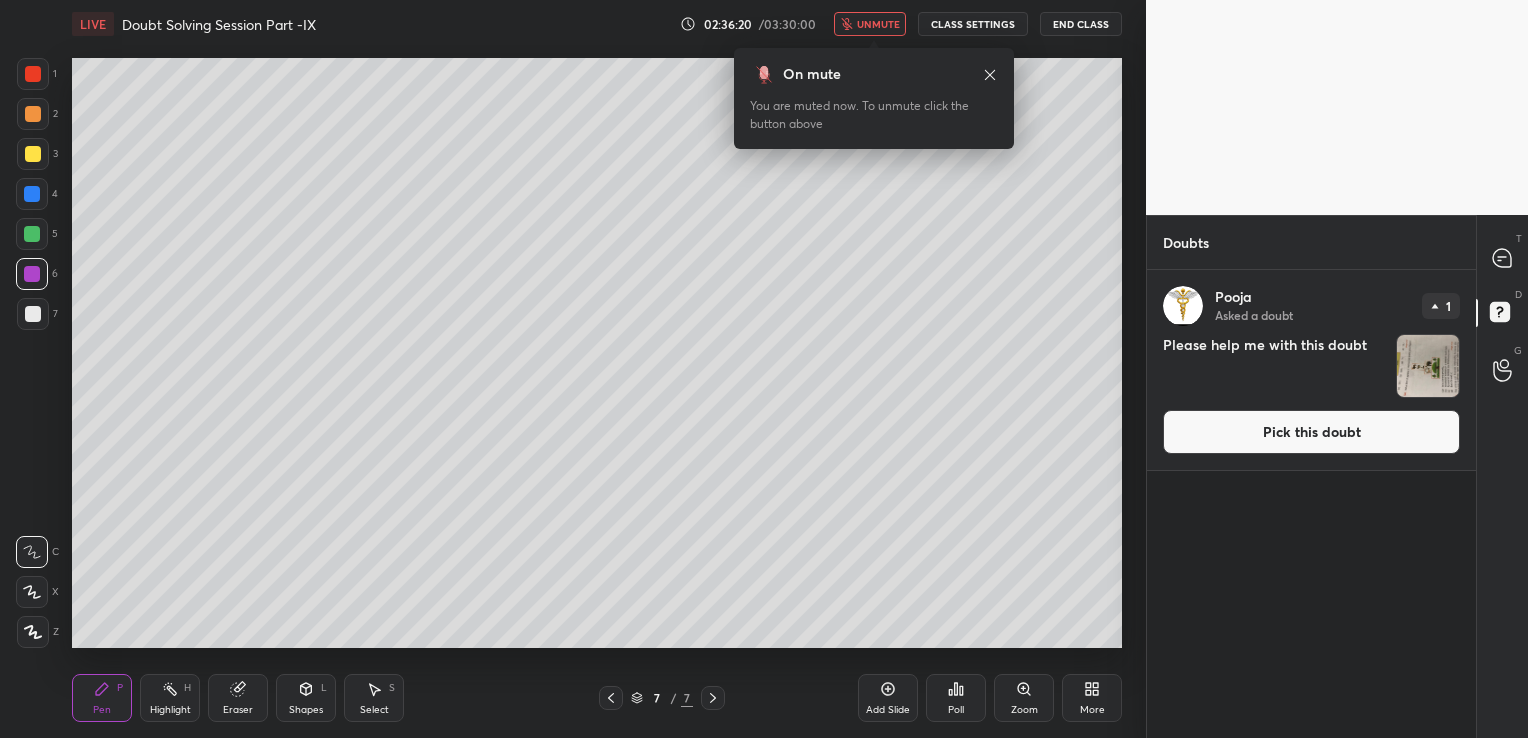 click on "Pick this doubt" at bounding box center [1311, 432] 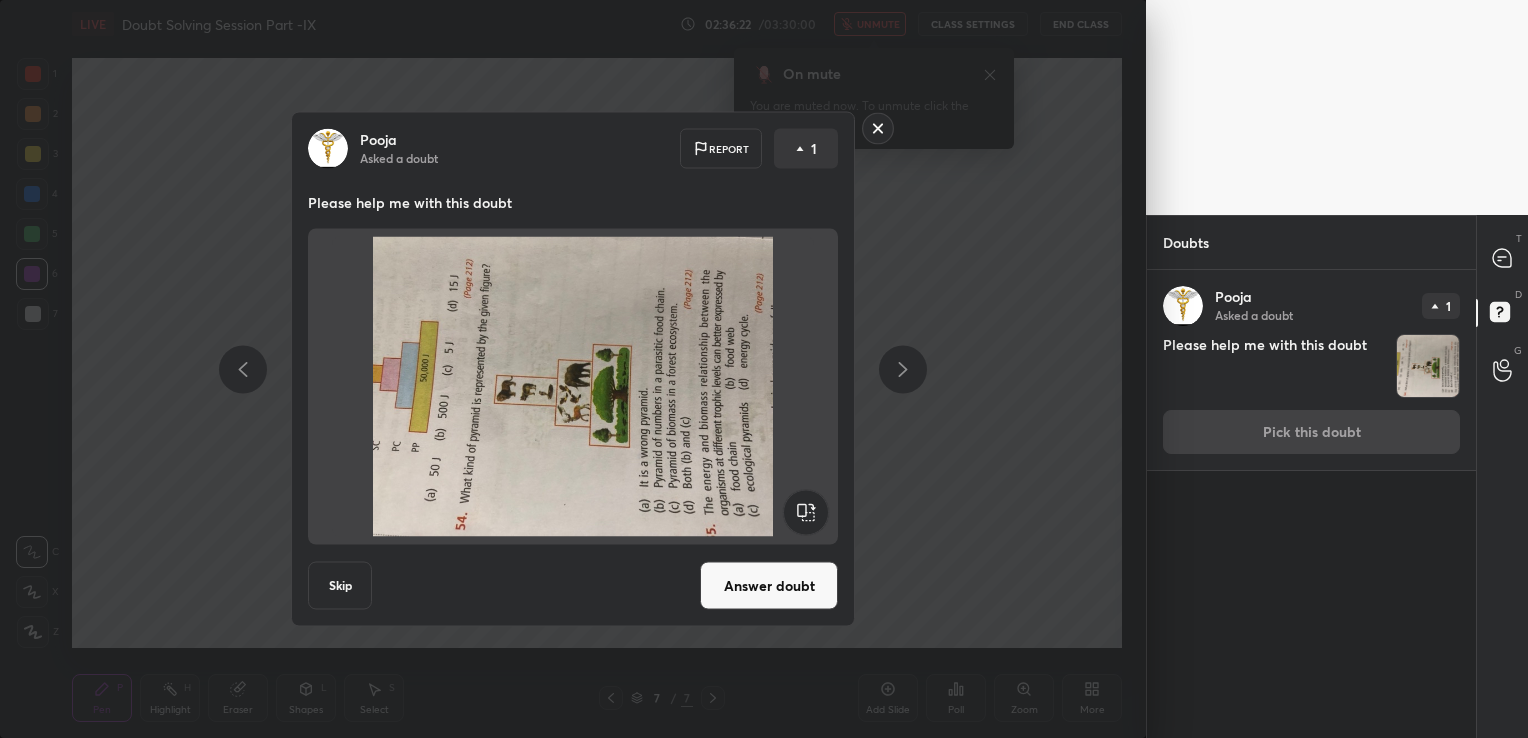 click 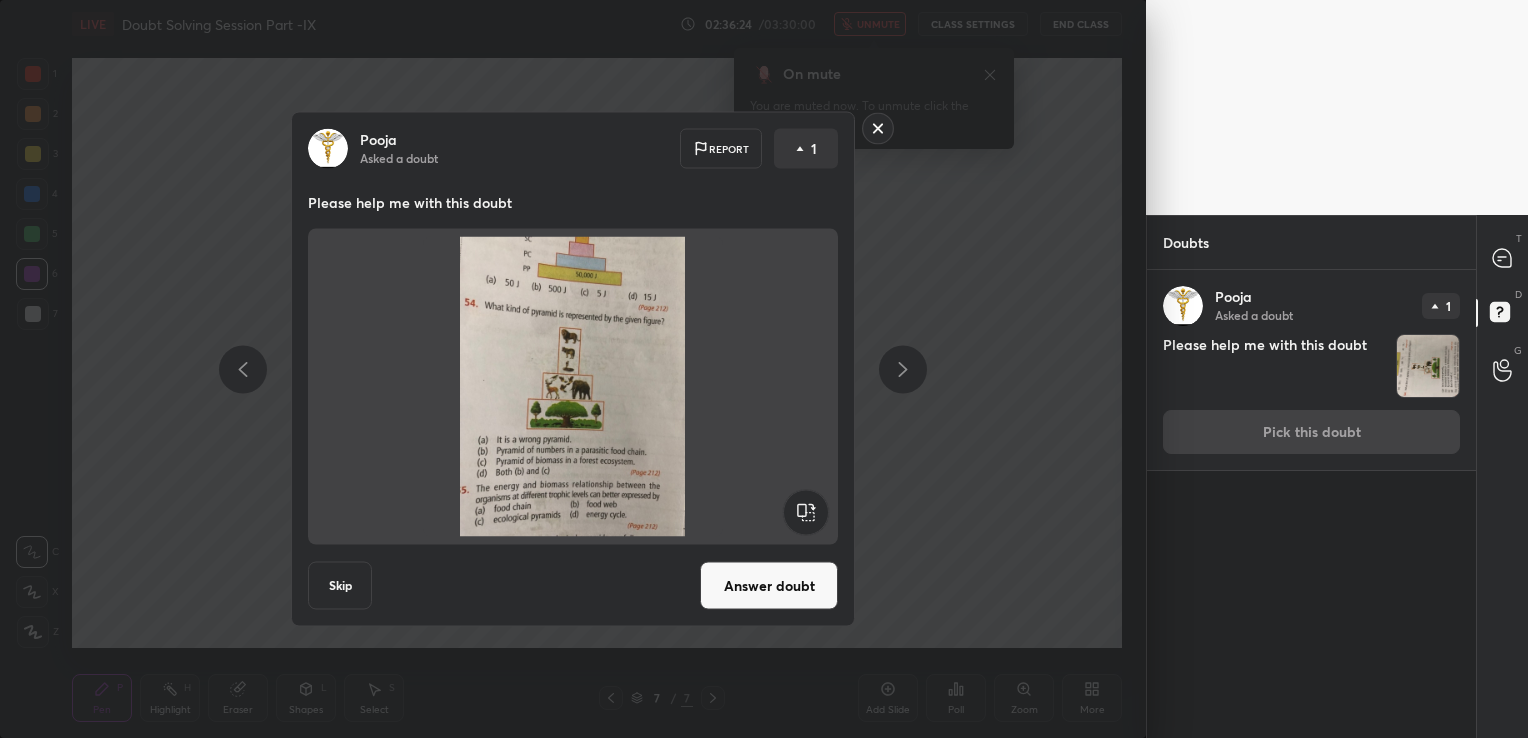 click on "Answer doubt" at bounding box center (769, 586) 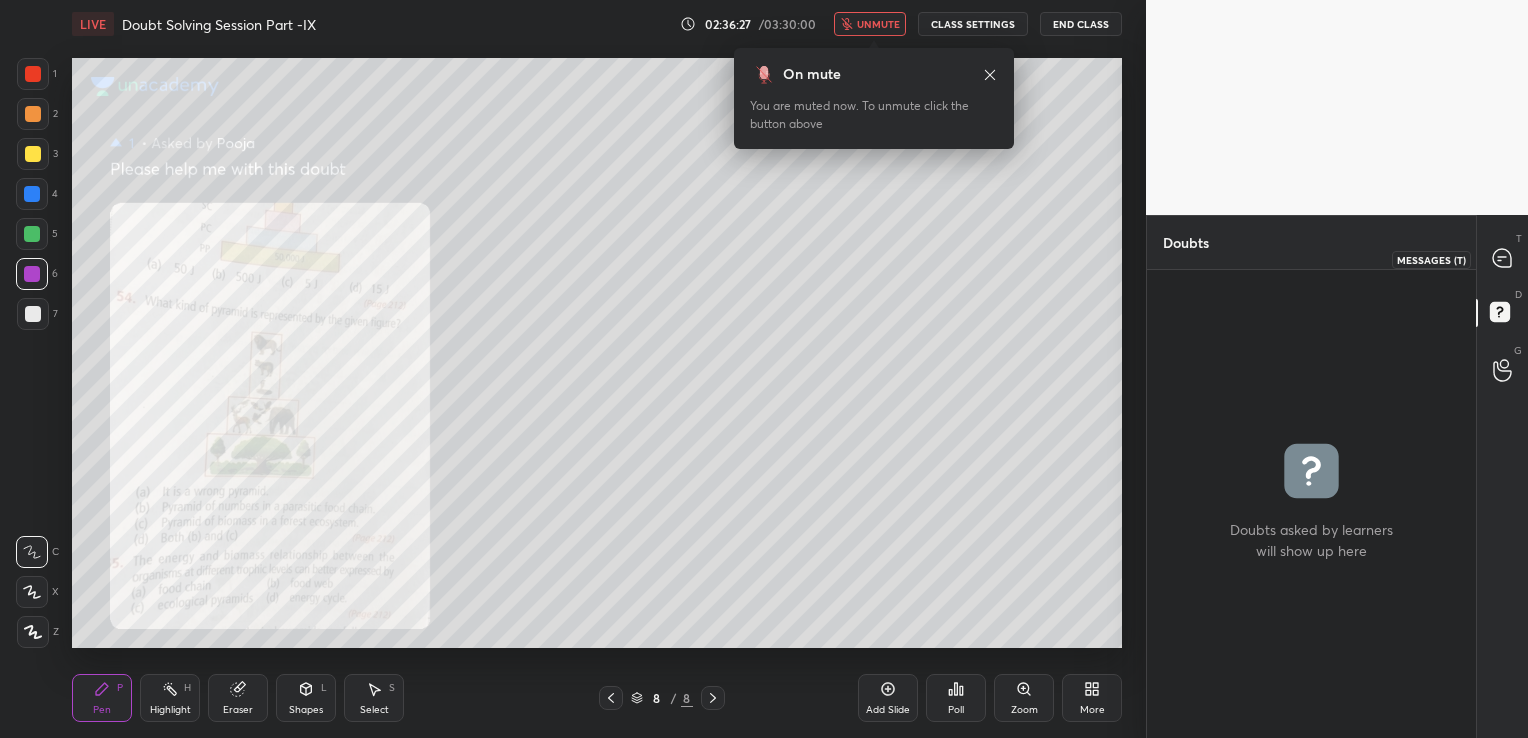 click 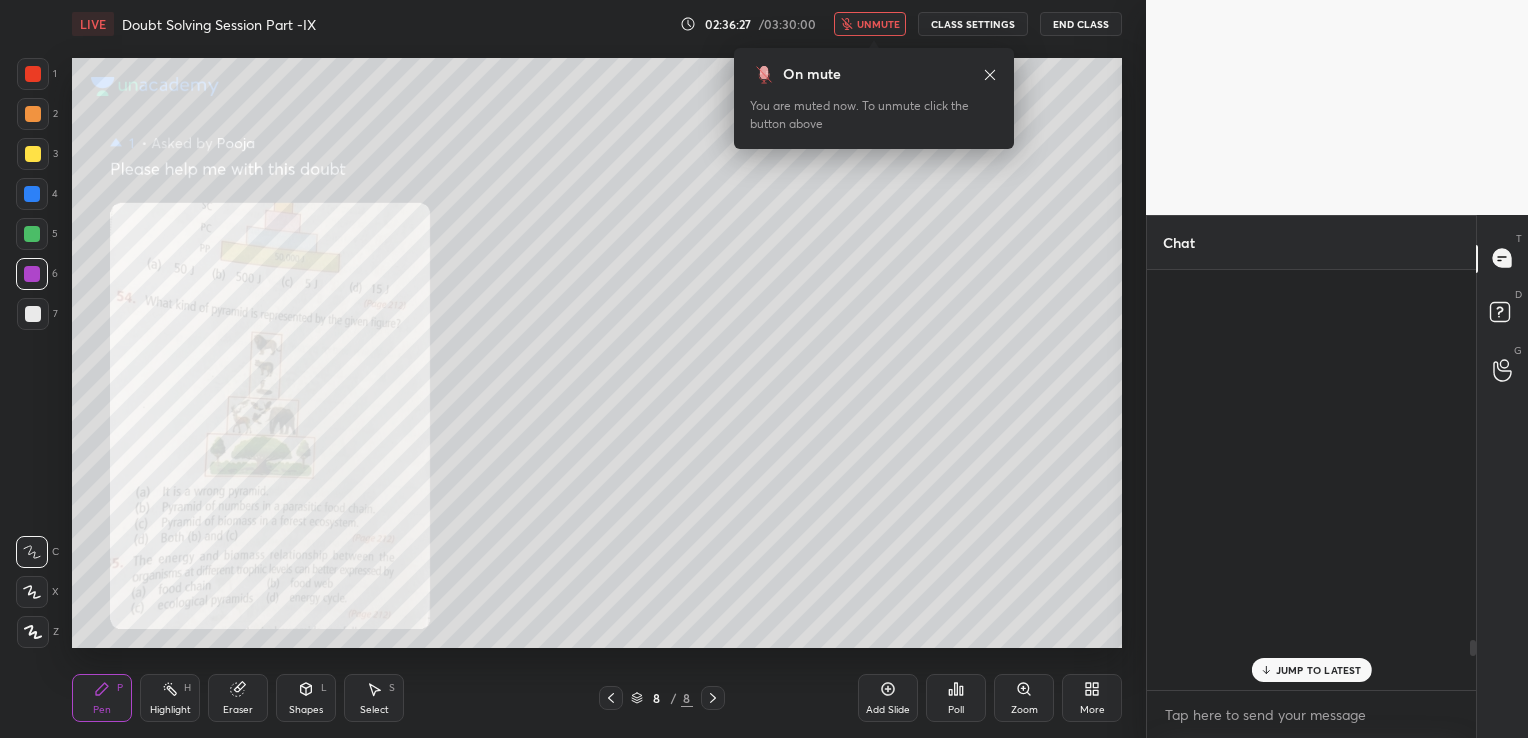 scroll, scrollTop: 3108, scrollLeft: 0, axis: vertical 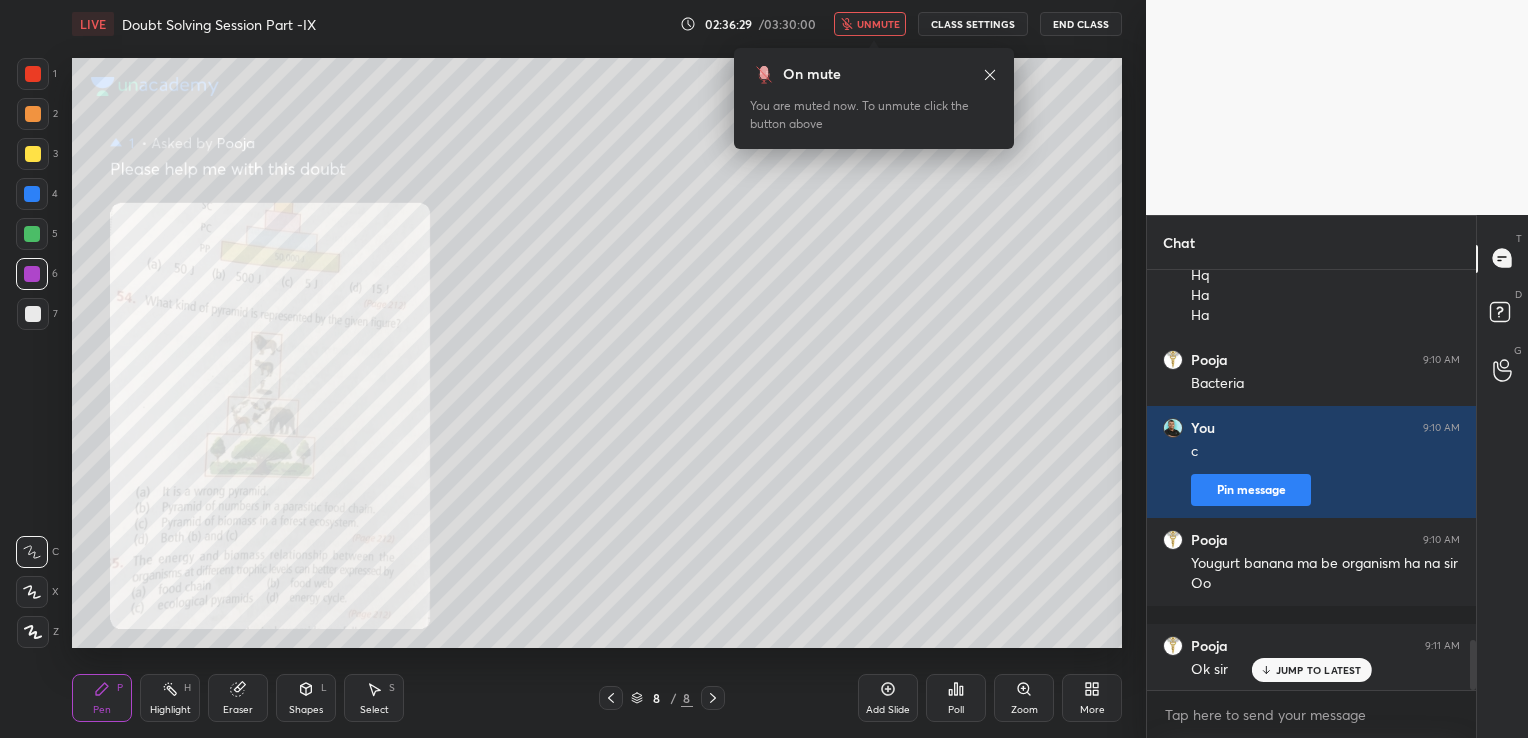 click on "JUMP TO LATEST" at bounding box center [1319, 670] 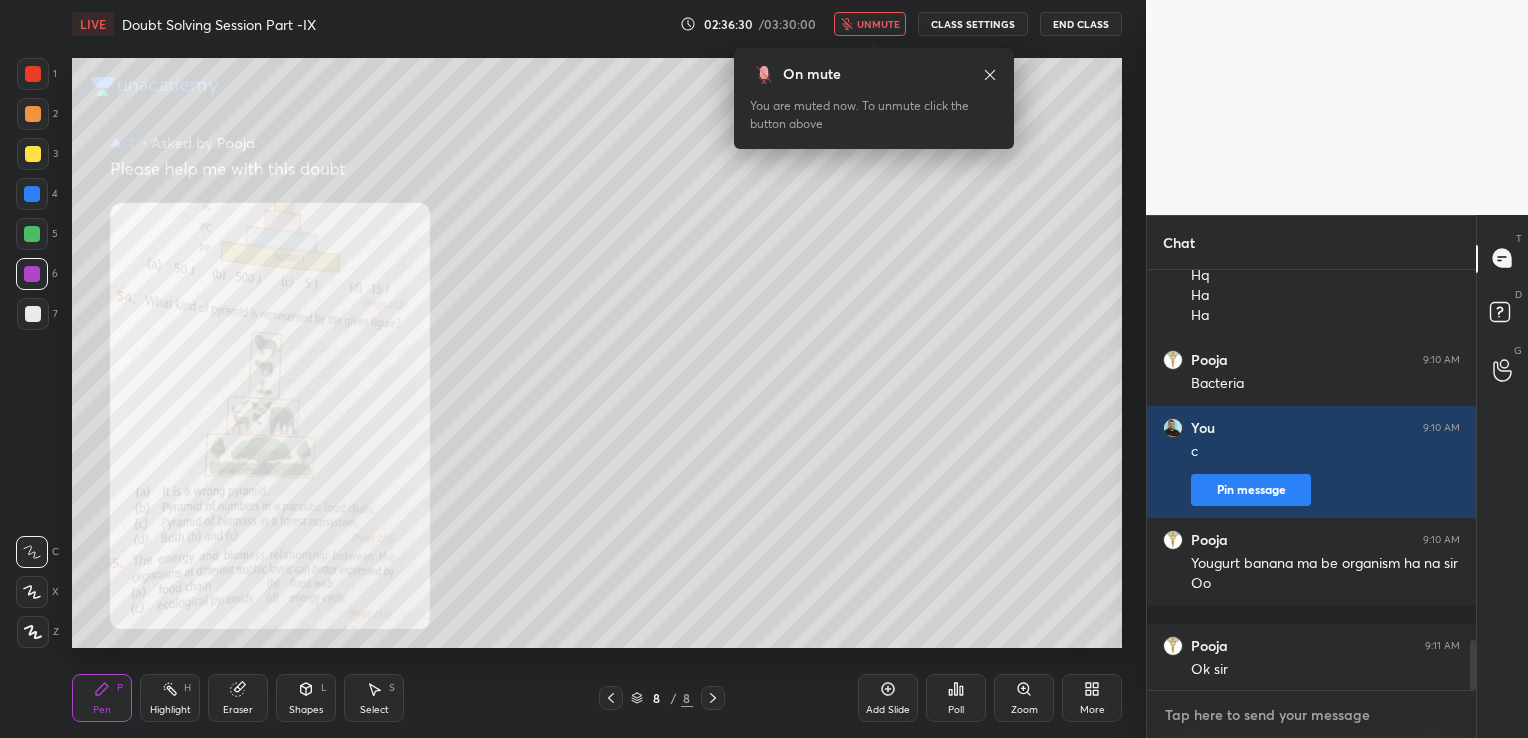 click at bounding box center (1311, 715) 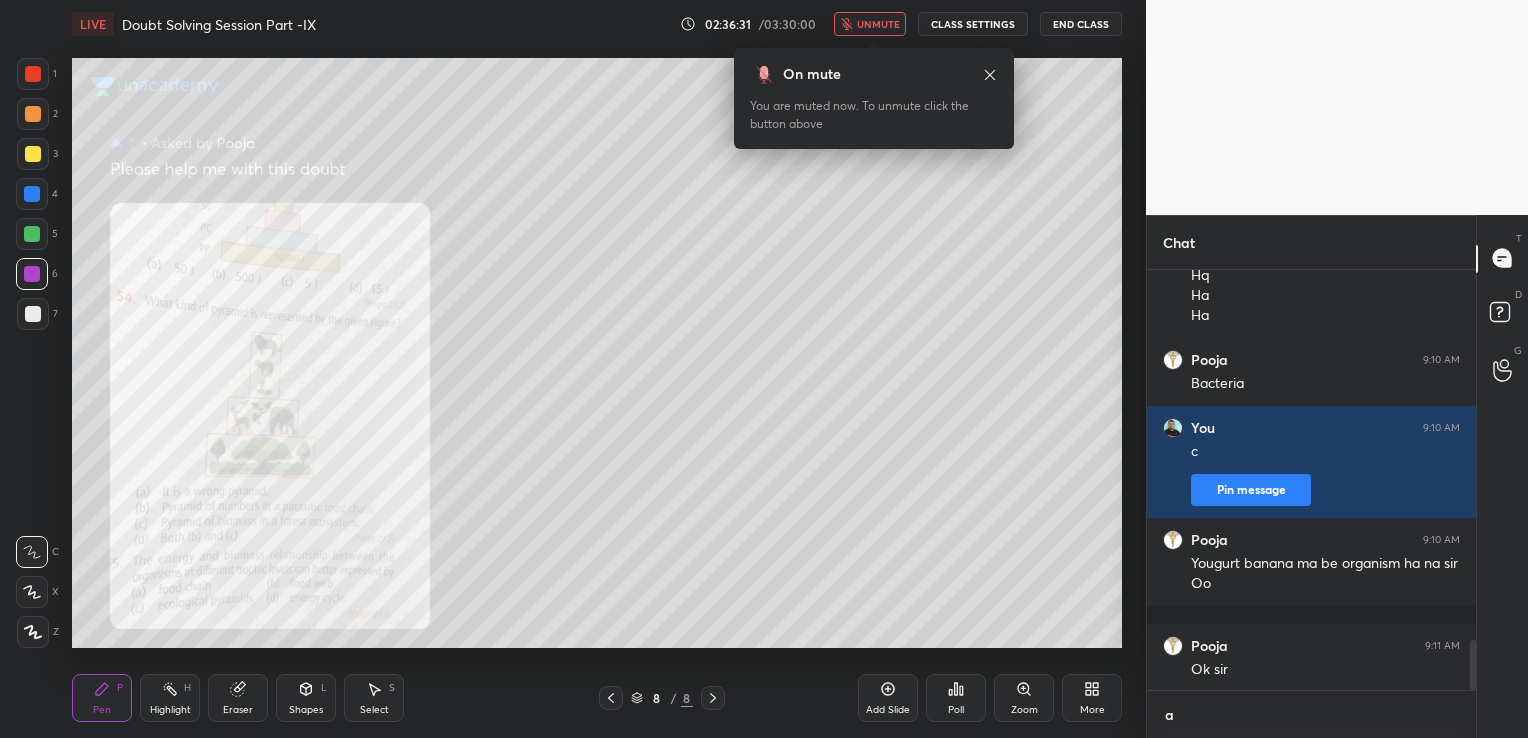 scroll, scrollTop: 409, scrollLeft: 323, axis: both 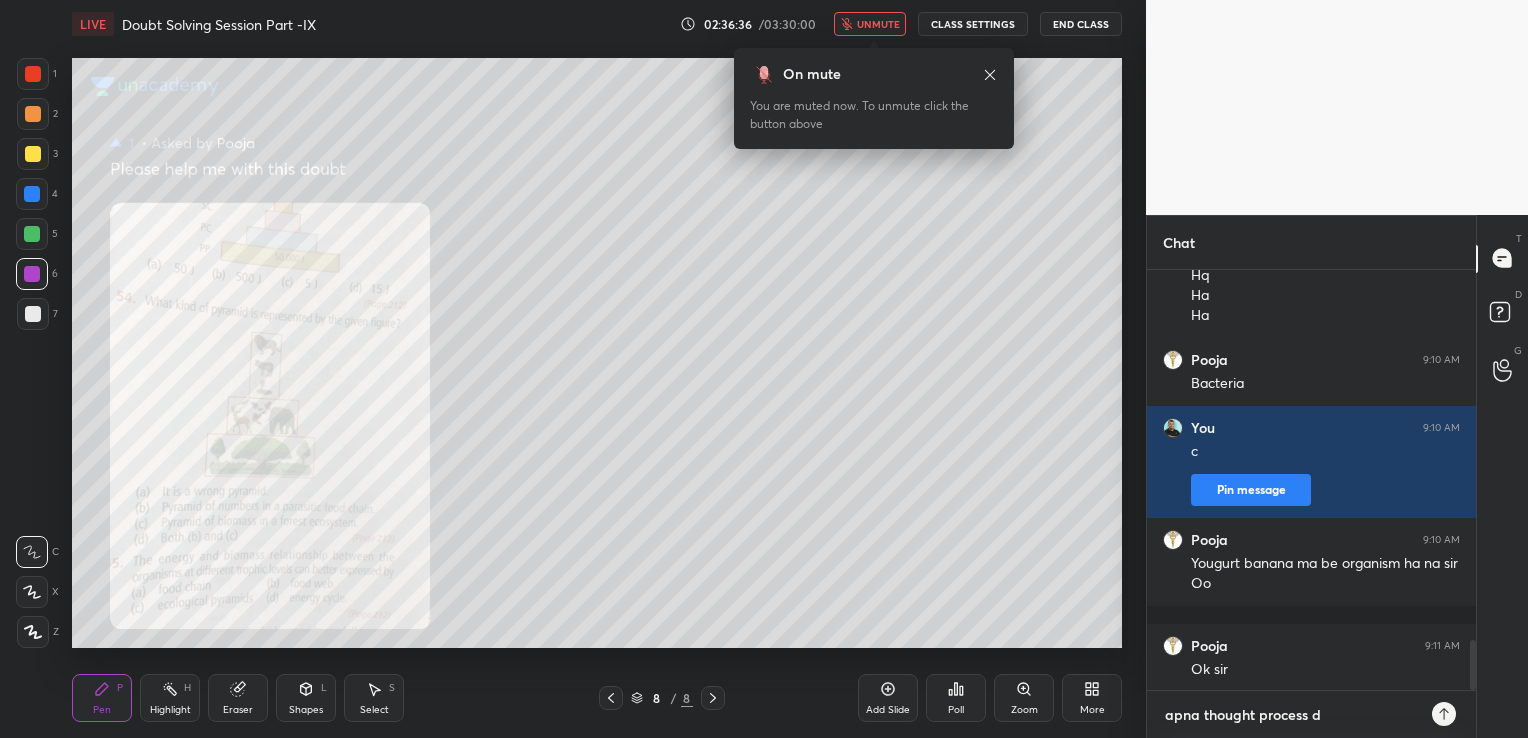 type on "apna thought process do" 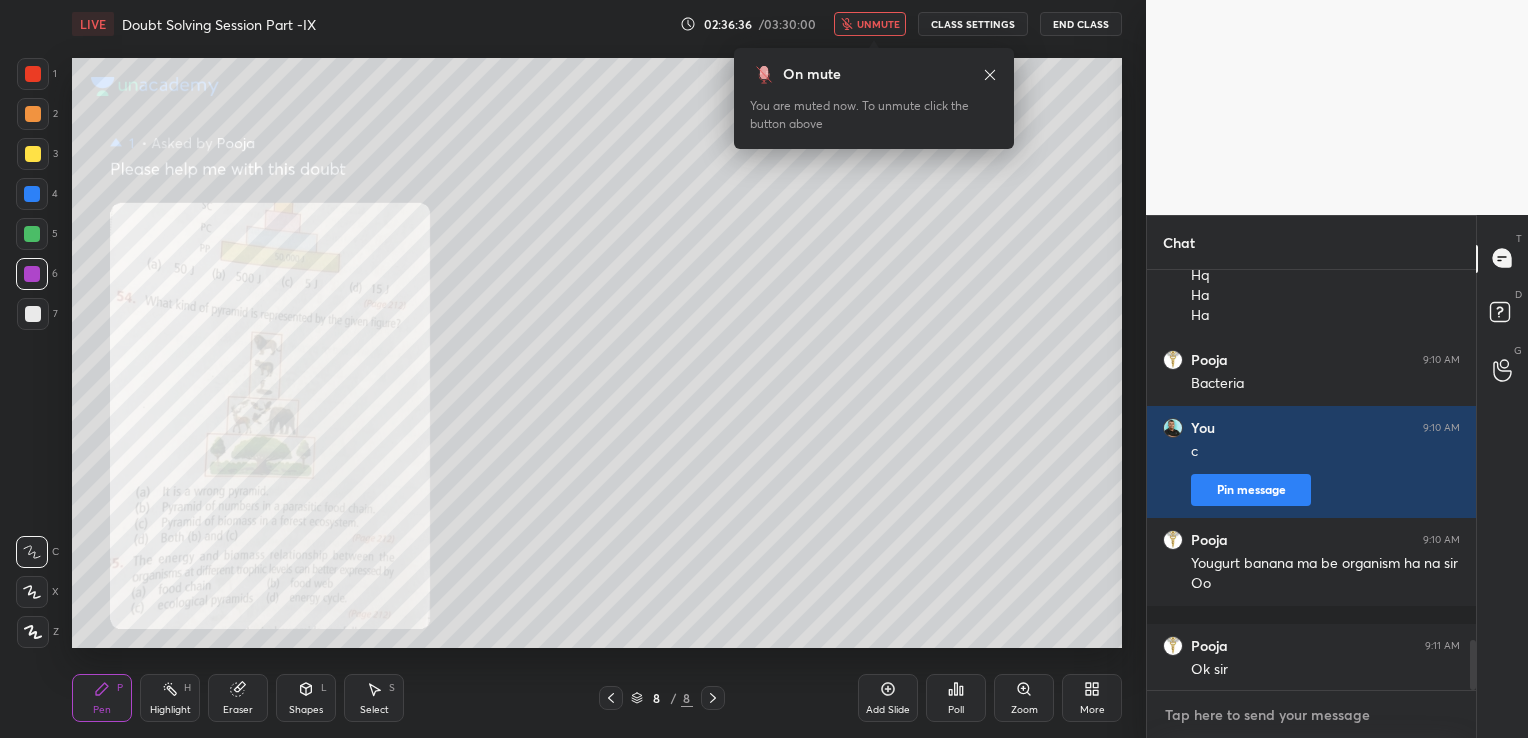 scroll, scrollTop: 3220, scrollLeft: 0, axis: vertical 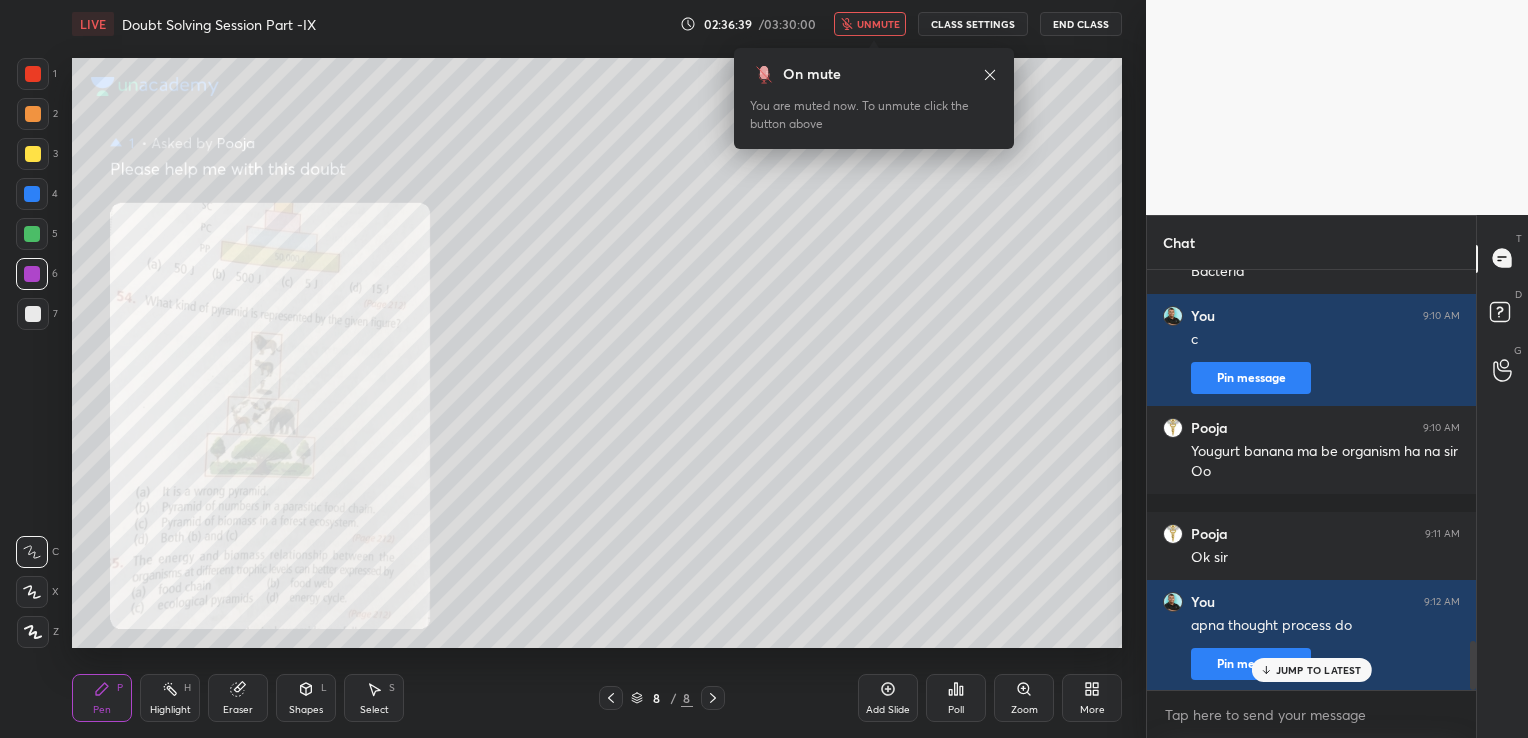 click on "Zoom" at bounding box center [1024, 698] 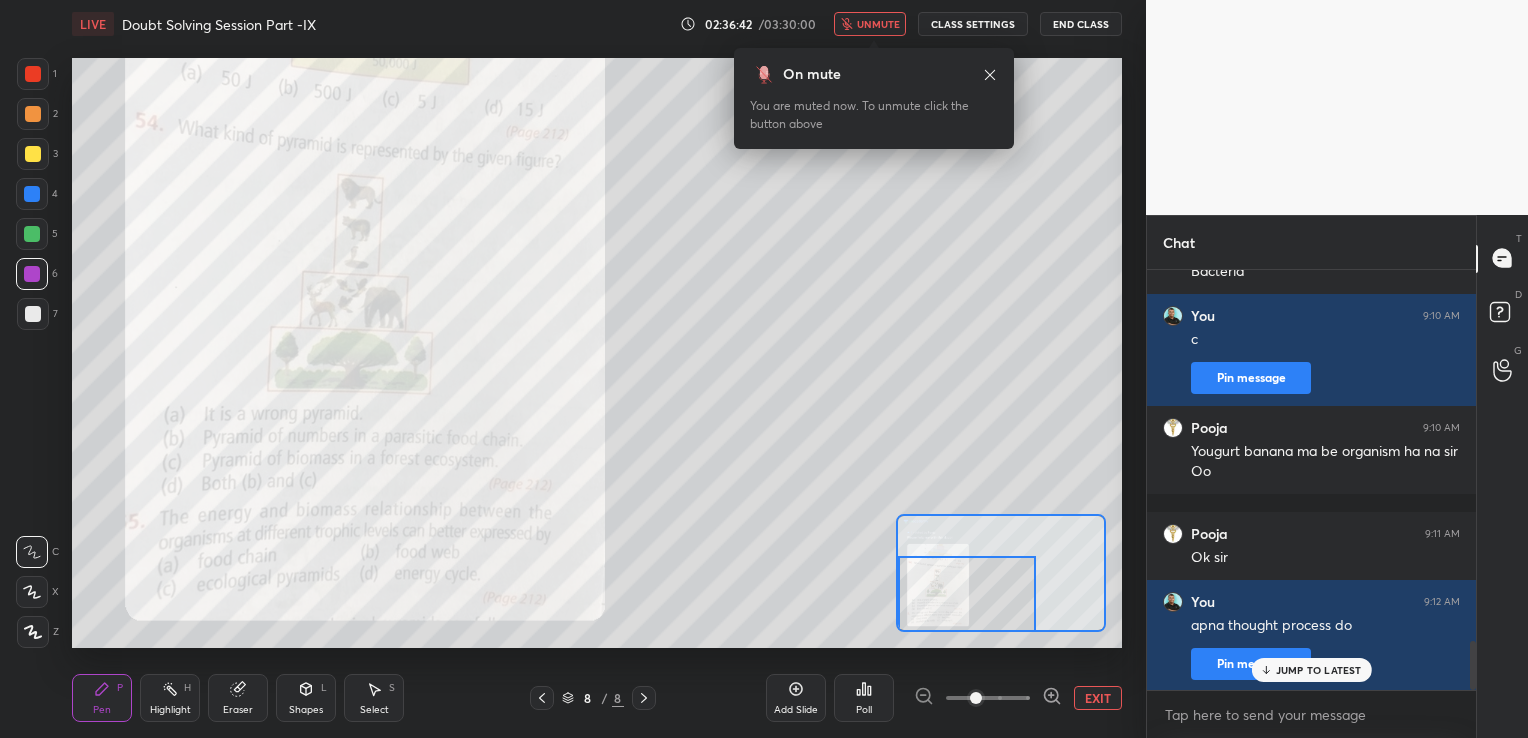 drag, startPoint x: 1021, startPoint y: 565, endPoint x: 936, endPoint y: 594, distance: 89.81091 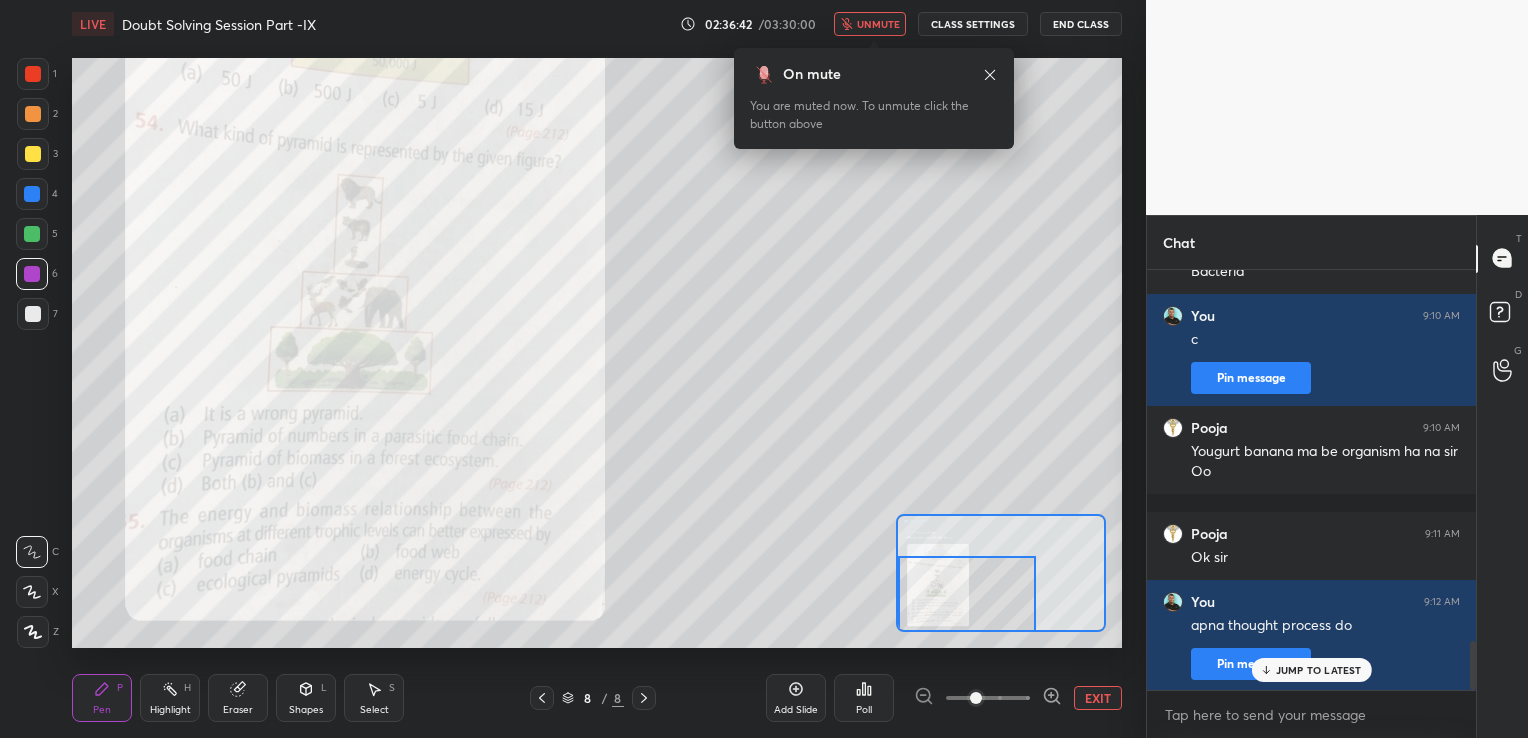 click at bounding box center (966, 594) 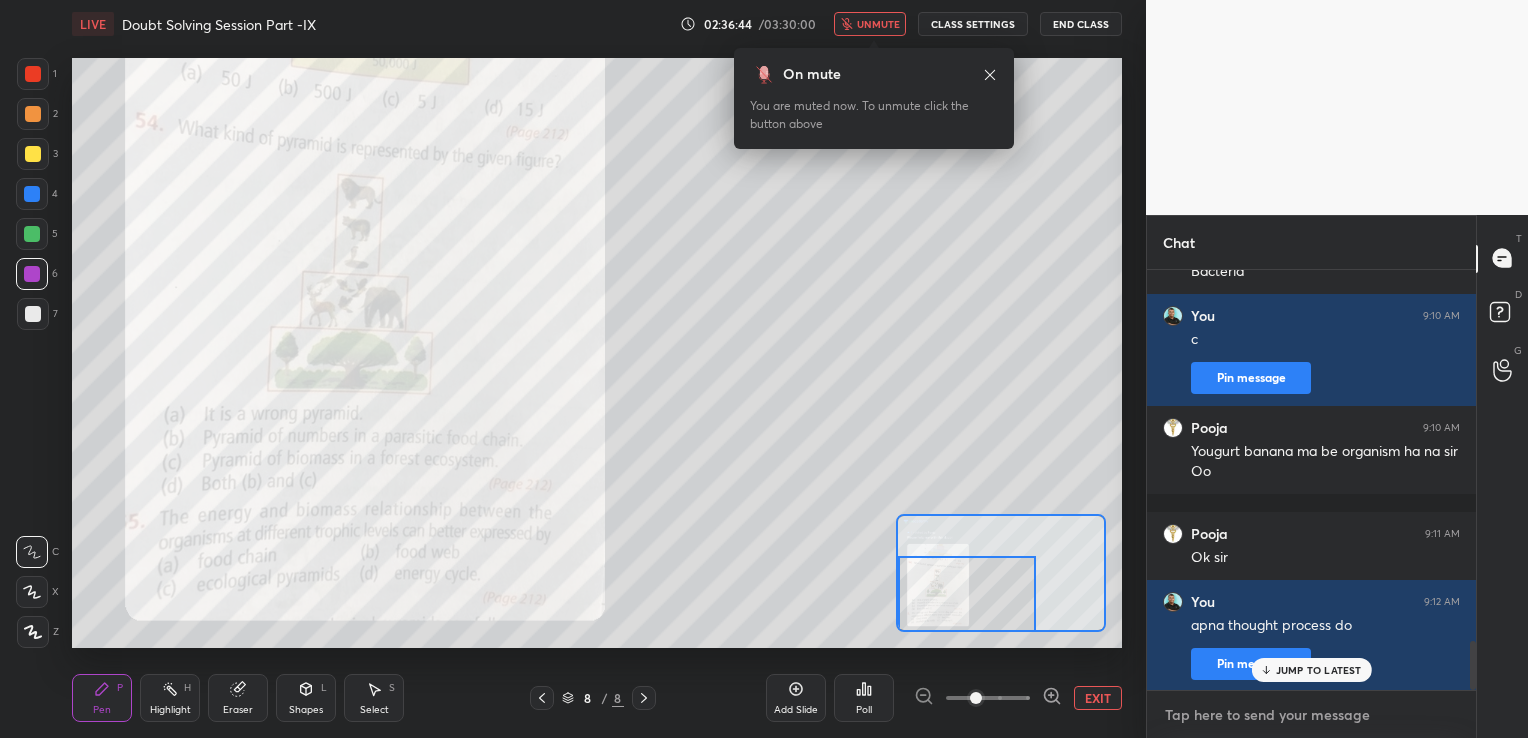 click at bounding box center [1311, 715] 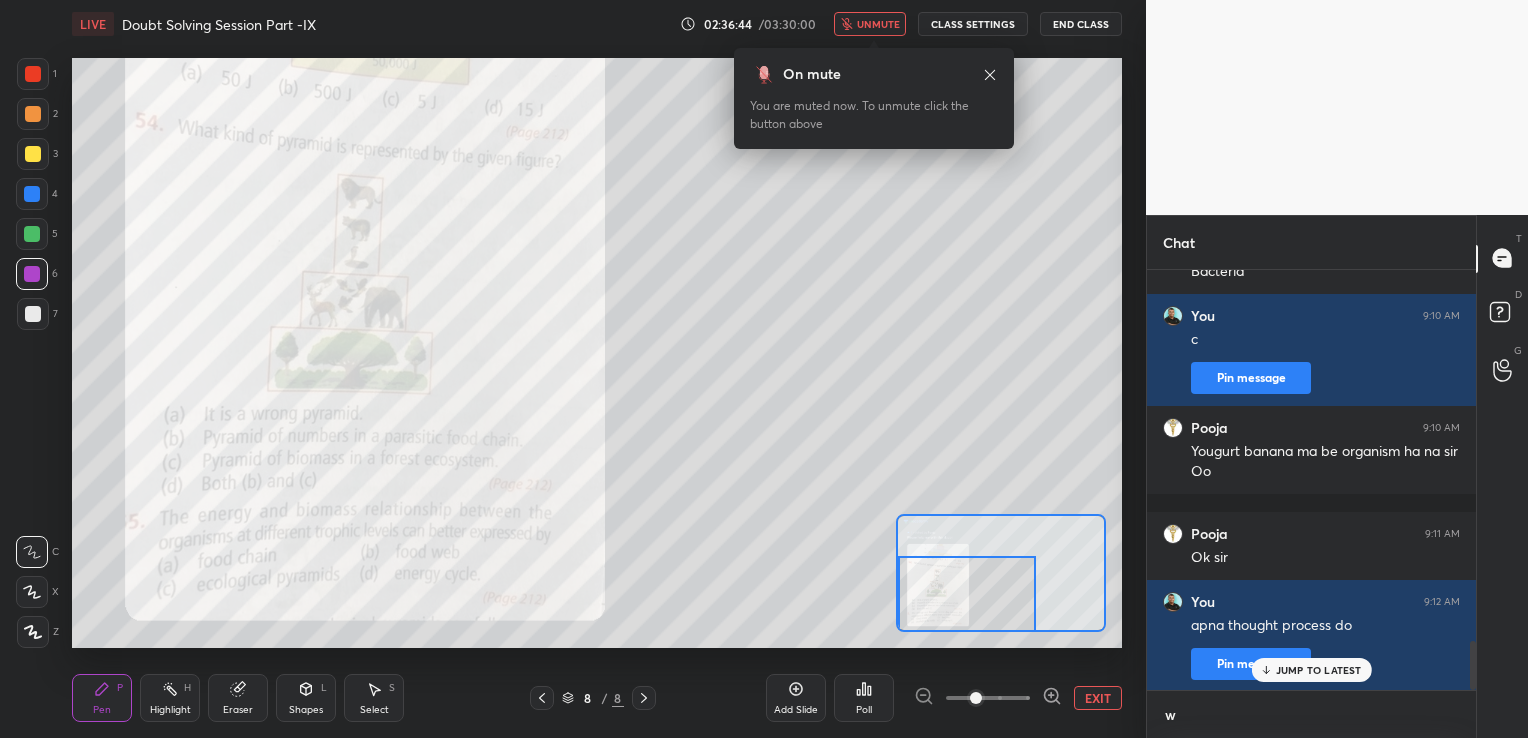 scroll, scrollTop: 409, scrollLeft: 323, axis: both 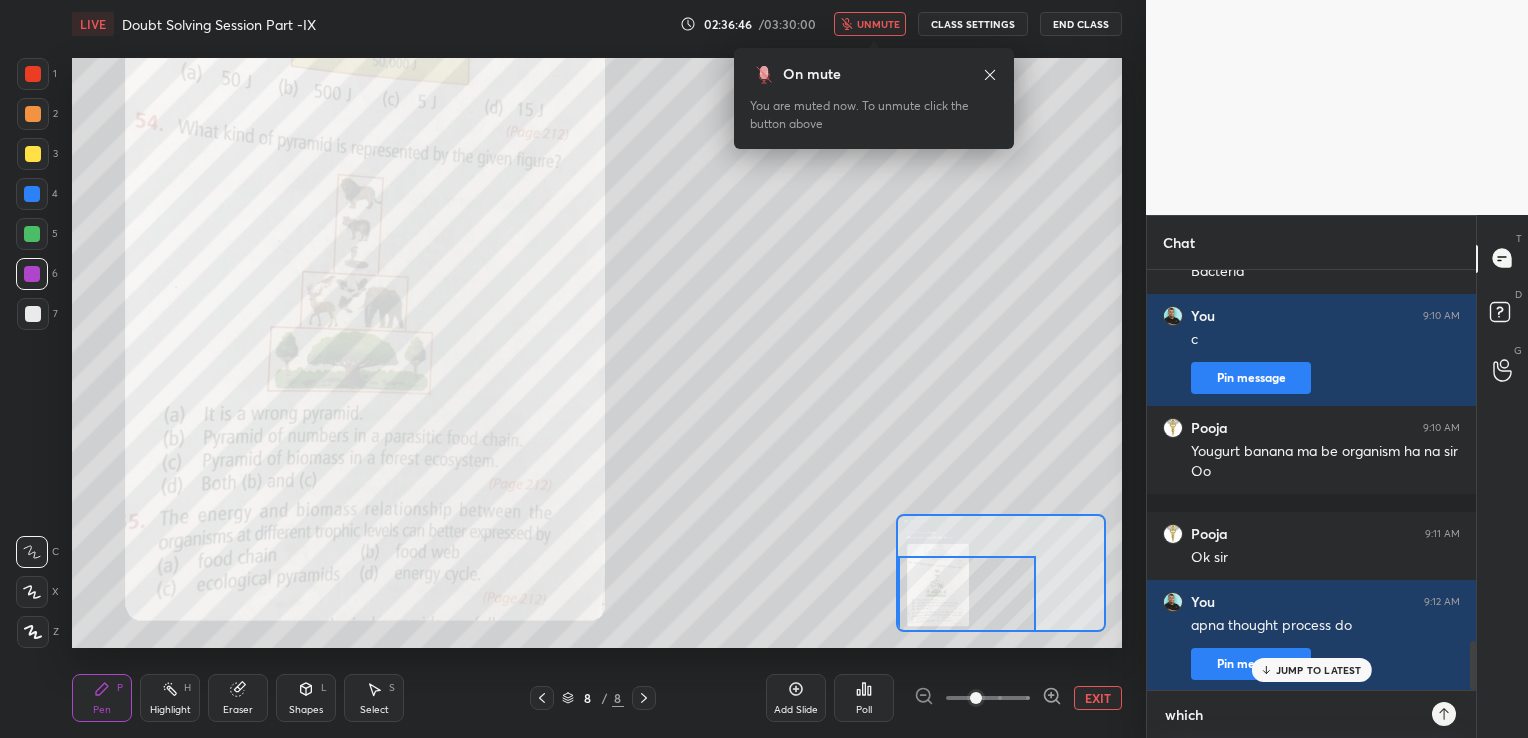 type on "which q" 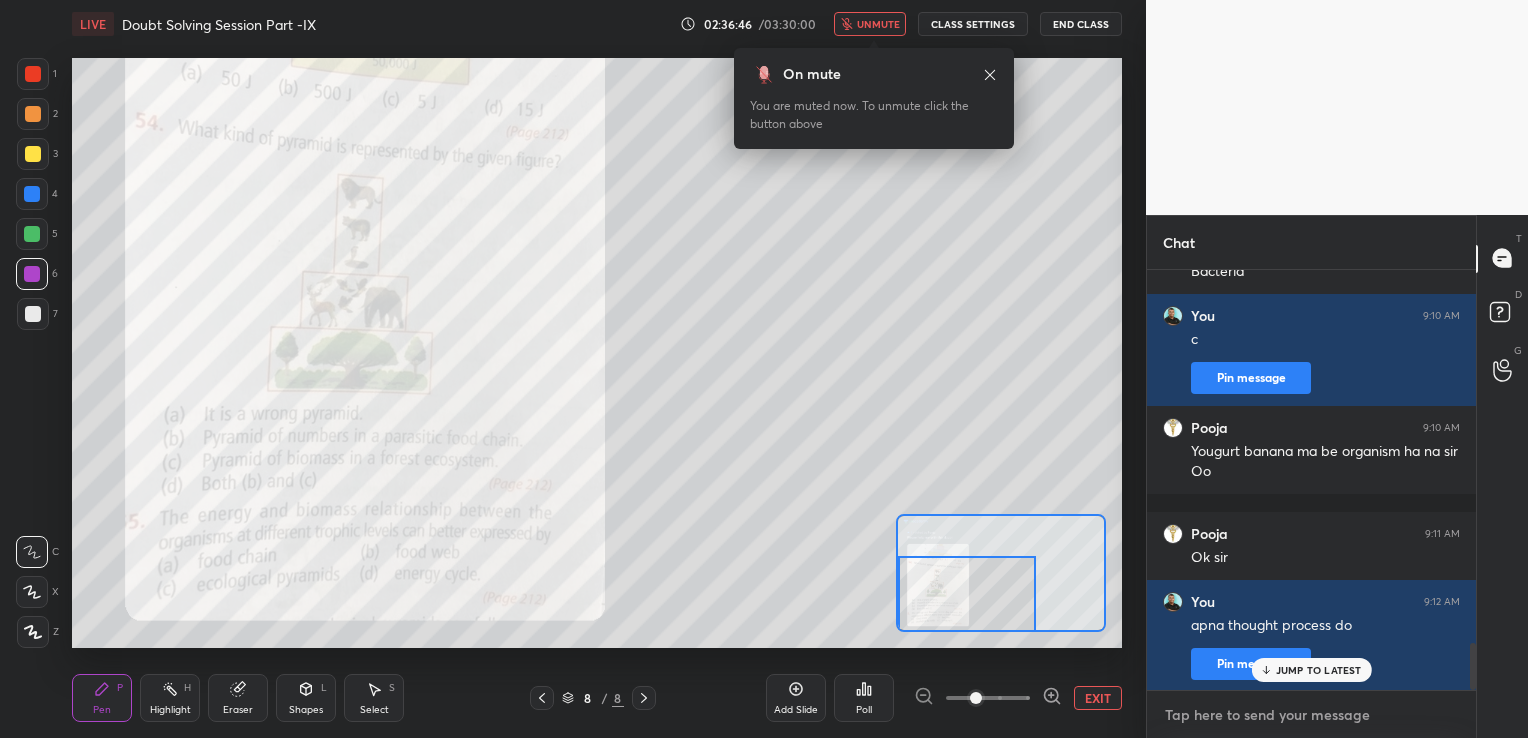 scroll, scrollTop: 3332, scrollLeft: 0, axis: vertical 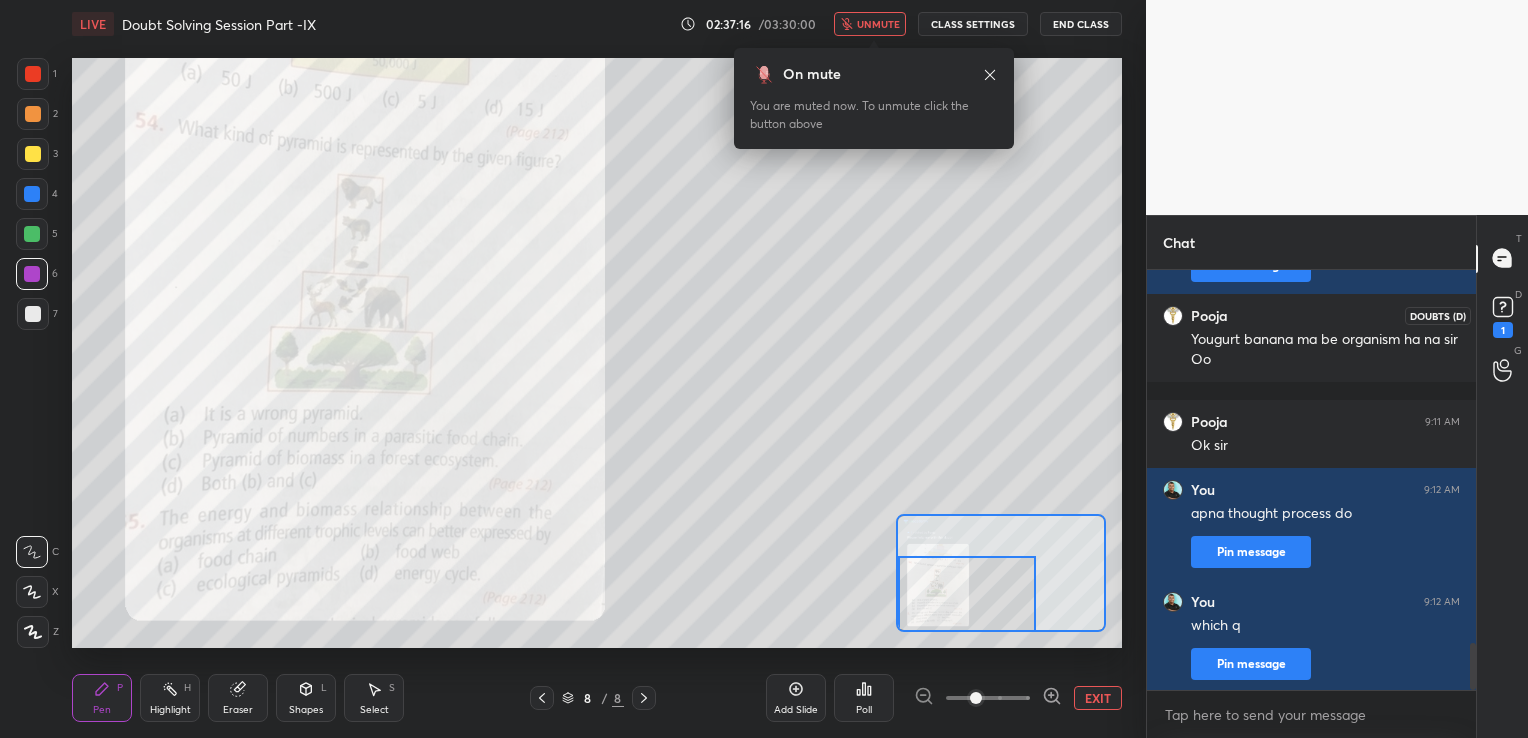 click 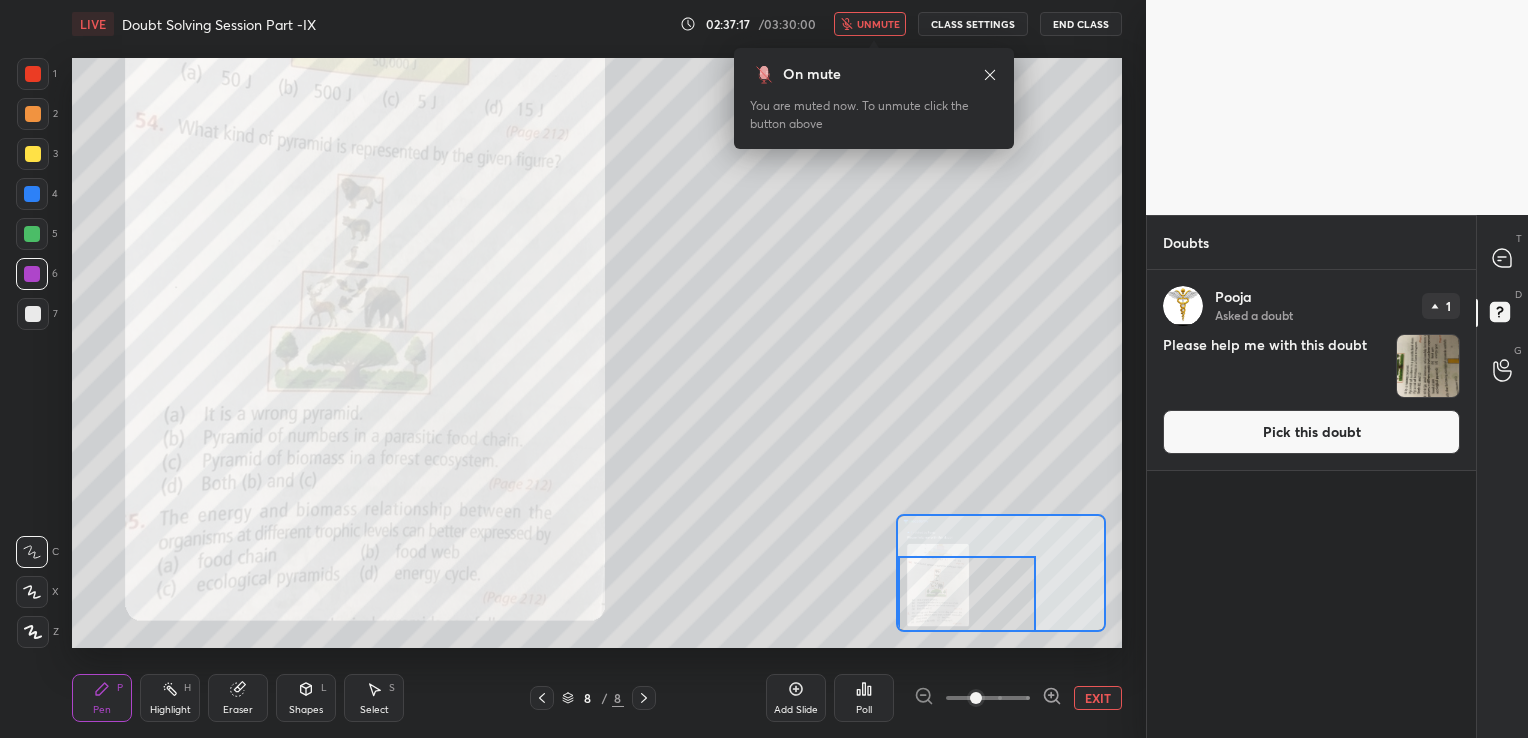 click on "Pick this doubt" at bounding box center (1311, 432) 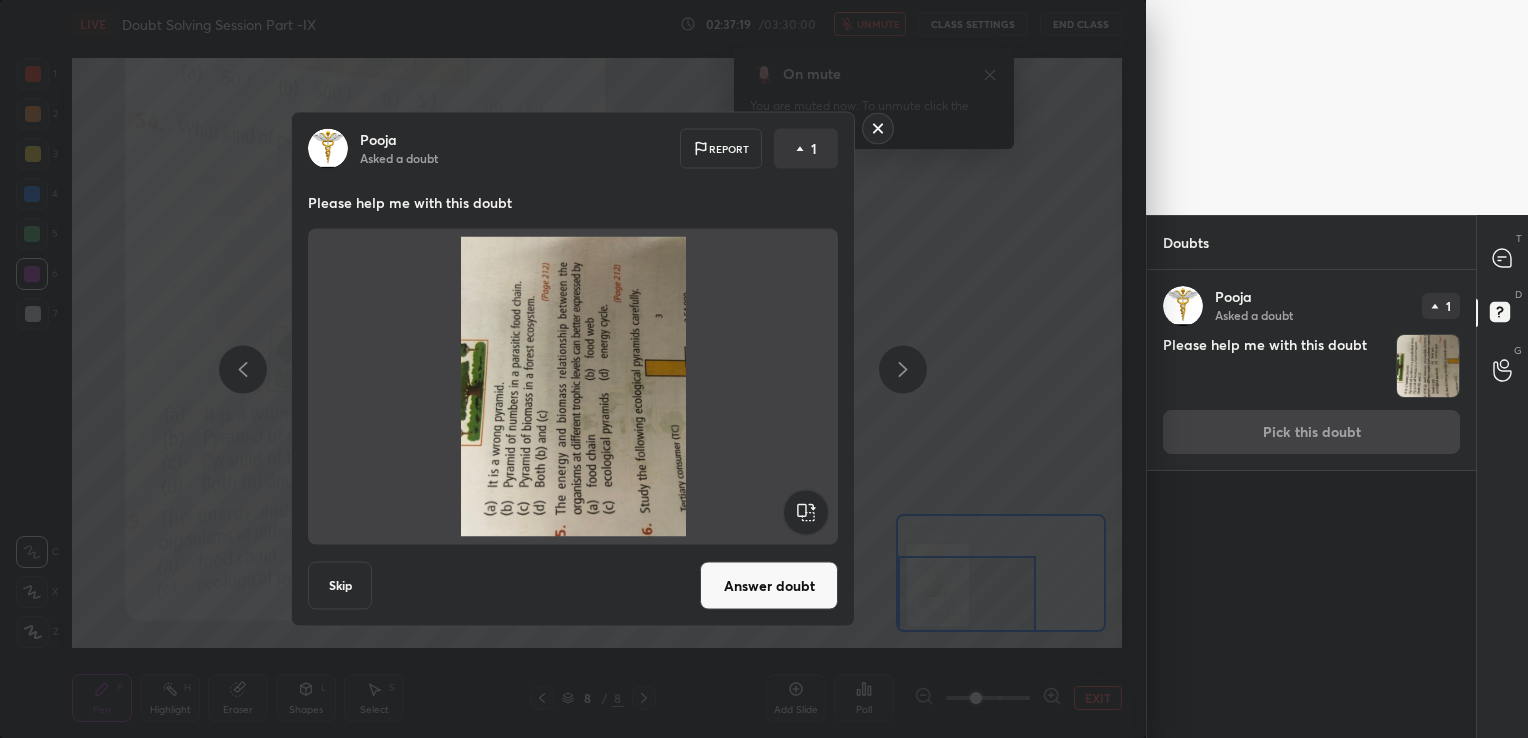 click 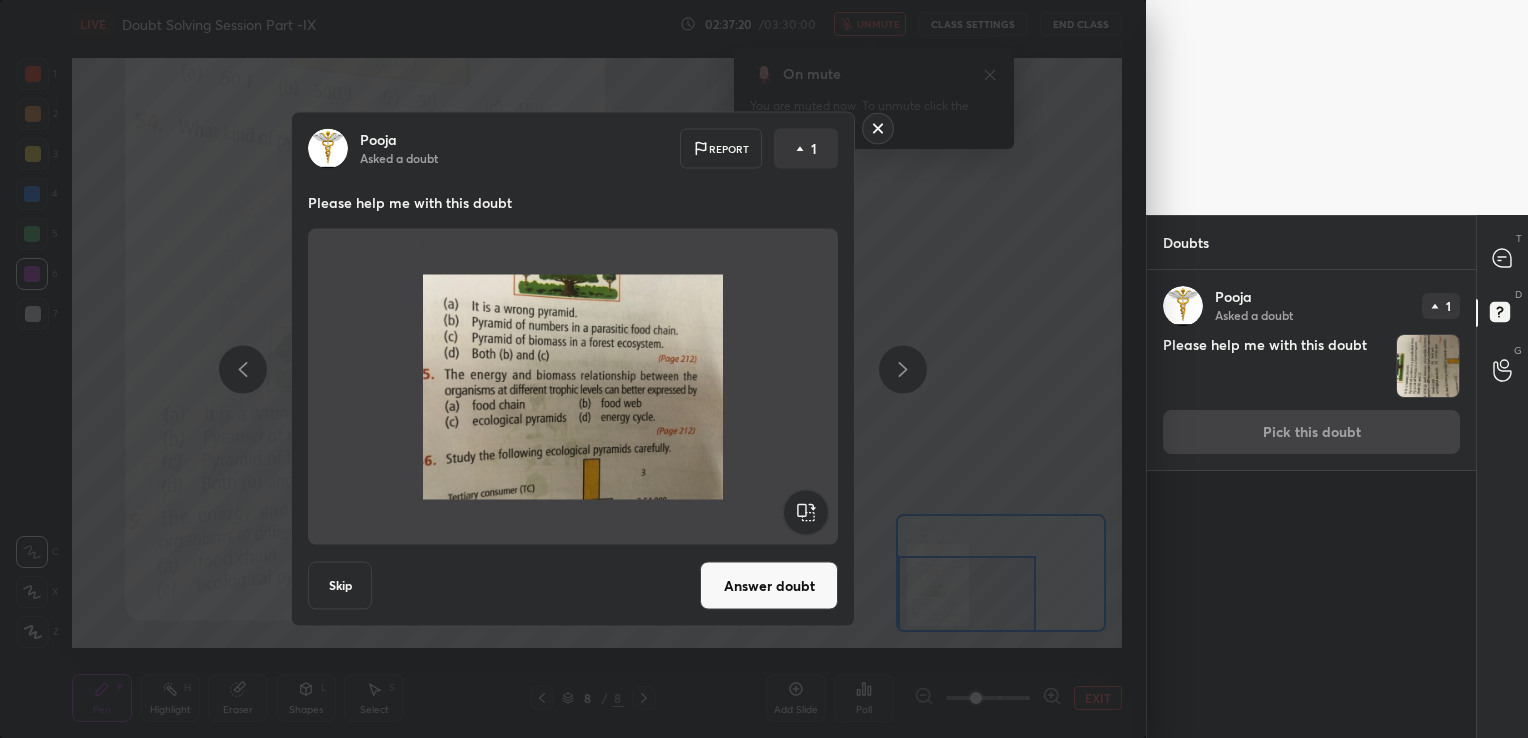 click on "Answer doubt" at bounding box center (769, 586) 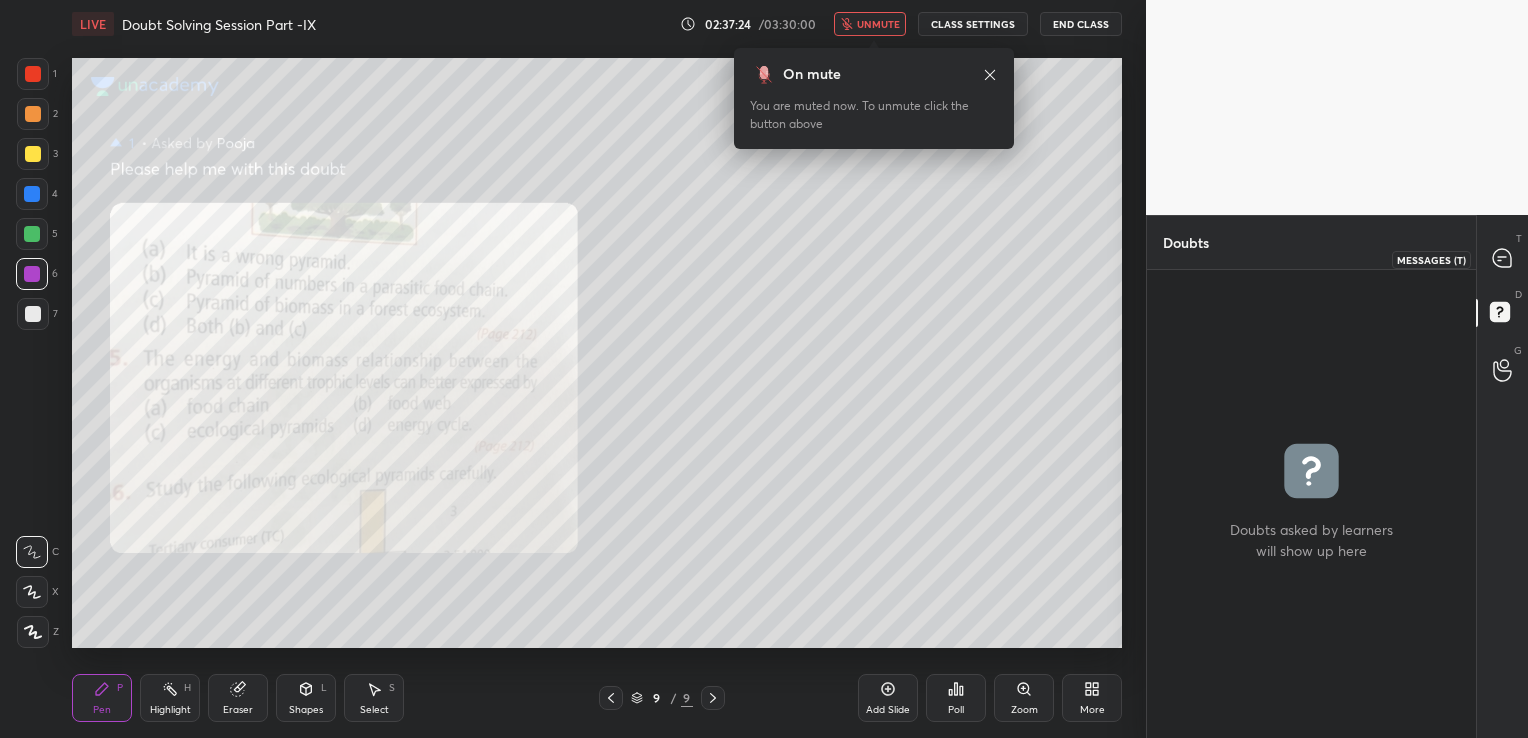 click 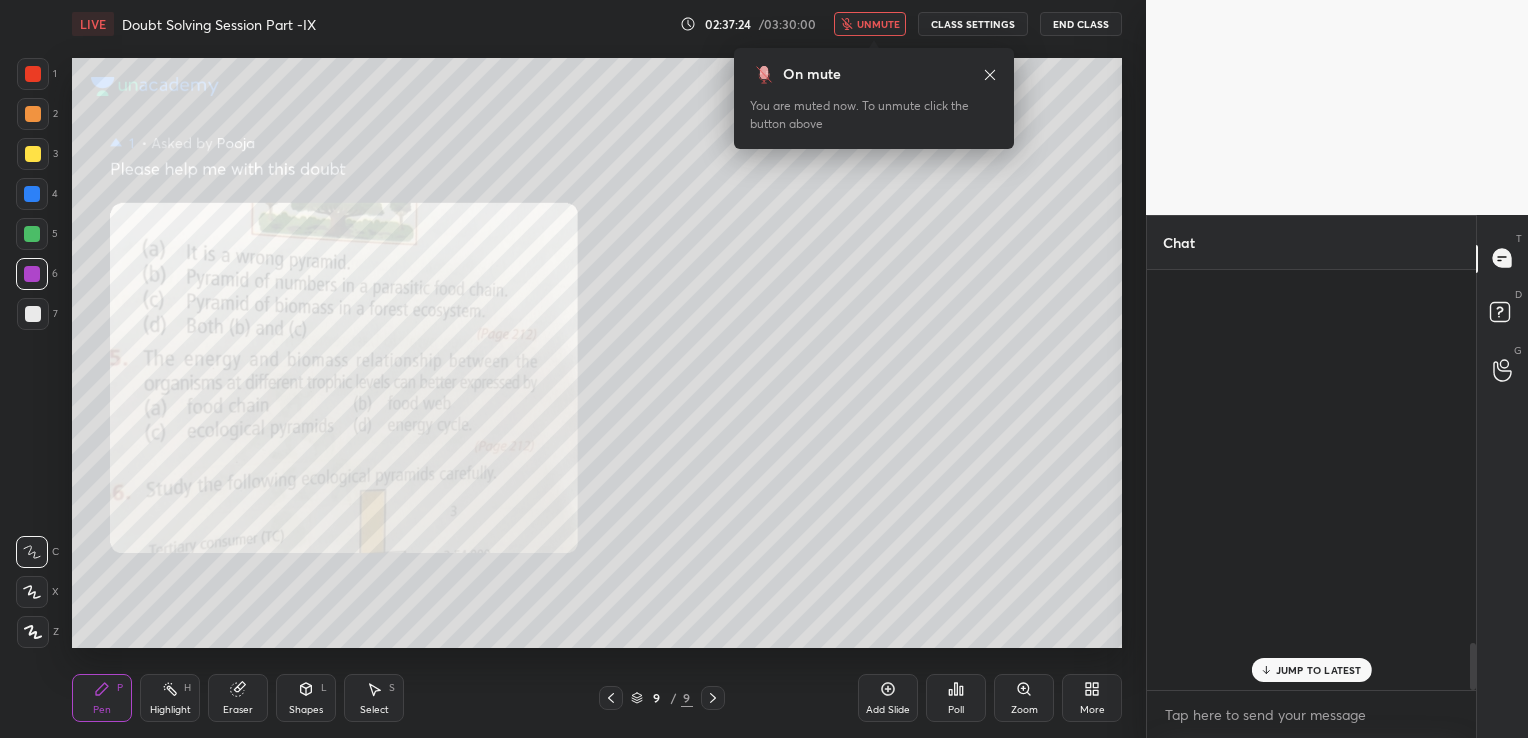 scroll, scrollTop: 3332, scrollLeft: 0, axis: vertical 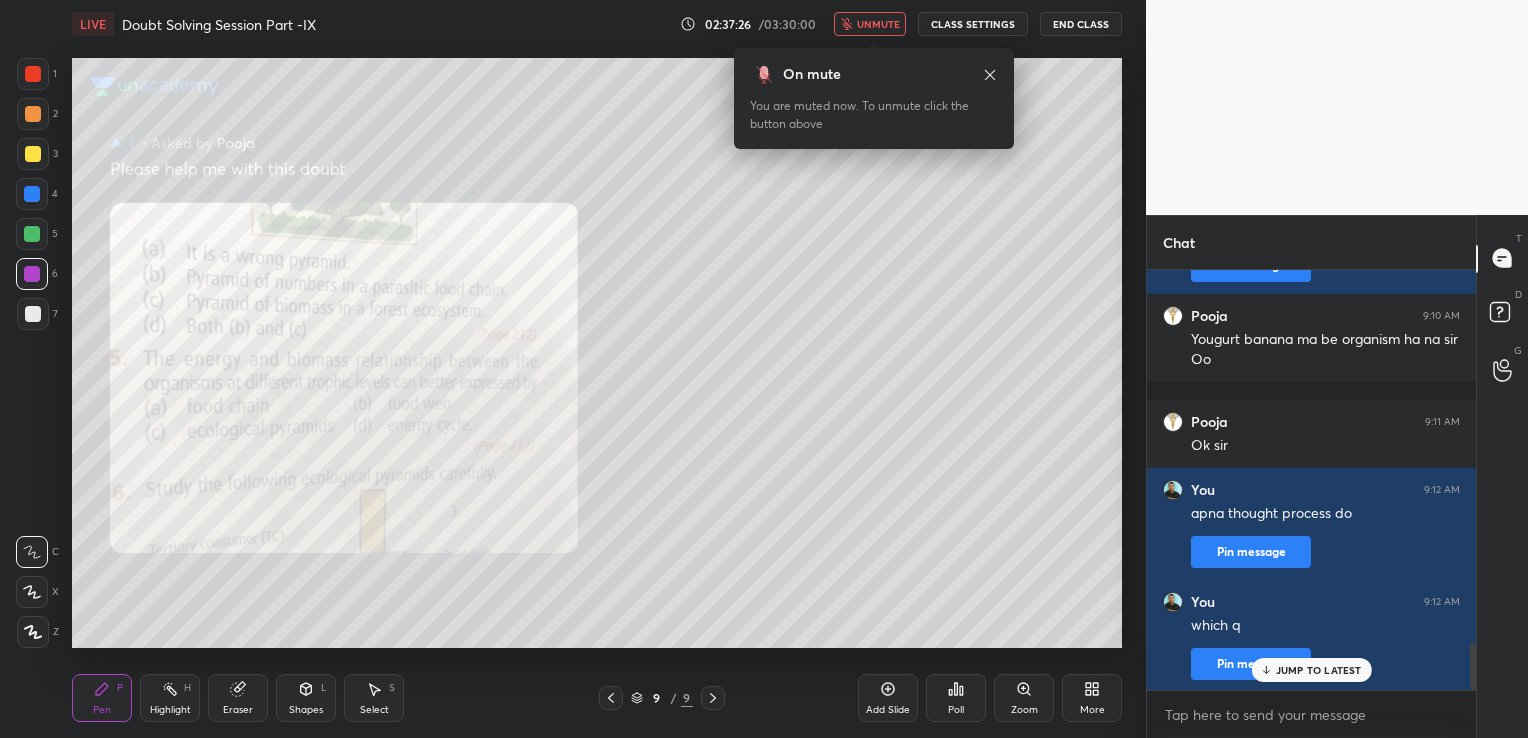 click on "JUMP TO LATEST" at bounding box center (1319, 670) 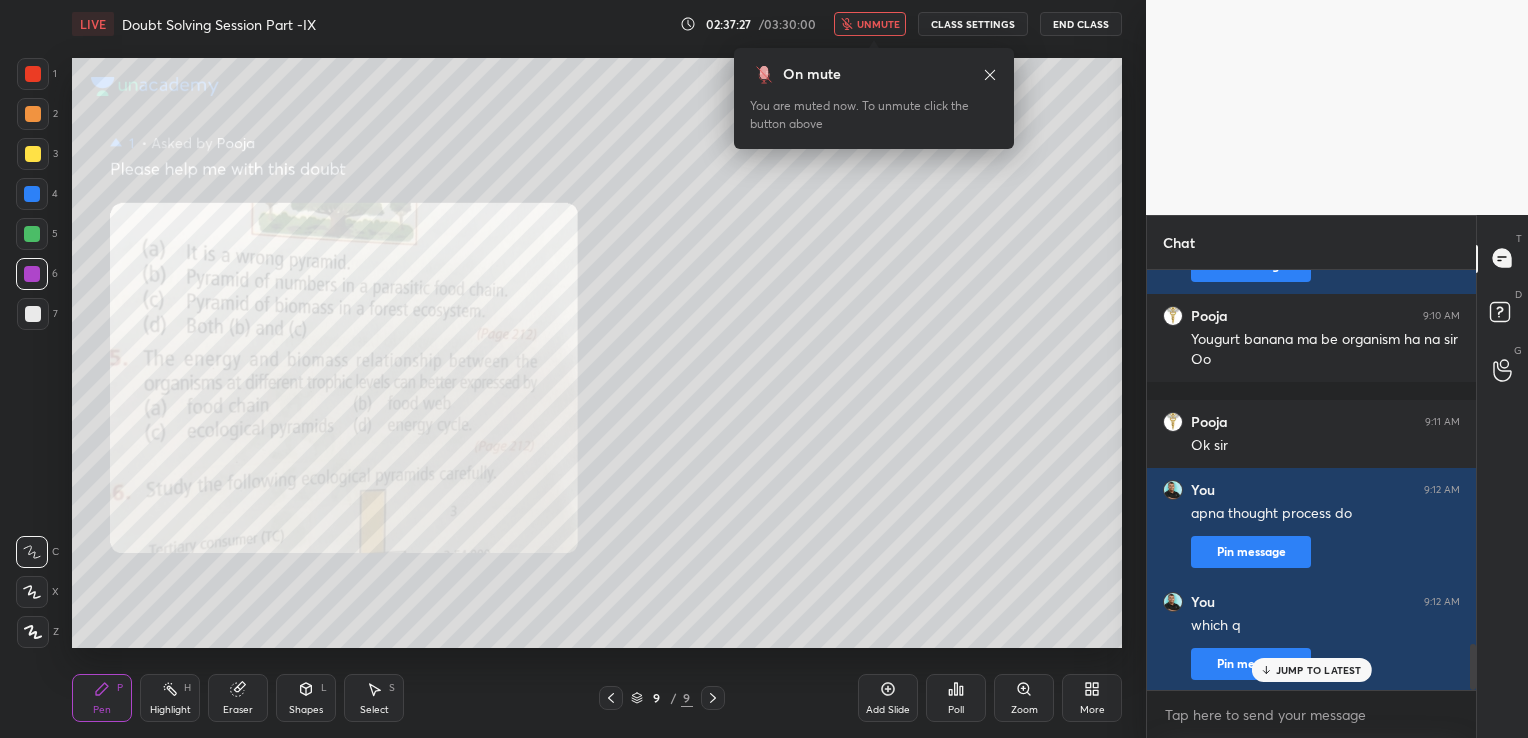 scroll, scrollTop: 3400, scrollLeft: 0, axis: vertical 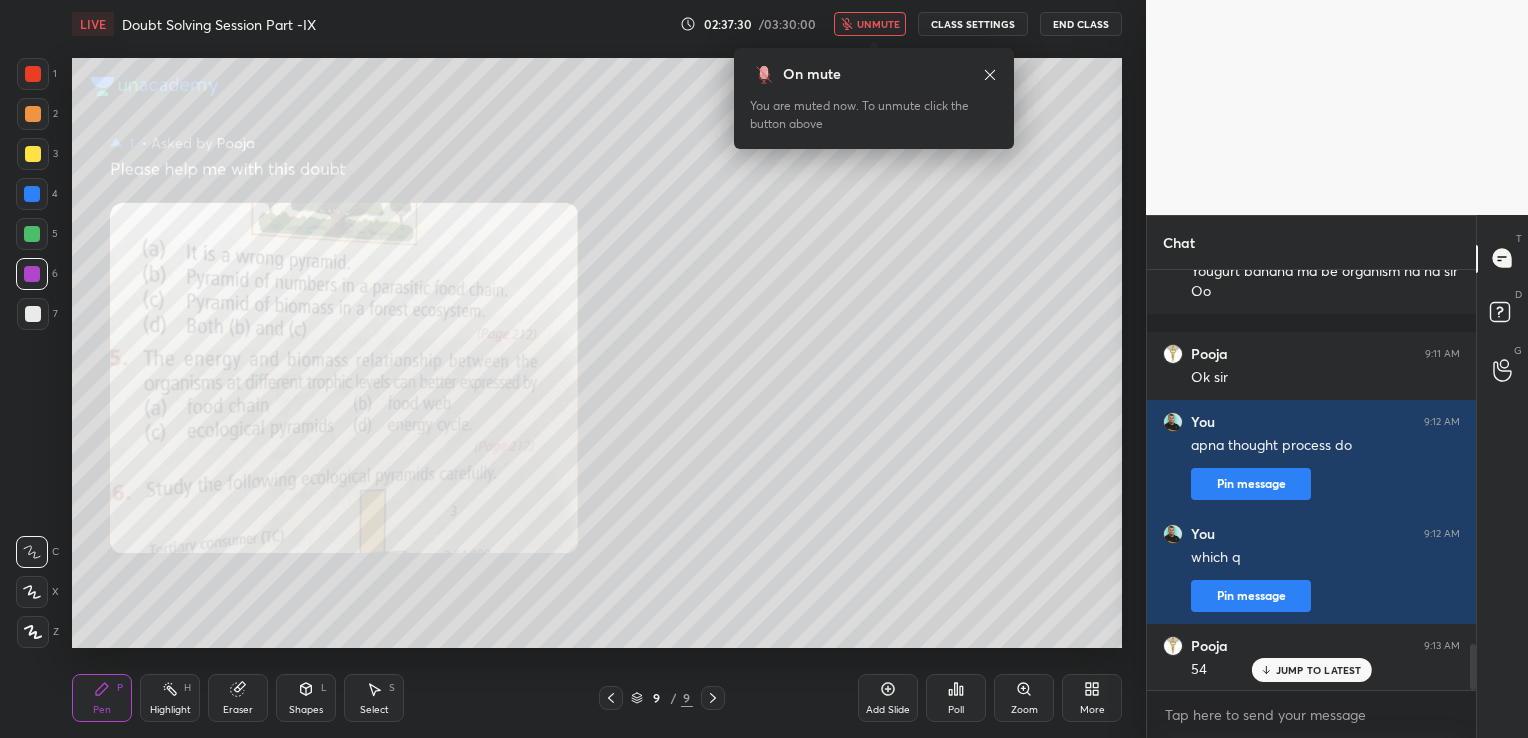 click 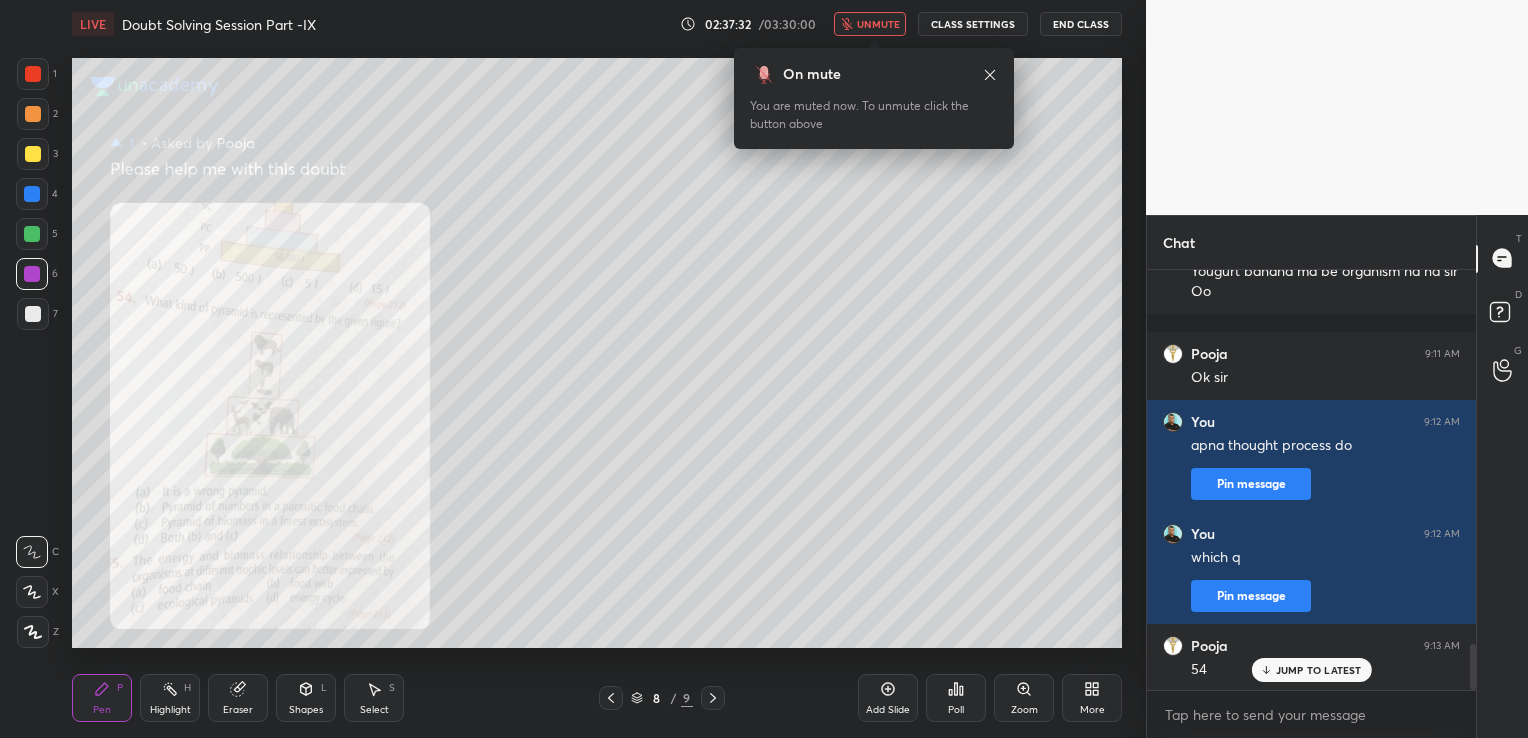 click 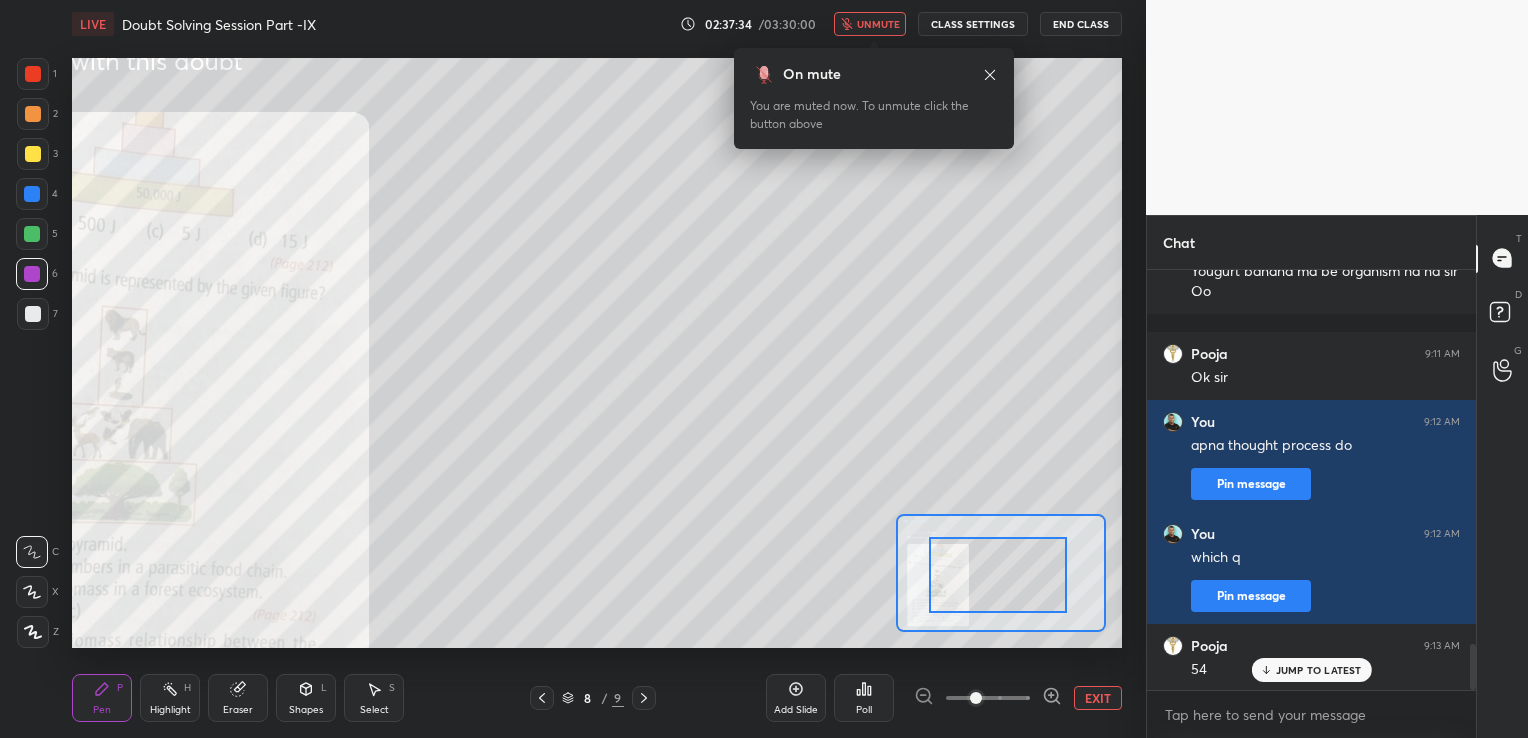 drag, startPoint x: 987, startPoint y: 582, endPoint x: 963, endPoint y: 598, distance: 28.84441 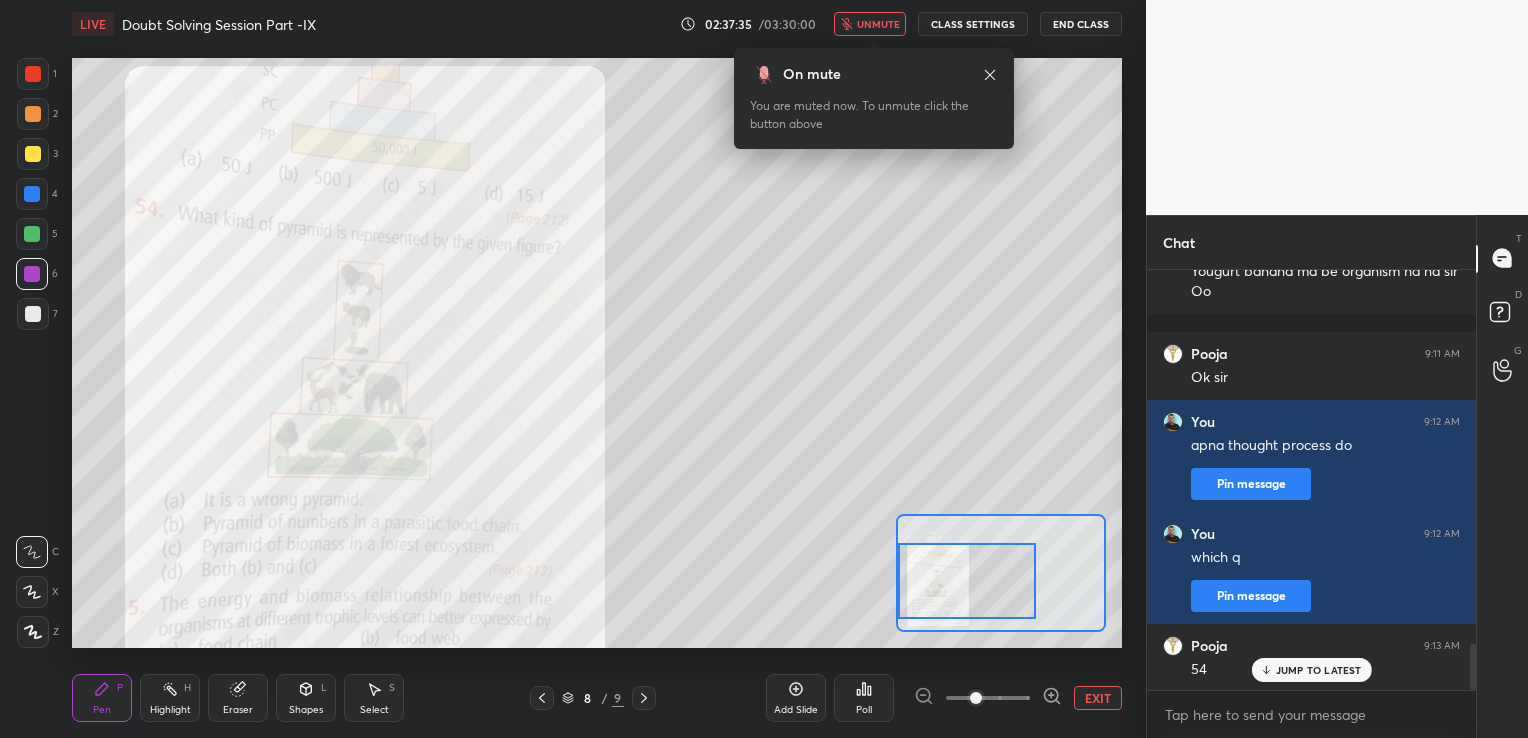 click on "Setting up your live class Poll for   secs No correct answer Start poll" at bounding box center (597, 353) 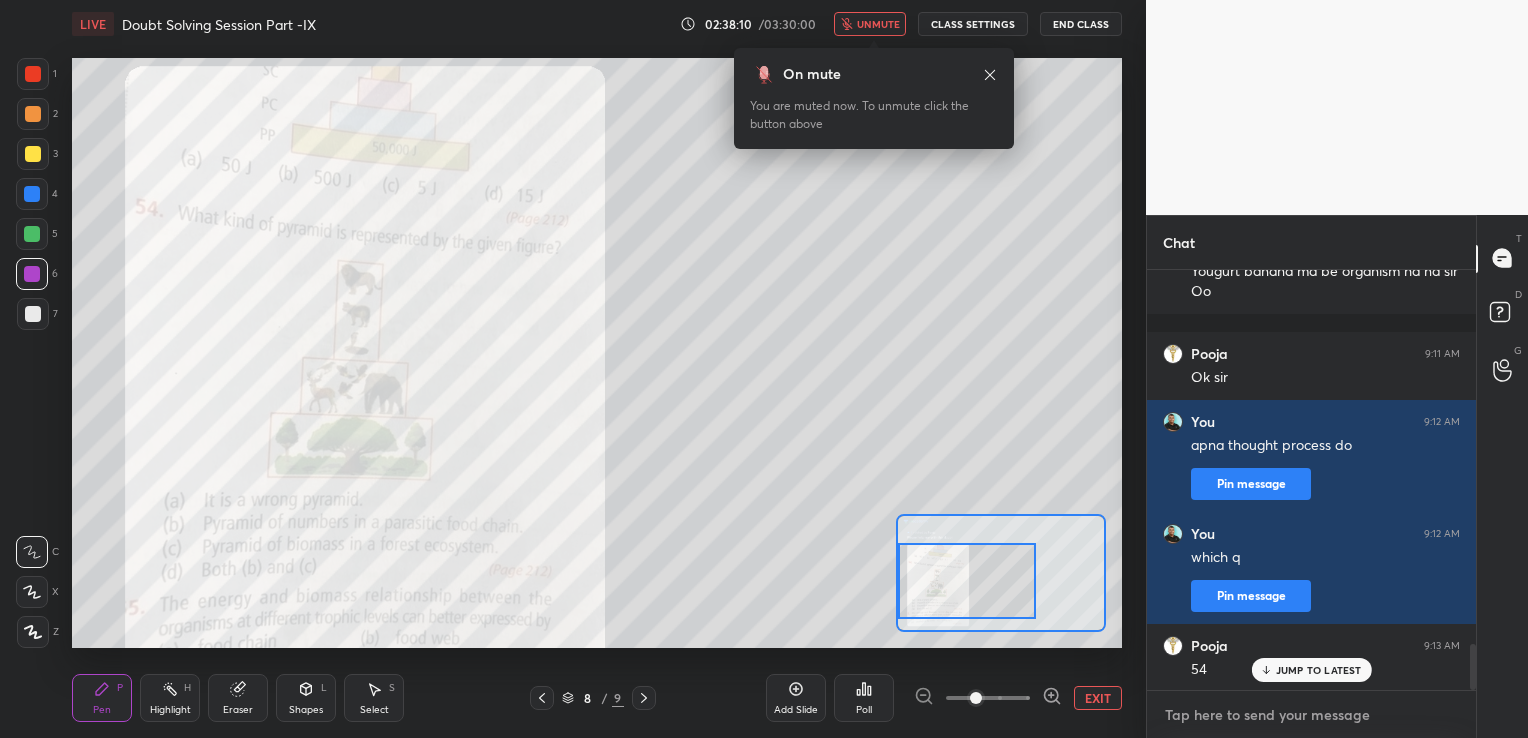click at bounding box center [1311, 715] 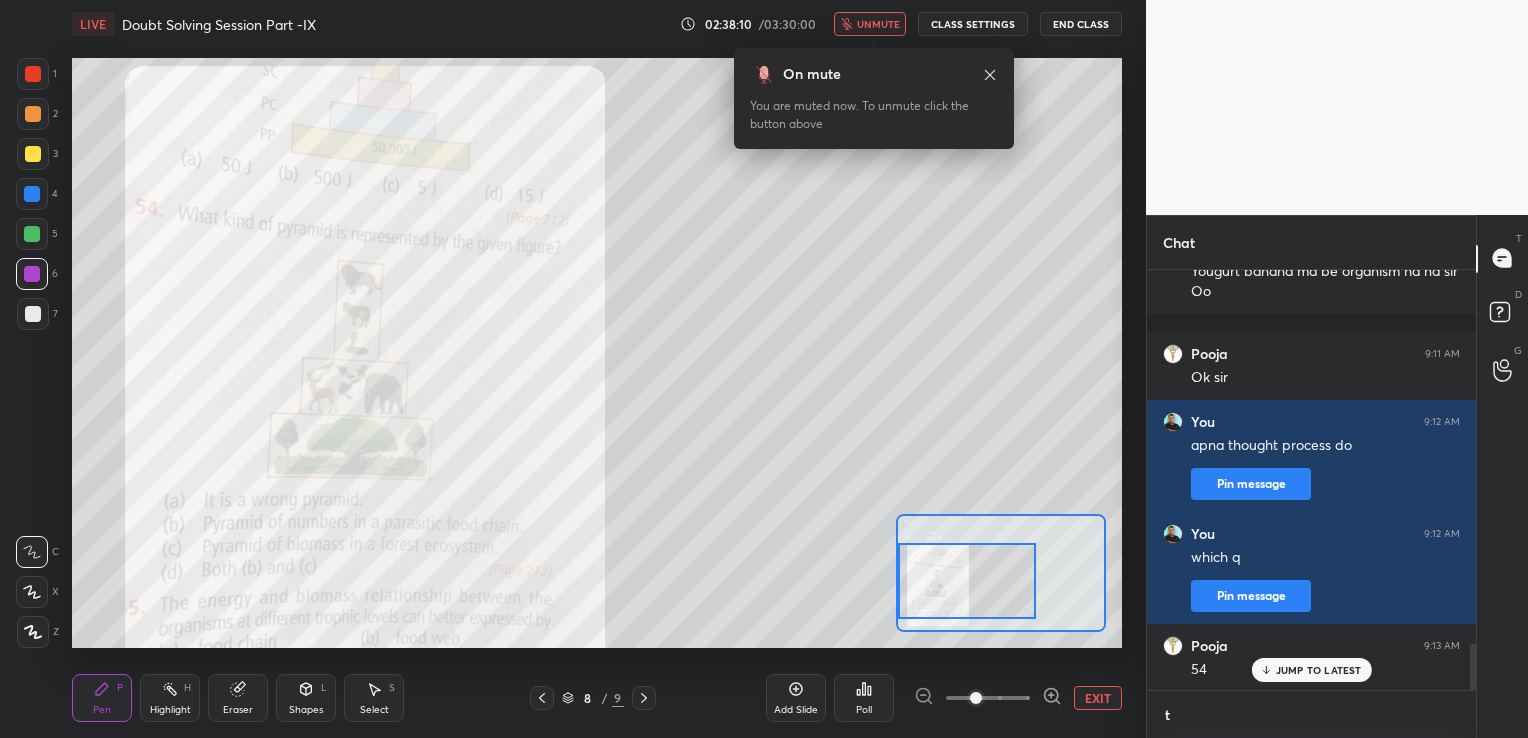 scroll, scrollTop: 409, scrollLeft: 323, axis: both 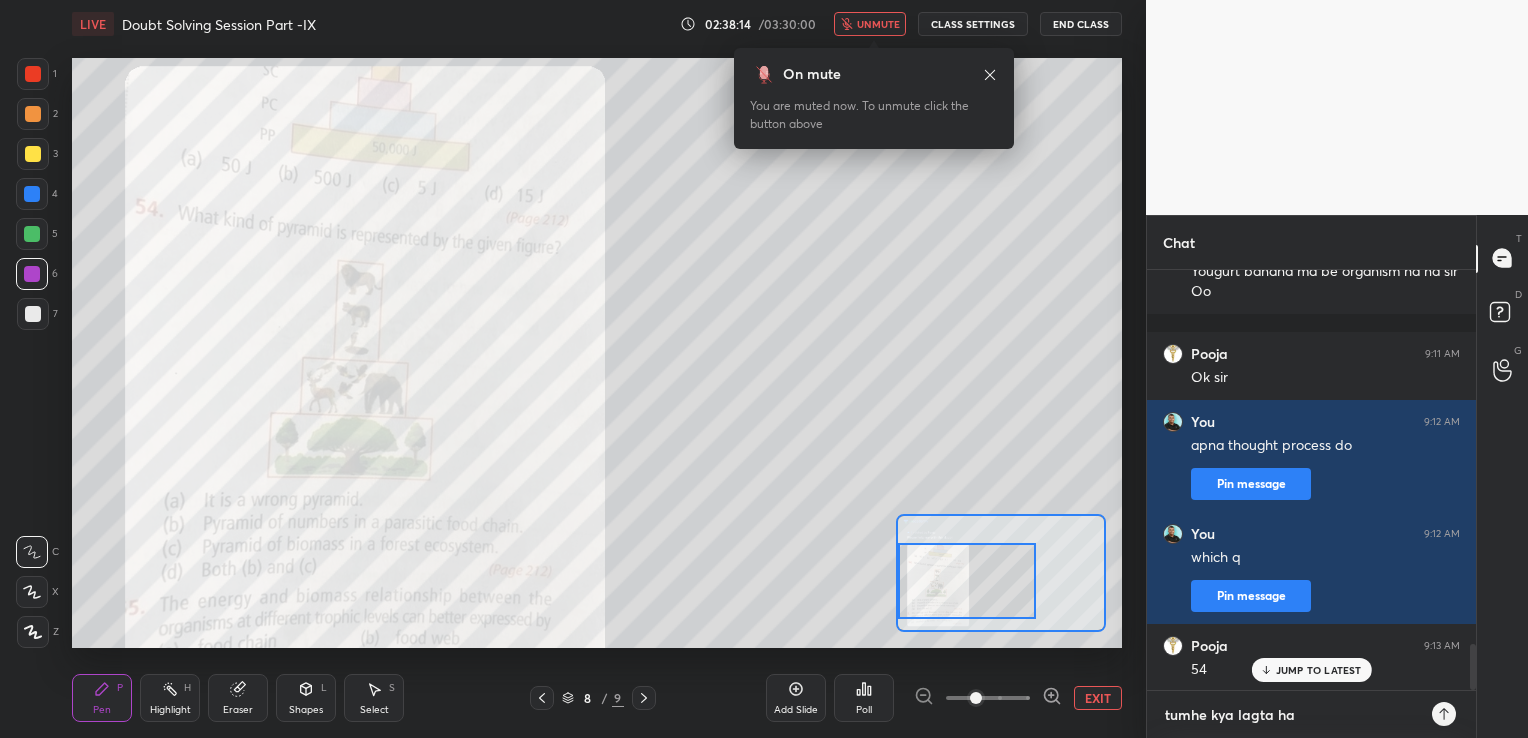 type on "tumhe kya lagta hai" 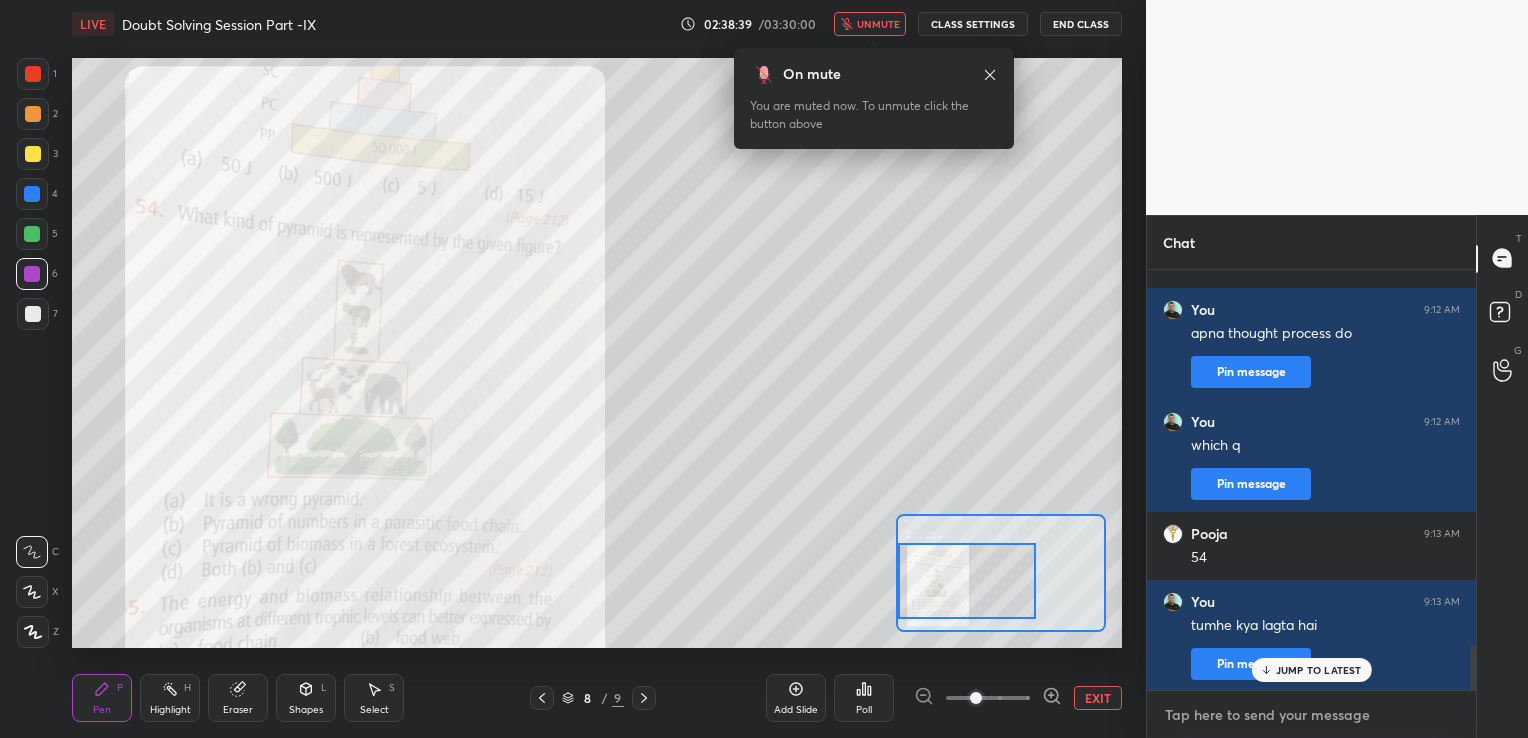 scroll, scrollTop: 3580, scrollLeft: 0, axis: vertical 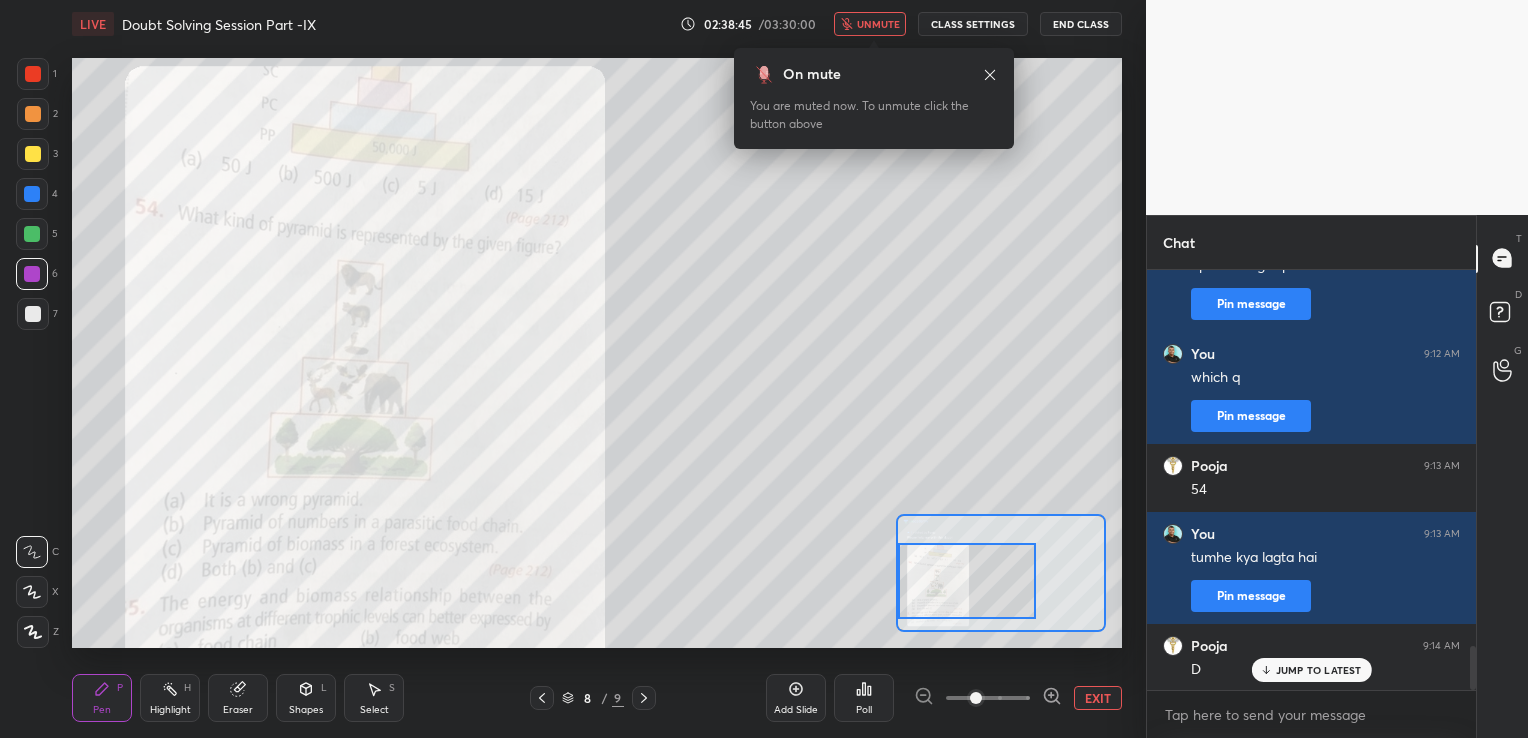 click on "unmute" at bounding box center [878, 24] 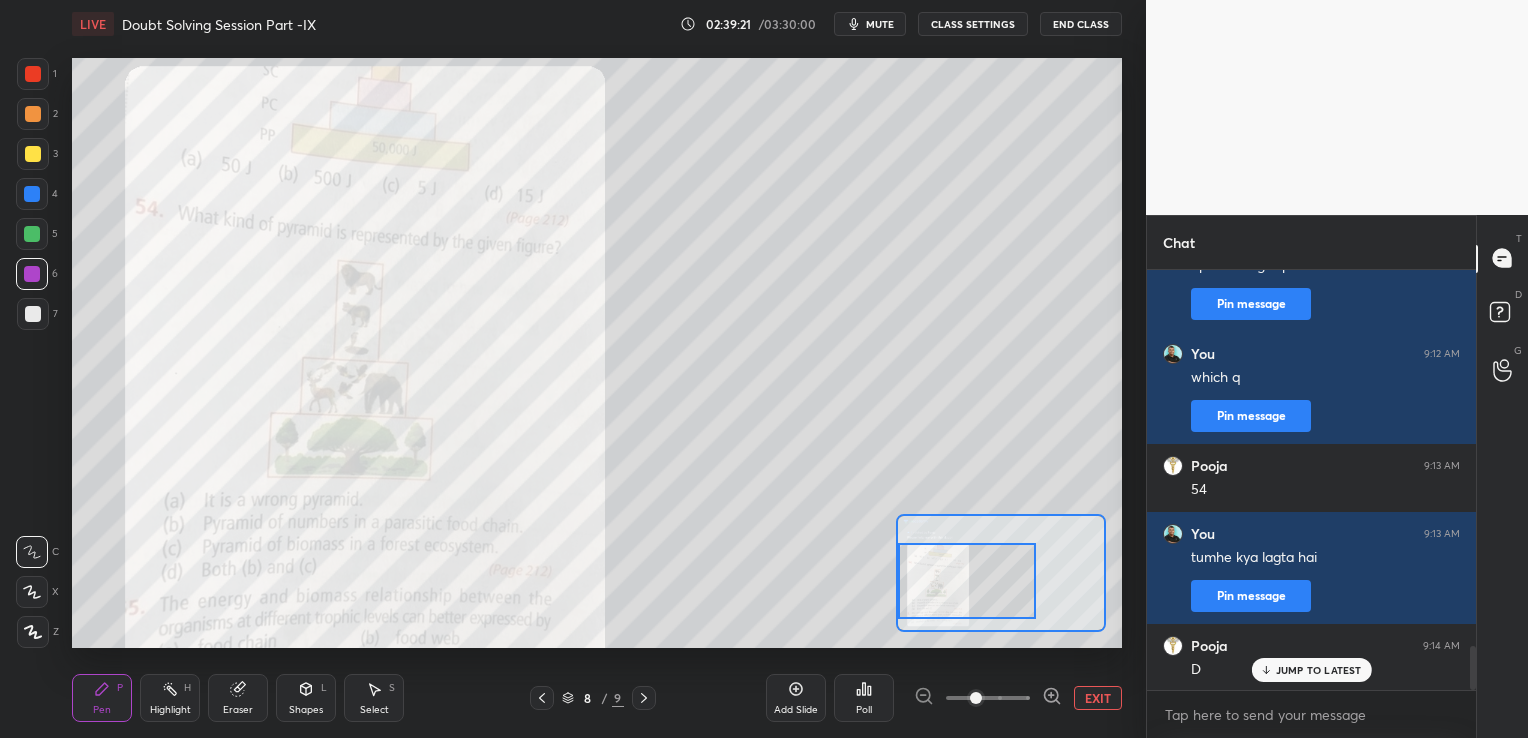 scroll, scrollTop: 3648, scrollLeft: 0, axis: vertical 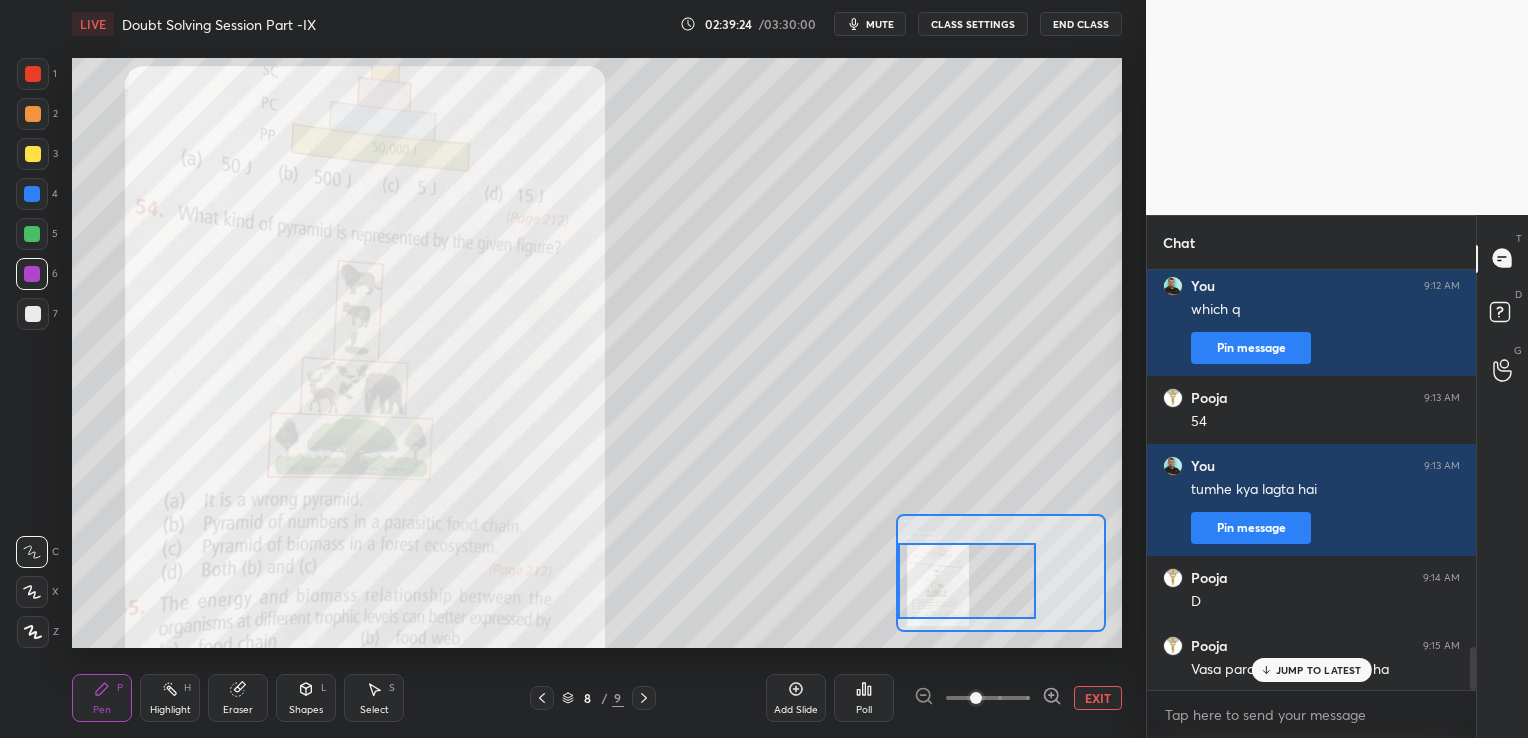 click on "JUMP TO LATEST" at bounding box center [1319, 670] 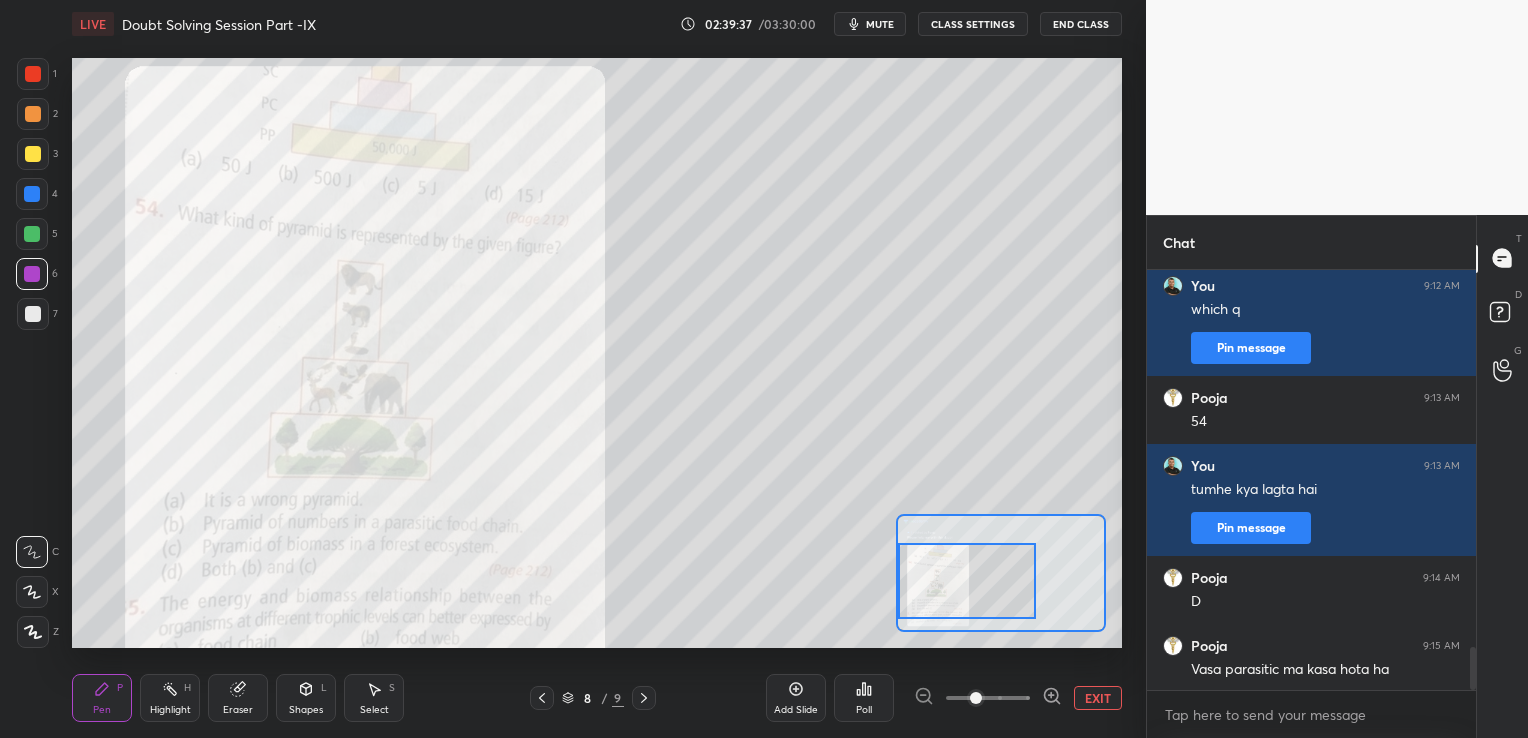 click on "Add Slide" at bounding box center (796, 698) 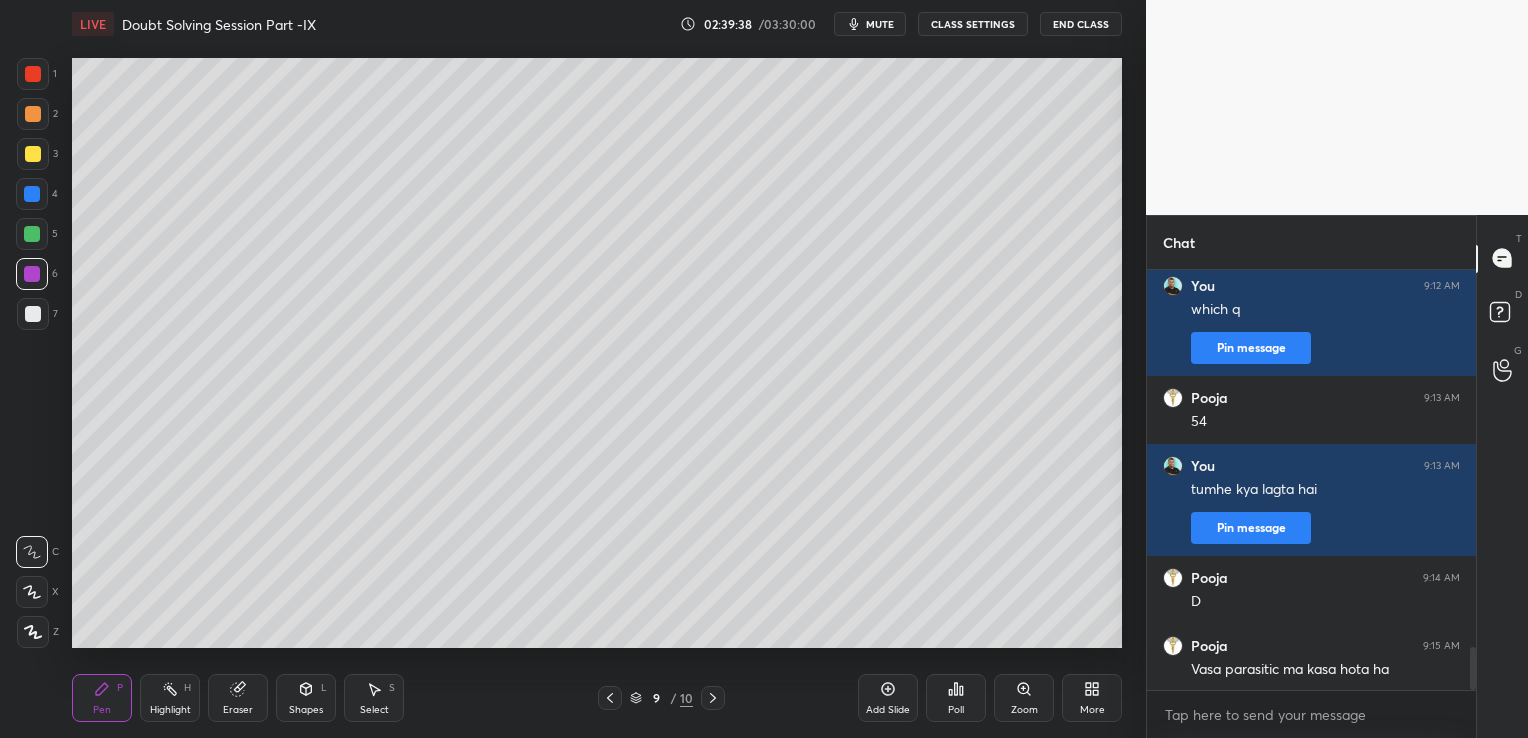 click on "mute" at bounding box center [880, 24] 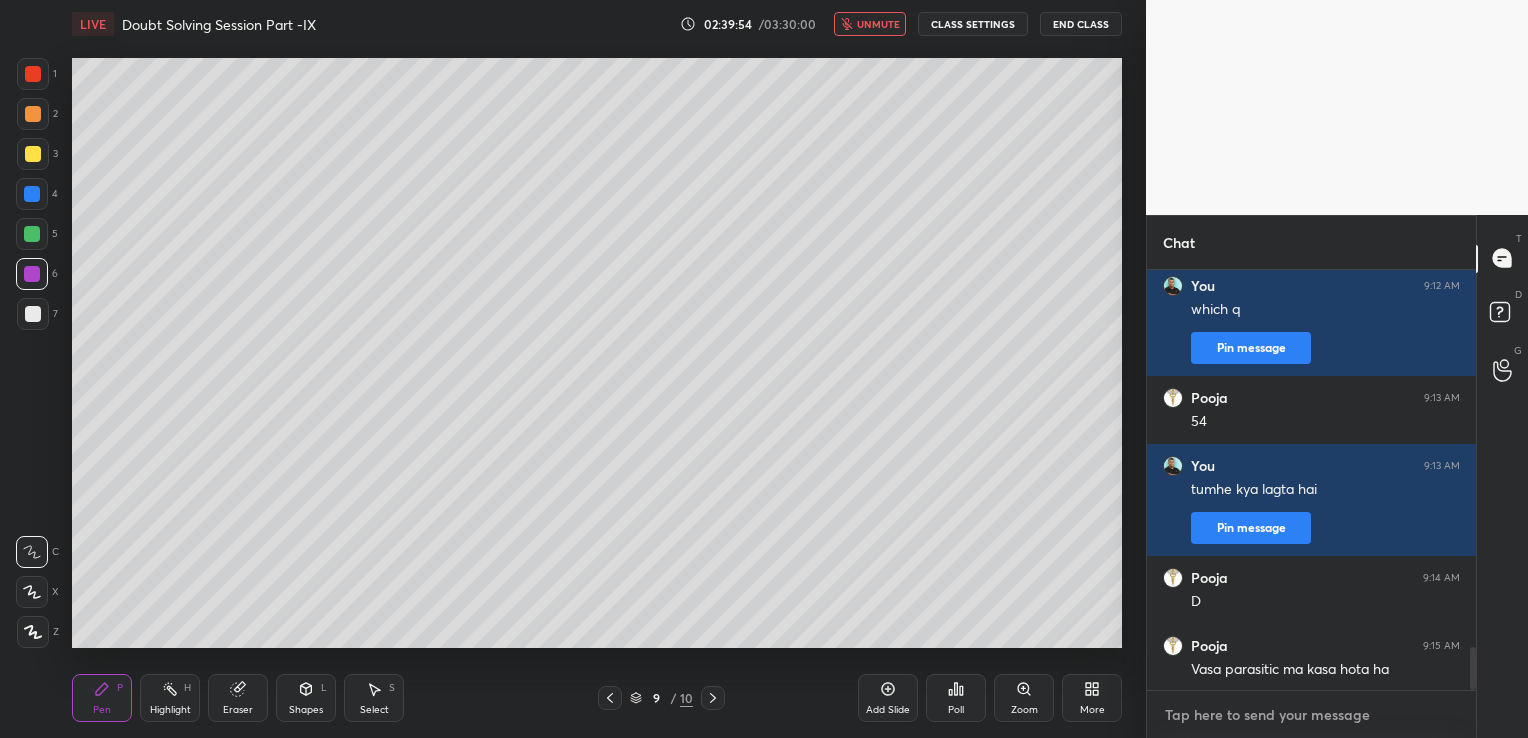 click at bounding box center (1311, 715) 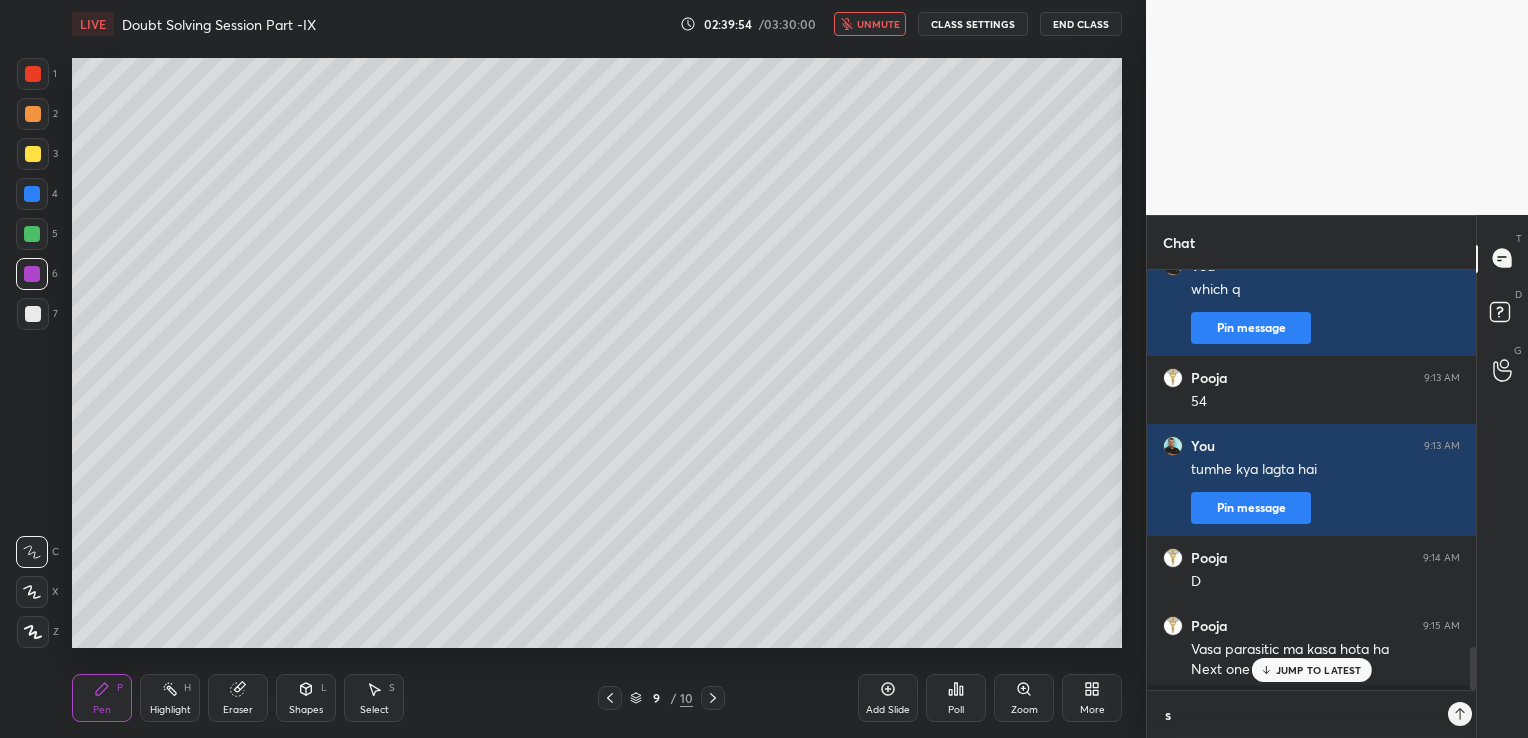 scroll, scrollTop: 409, scrollLeft: 323, axis: both 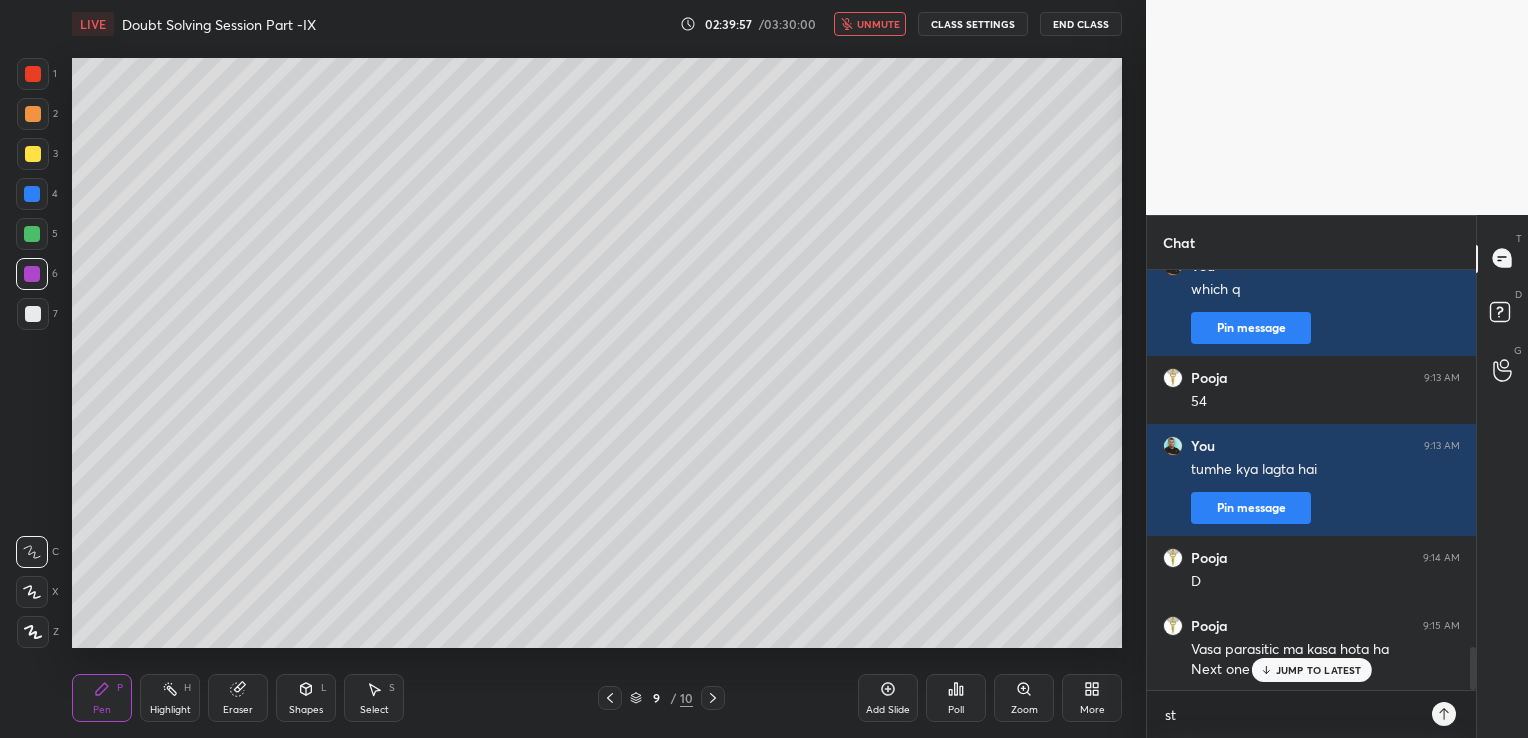 click 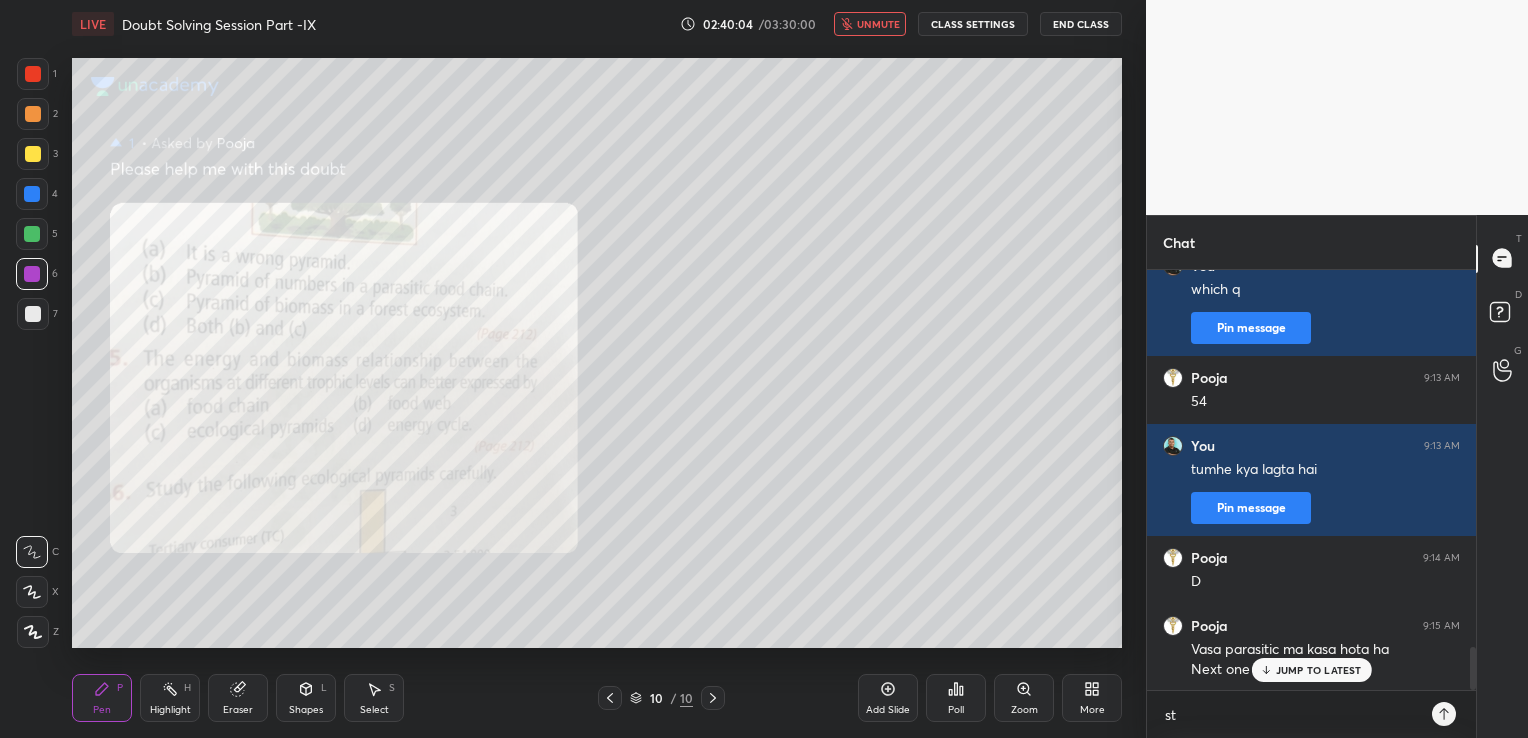scroll, scrollTop: 3688, scrollLeft: 0, axis: vertical 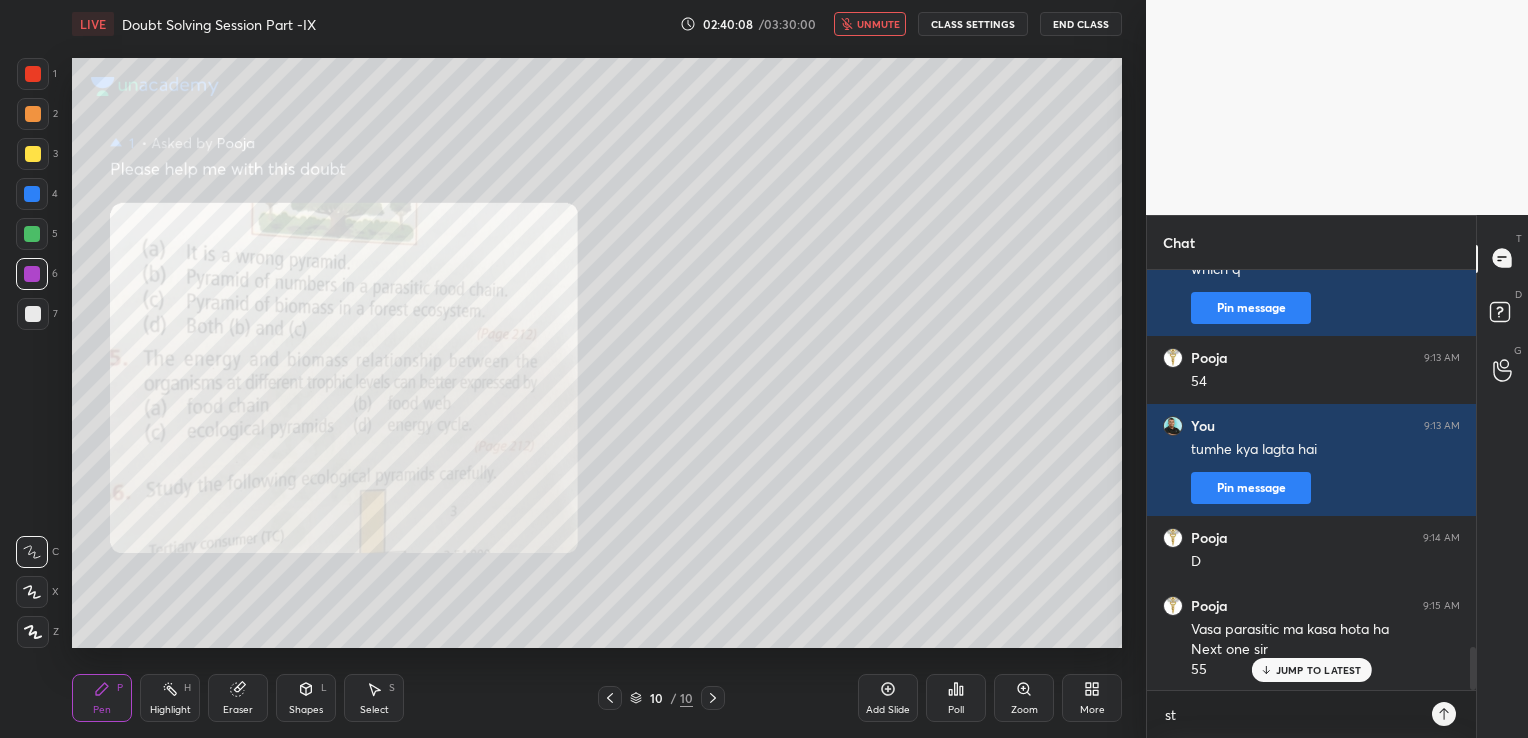 click on "unmute" at bounding box center (878, 24) 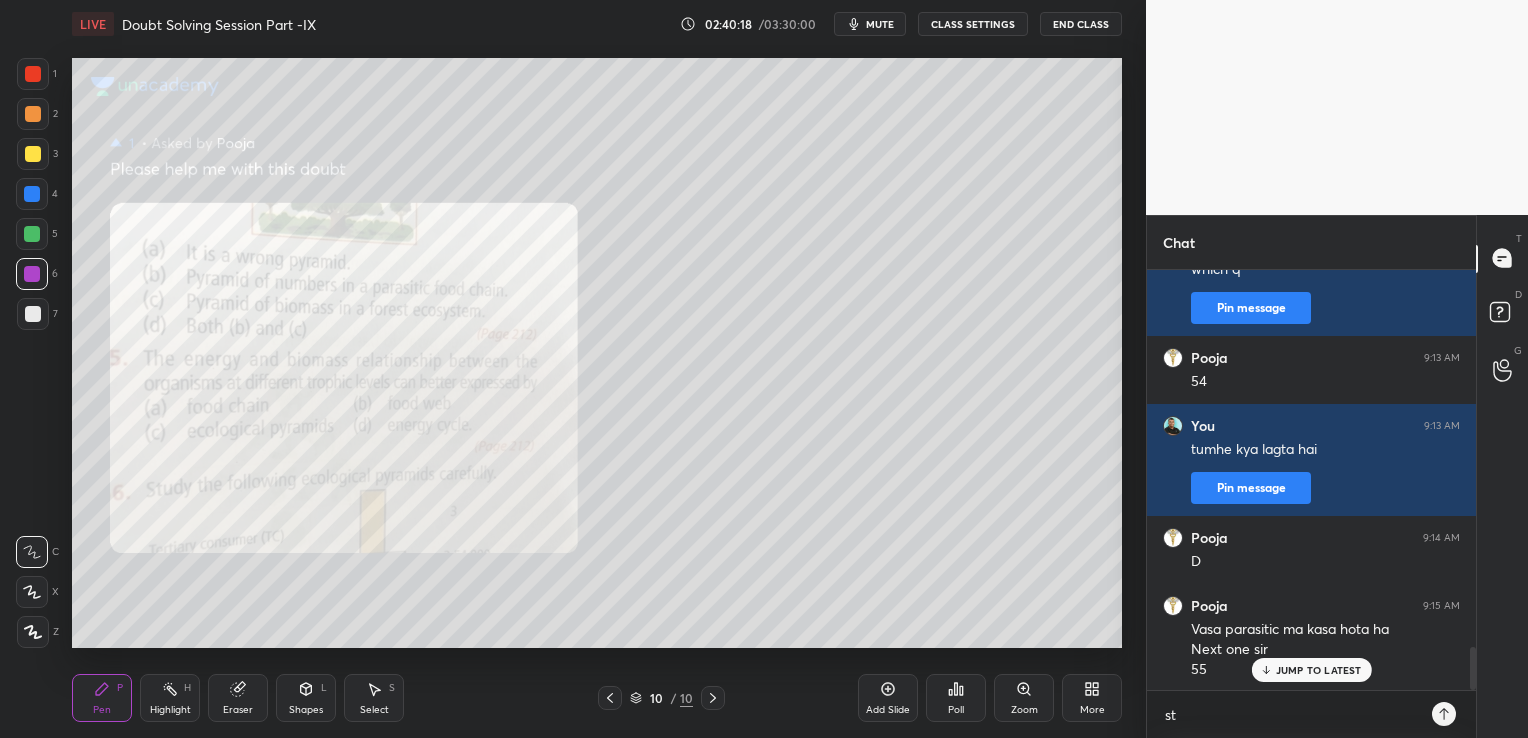 click at bounding box center (33, 632) 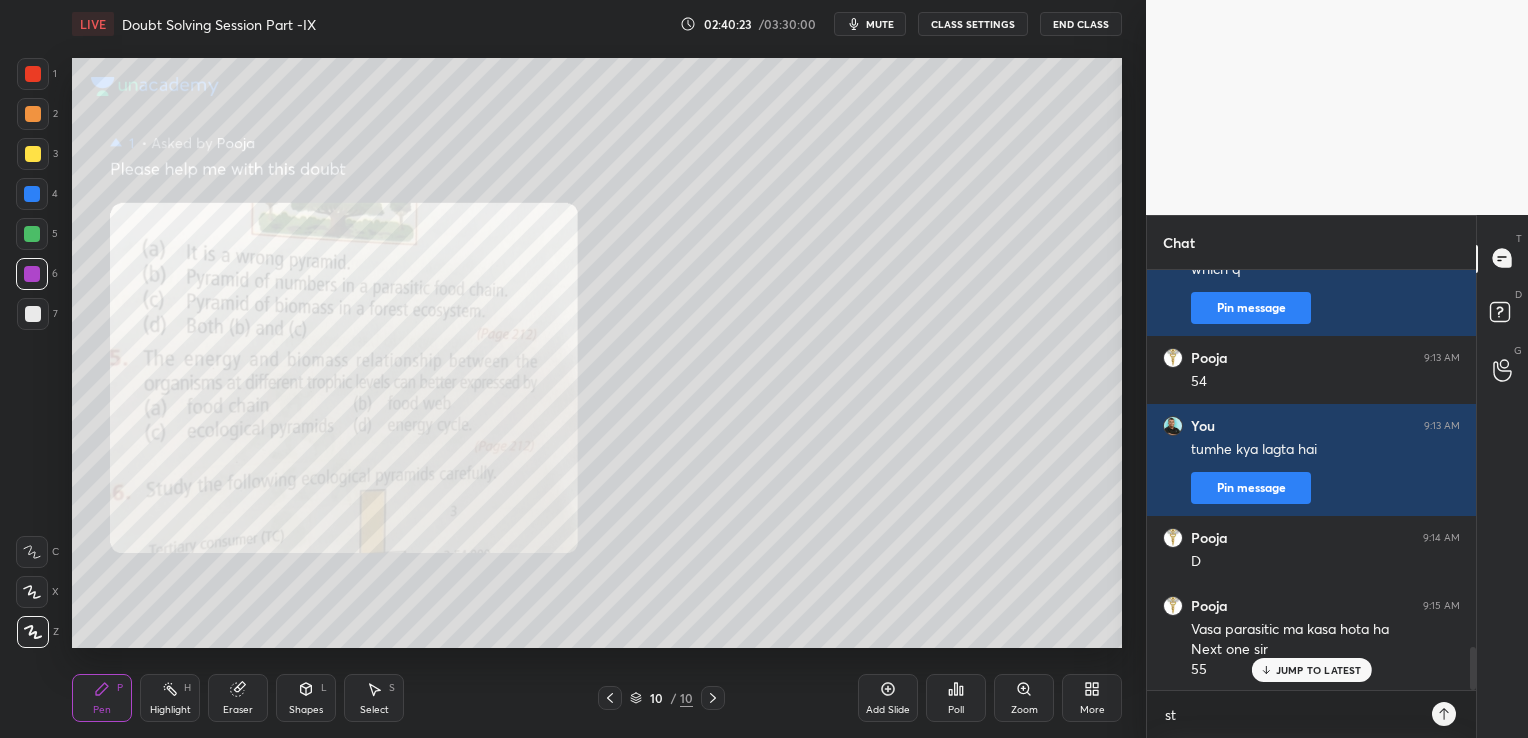click on "mute" at bounding box center (880, 24) 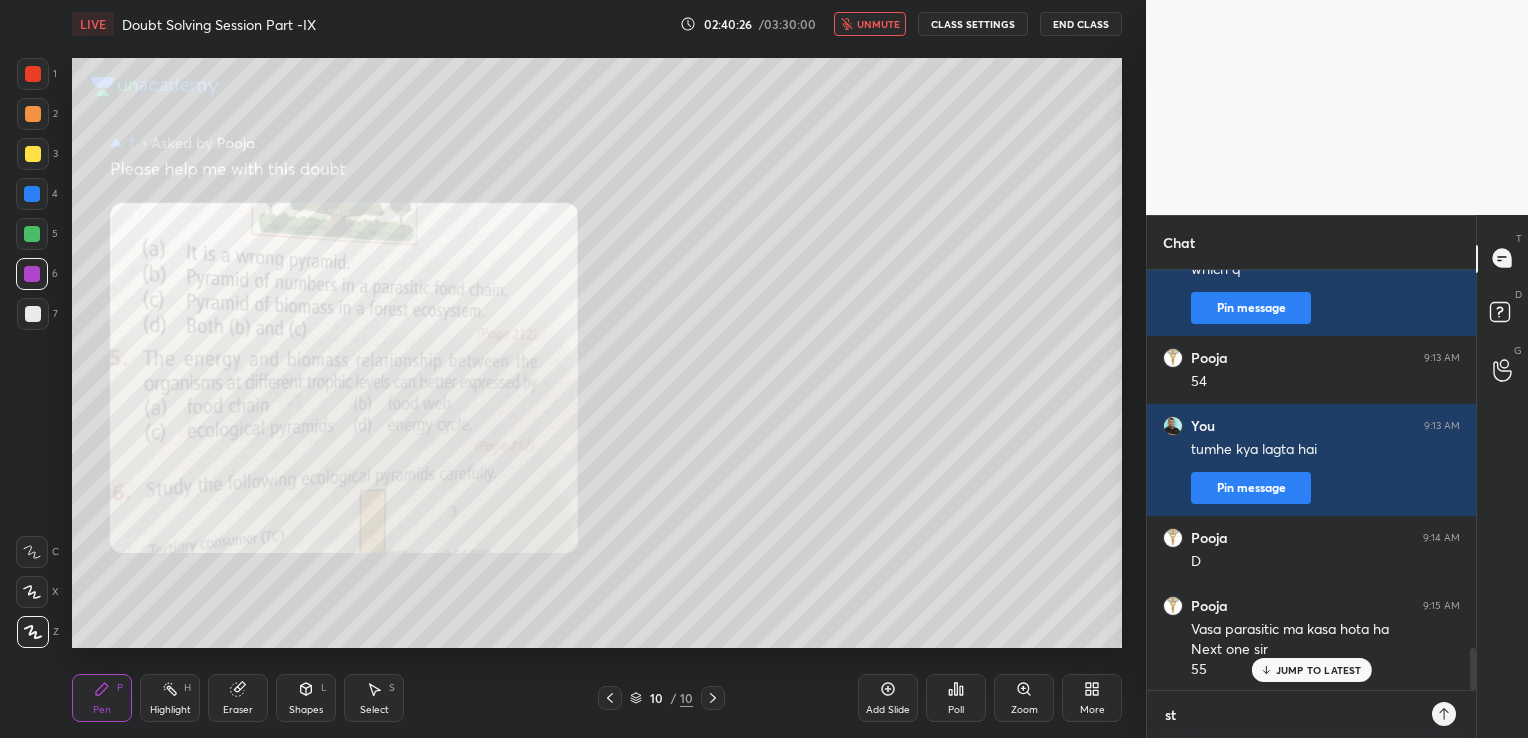 scroll, scrollTop: 3756, scrollLeft: 0, axis: vertical 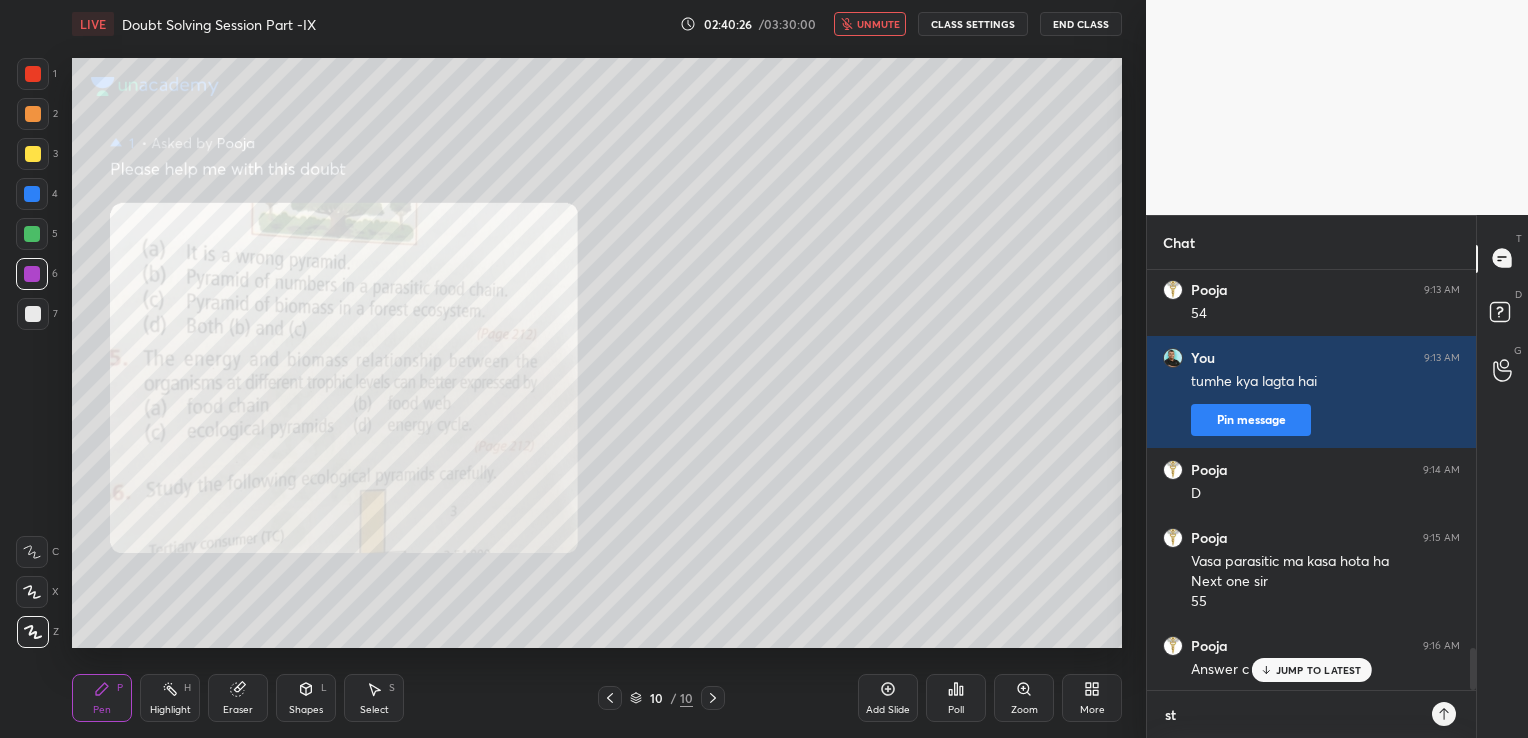 type on "s" 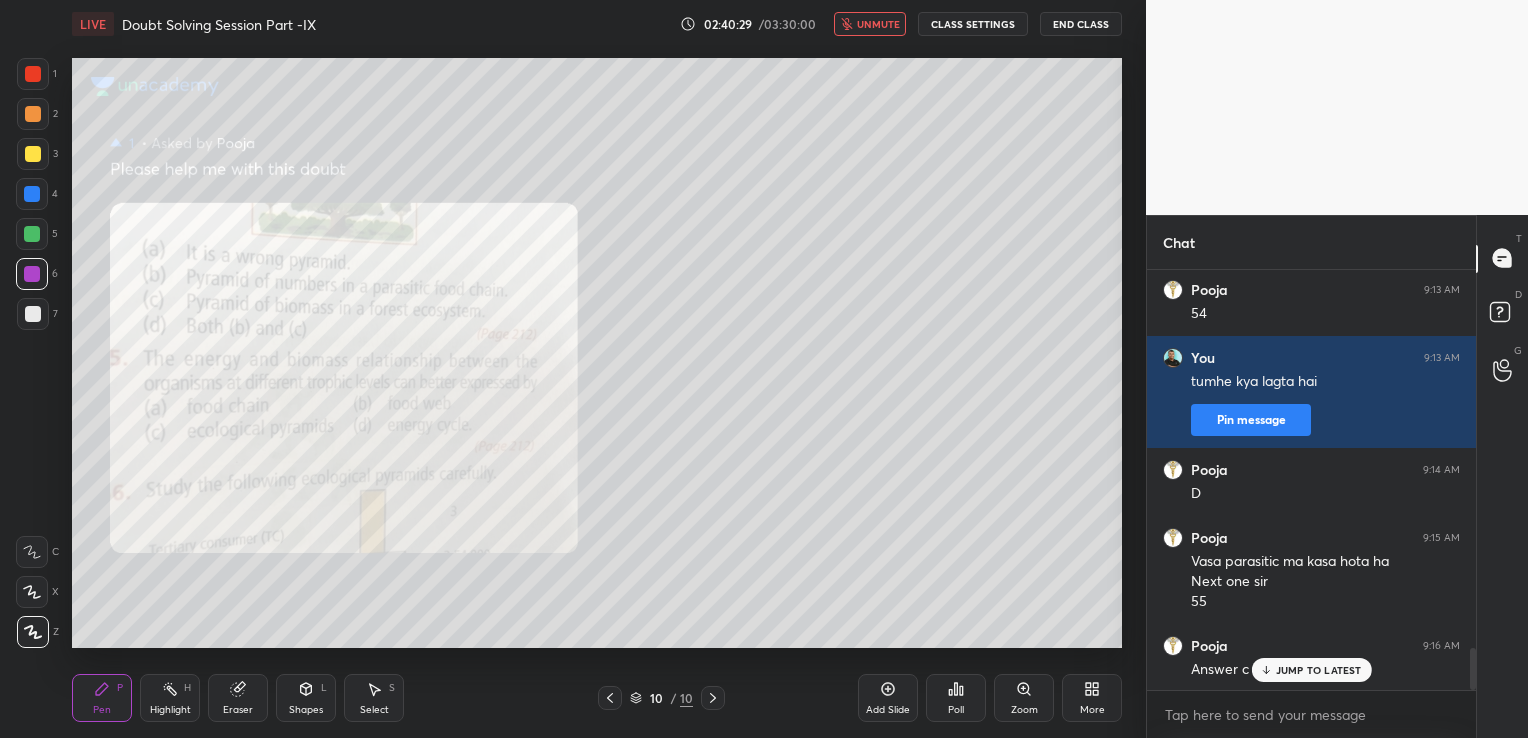 click on "unmute" at bounding box center (878, 24) 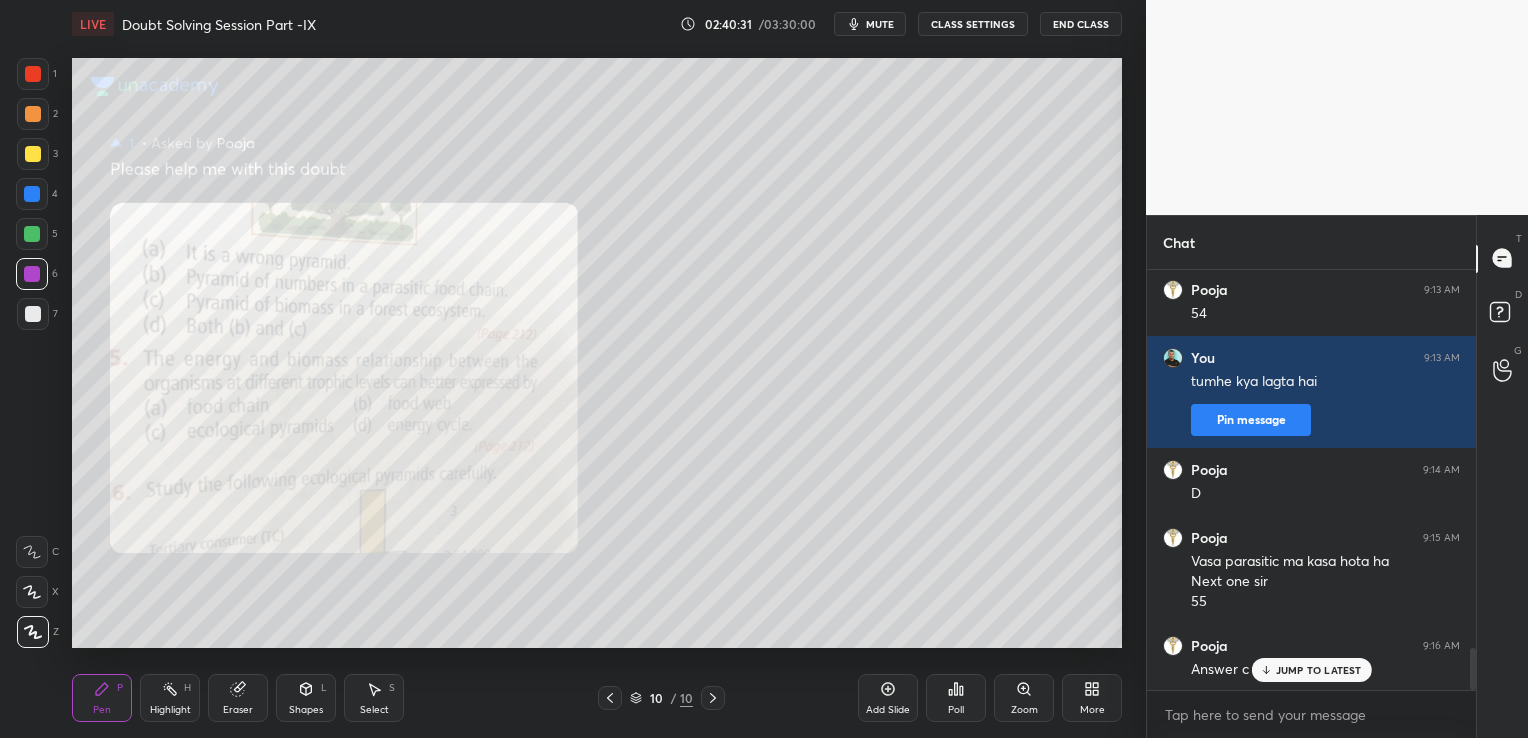 click on "JUMP TO LATEST" at bounding box center (1319, 670) 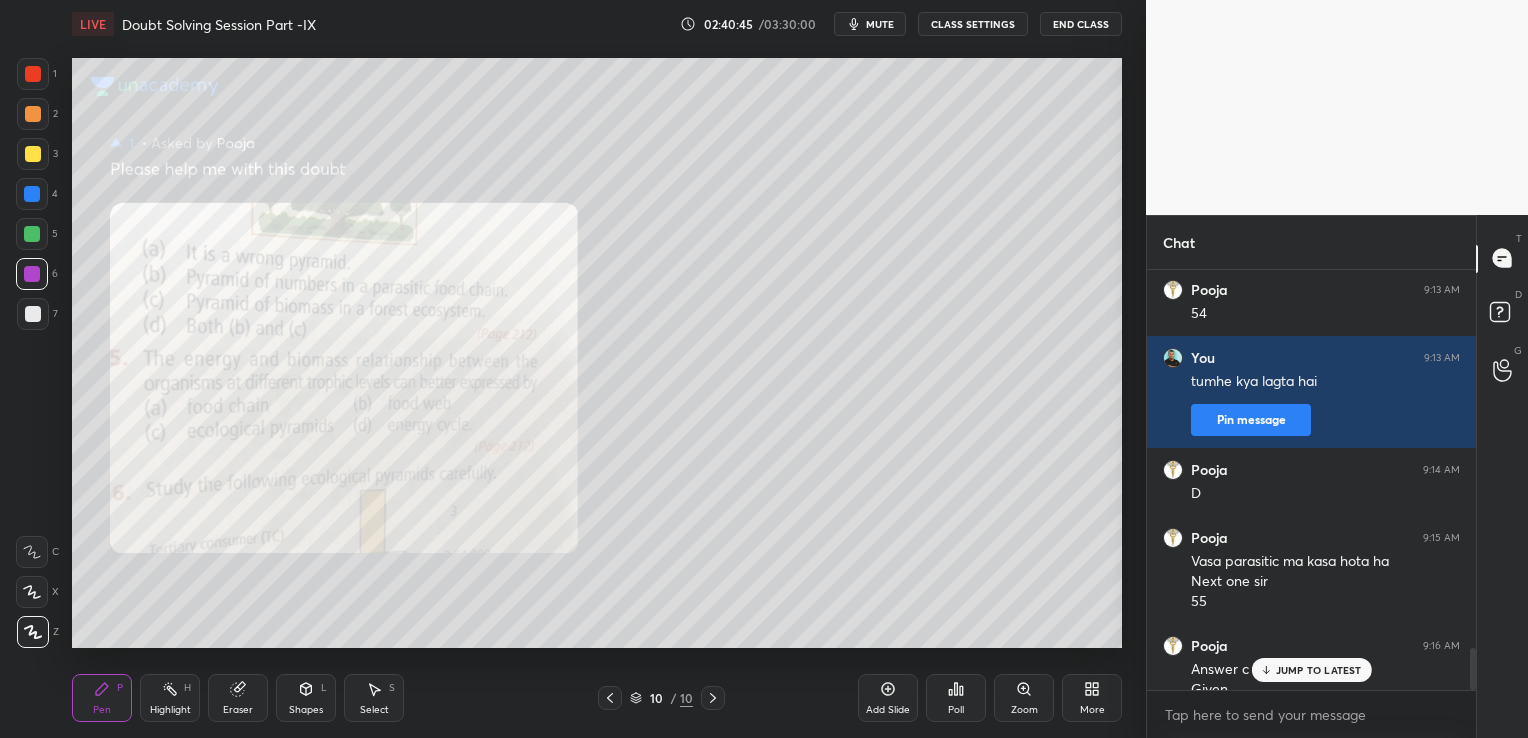 scroll, scrollTop: 3776, scrollLeft: 0, axis: vertical 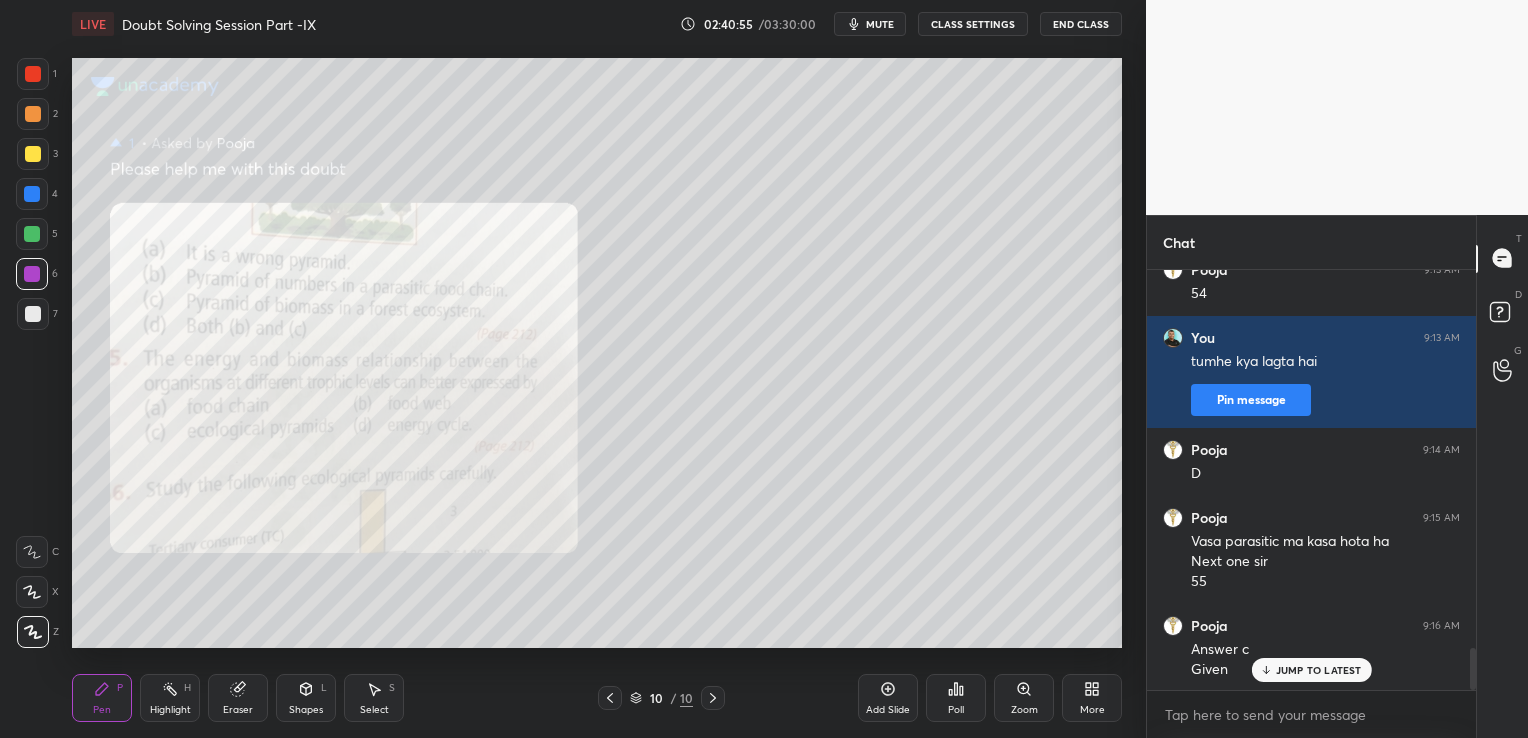 click on "mute" at bounding box center [870, 24] 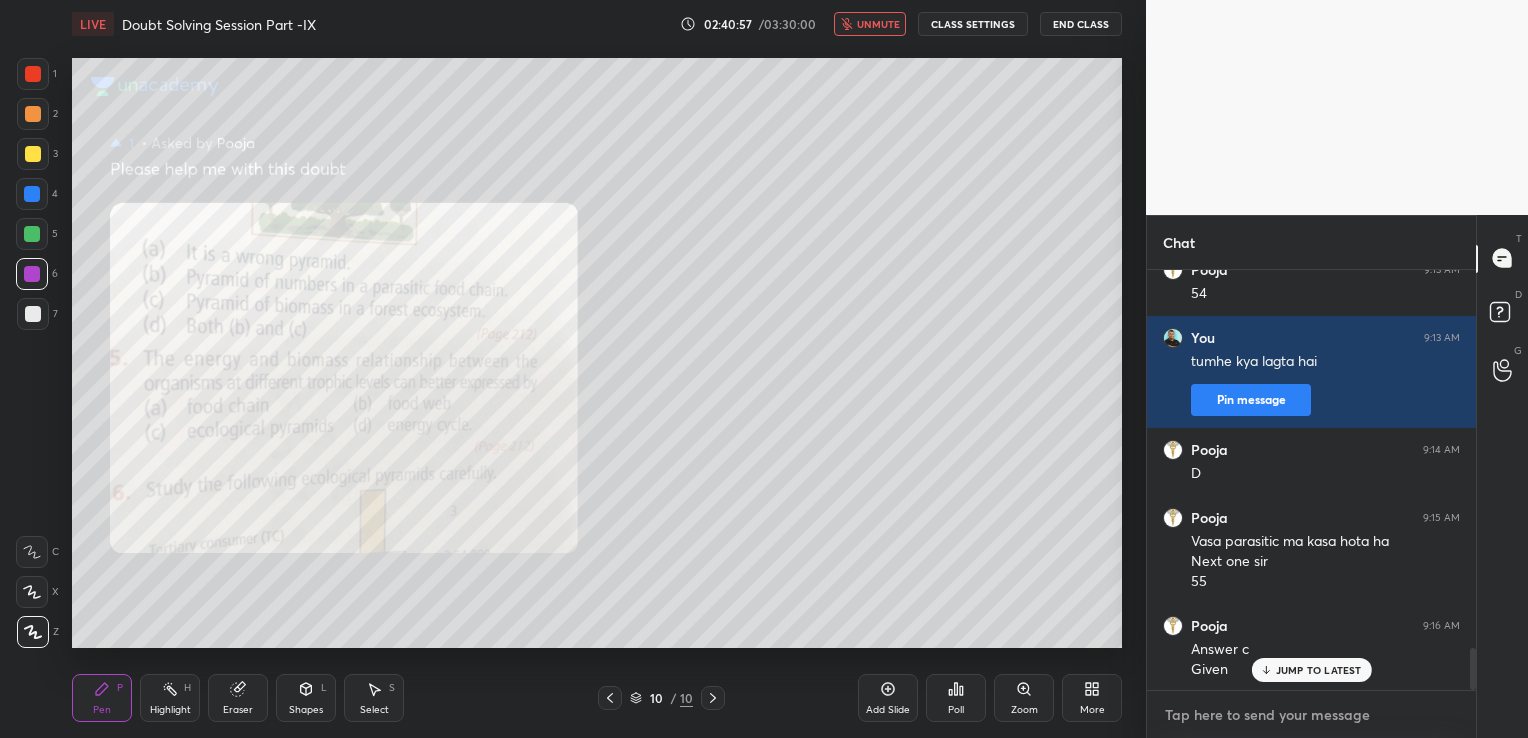 click at bounding box center (1311, 715) 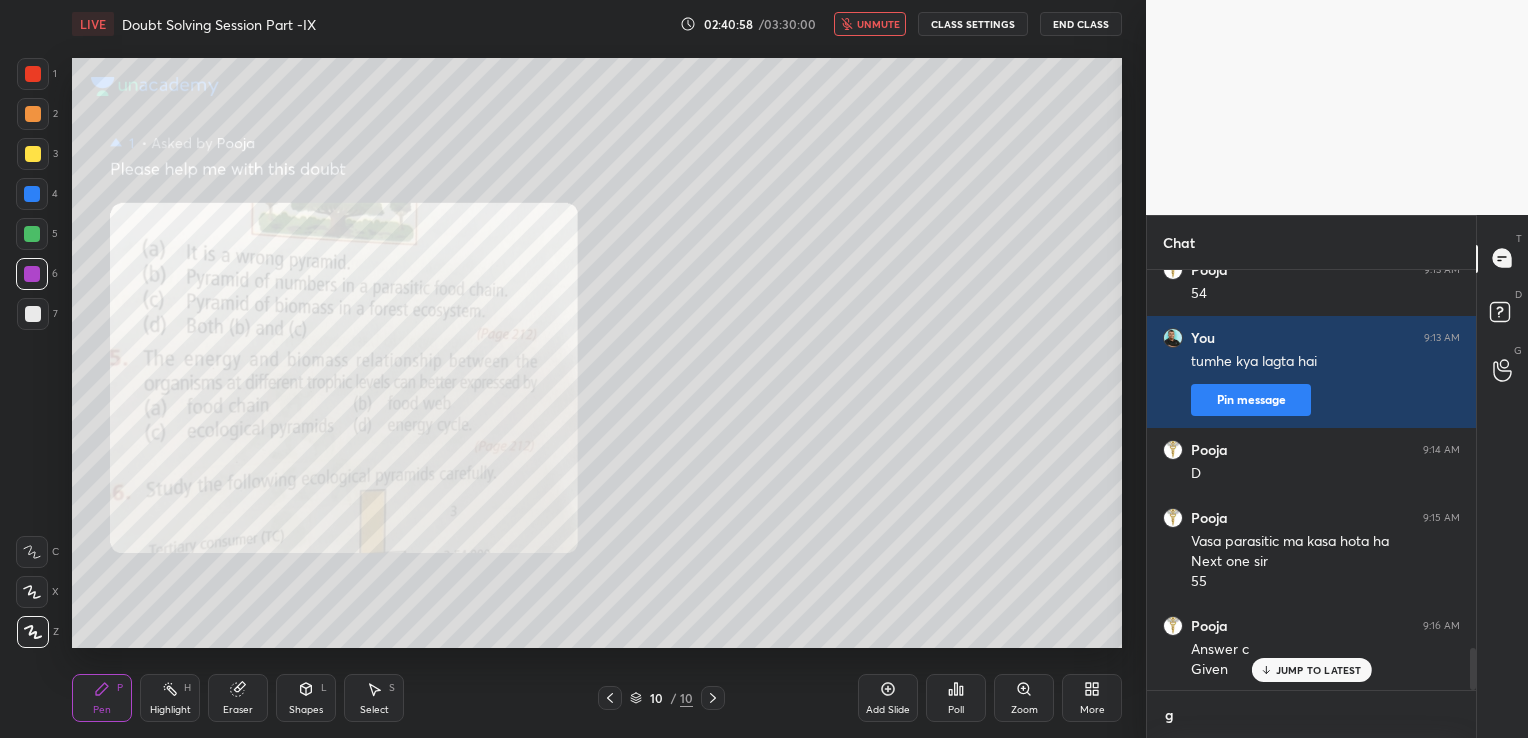 scroll, scrollTop: 409, scrollLeft: 323, axis: both 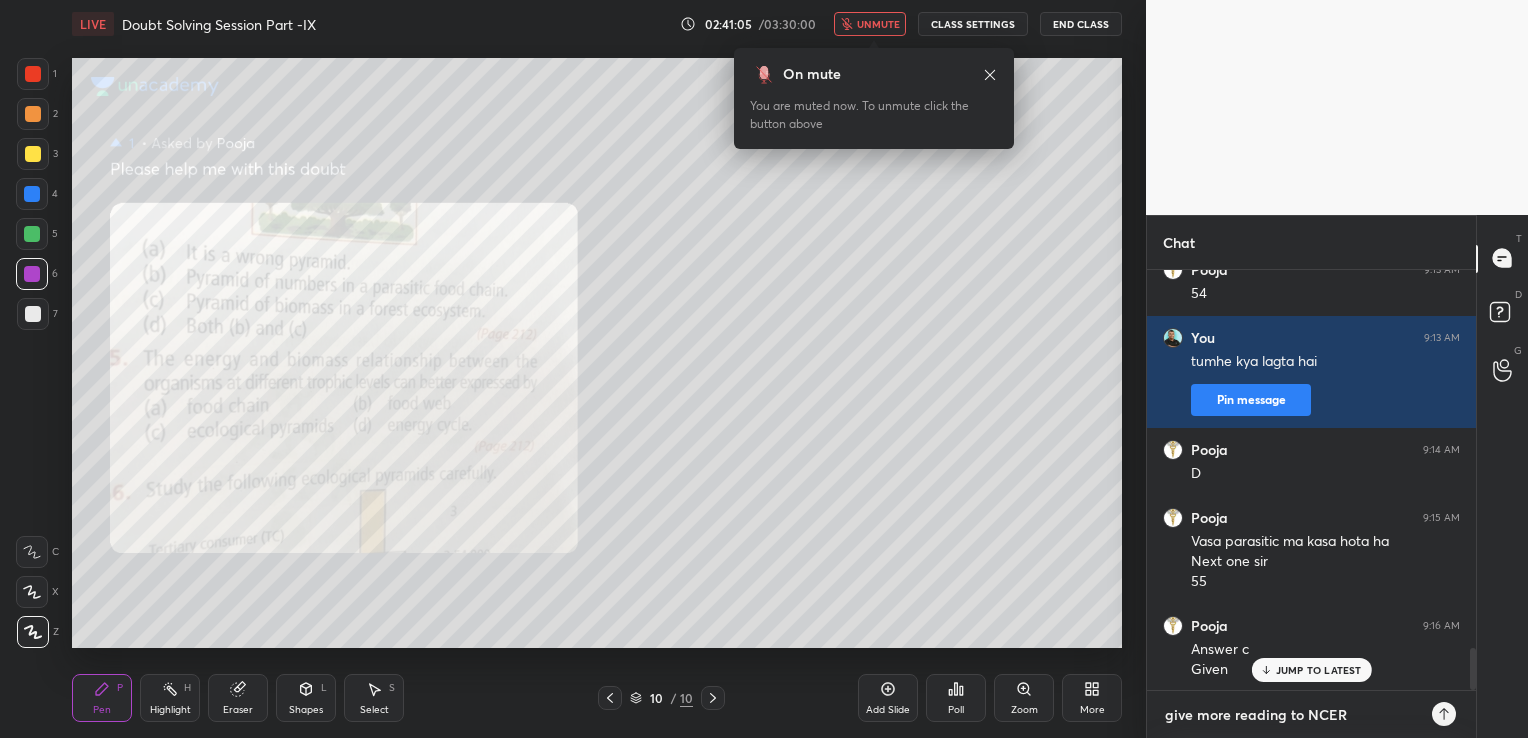 type on "give more reading to NCERT" 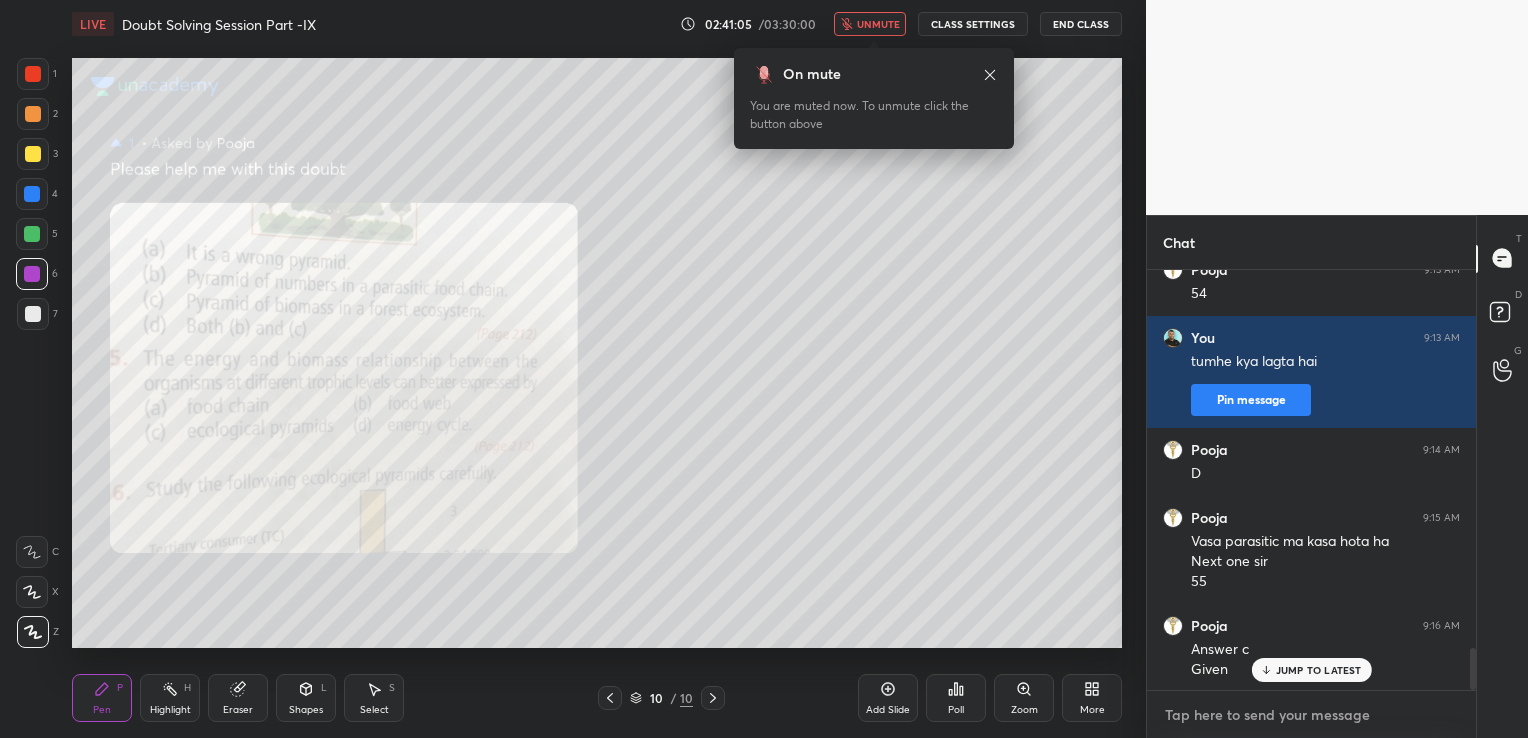 scroll, scrollTop: 3888, scrollLeft: 0, axis: vertical 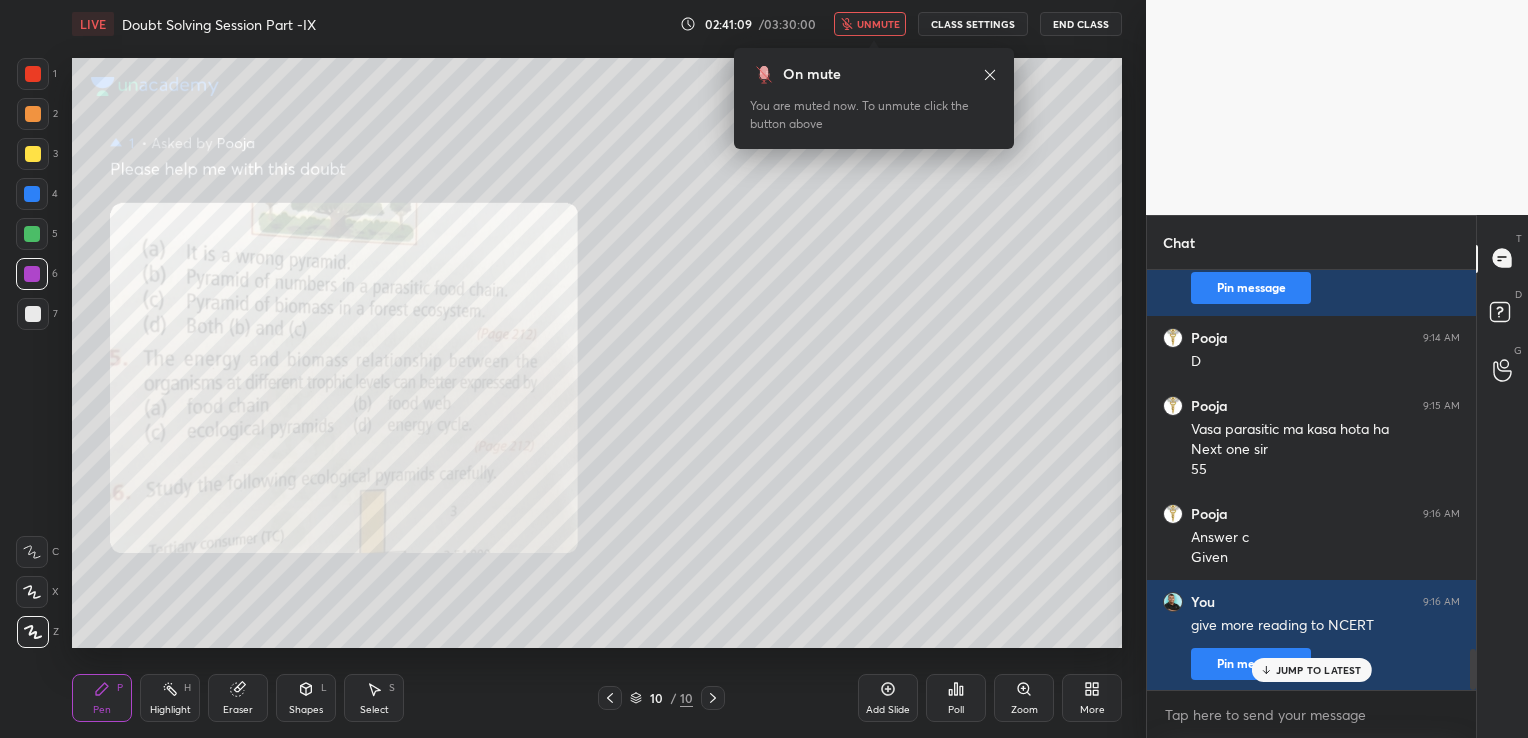 click 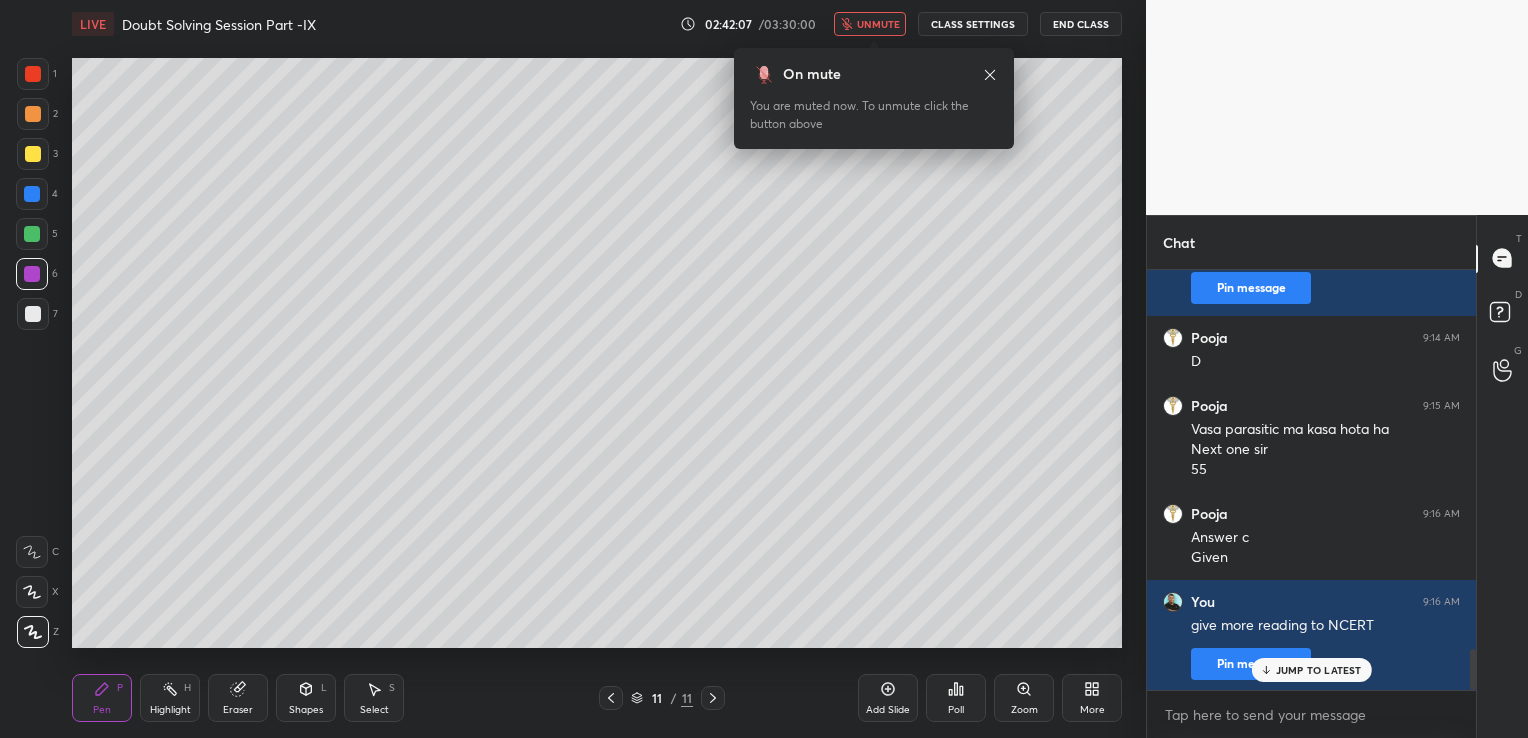 click on "End Class" at bounding box center (1081, 24) 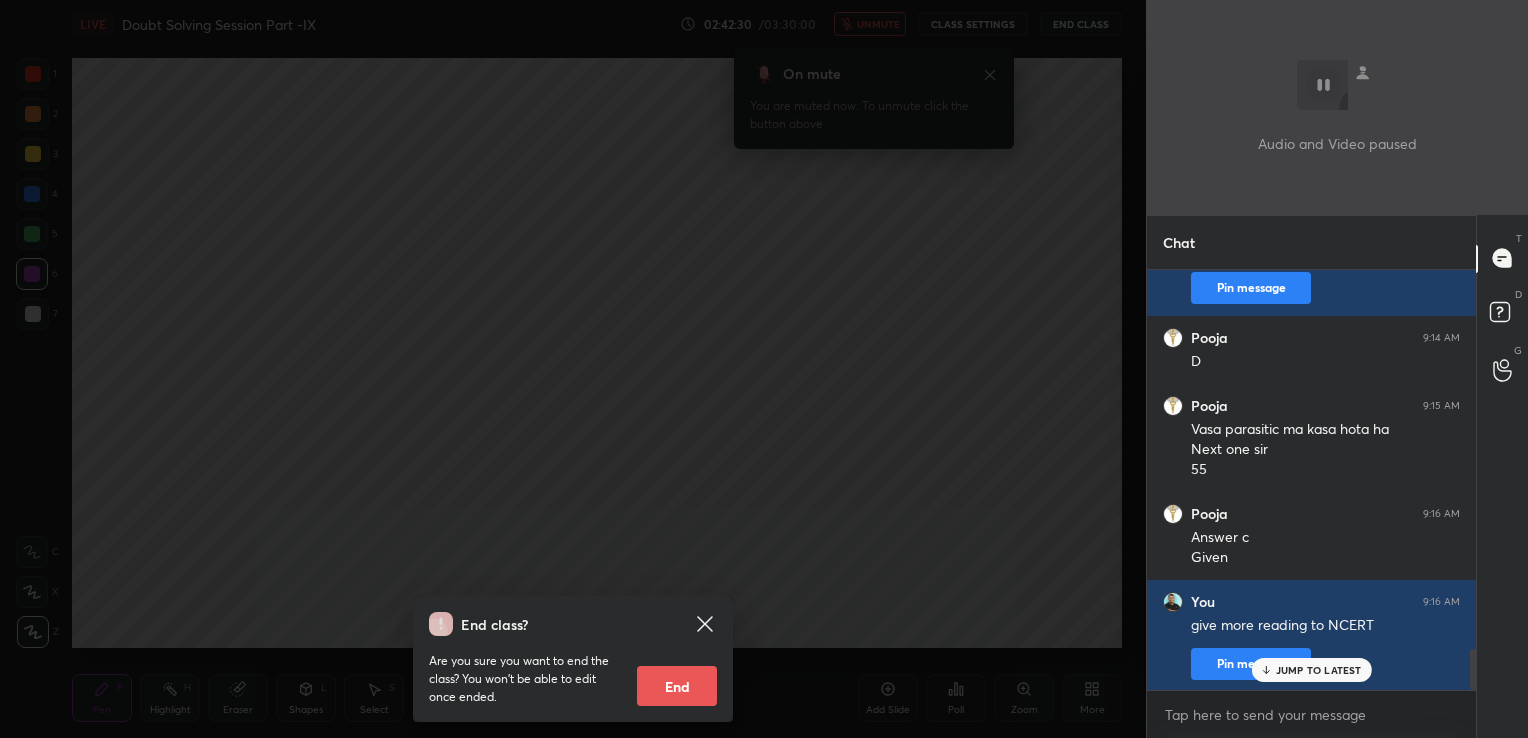click 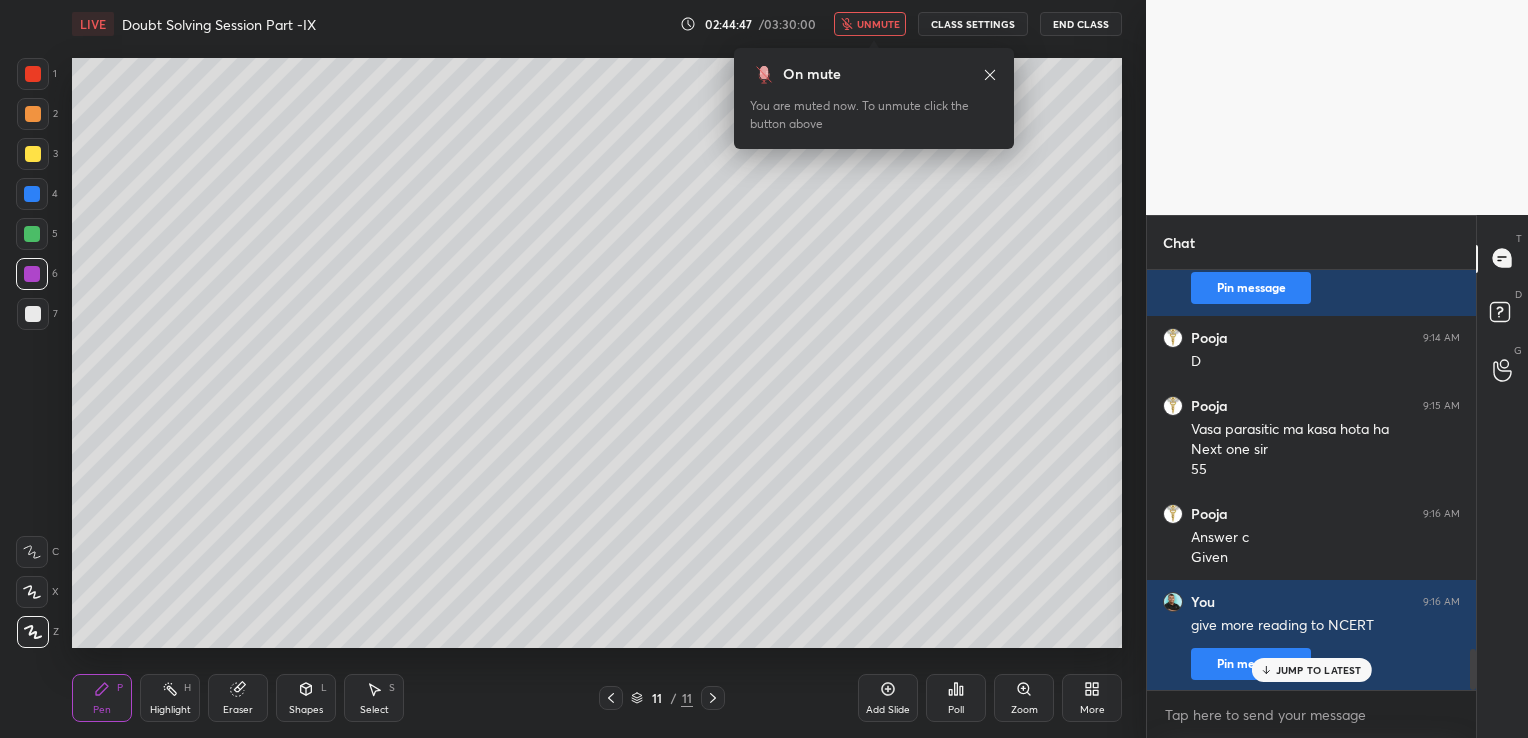 click on "End Class" at bounding box center [1081, 24] 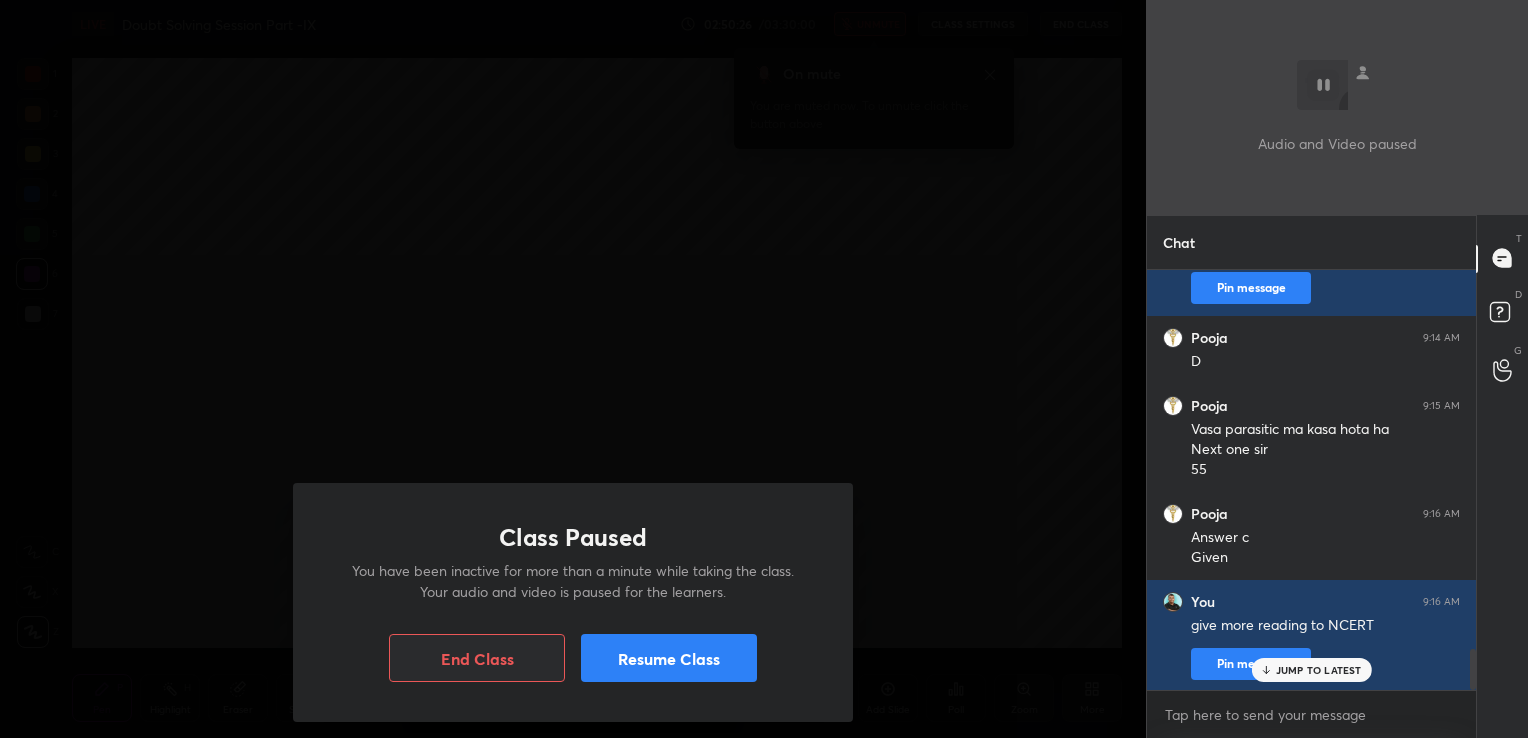 click on "Resume Class" at bounding box center [669, 658] 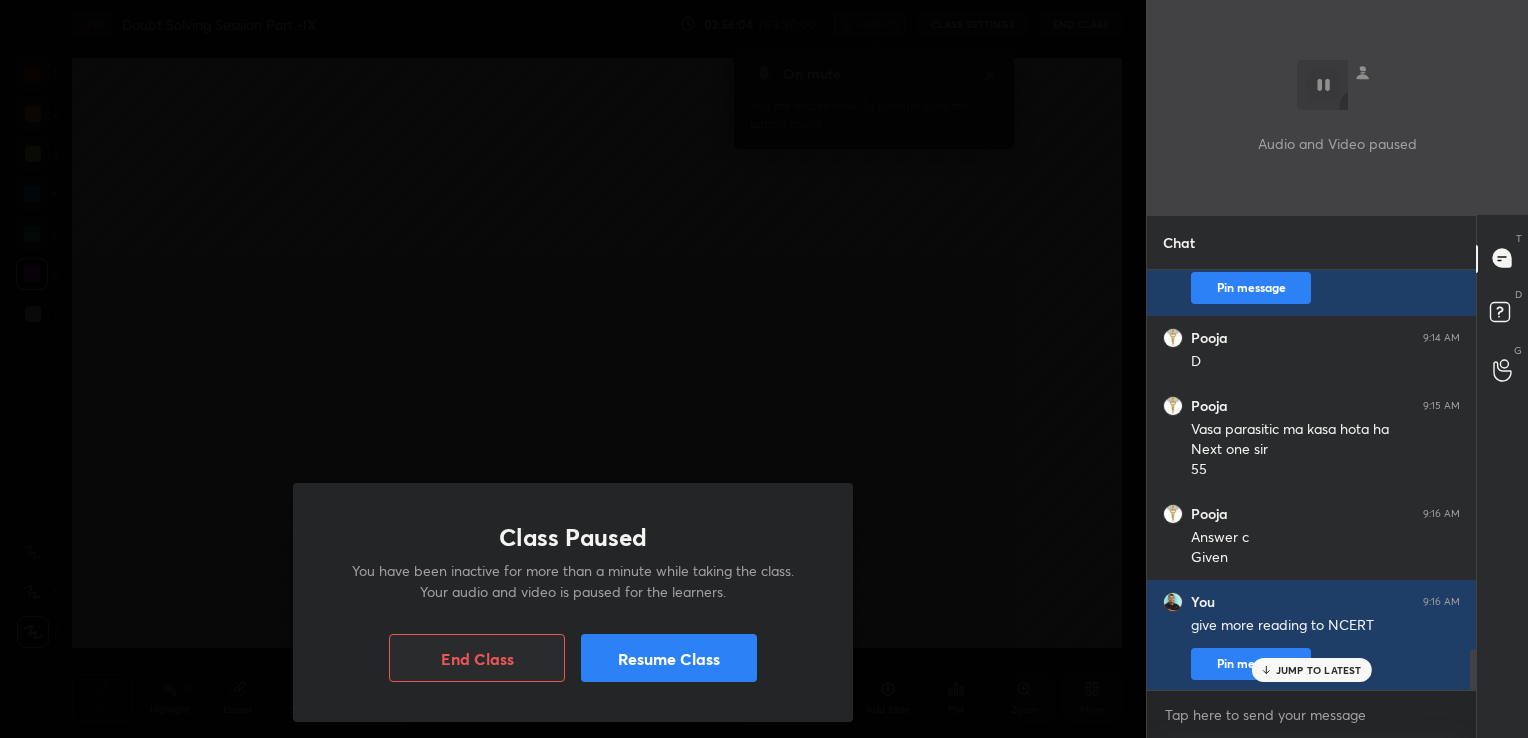 click on "Resume Class" at bounding box center (669, 658) 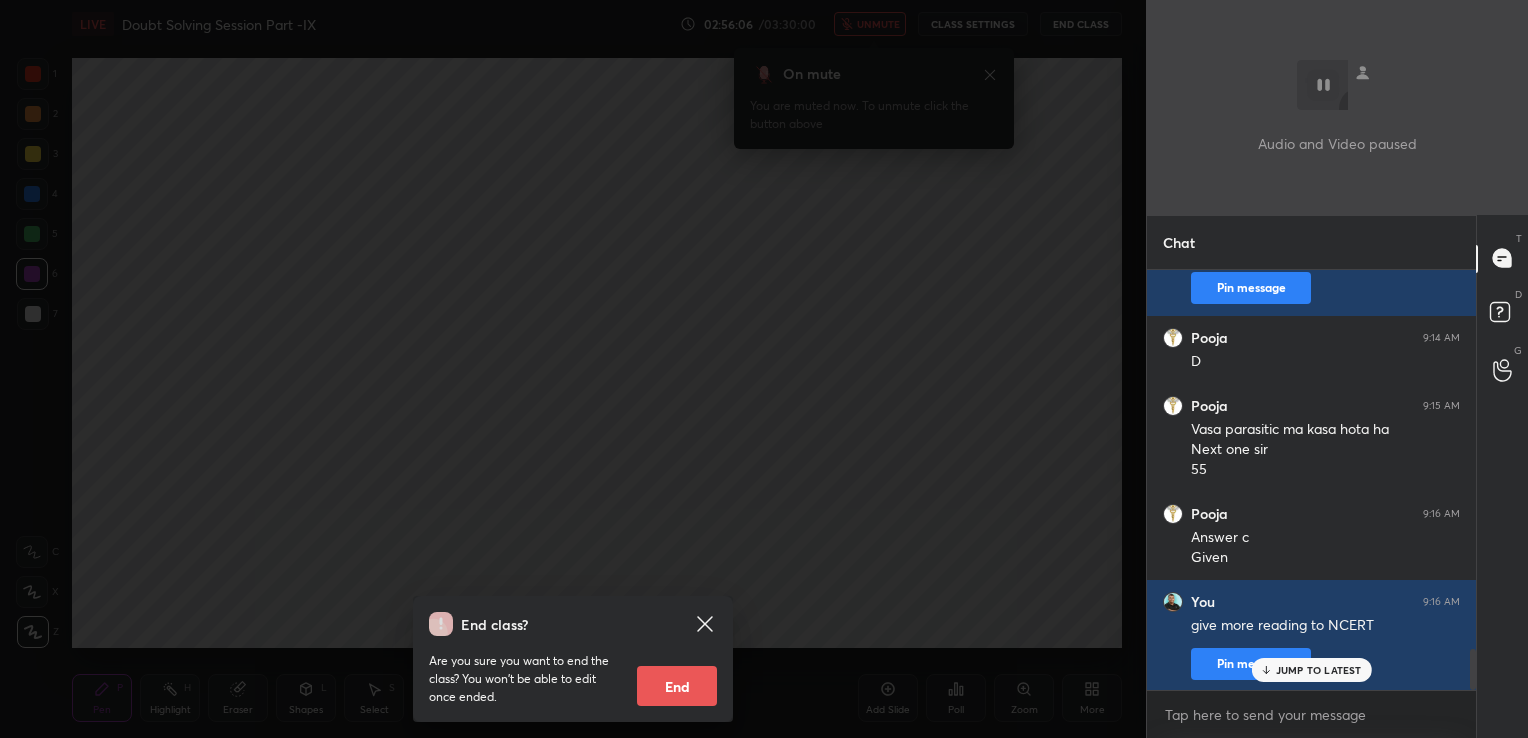 click 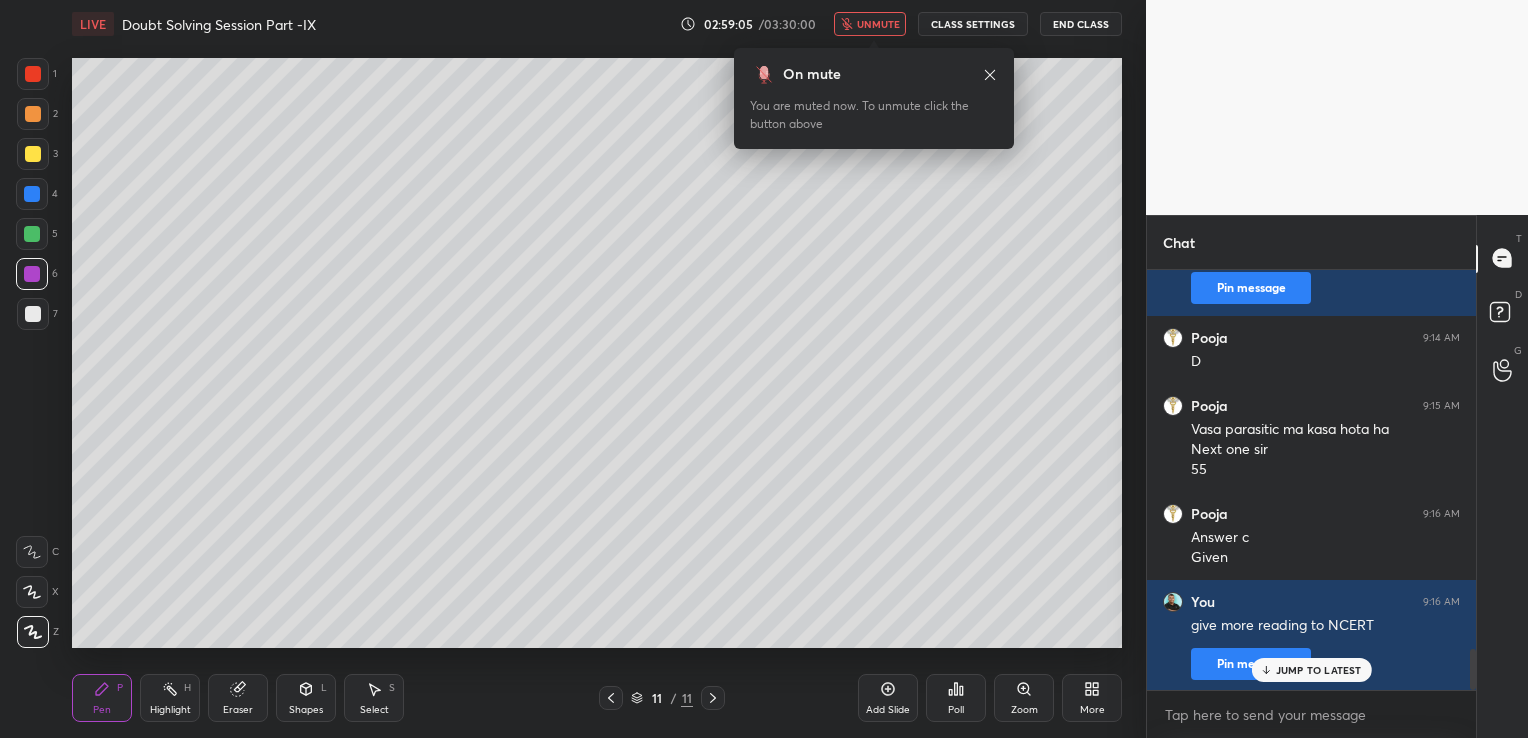 click on "End Class" at bounding box center [1081, 24] 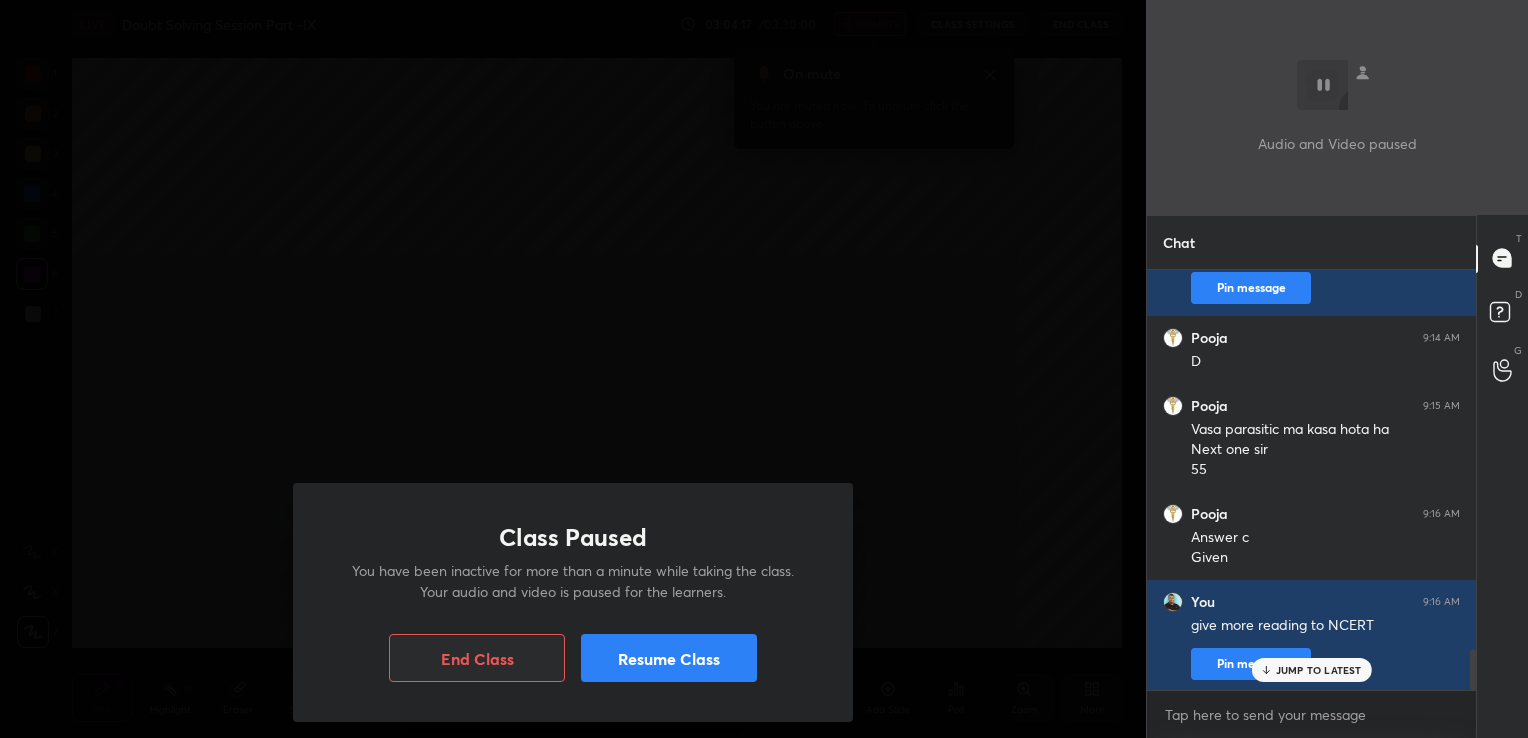 click on "Resume Class" at bounding box center [669, 658] 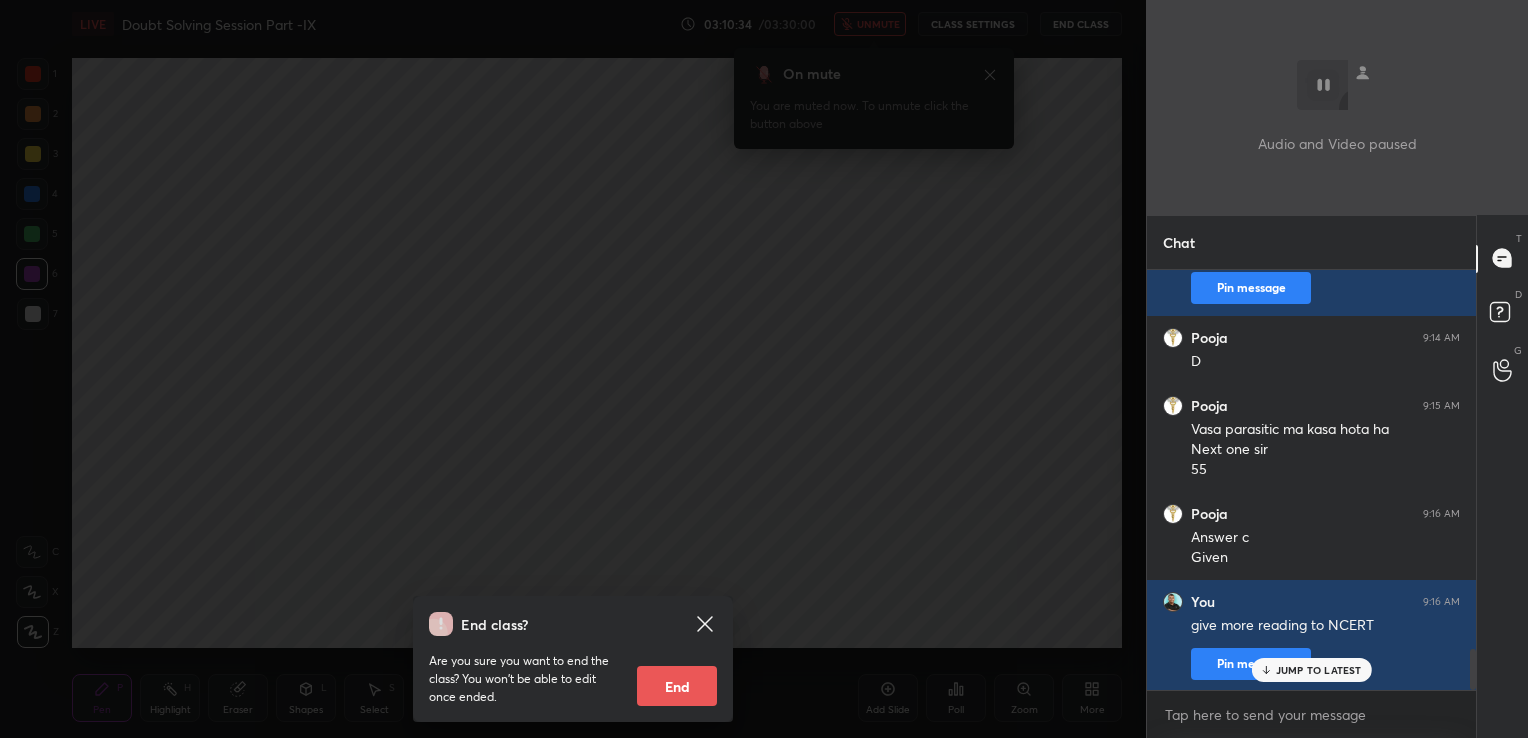 click 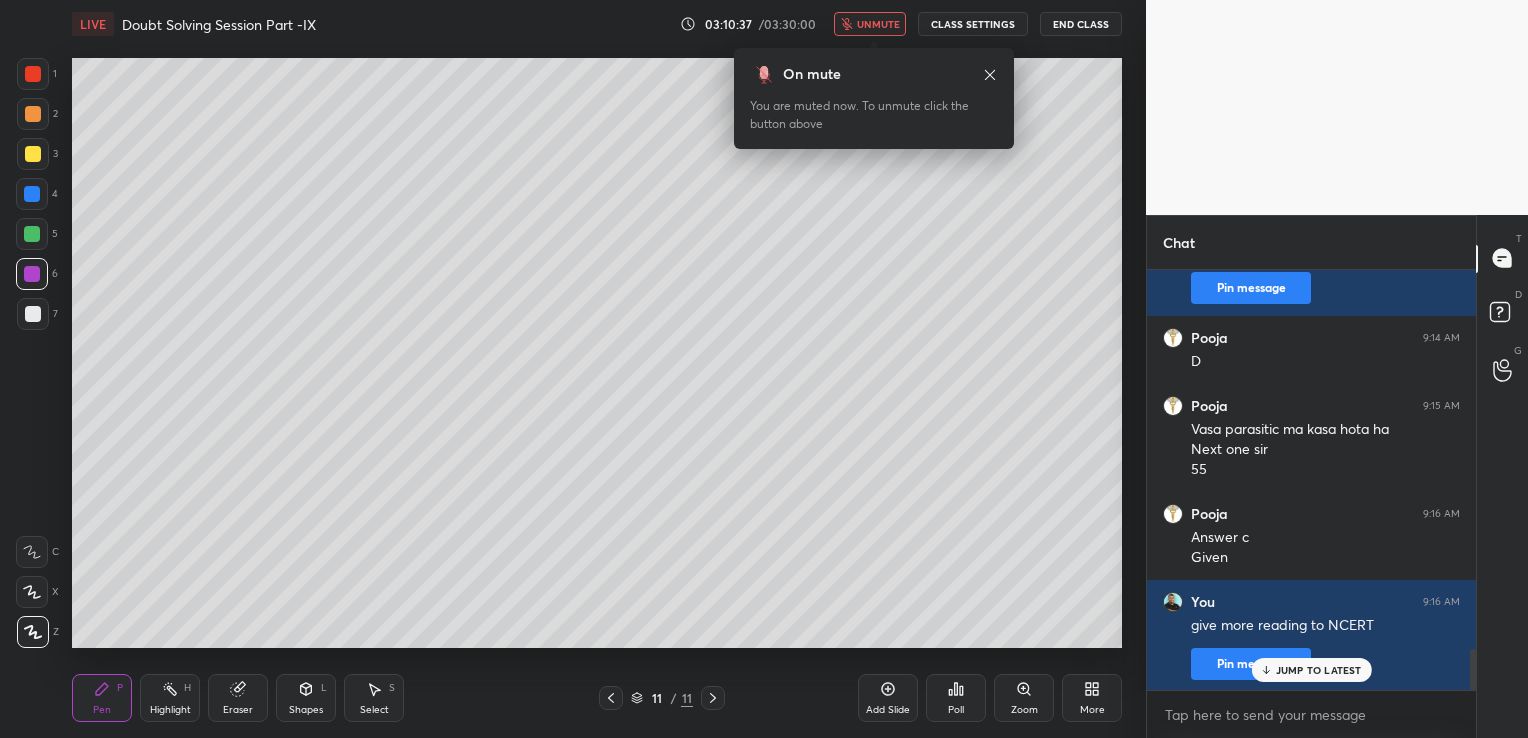 click on "End Class" at bounding box center [1081, 24] 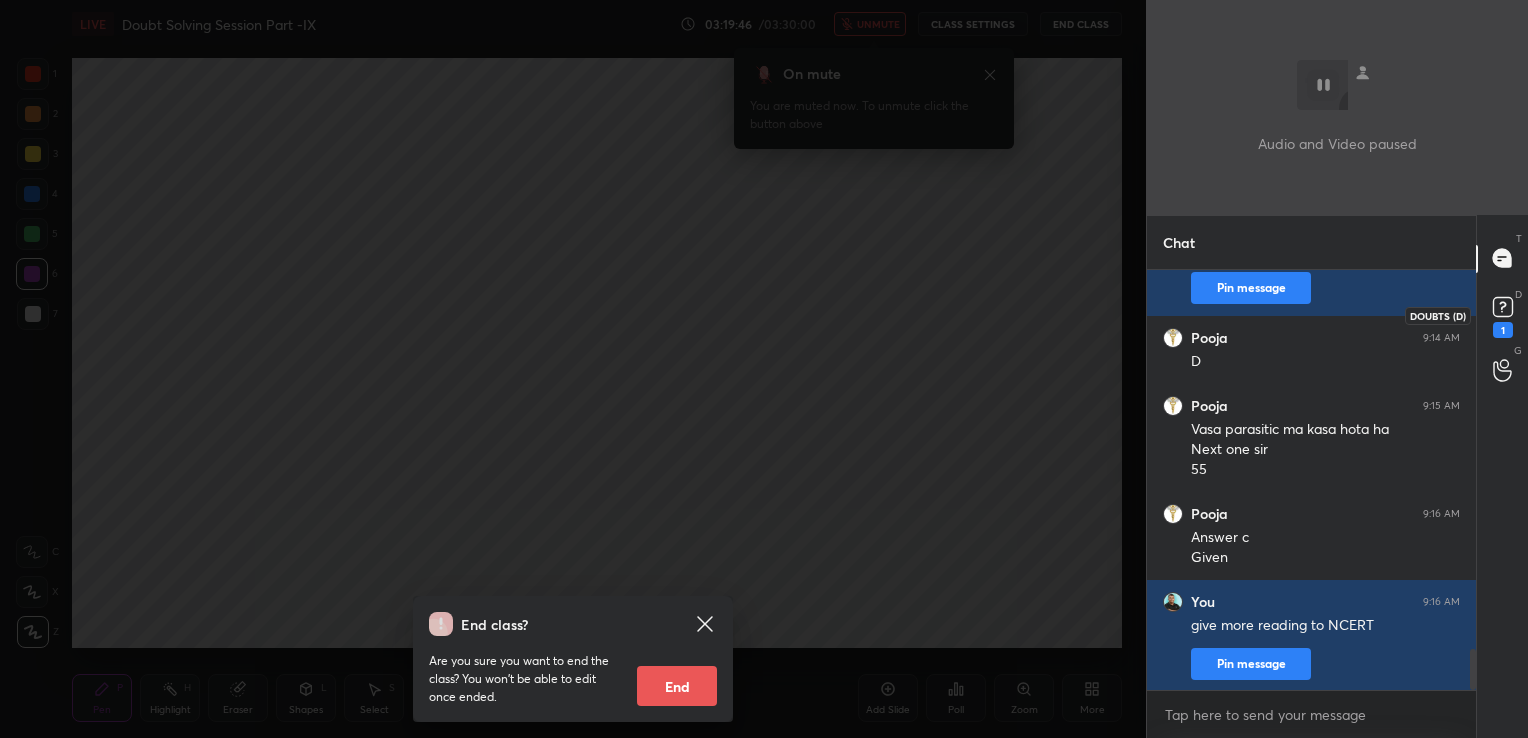 click 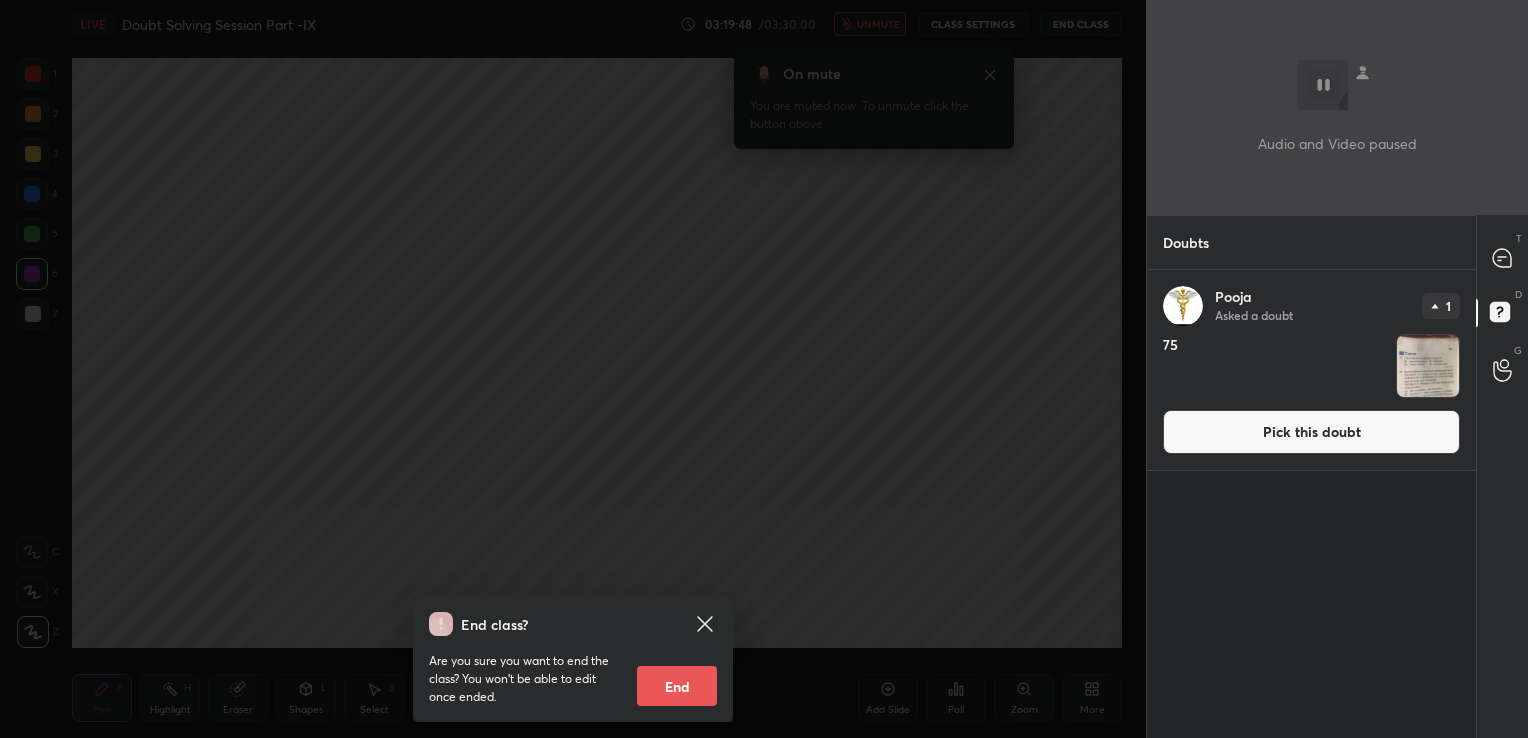 click on "Pick this doubt" at bounding box center [1311, 432] 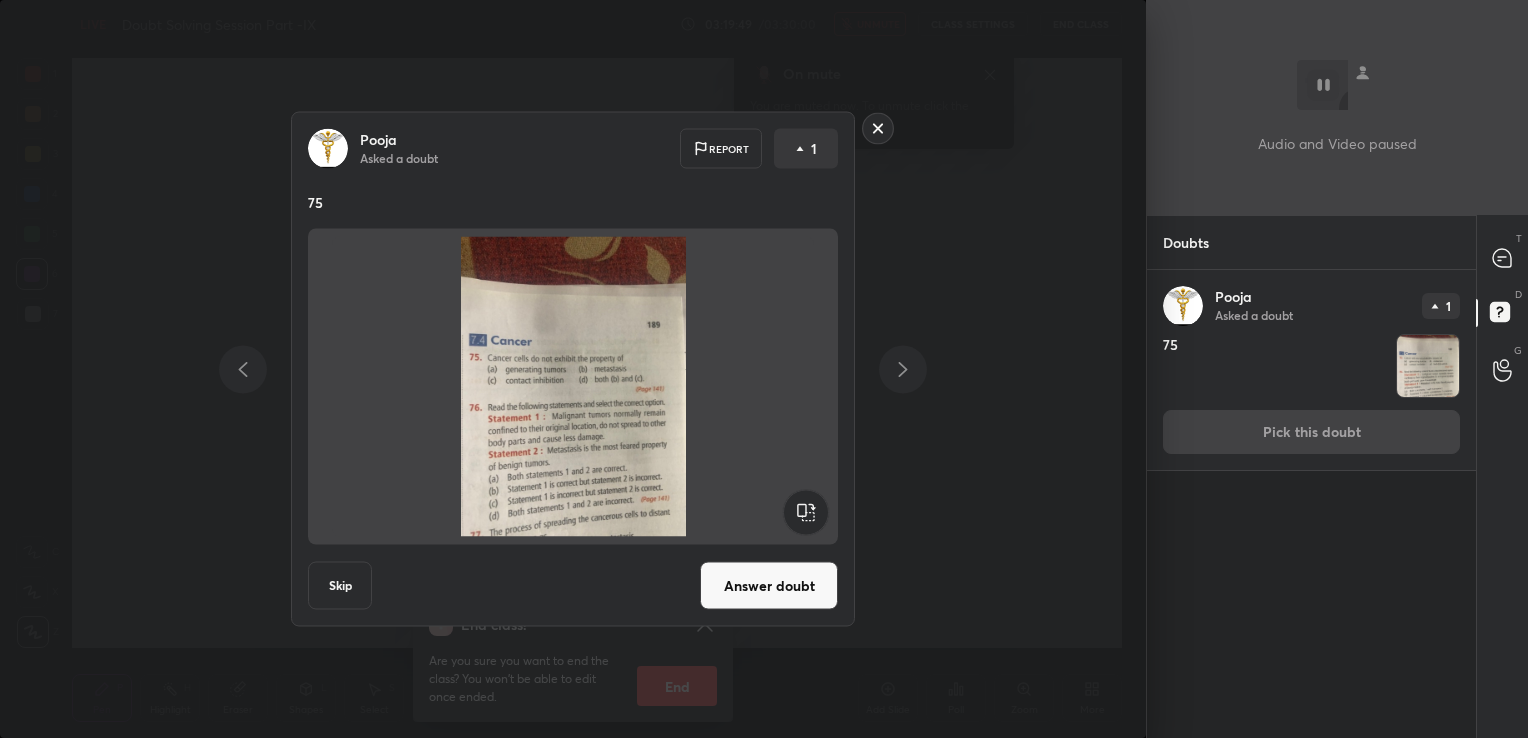 click on "Answer doubt" at bounding box center [769, 586] 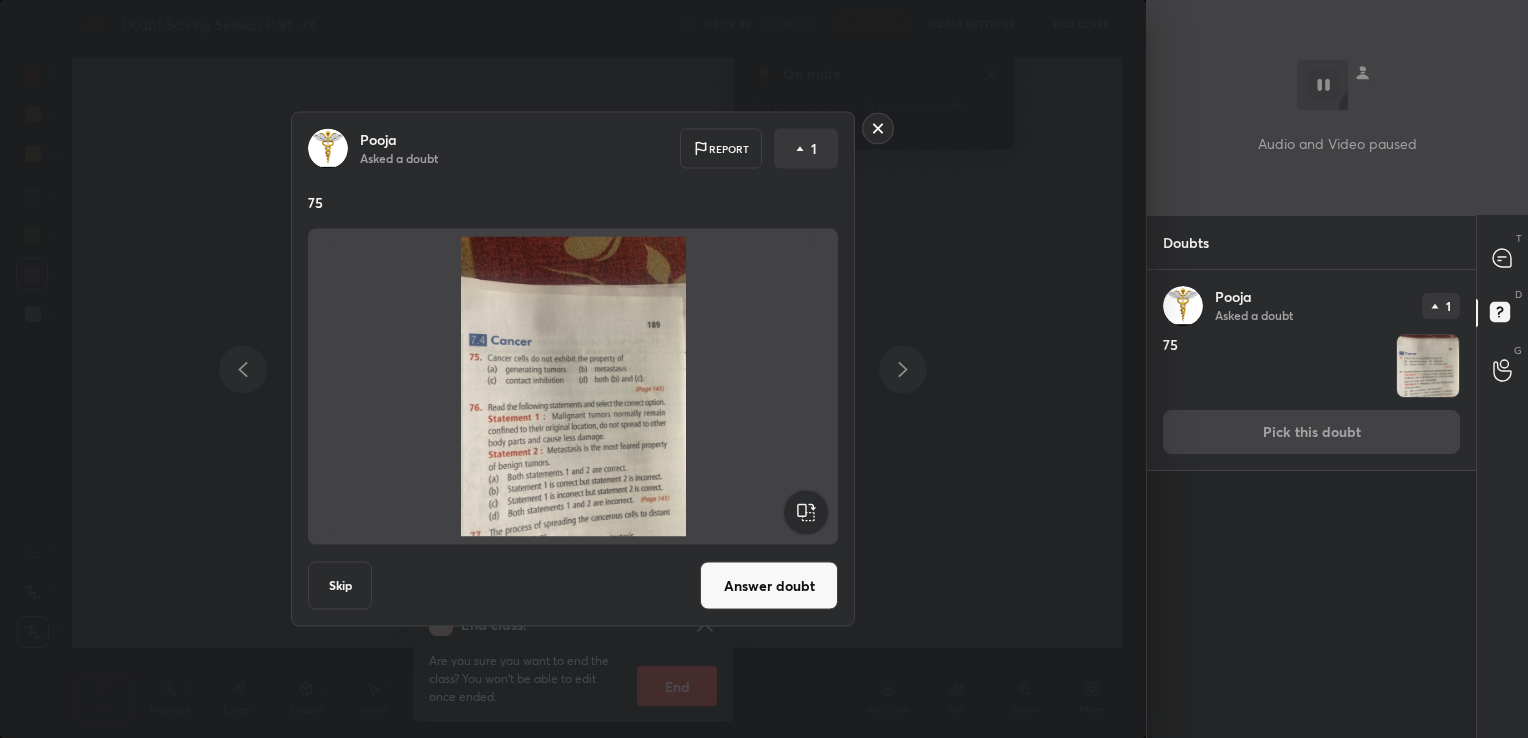 click on "Pooja Asked a doubt Report 1 75 Skip Answer doubt" at bounding box center (573, 369) 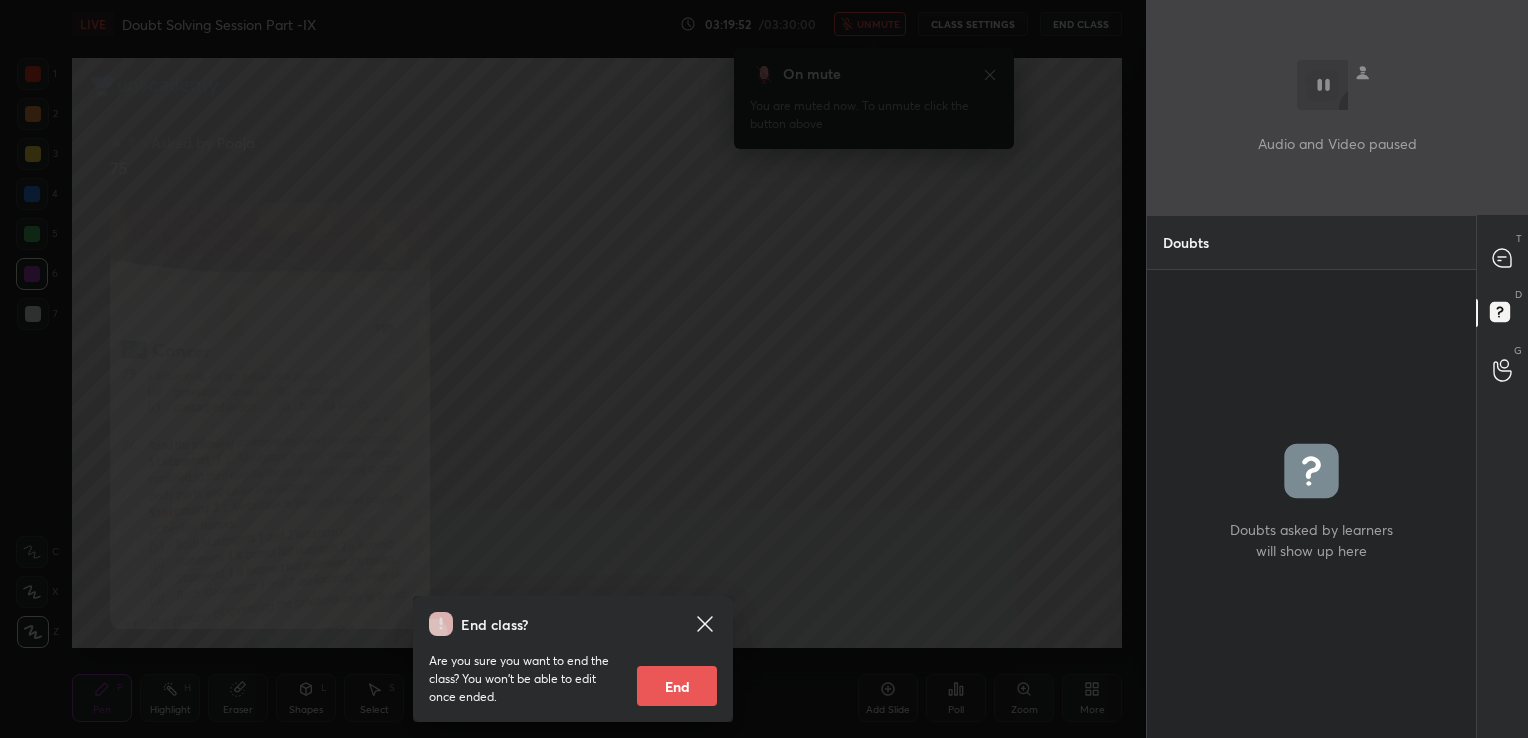 click 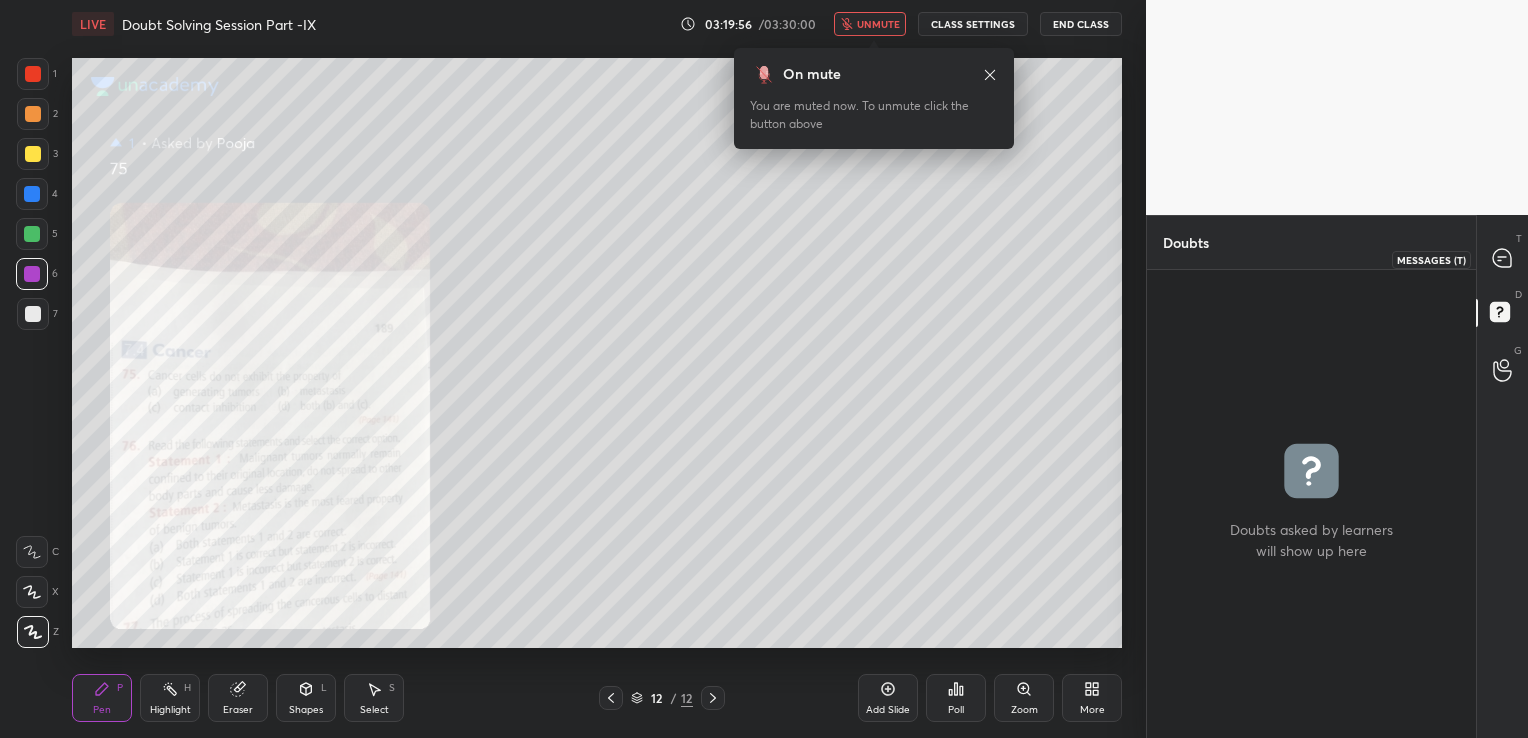 click 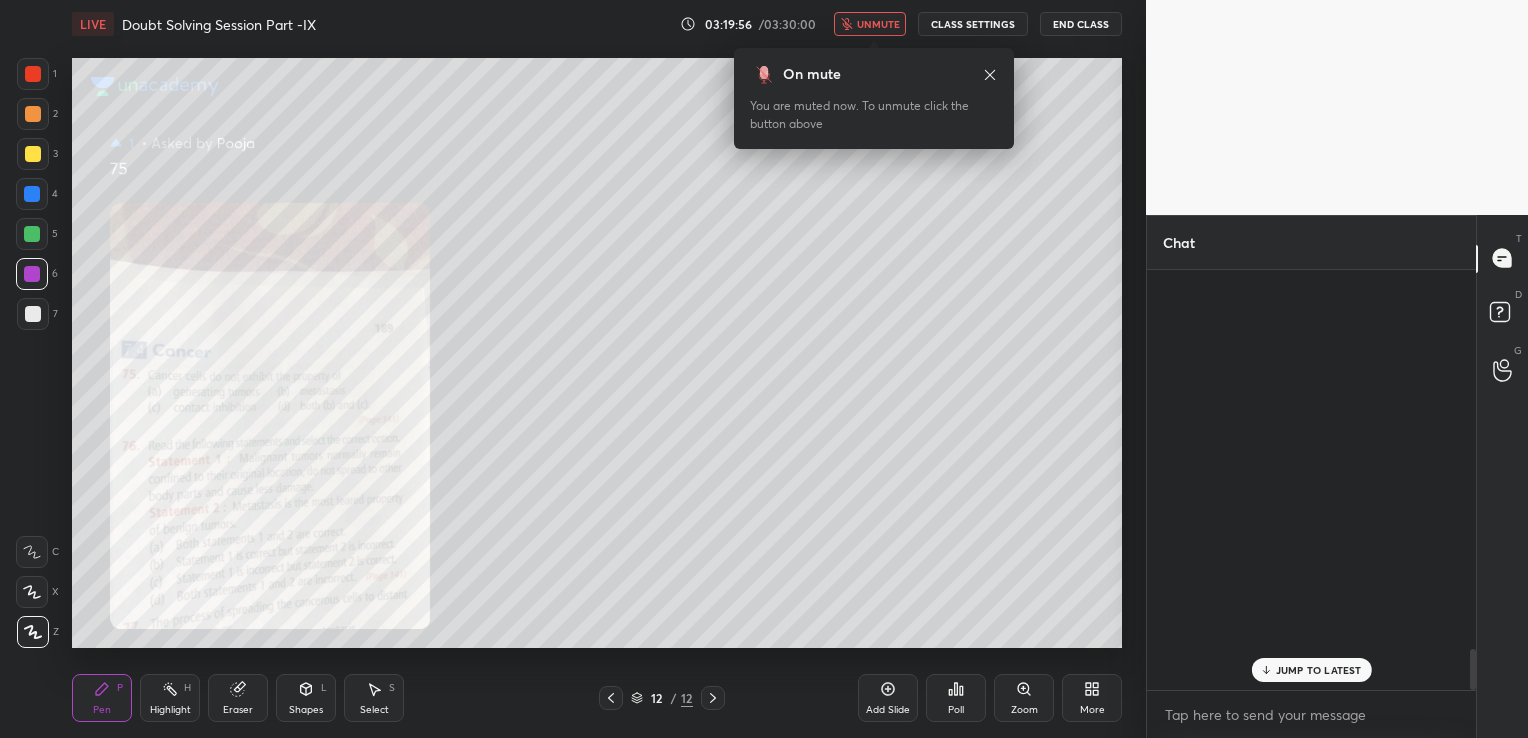 scroll, scrollTop: 3888, scrollLeft: 0, axis: vertical 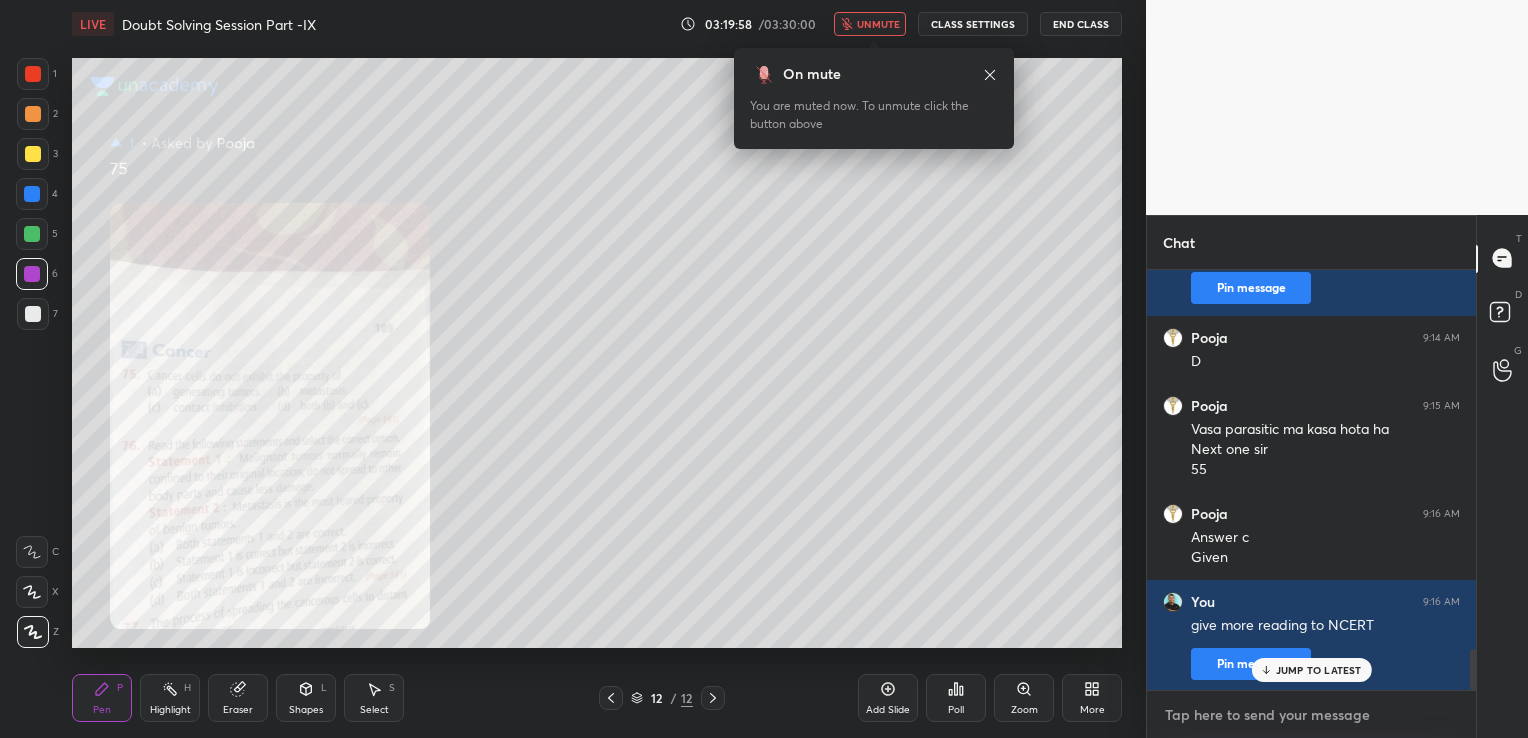 click at bounding box center [1311, 715] 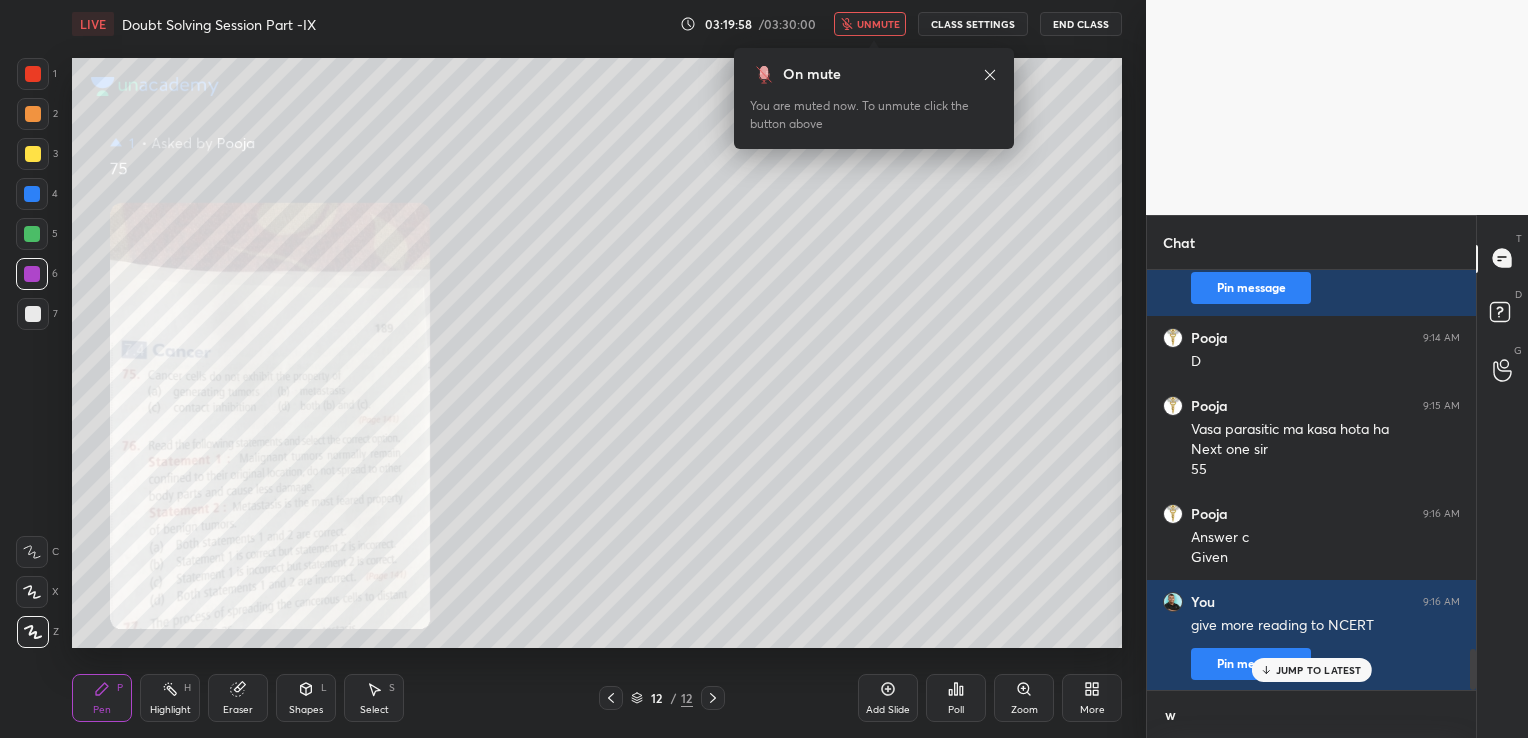 scroll, scrollTop: 409, scrollLeft: 323, axis: both 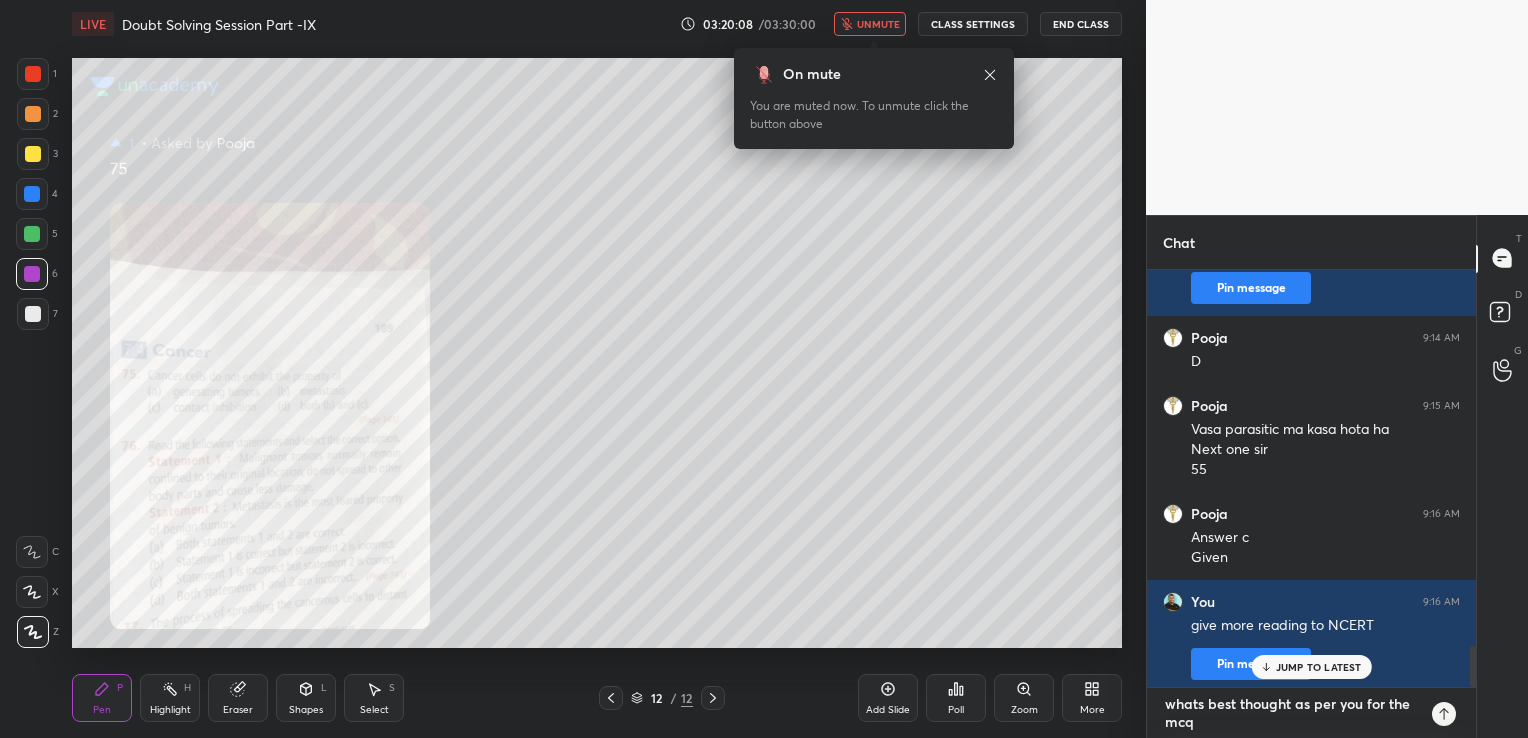 type on "whats best thought as per you for the mcq?" 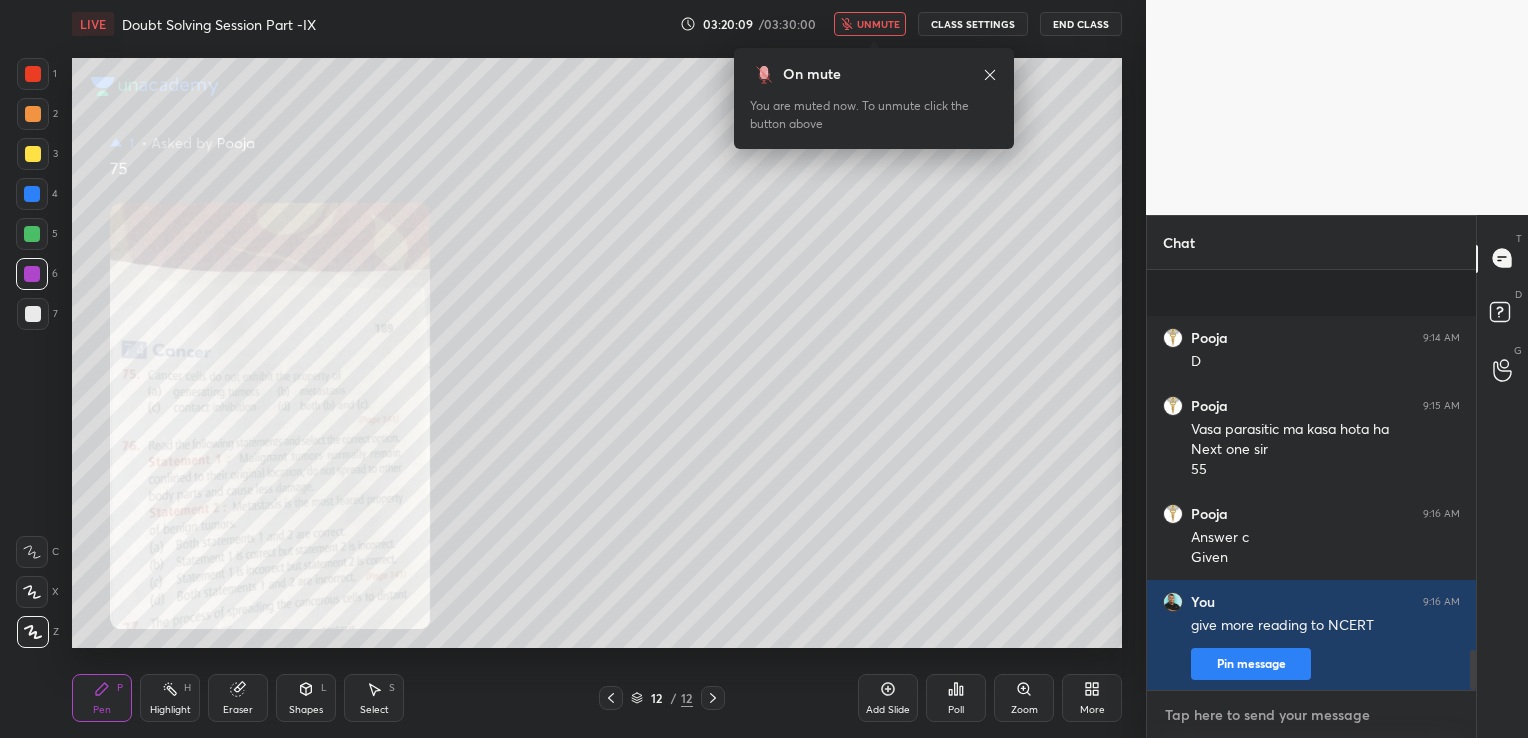 scroll, scrollTop: 7, scrollLeft: 6, axis: both 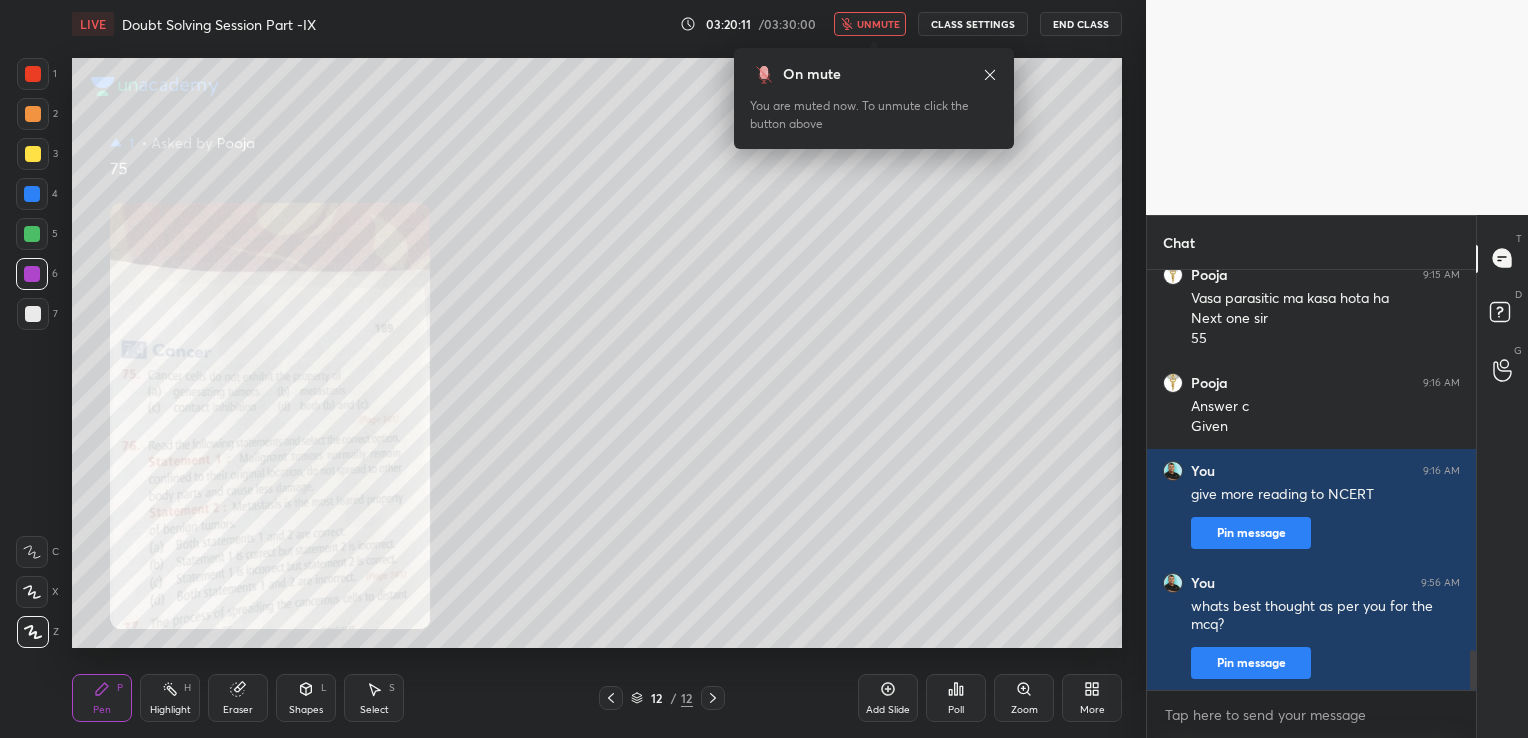click on "Zoom" at bounding box center [1024, 698] 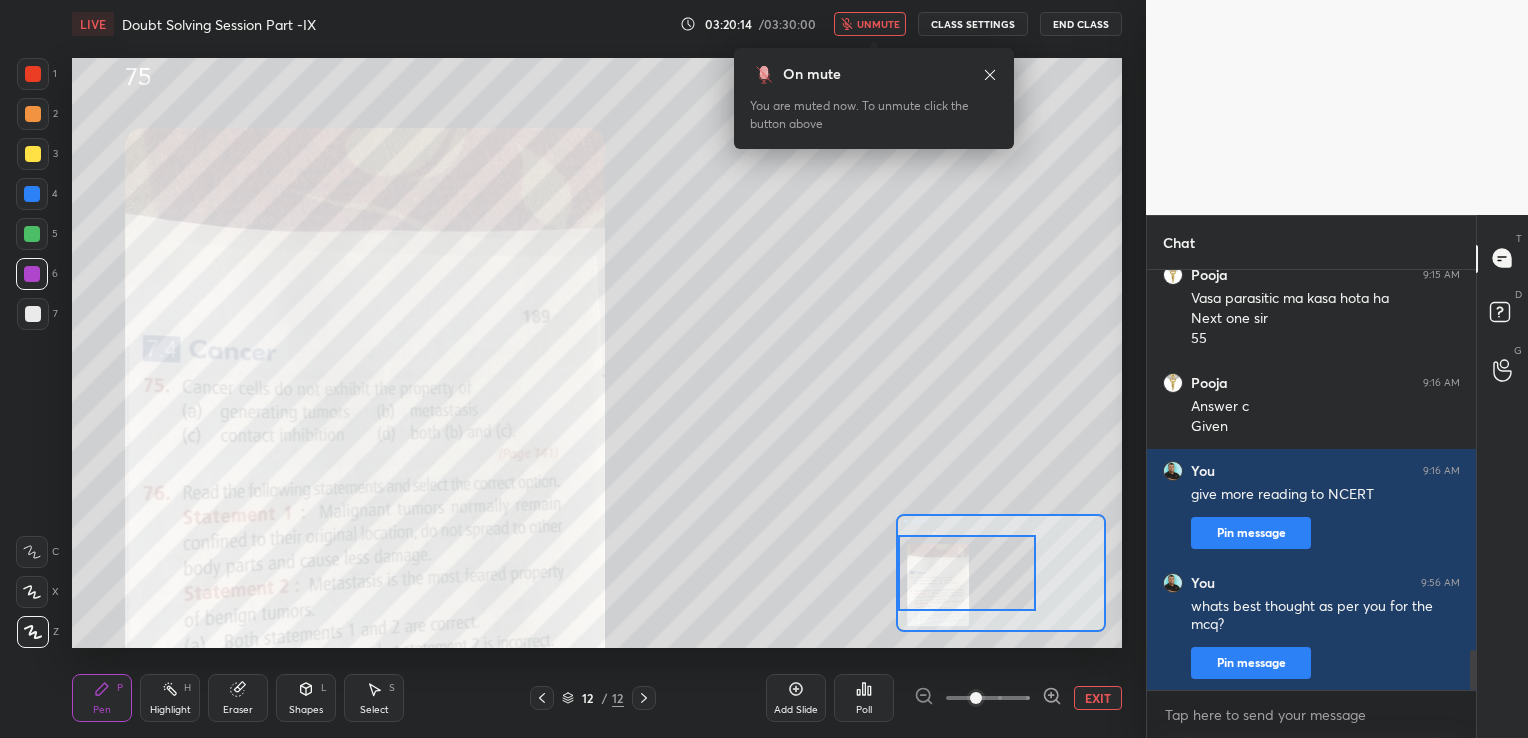 drag, startPoint x: 976, startPoint y: 571, endPoint x: 943, endPoint y: 572, distance: 33.01515 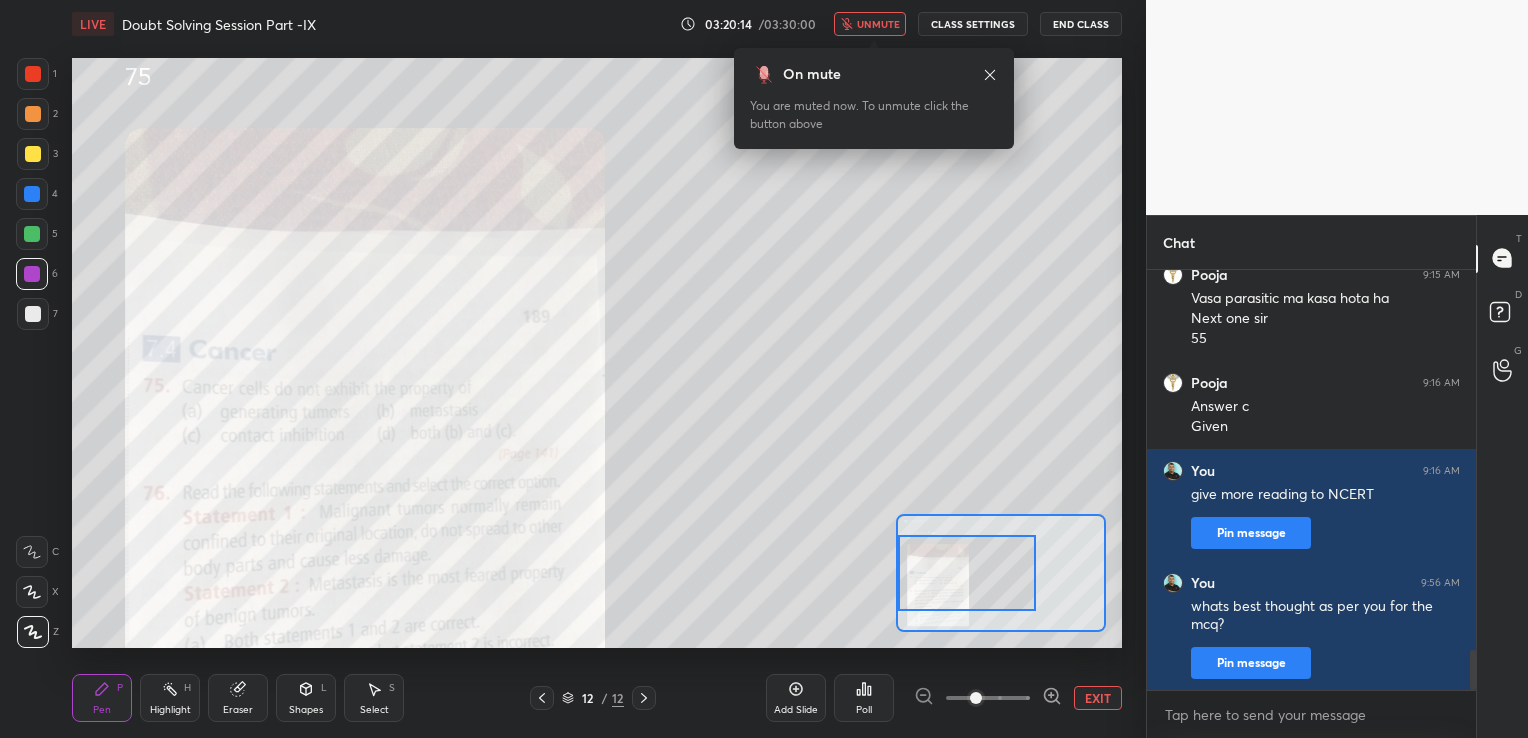 click at bounding box center (966, 573) 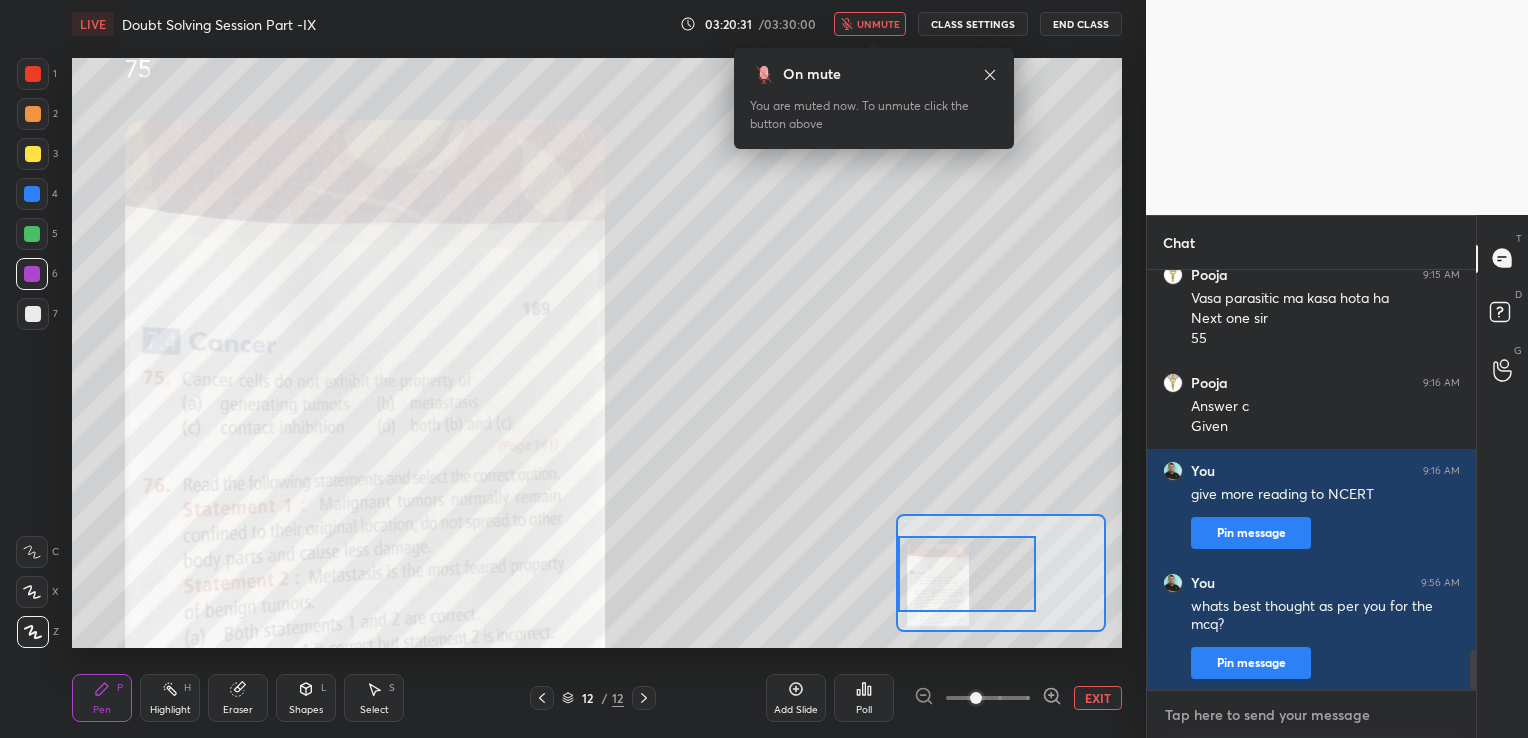 click at bounding box center [1311, 715] 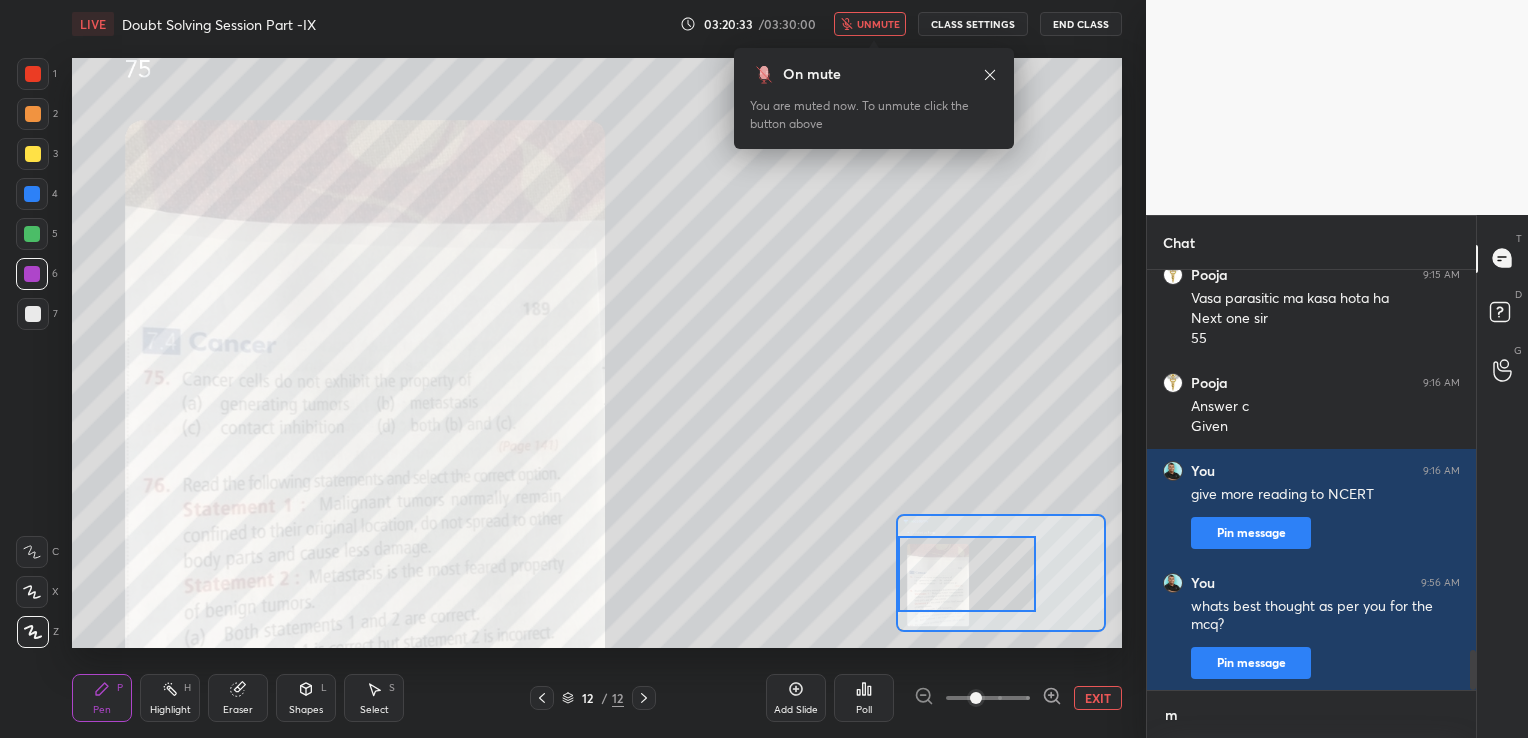 scroll, scrollTop: 409, scrollLeft: 323, axis: both 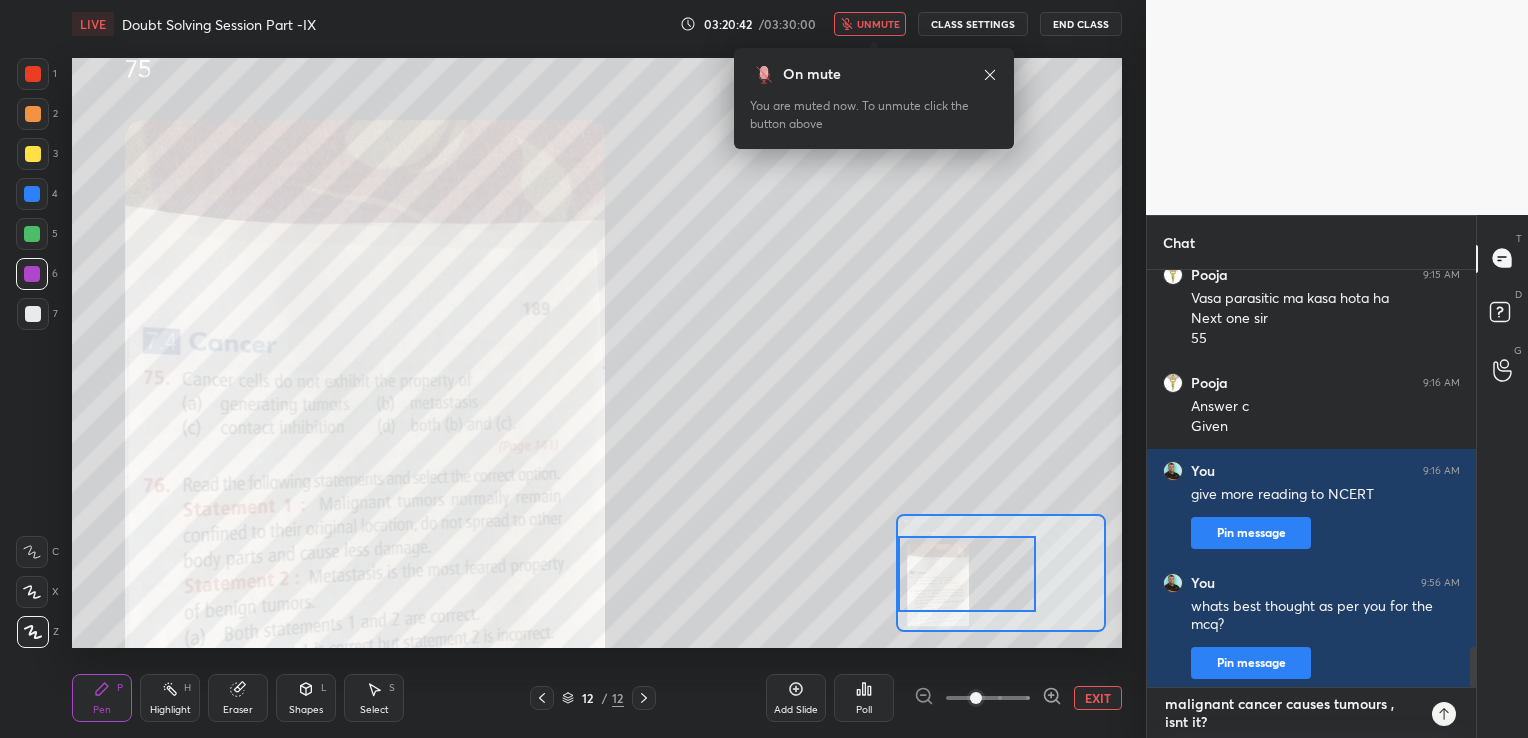 click on "malignant cancer causes tumours , isnt it?" at bounding box center (1291, 713) 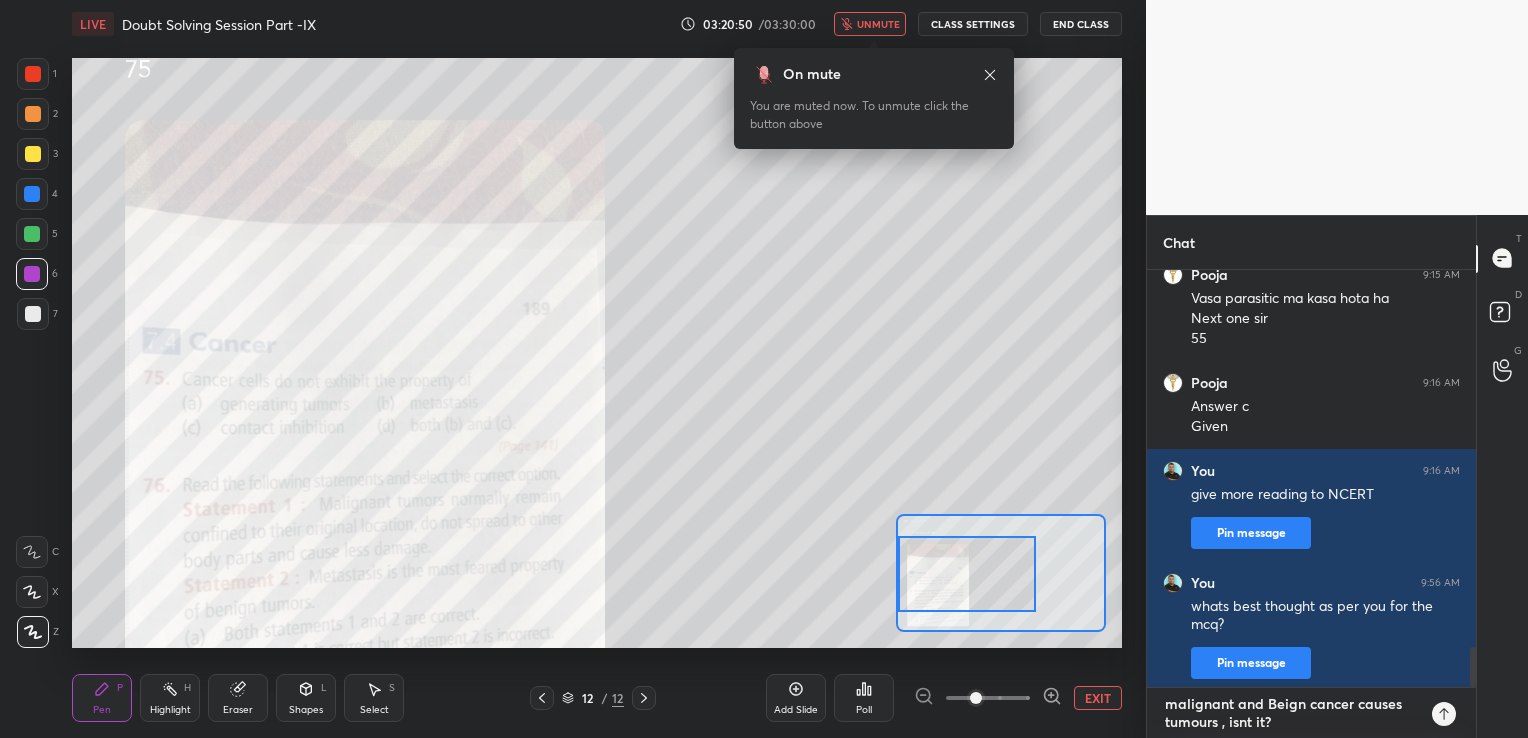 type on "malignant and Benign  cancer causes tumours , isnt it?" 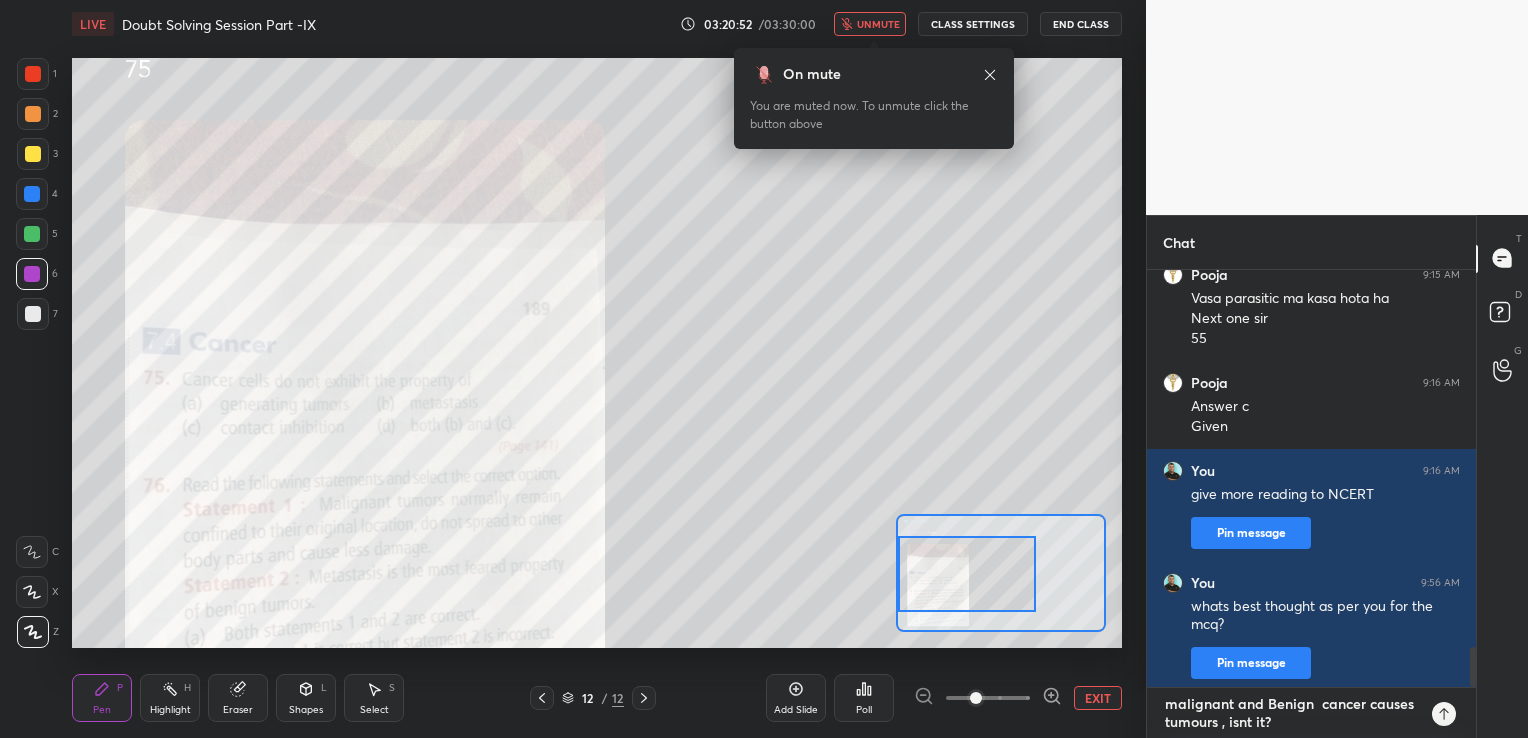 click on "malignant and Benign  cancer causes tumours , isnt it?" at bounding box center [1291, 713] 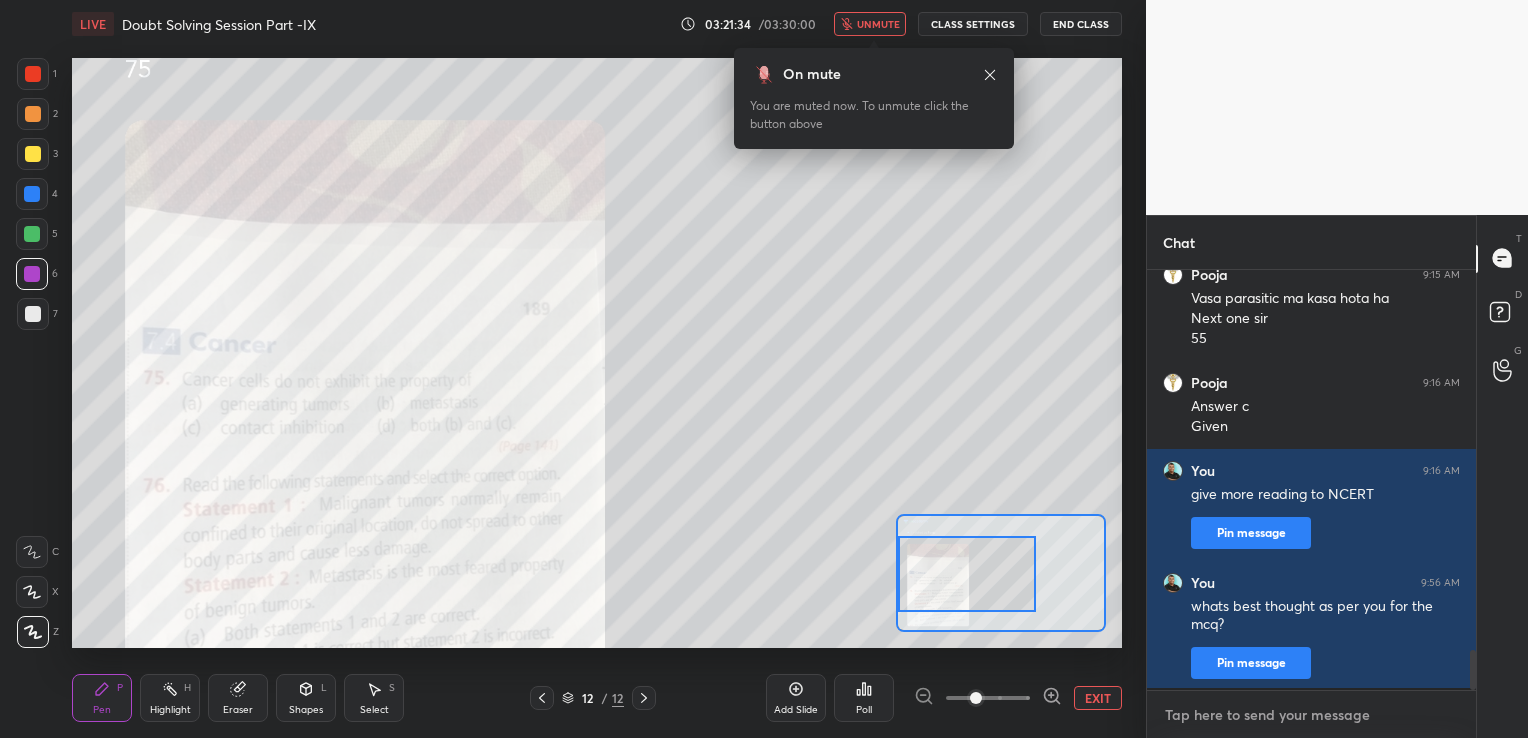 scroll, scrollTop: 7, scrollLeft: 6, axis: both 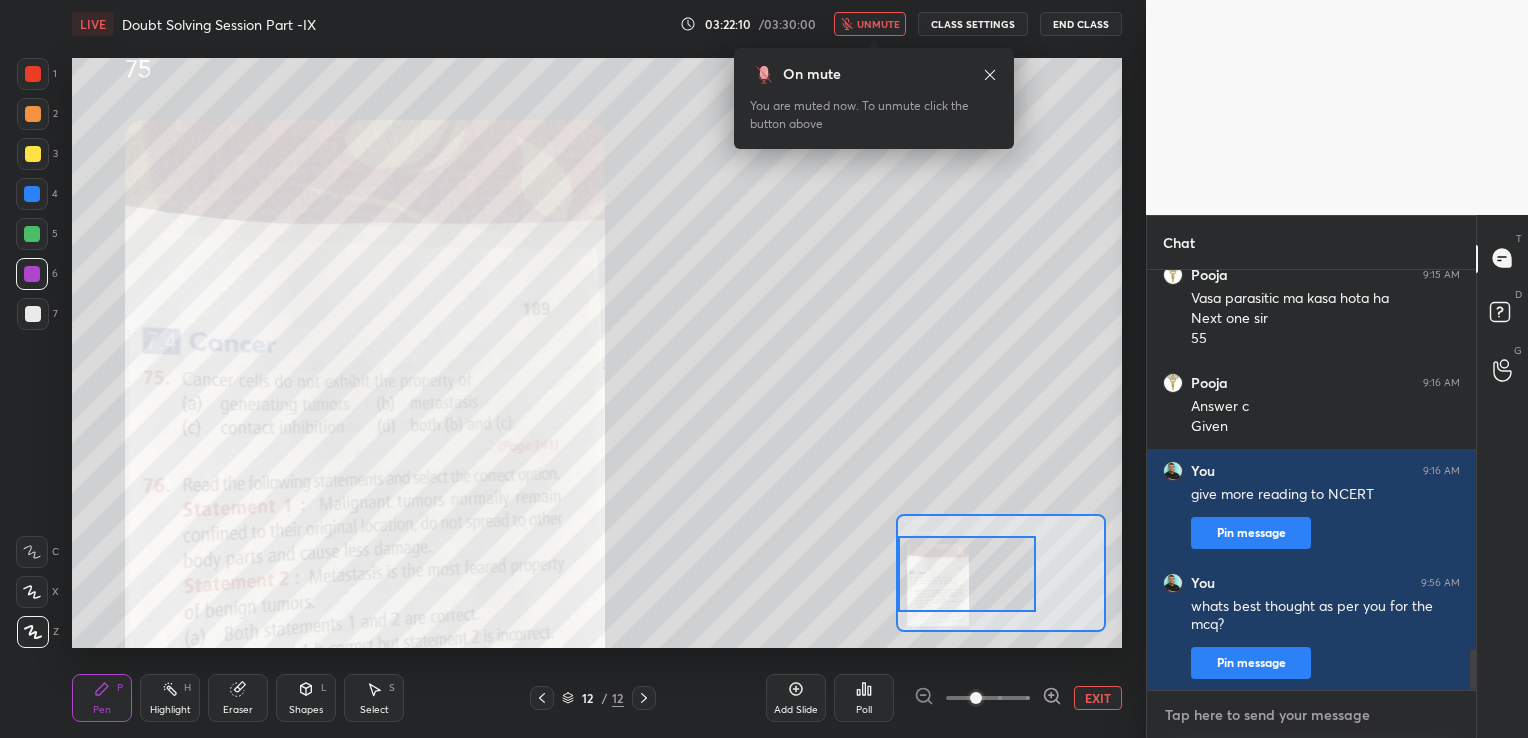 click at bounding box center (1311, 715) 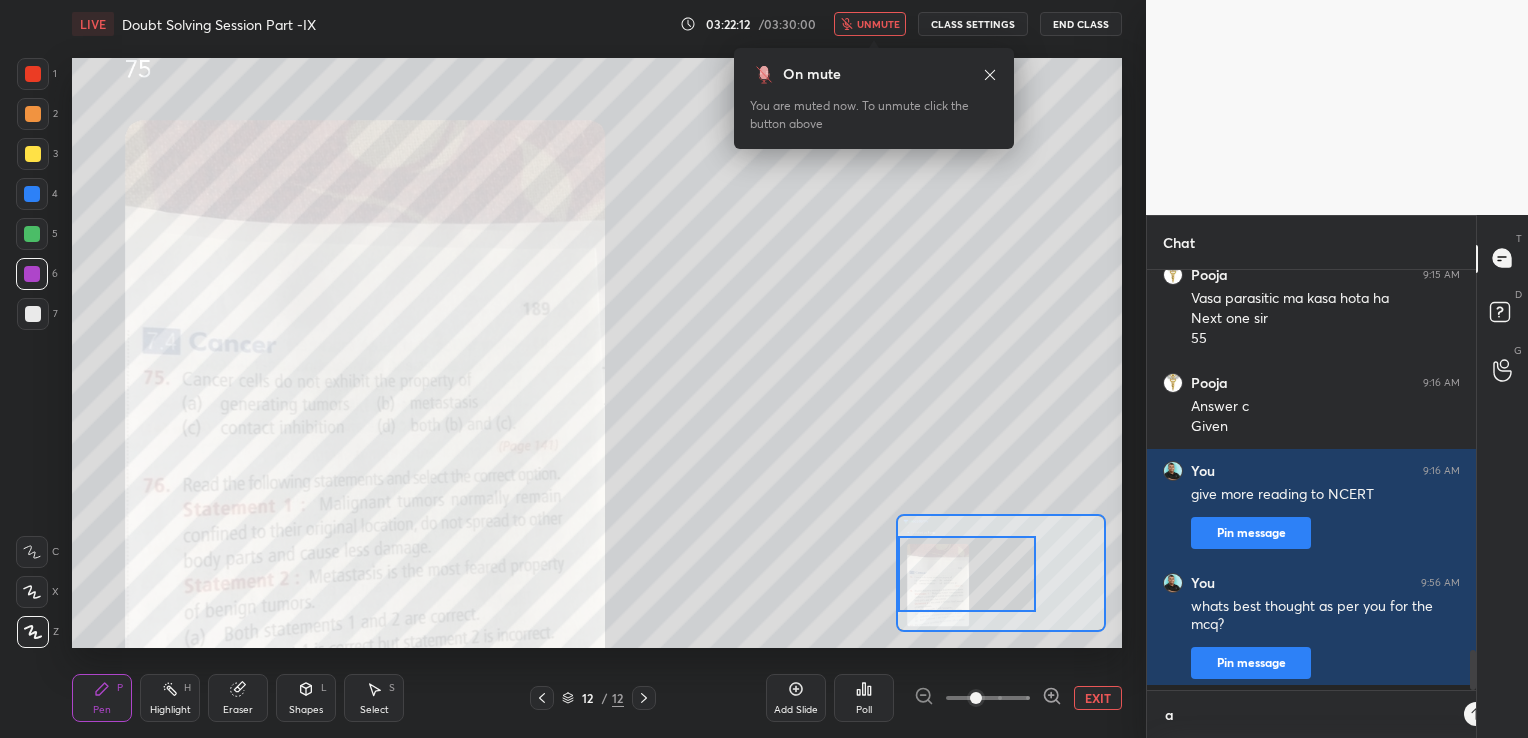 scroll, scrollTop: 409, scrollLeft: 323, axis: both 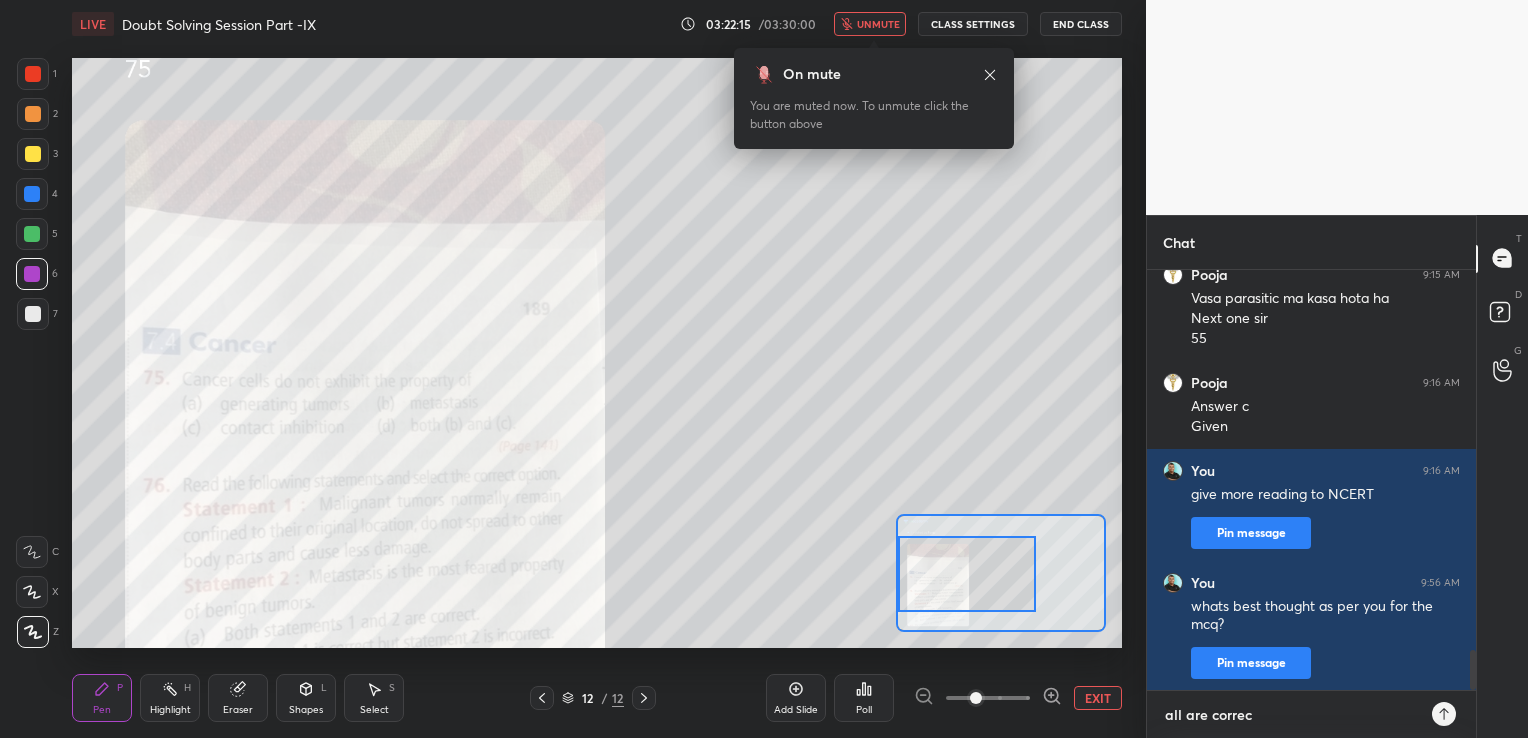 type on "all are correct" 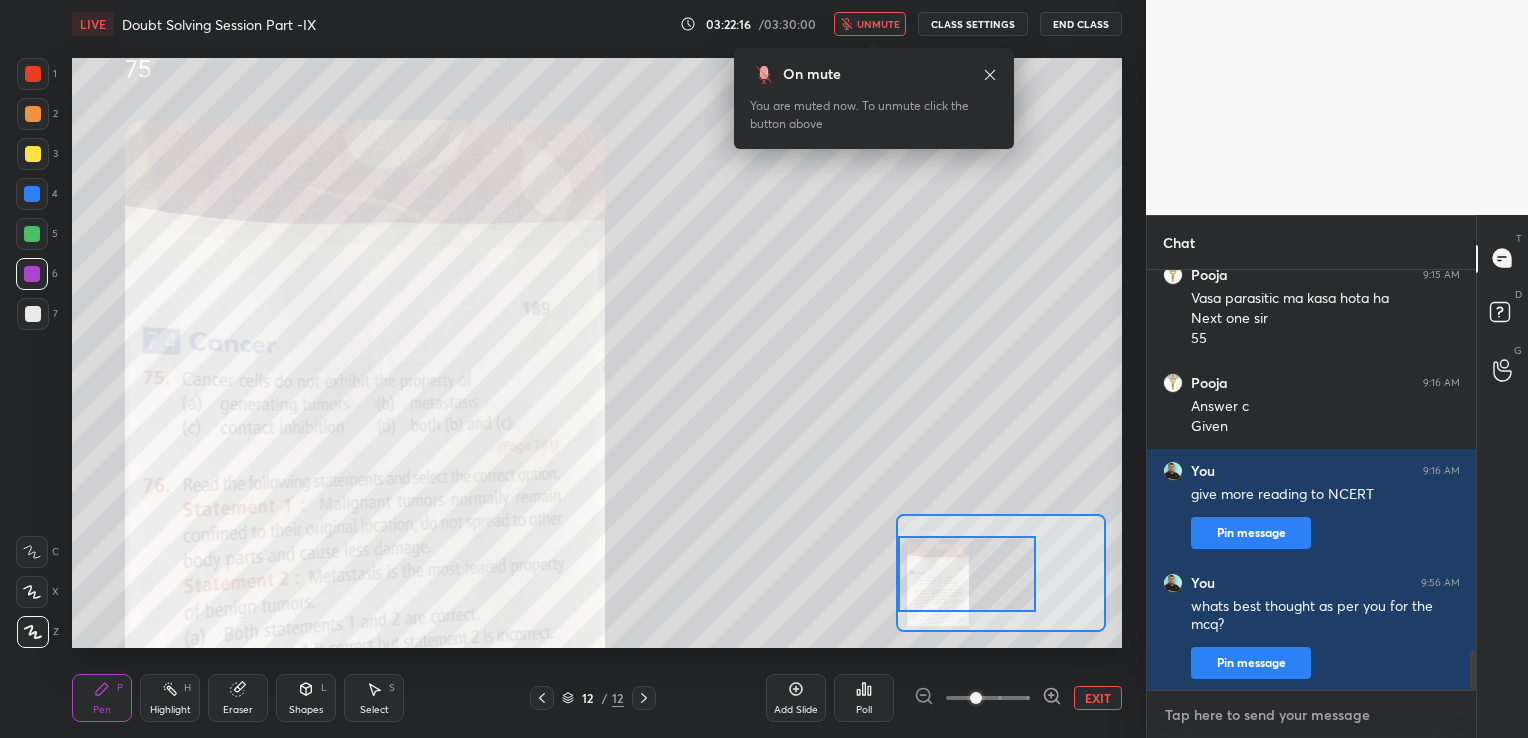 scroll, scrollTop: 4131, scrollLeft: 0, axis: vertical 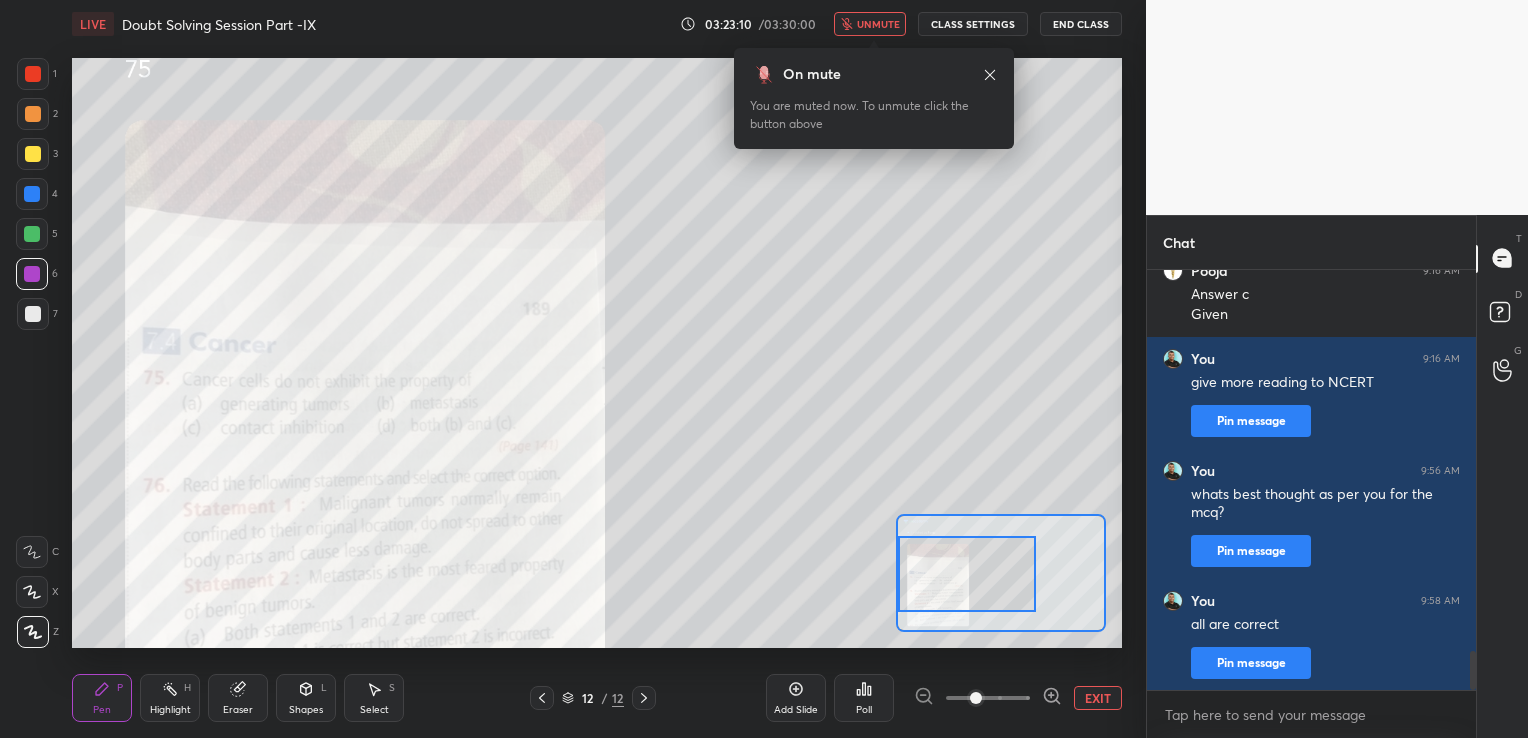 click on "Add Slide" at bounding box center [796, 698] 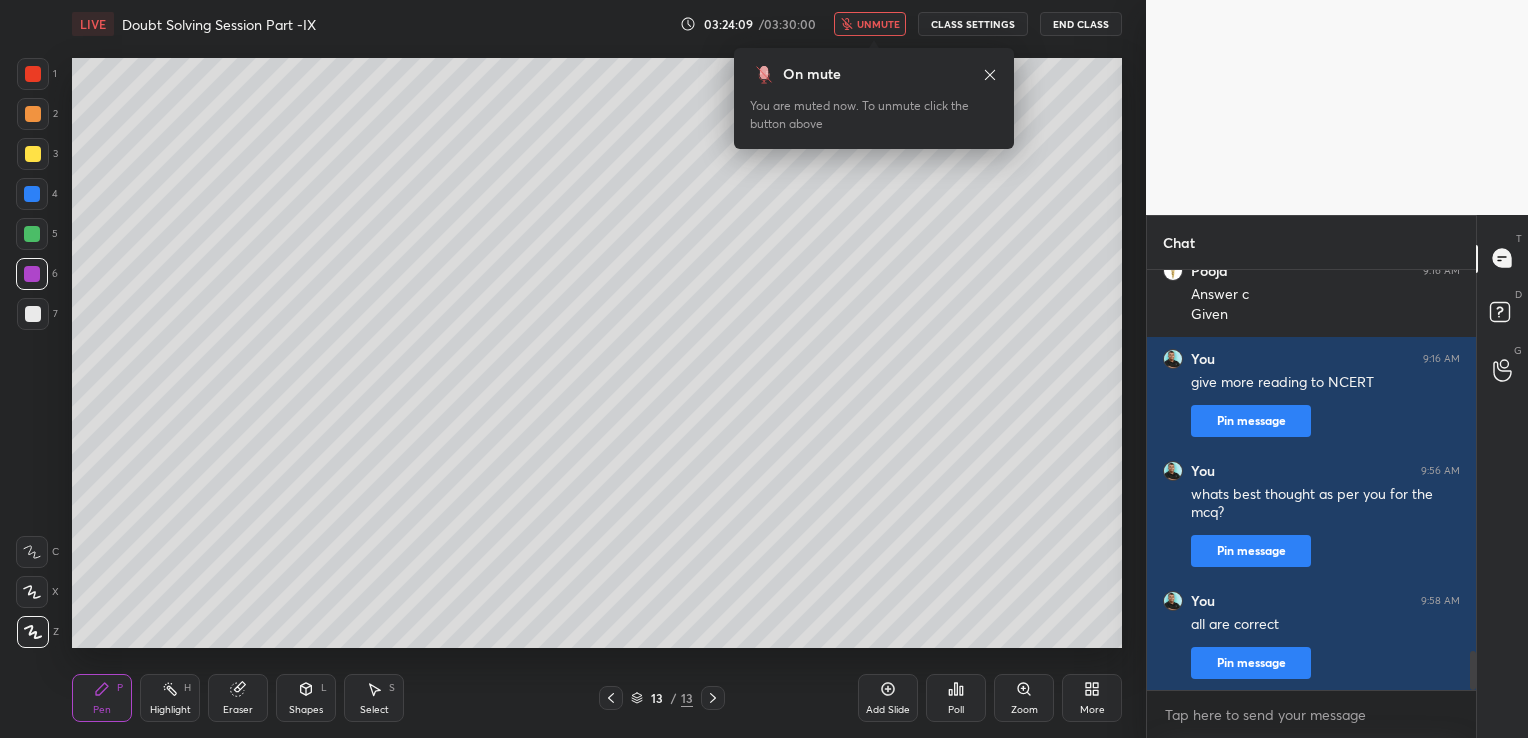 click on "End Class" at bounding box center (1081, 24) 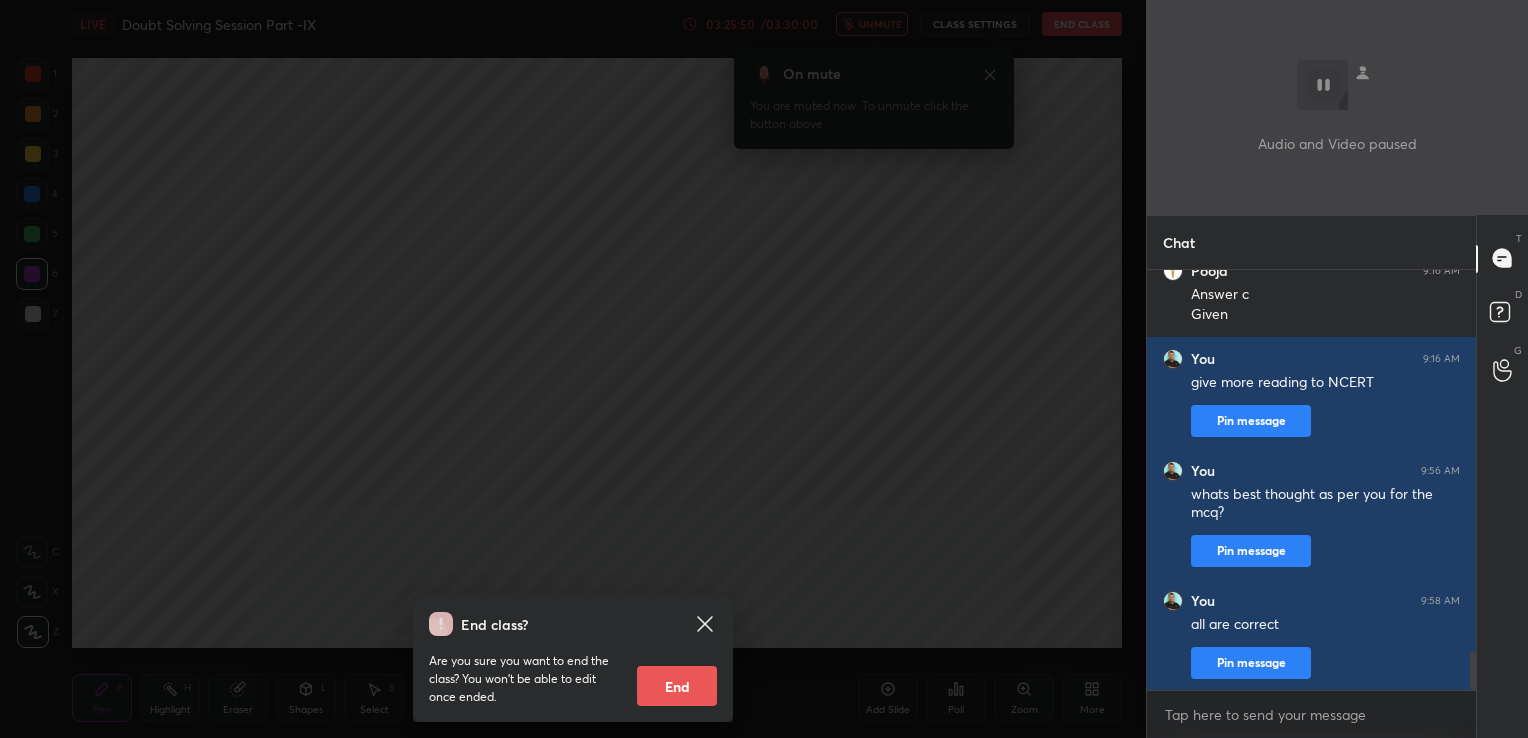click 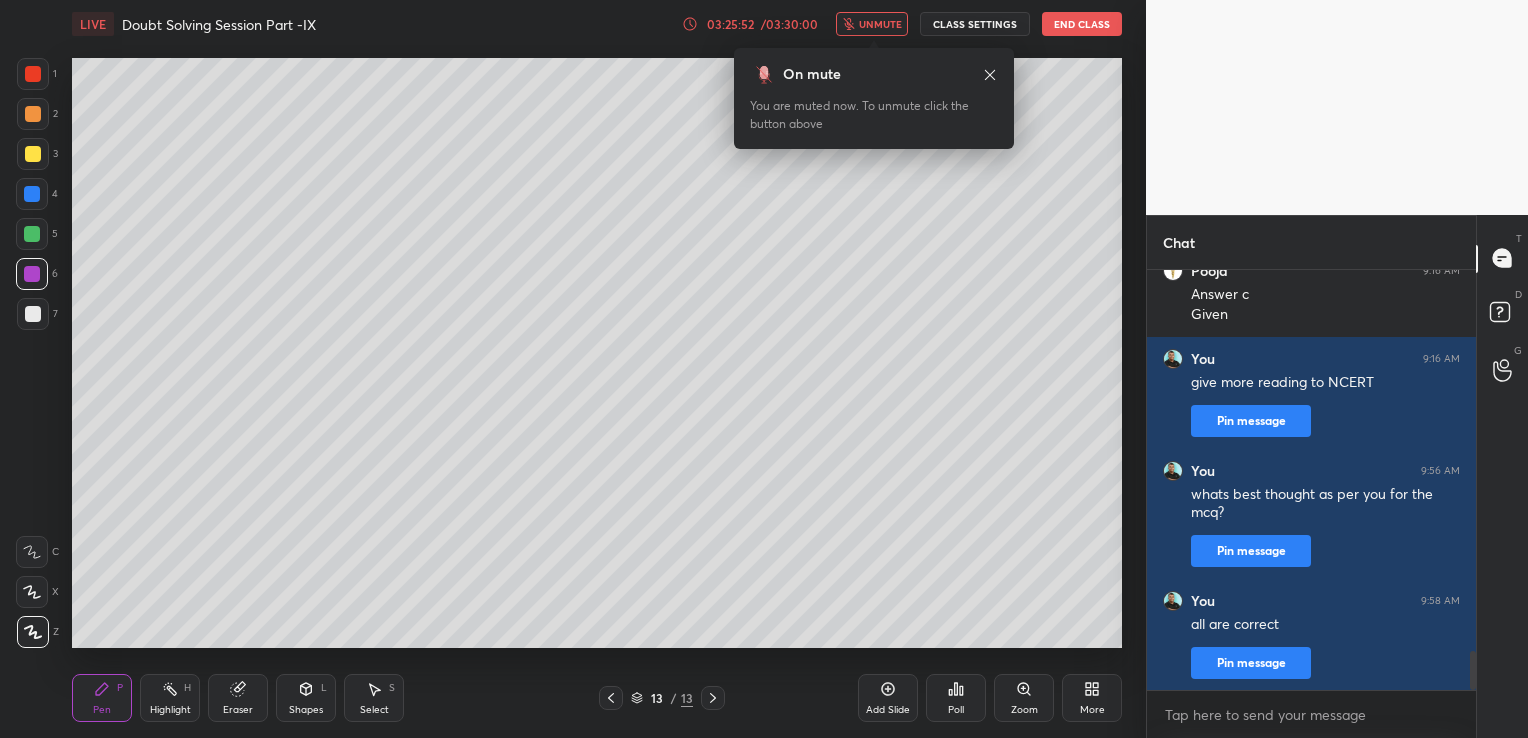 click on "03:25:52" at bounding box center (730, 24) 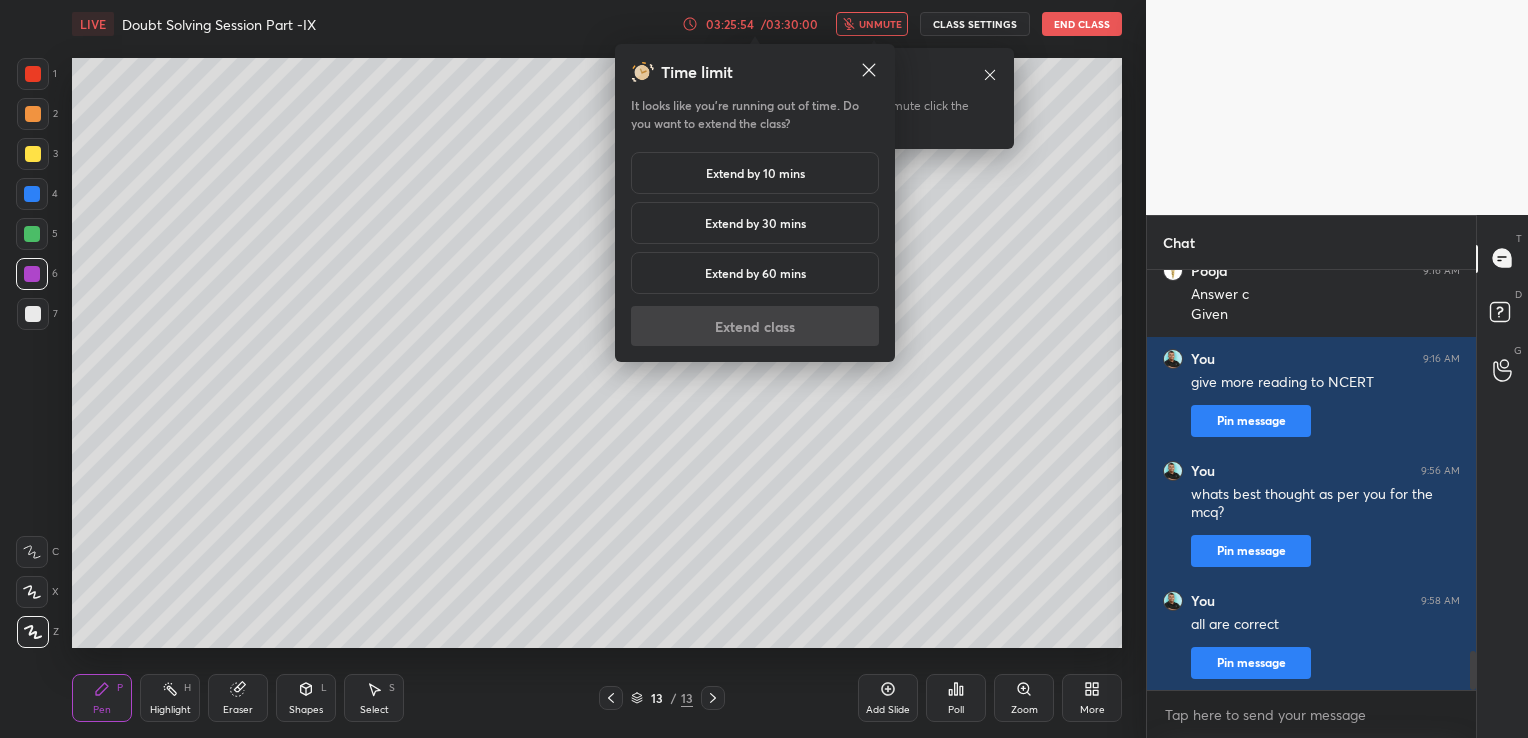 click on "Extend by 30 mins" at bounding box center (755, 223) 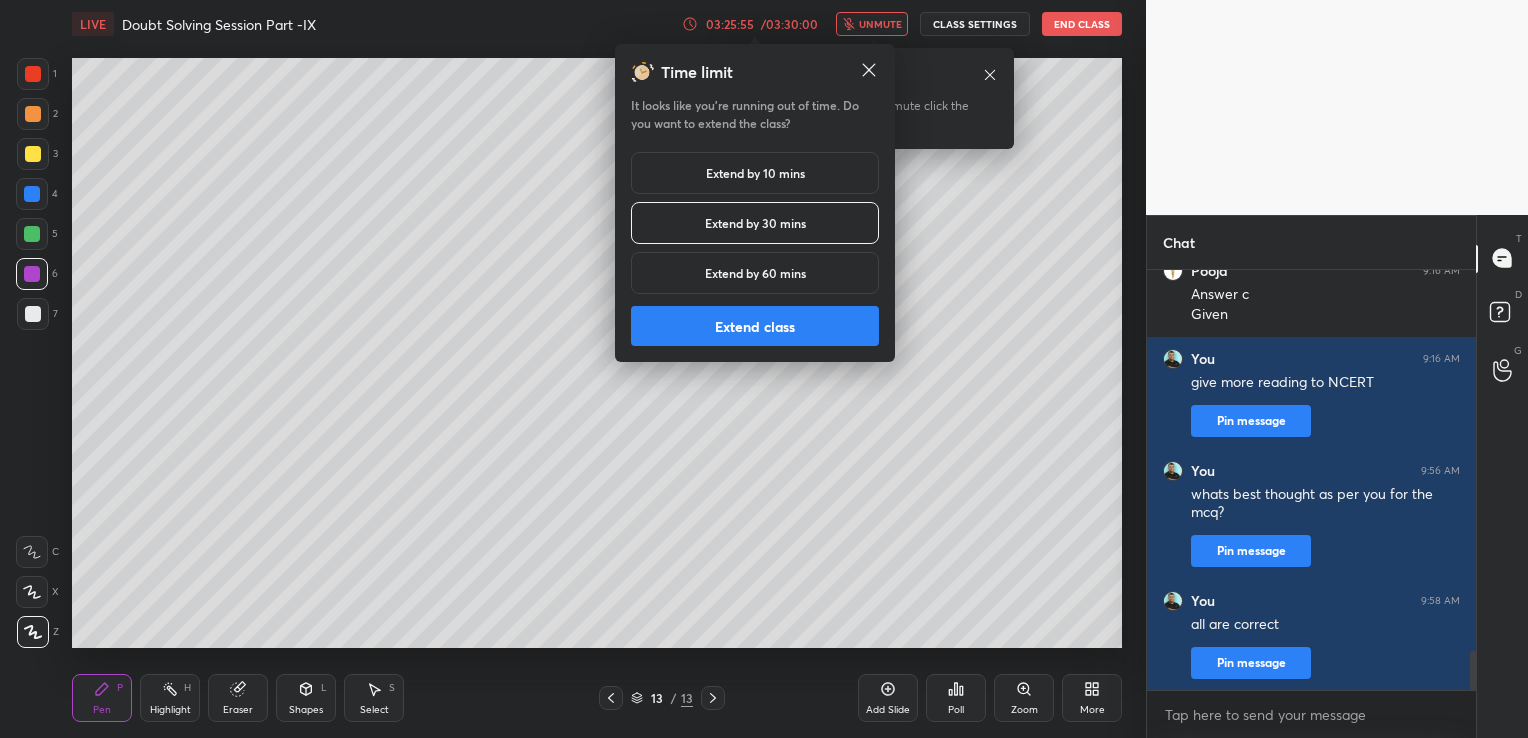 click on "Extend class" at bounding box center (755, 326) 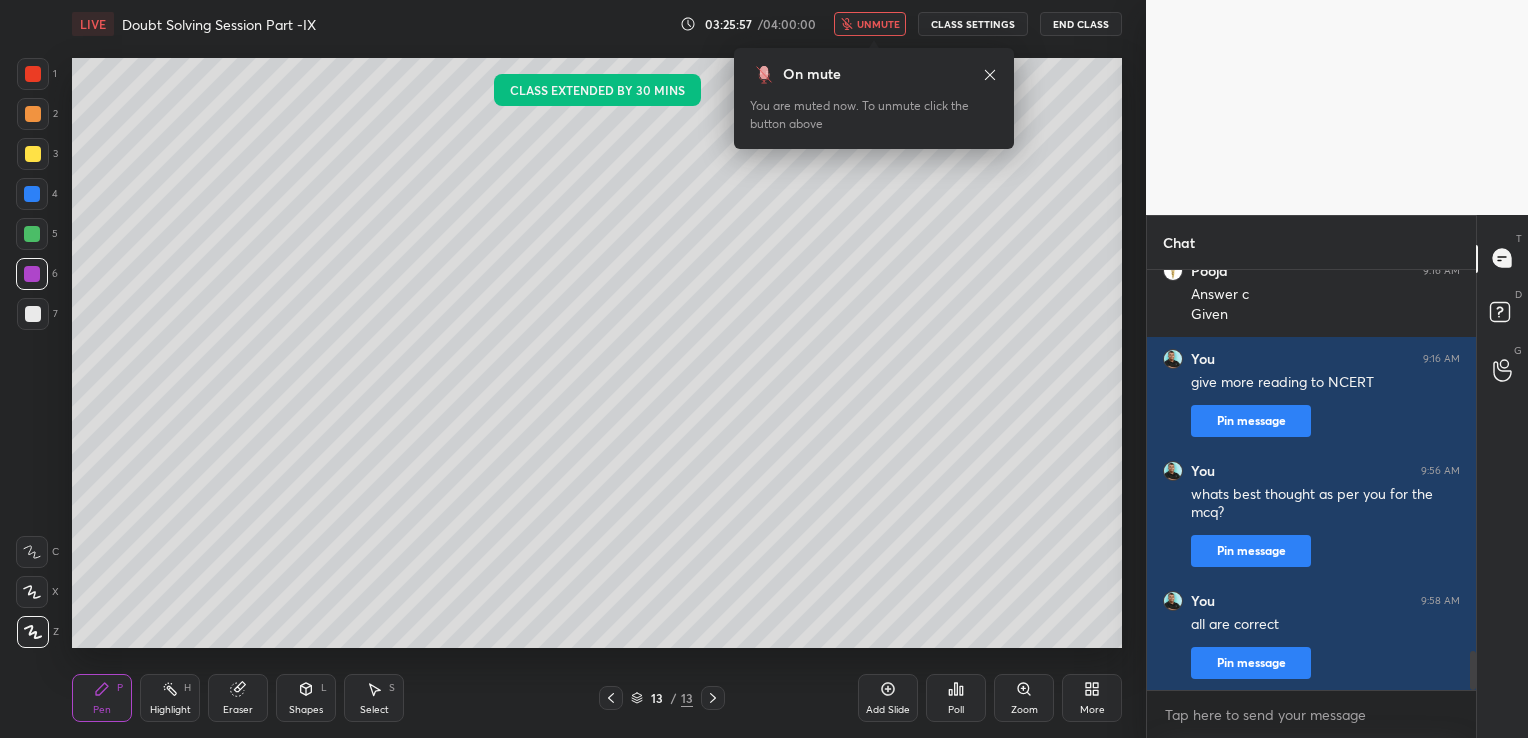 click on "End Class" at bounding box center [1081, 24] 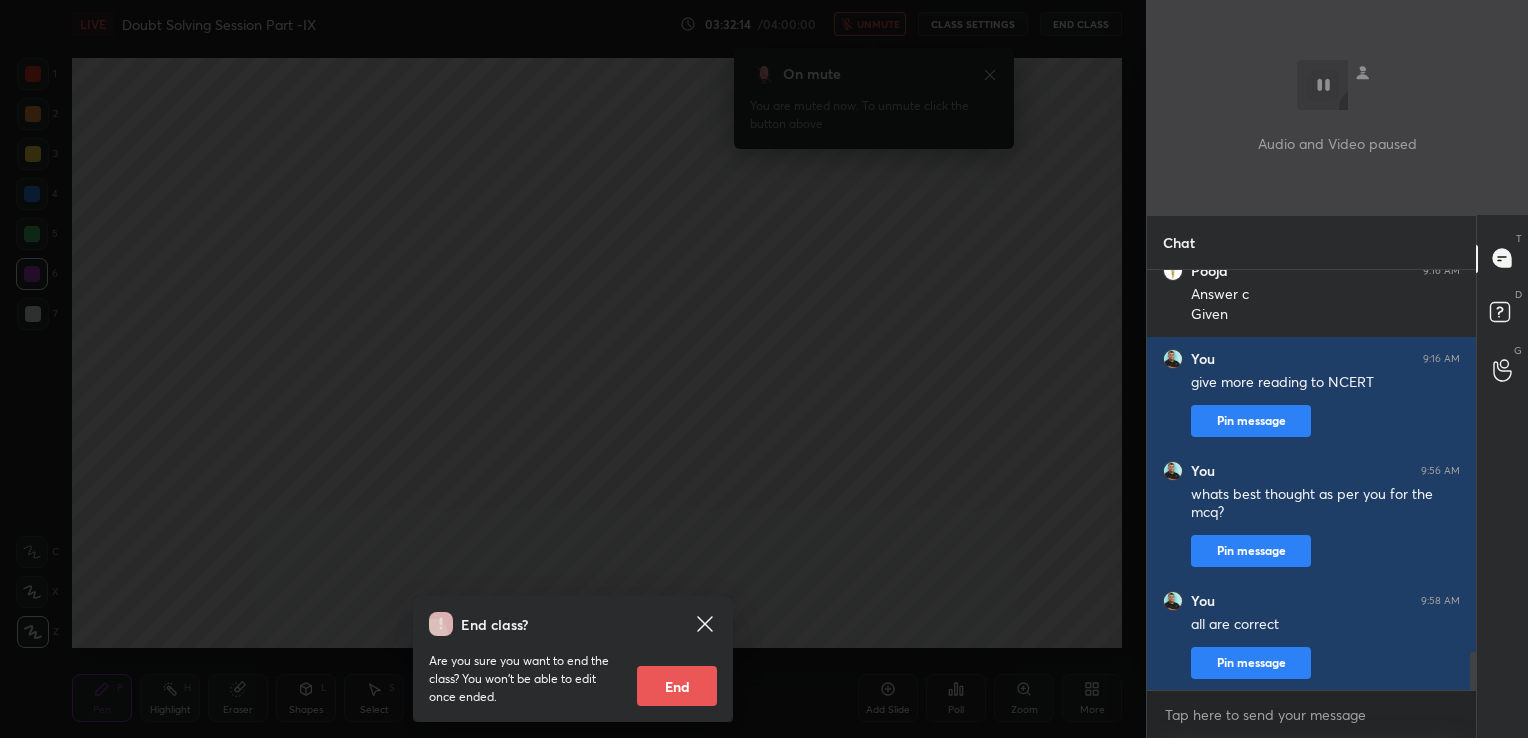 scroll, scrollTop: 4203, scrollLeft: 0, axis: vertical 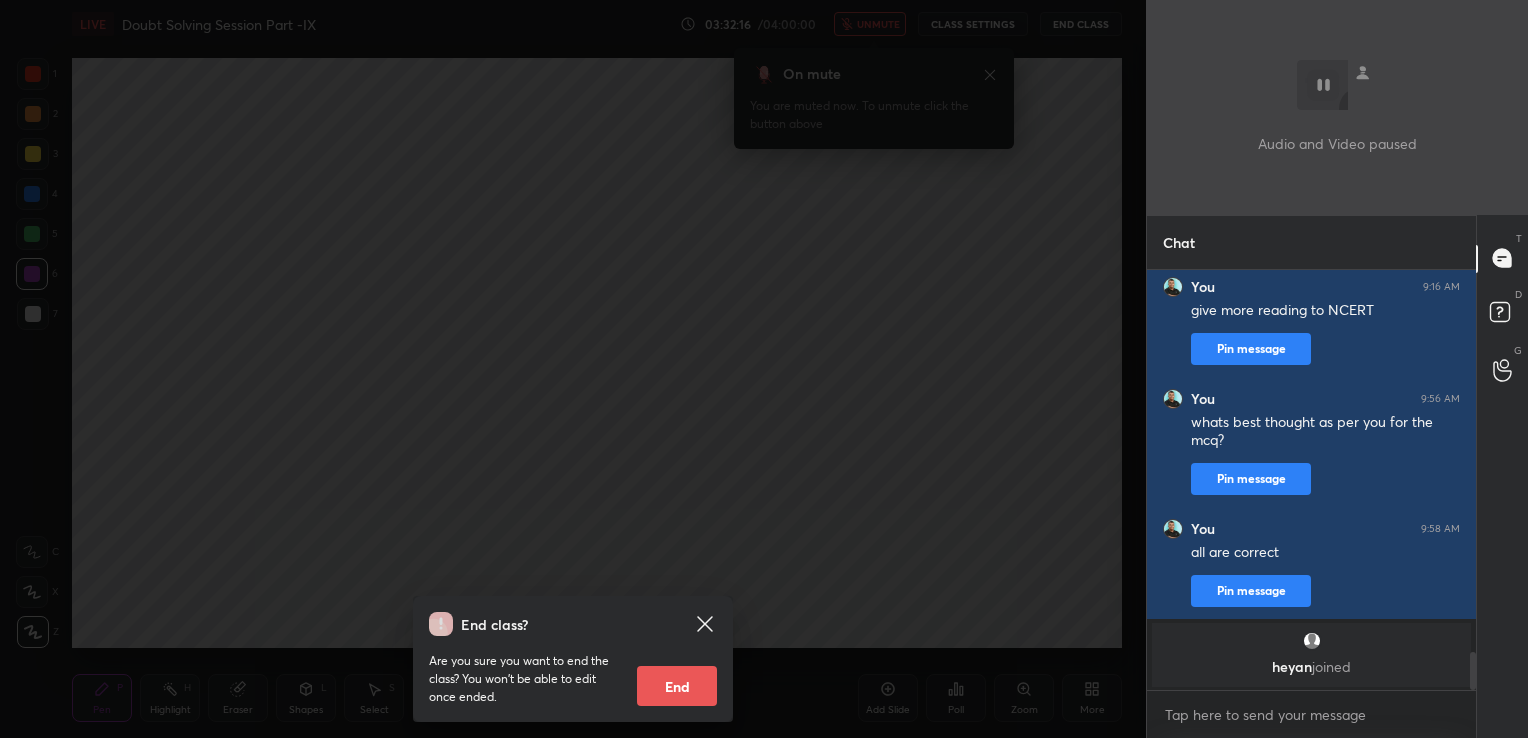 click on "x" at bounding box center [1311, 714] 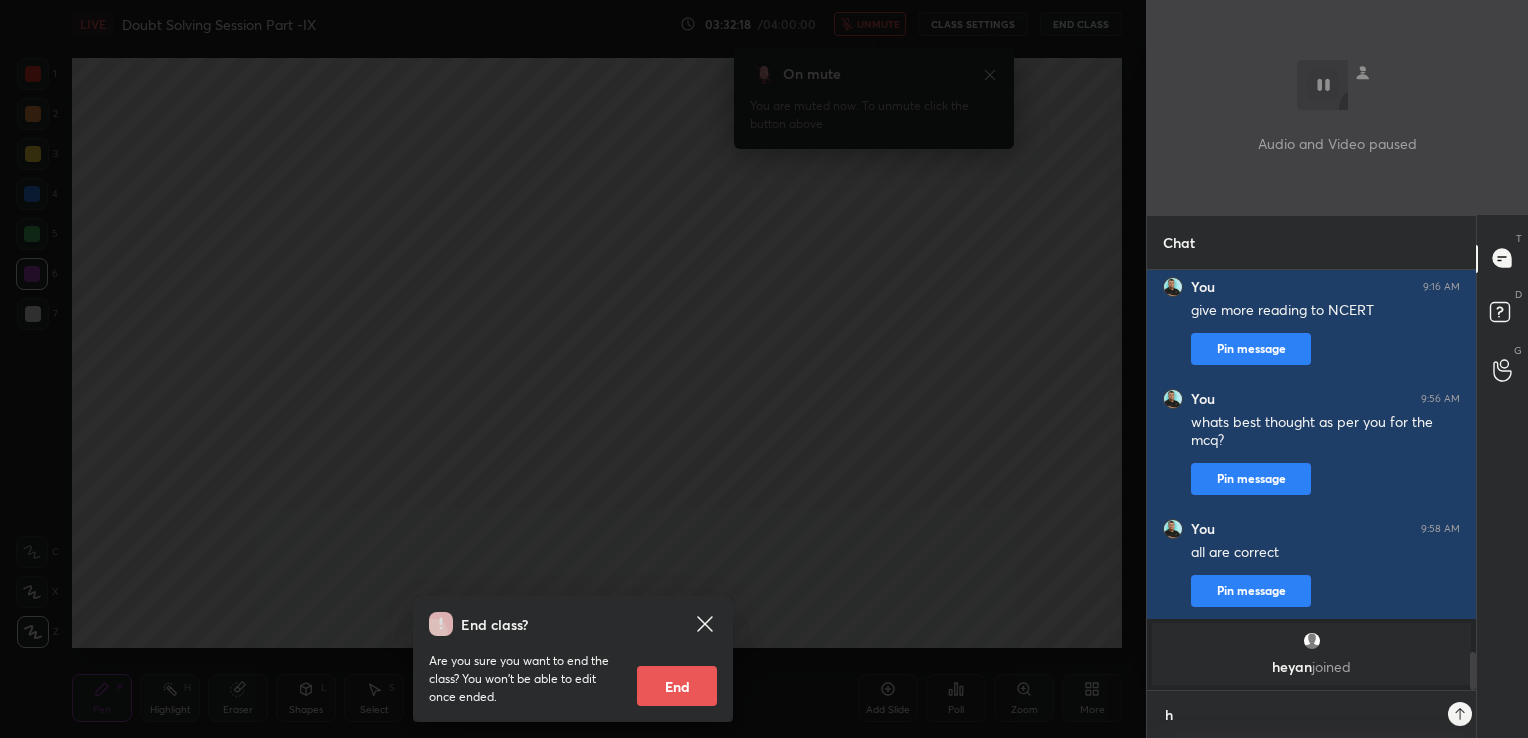 scroll, scrollTop: 409, scrollLeft: 323, axis: both 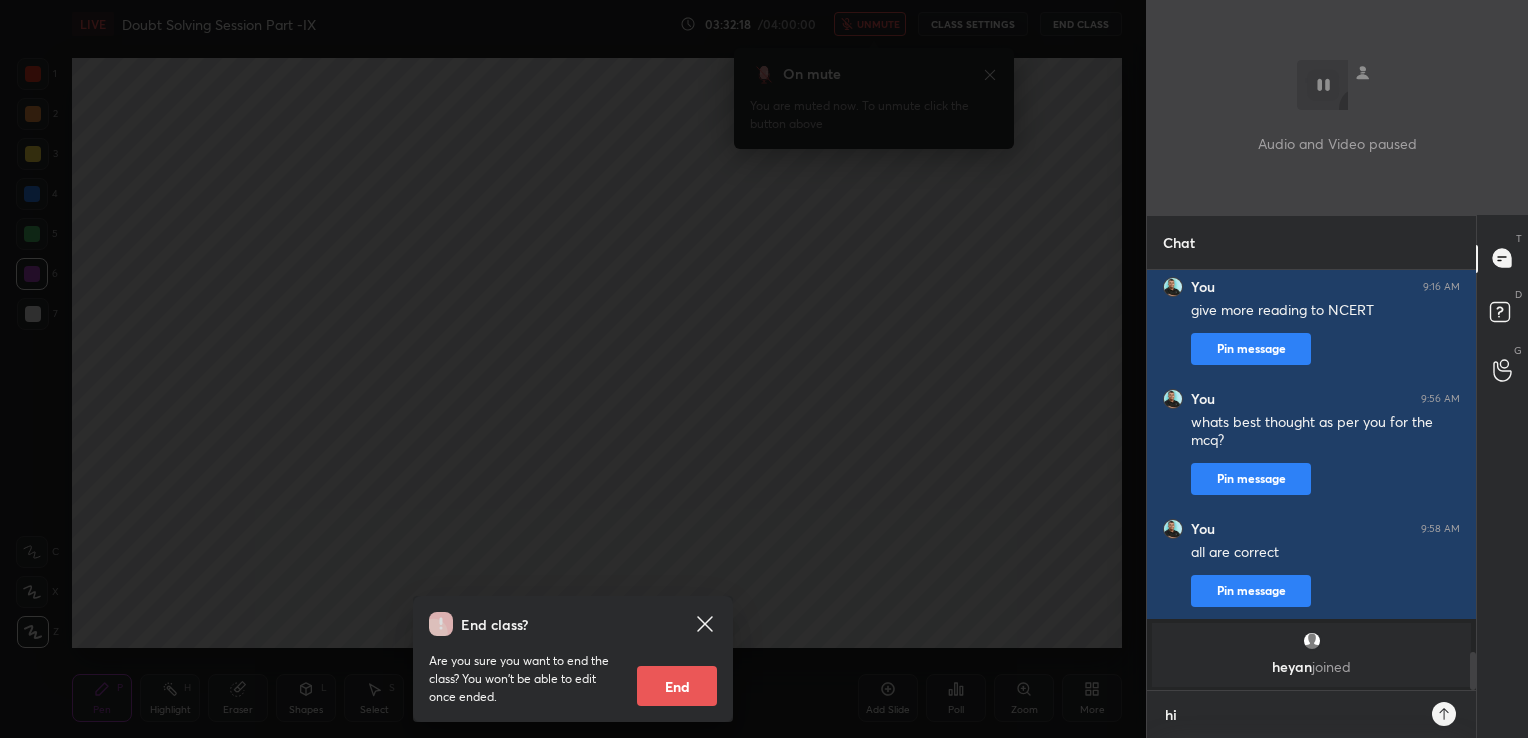 type on "hii" 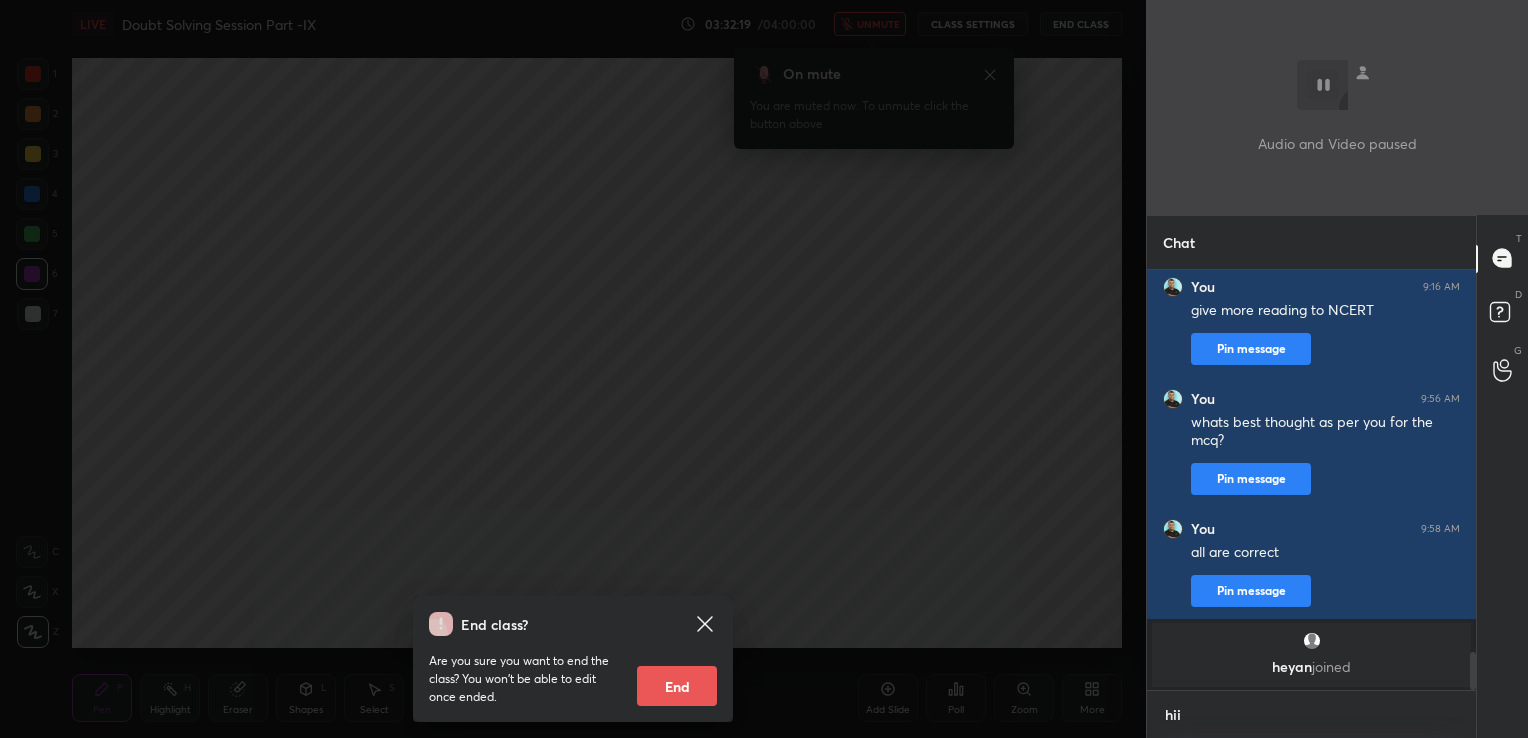 type 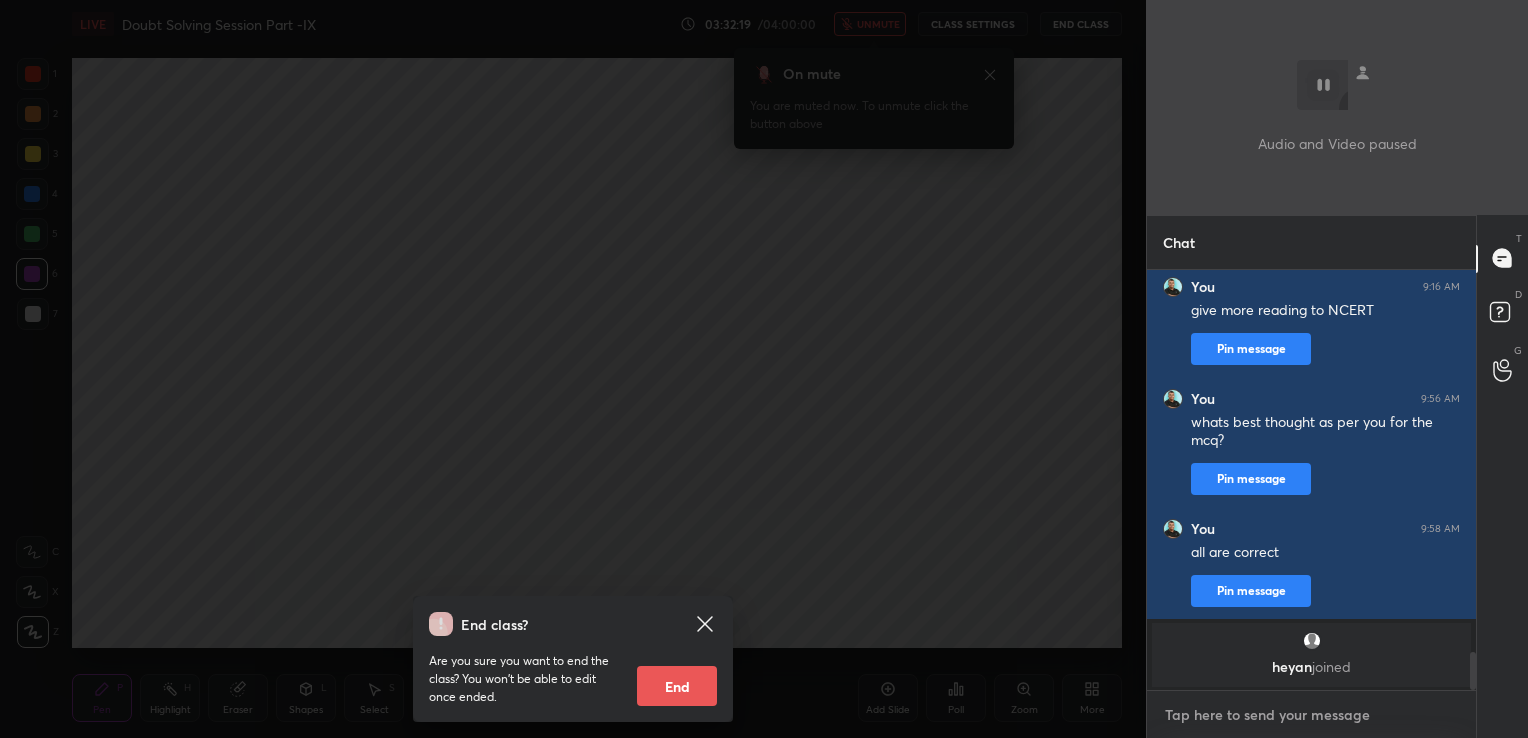scroll, scrollTop: 3088, scrollLeft: 0, axis: vertical 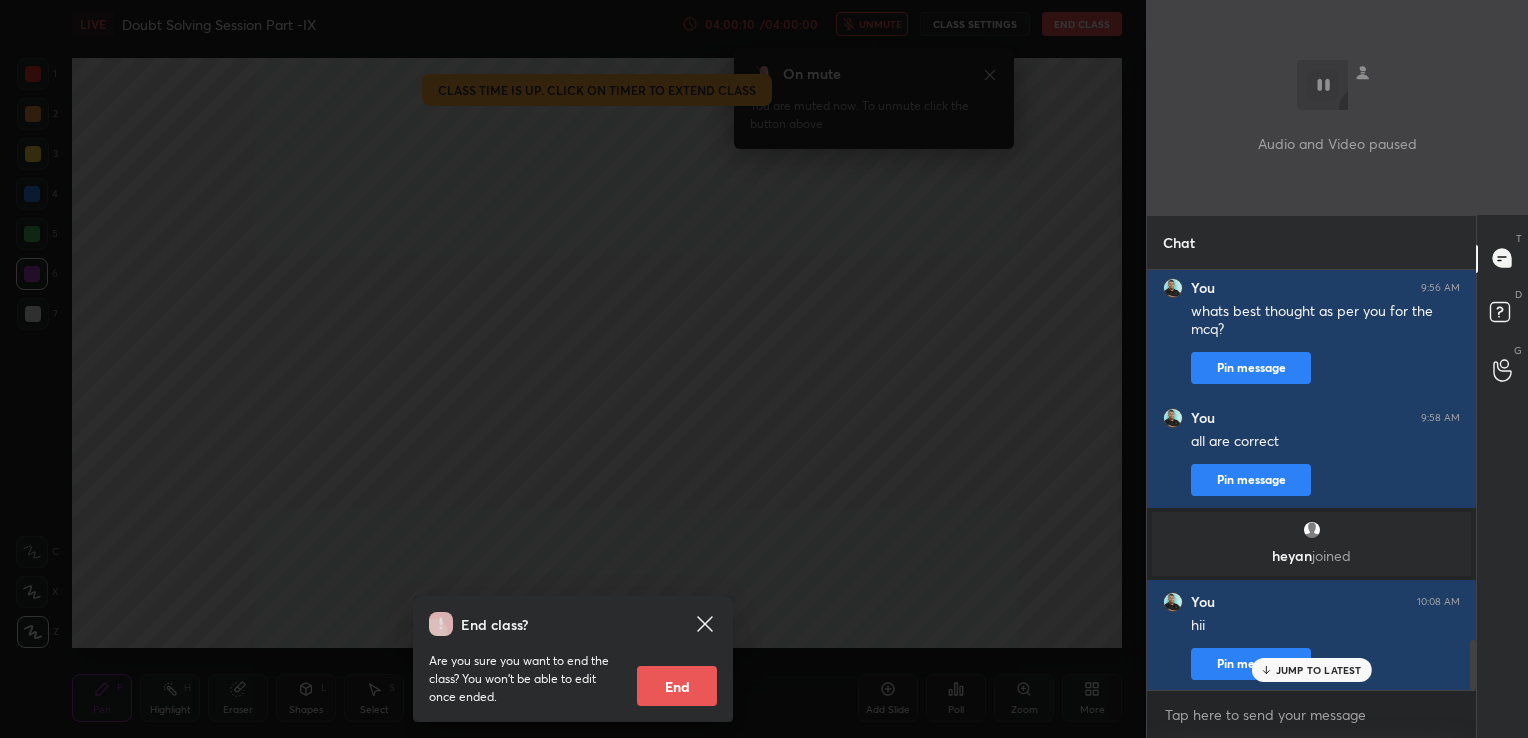 click 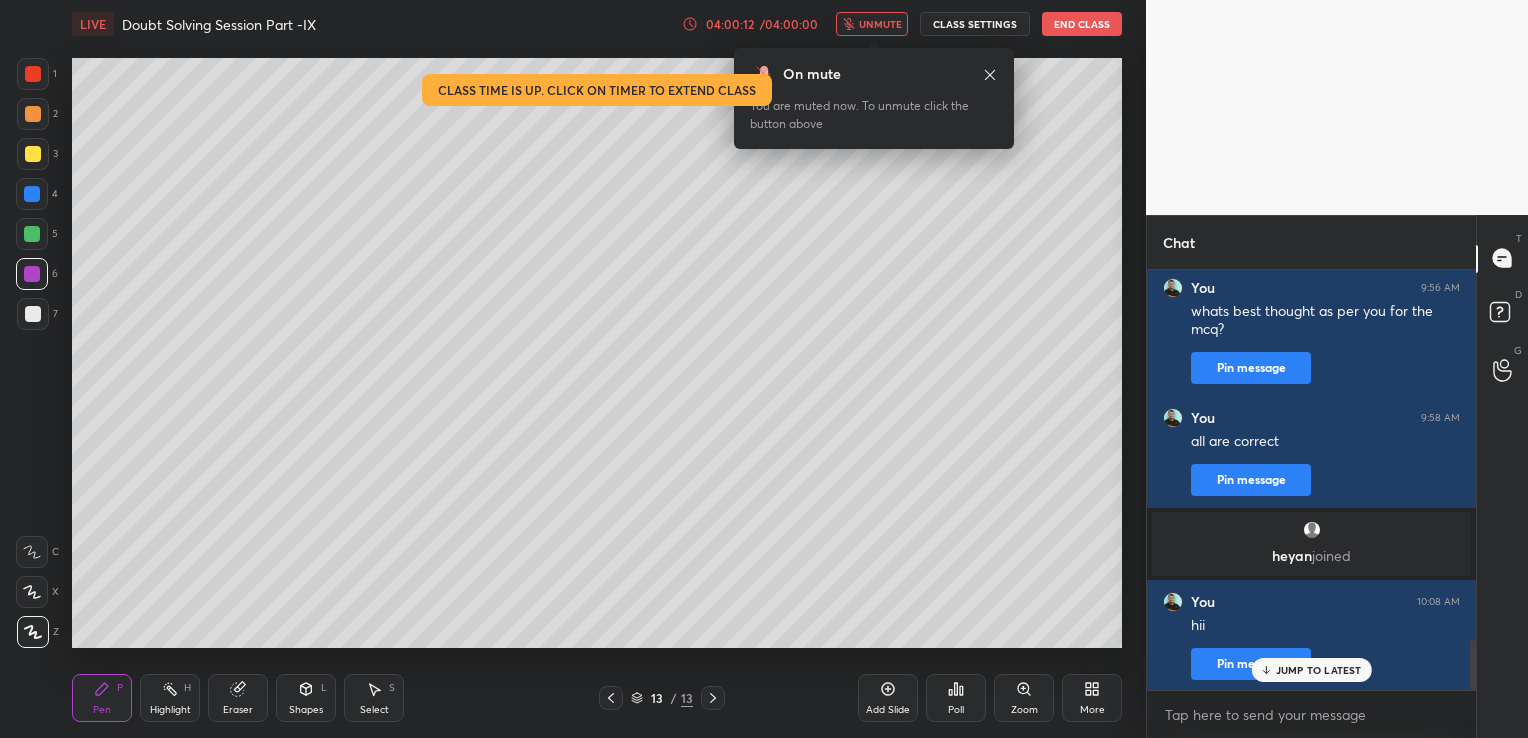 click on "04:00:12" at bounding box center (730, 24) 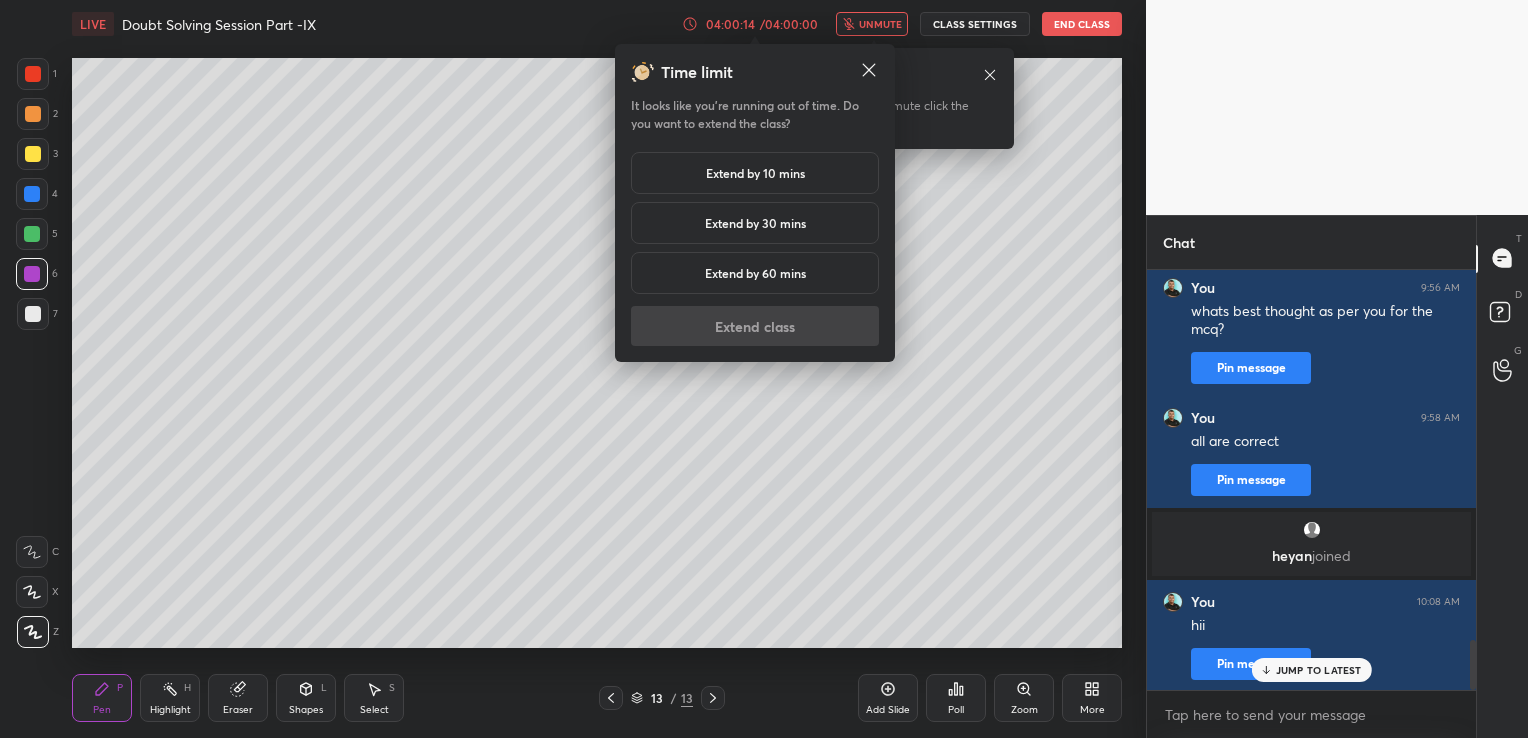 click on "Extend by 10 mins" at bounding box center [755, 173] 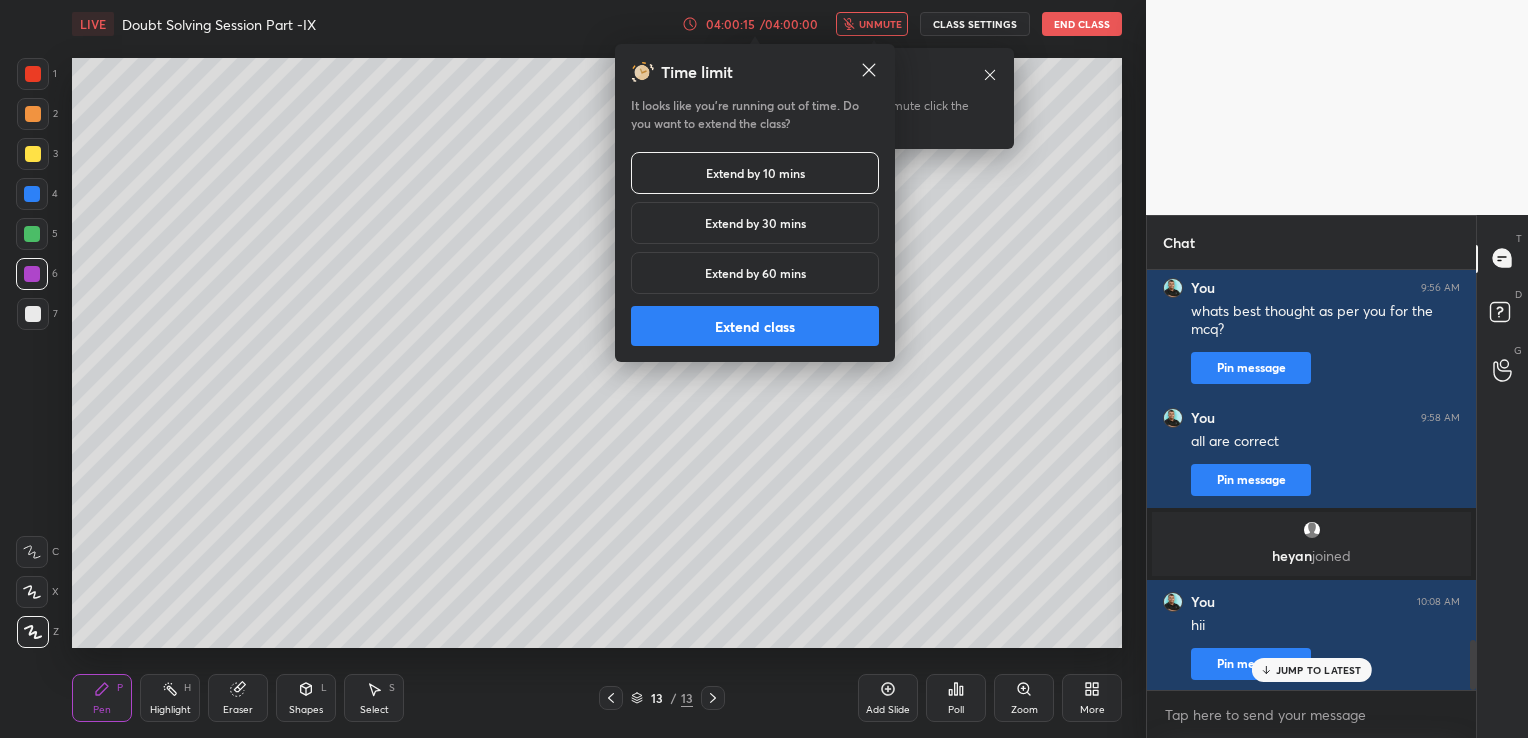 click on "Extend class" at bounding box center (755, 326) 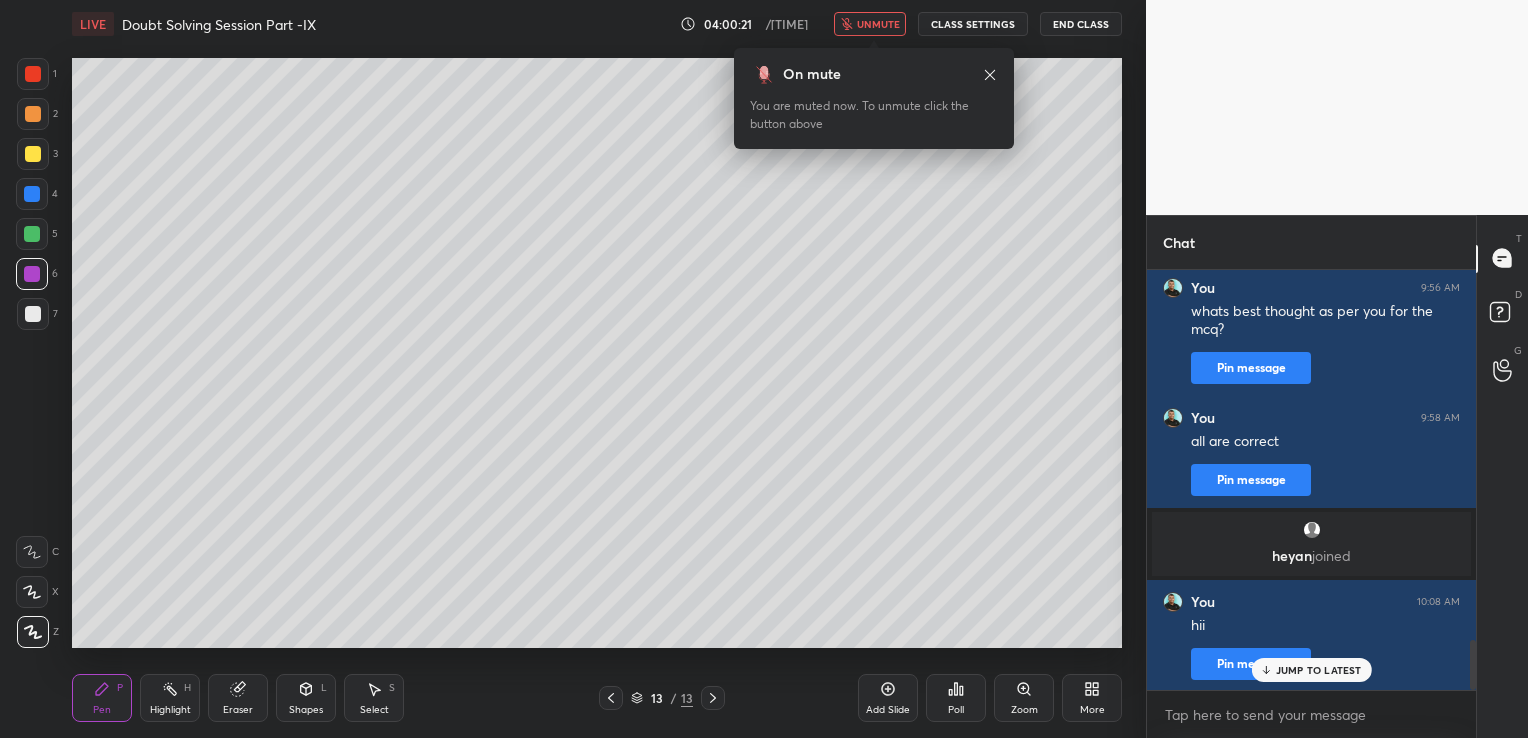 click on "End Class" at bounding box center [1081, 24] 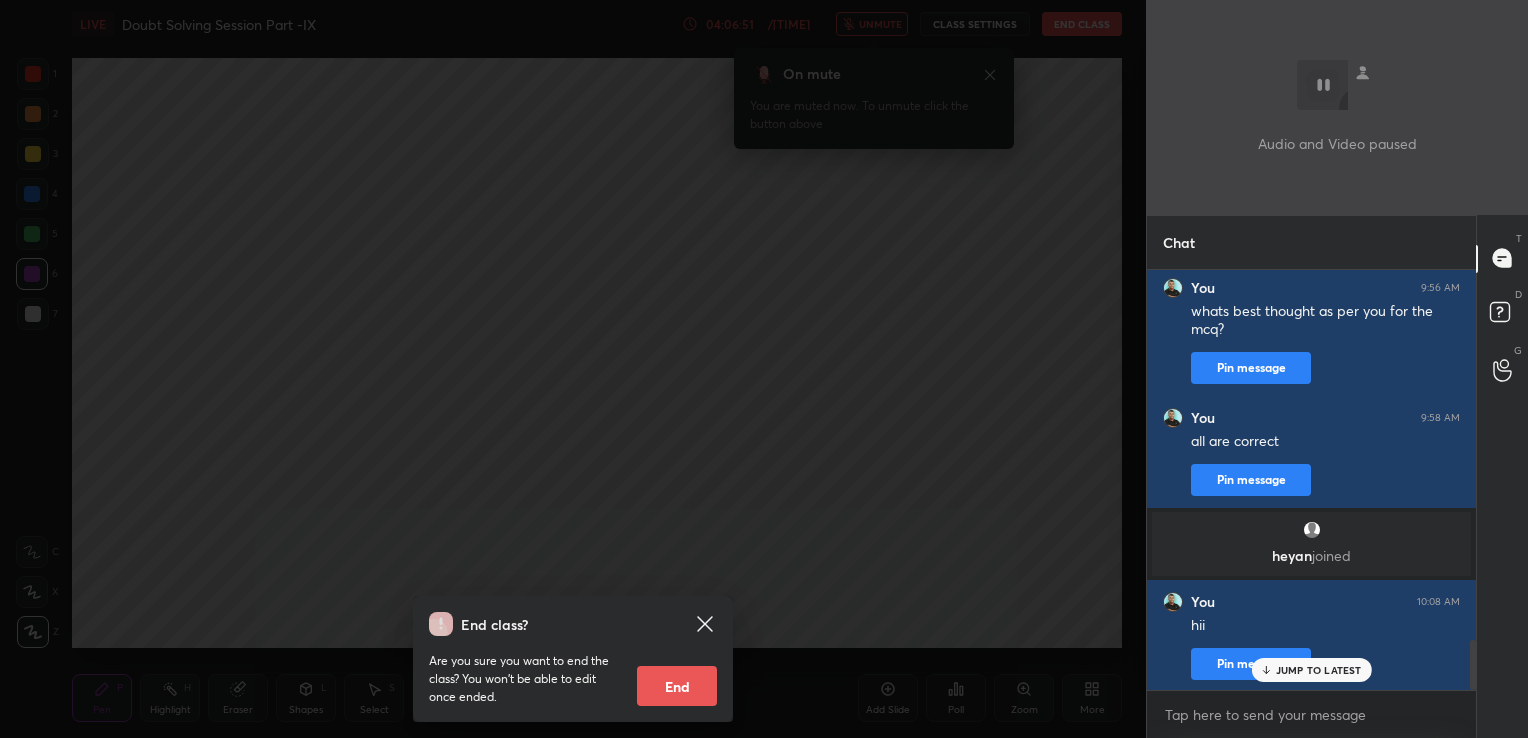 click 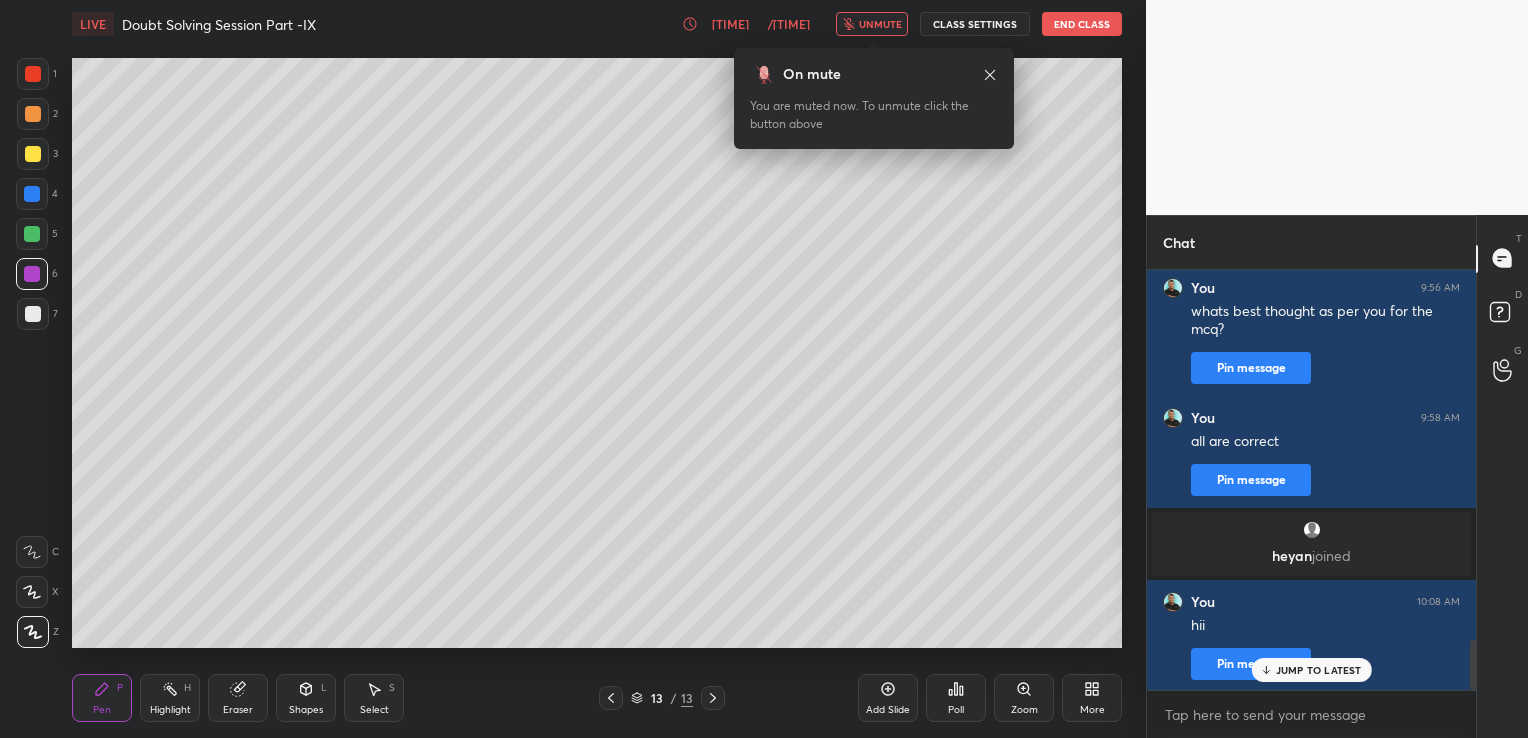 click on "[TIME]" at bounding box center [730, 24] 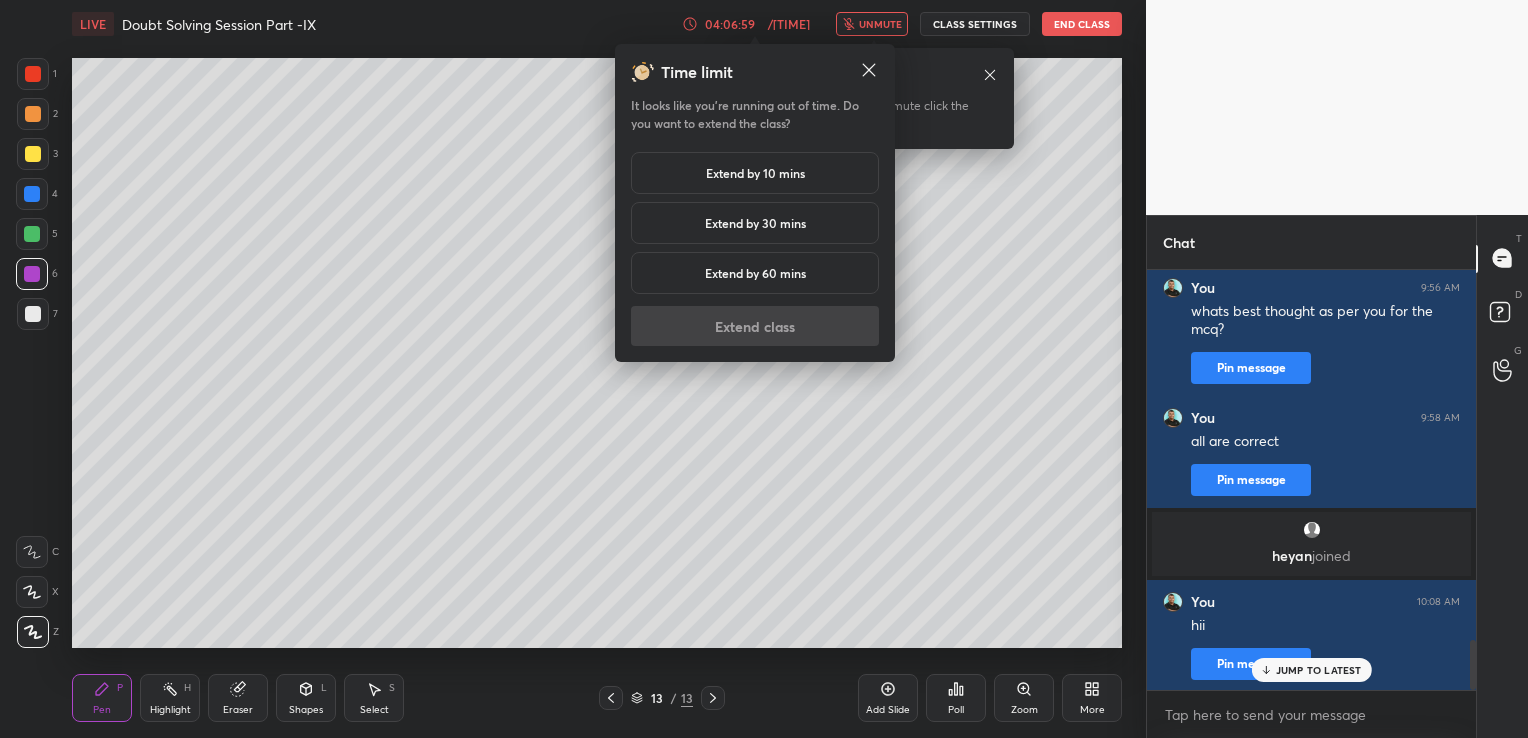 click on "Extend by 10 mins" at bounding box center [755, 173] 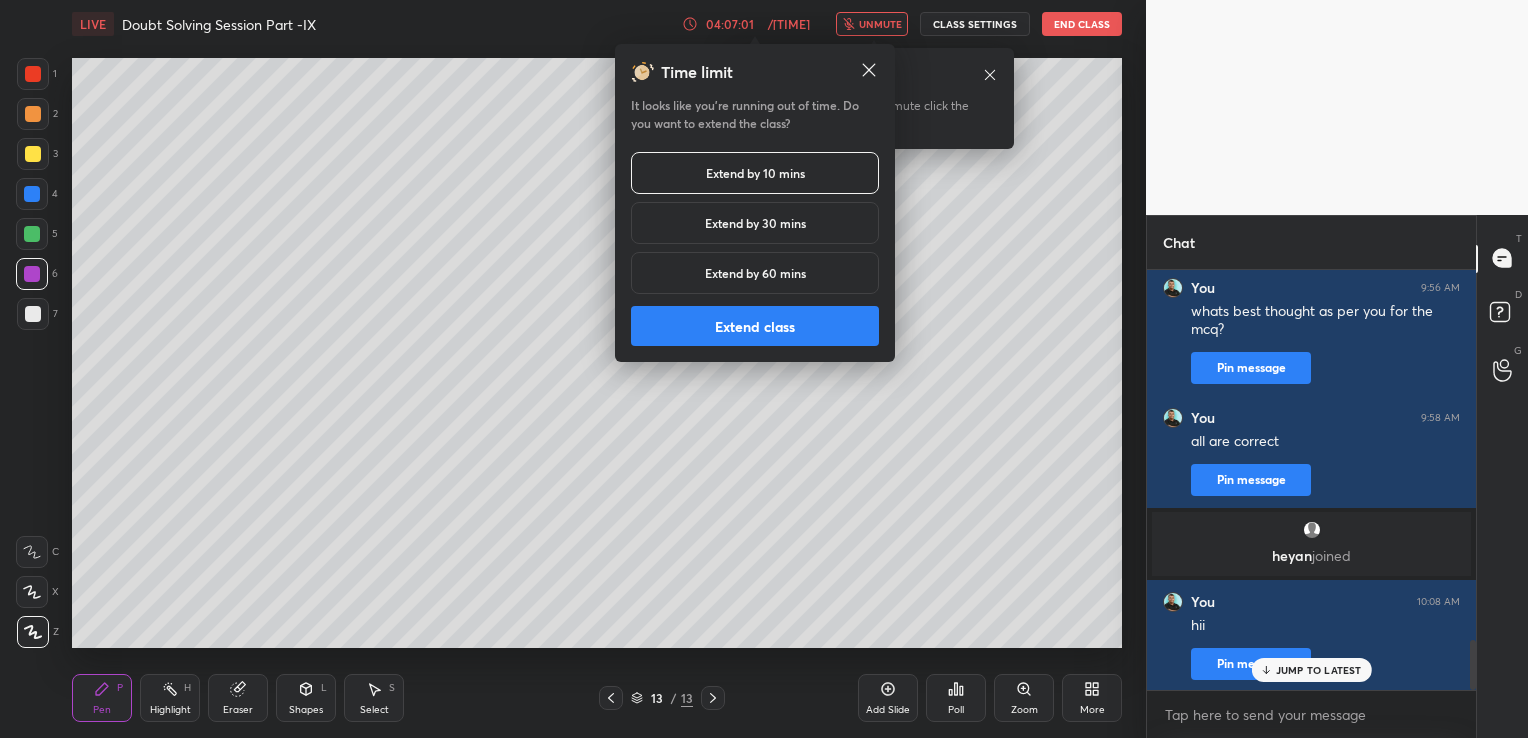 click on "Extend class" at bounding box center [755, 326] 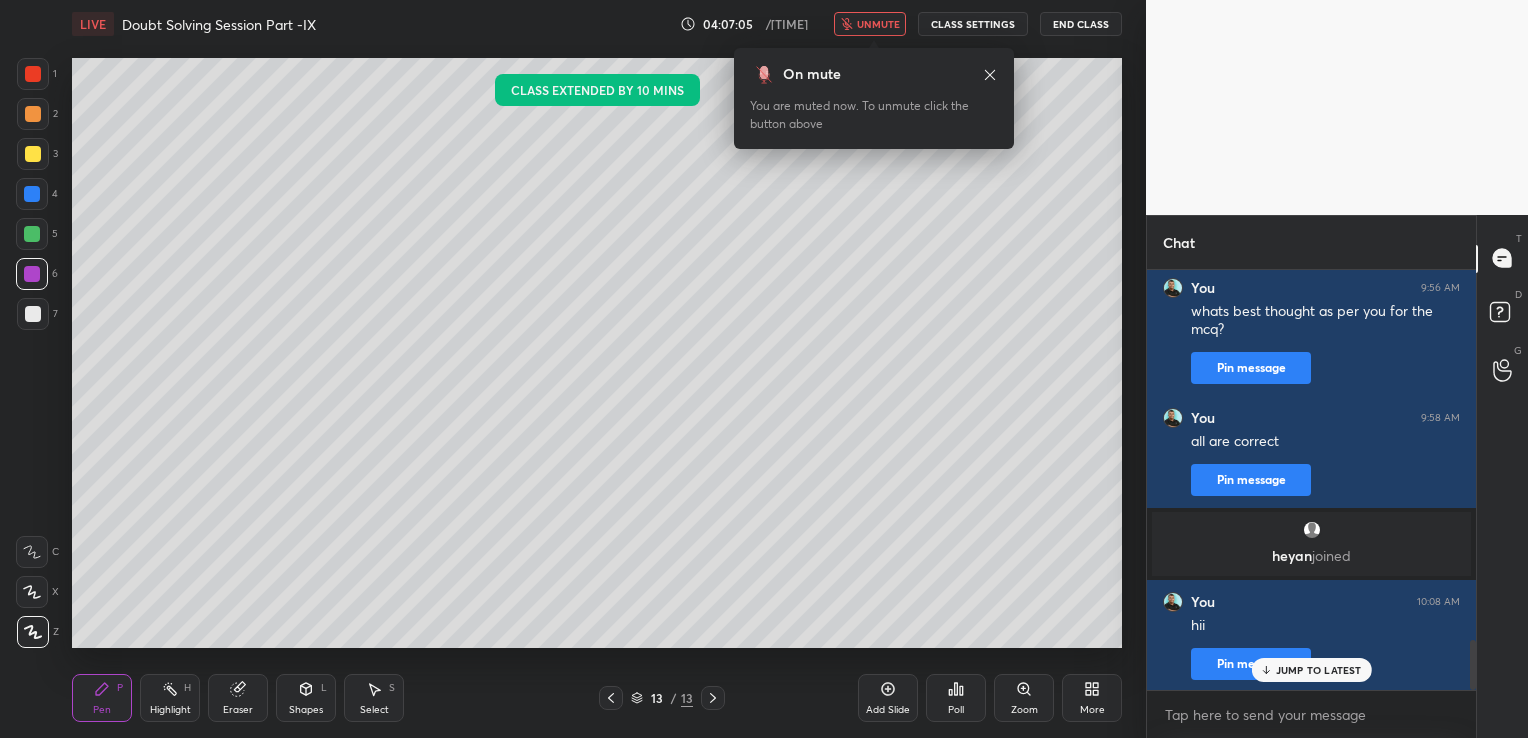 click on "End Class" at bounding box center [1081, 24] 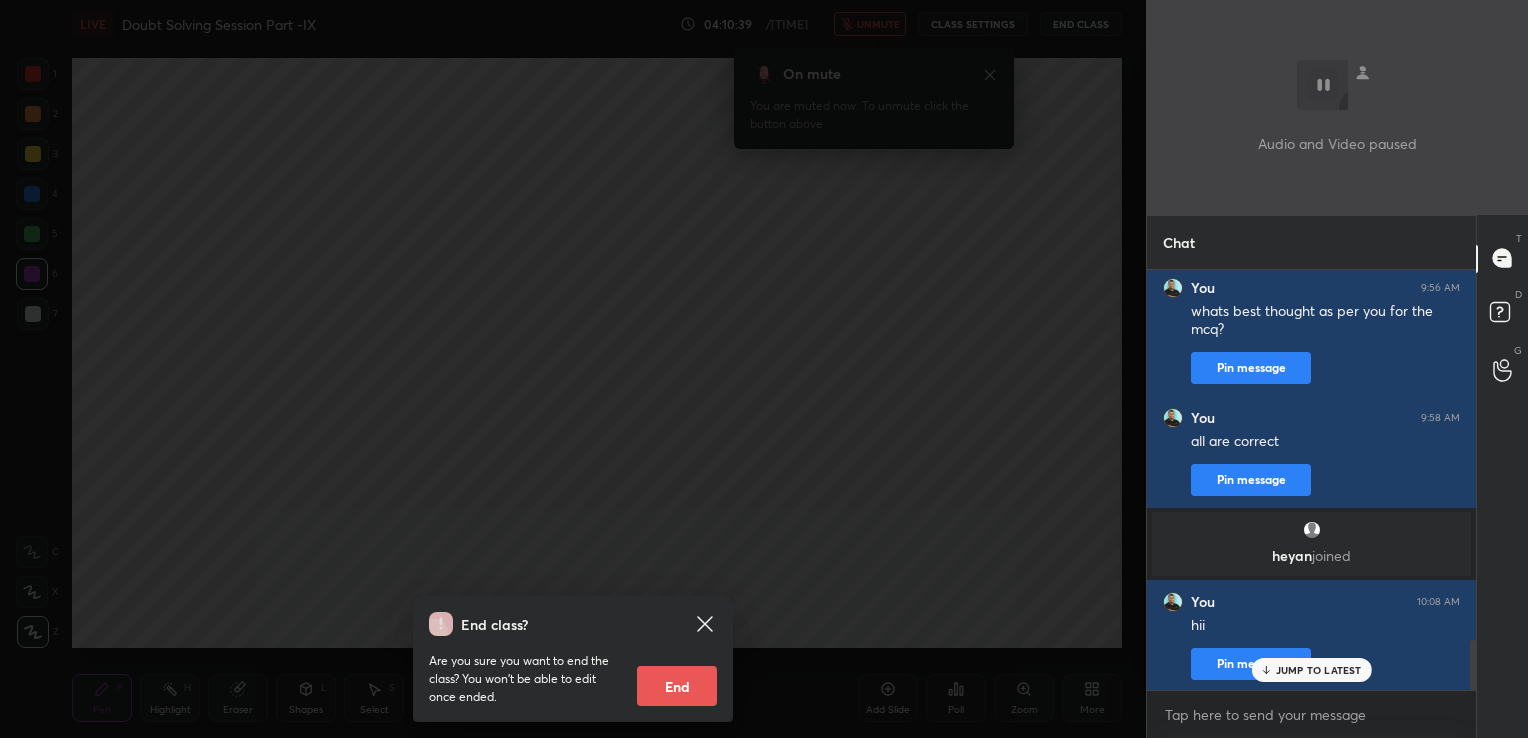 click 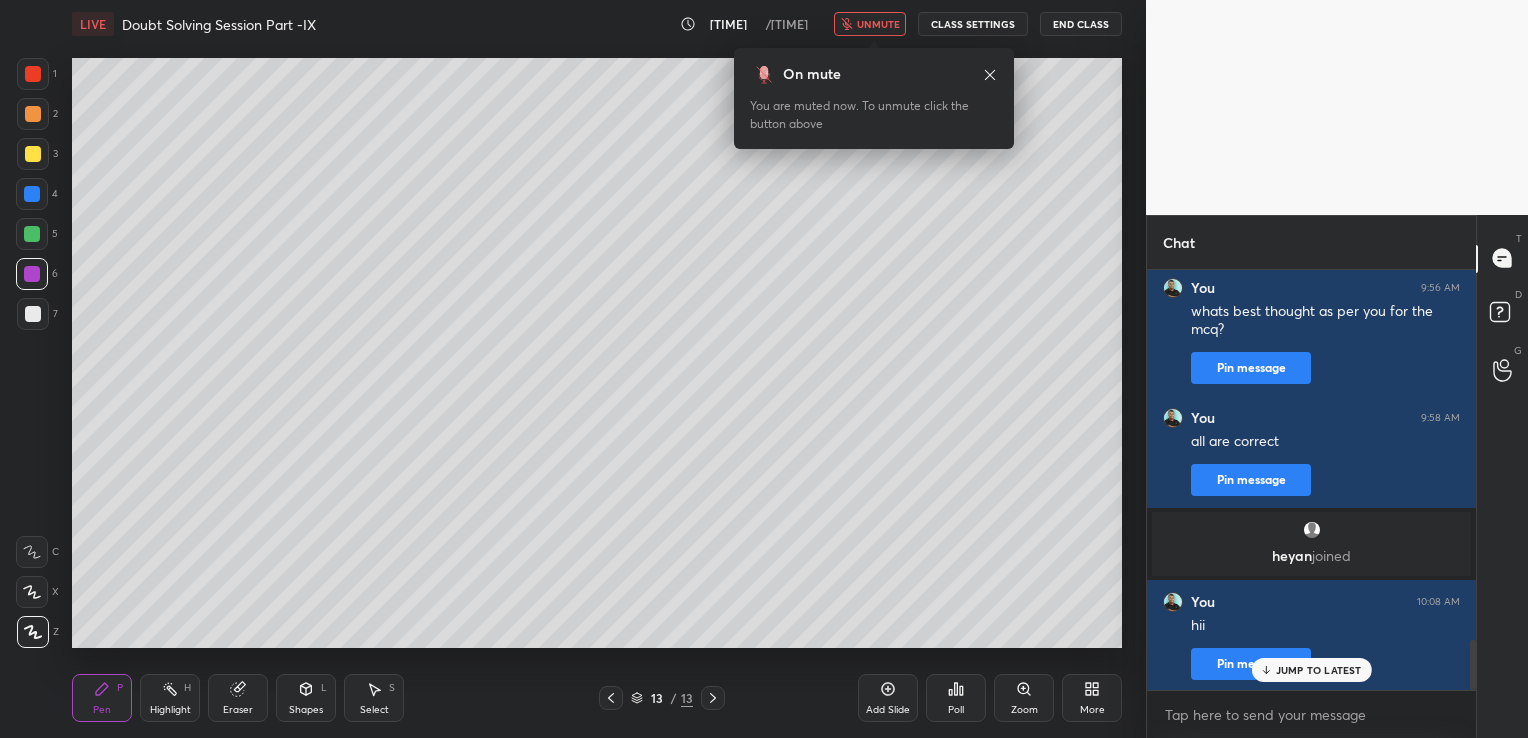 click on "End Class" at bounding box center (1081, 24) 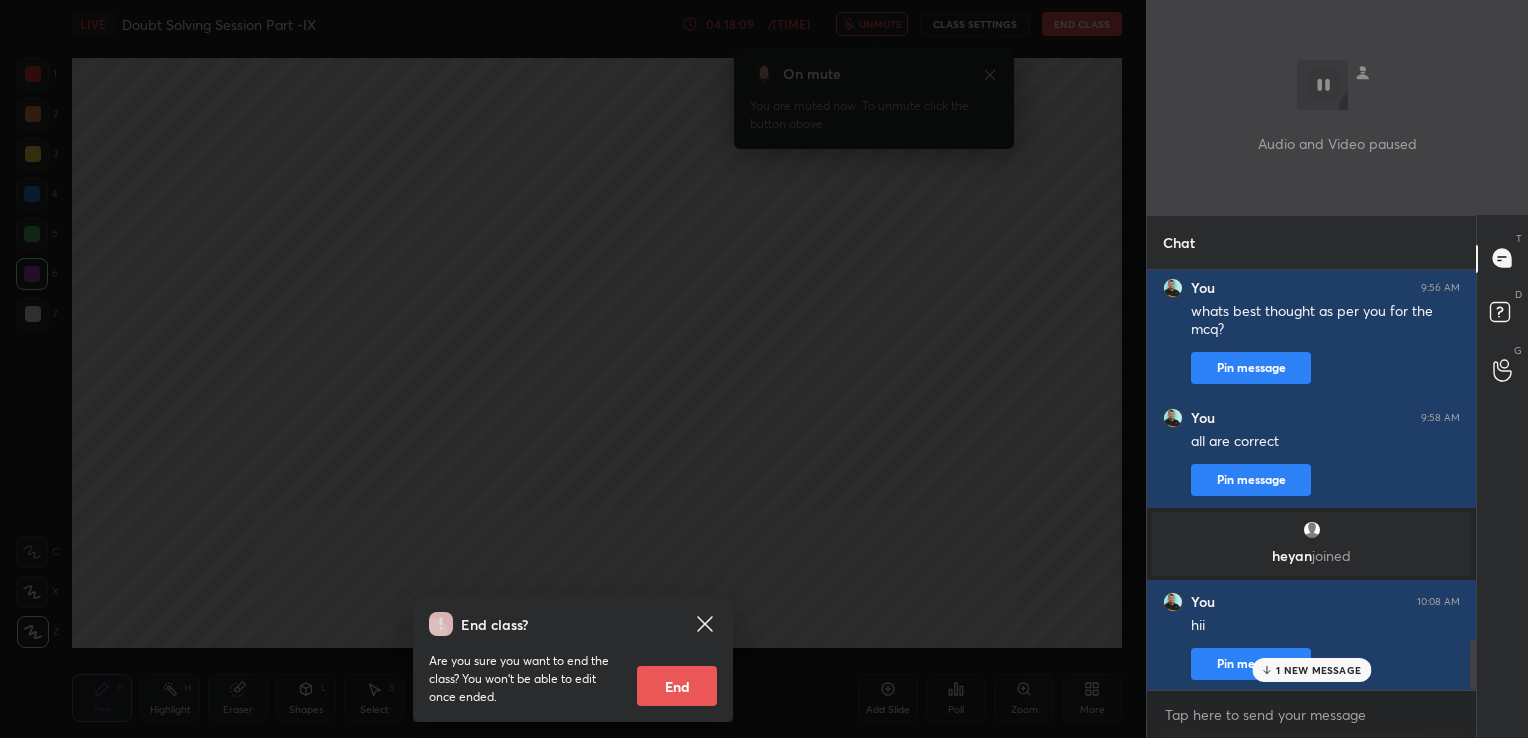 scroll, scrollTop: 3160, scrollLeft: 0, axis: vertical 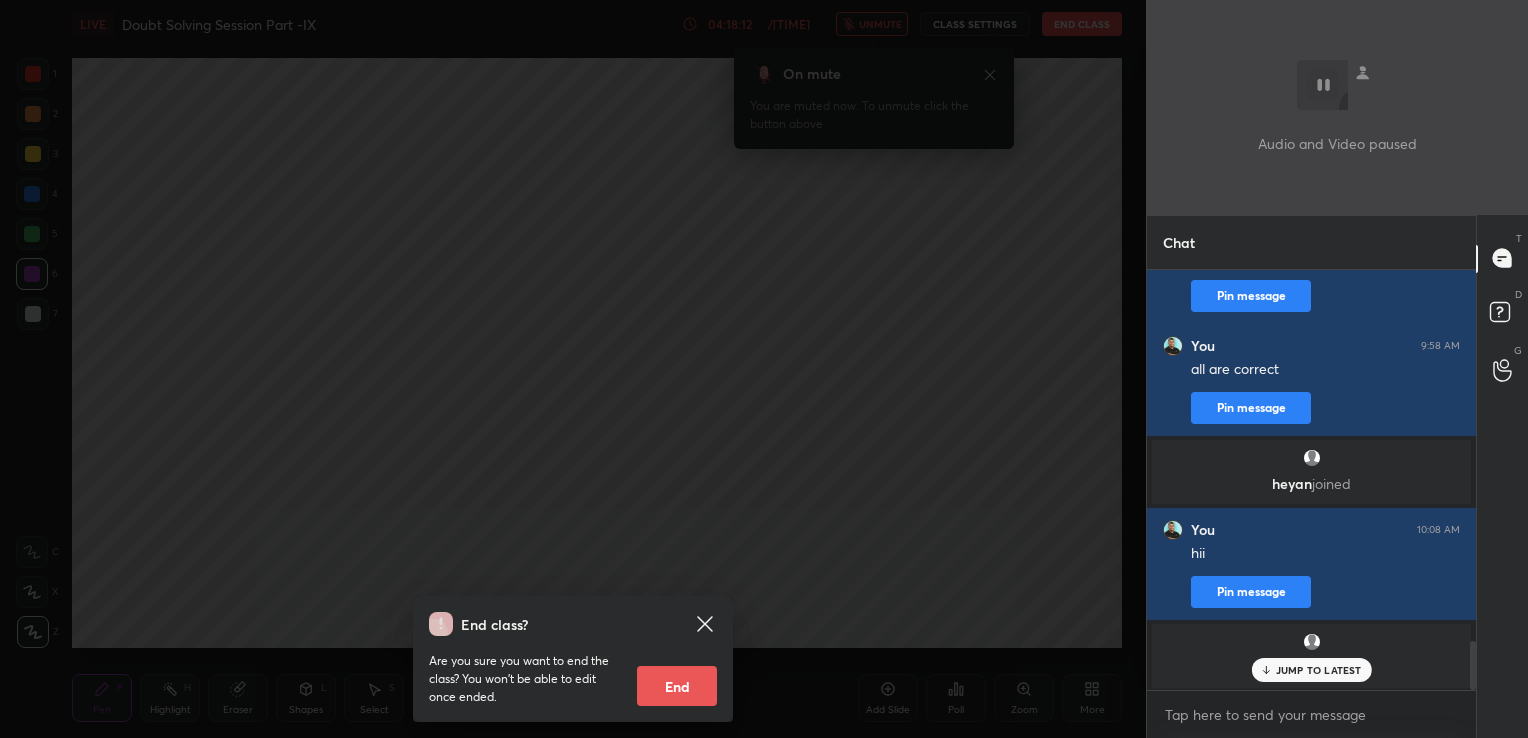 click on "JUMP TO LATEST" at bounding box center [1319, 670] 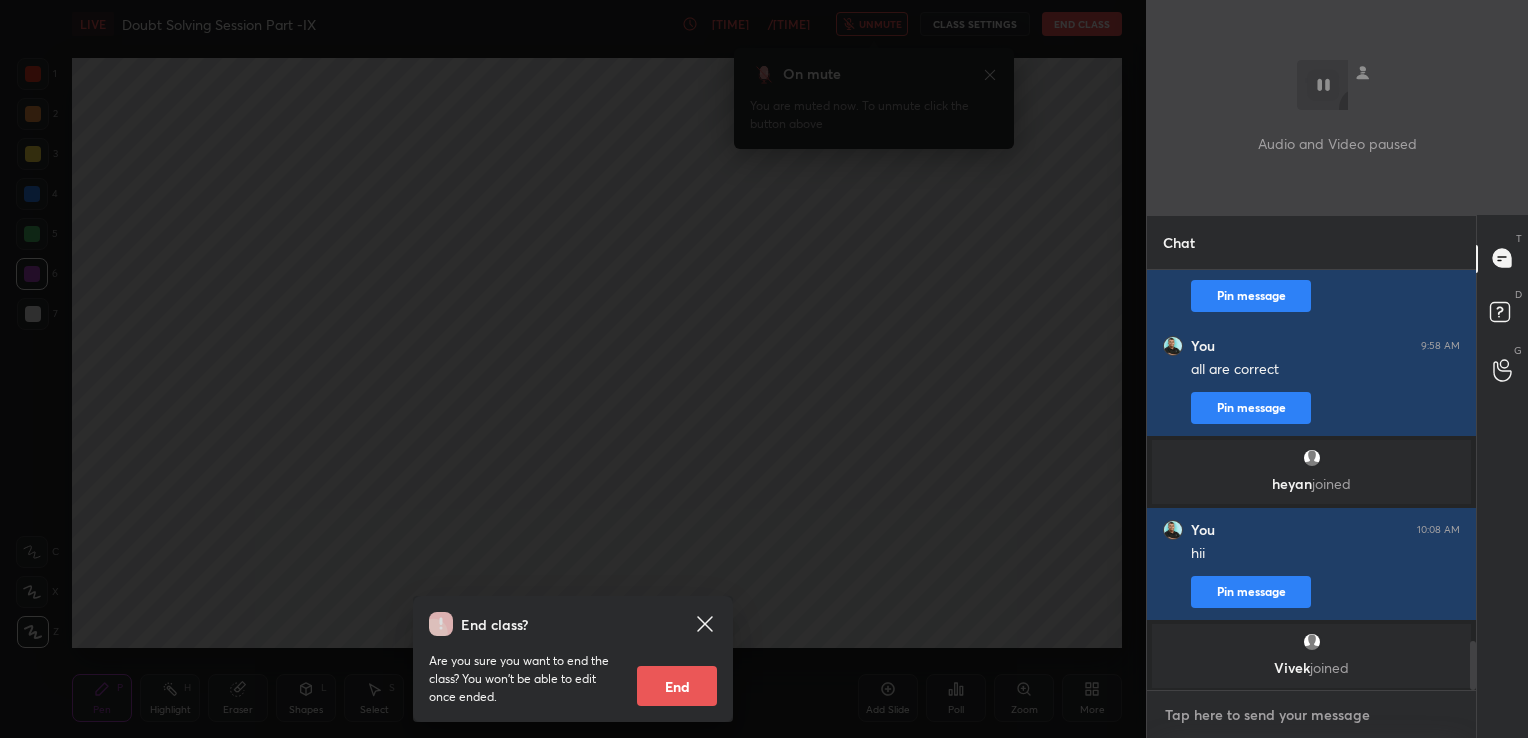 click at bounding box center (1311, 715) 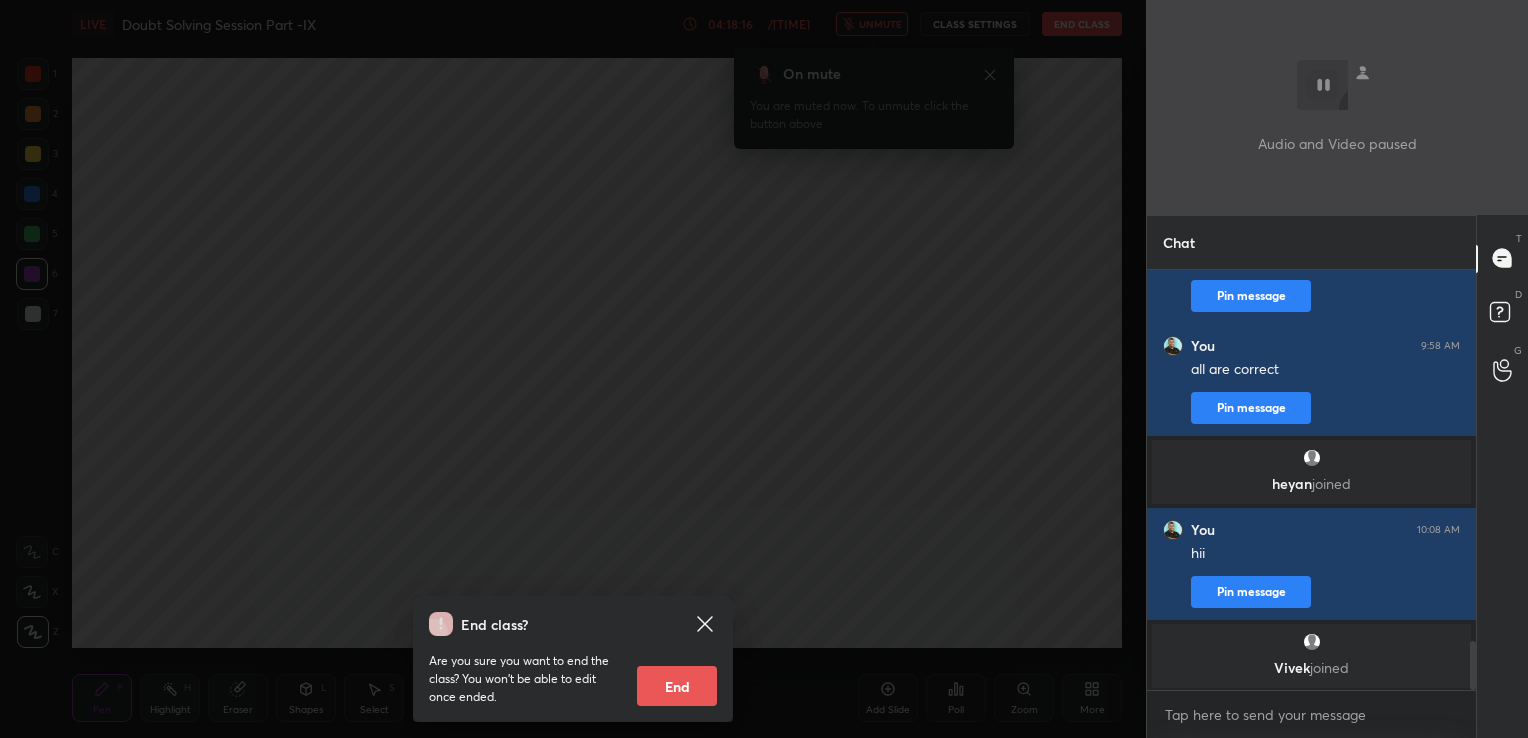 click on "End" at bounding box center [677, 686] 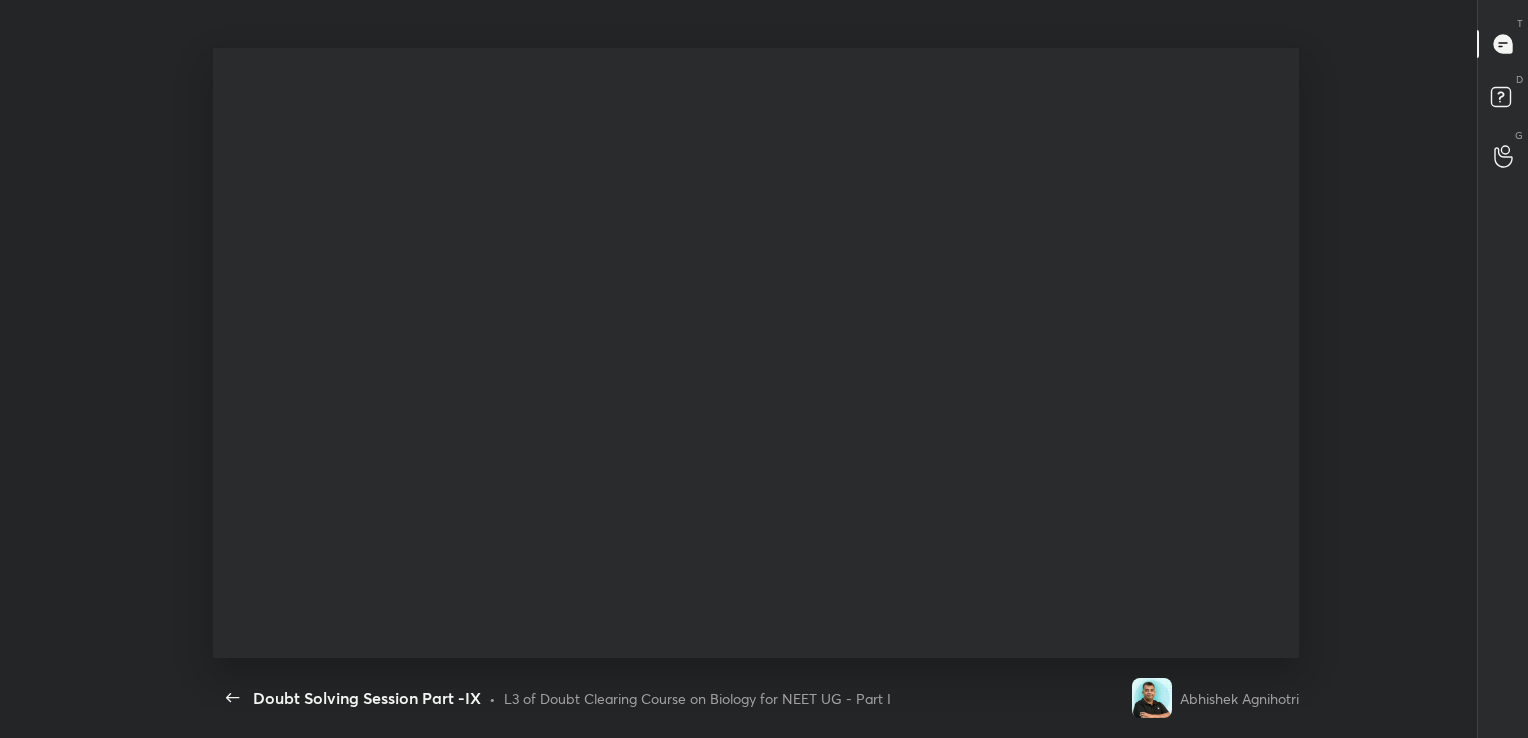 scroll, scrollTop: 99389, scrollLeft: 98560, axis: both 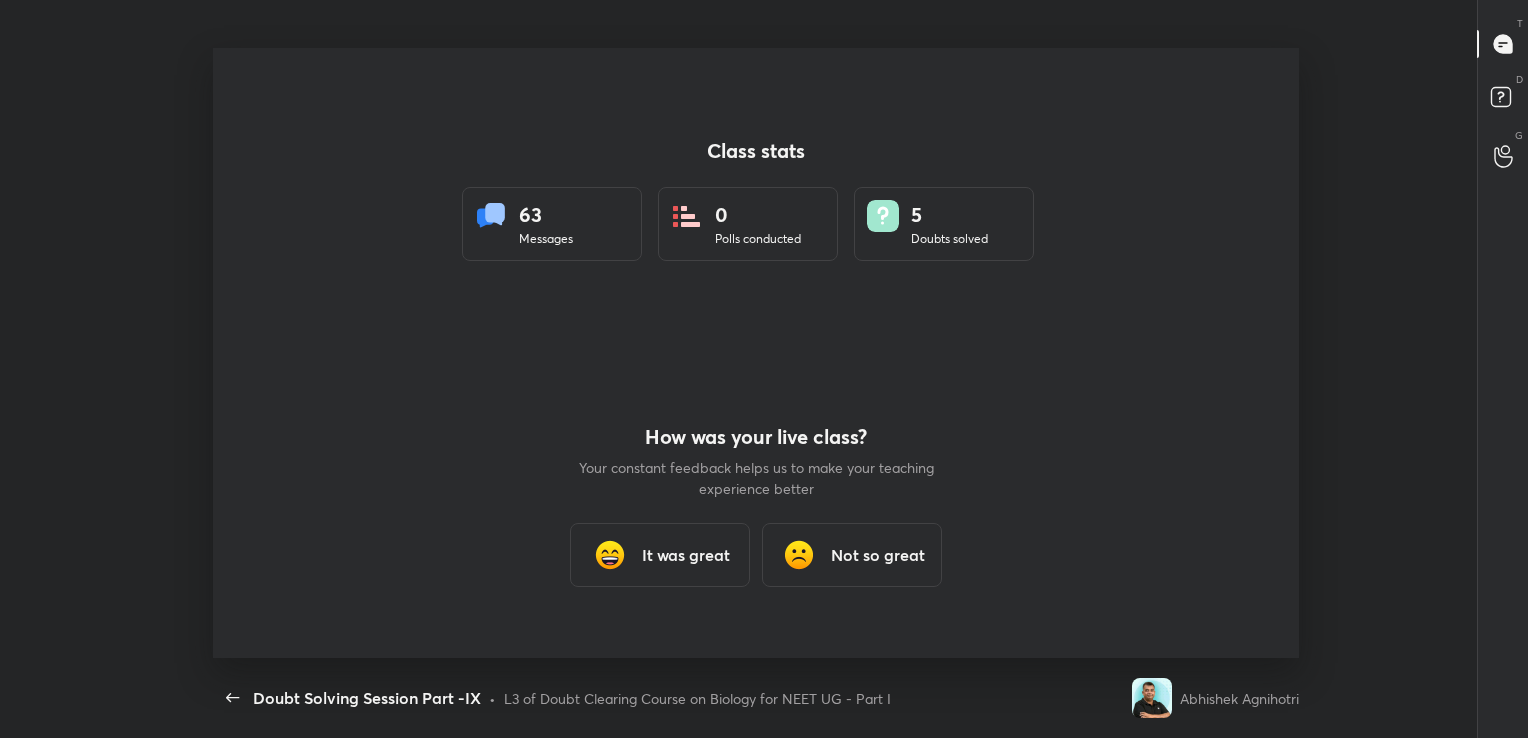 click on "It was great" at bounding box center [686, 555] 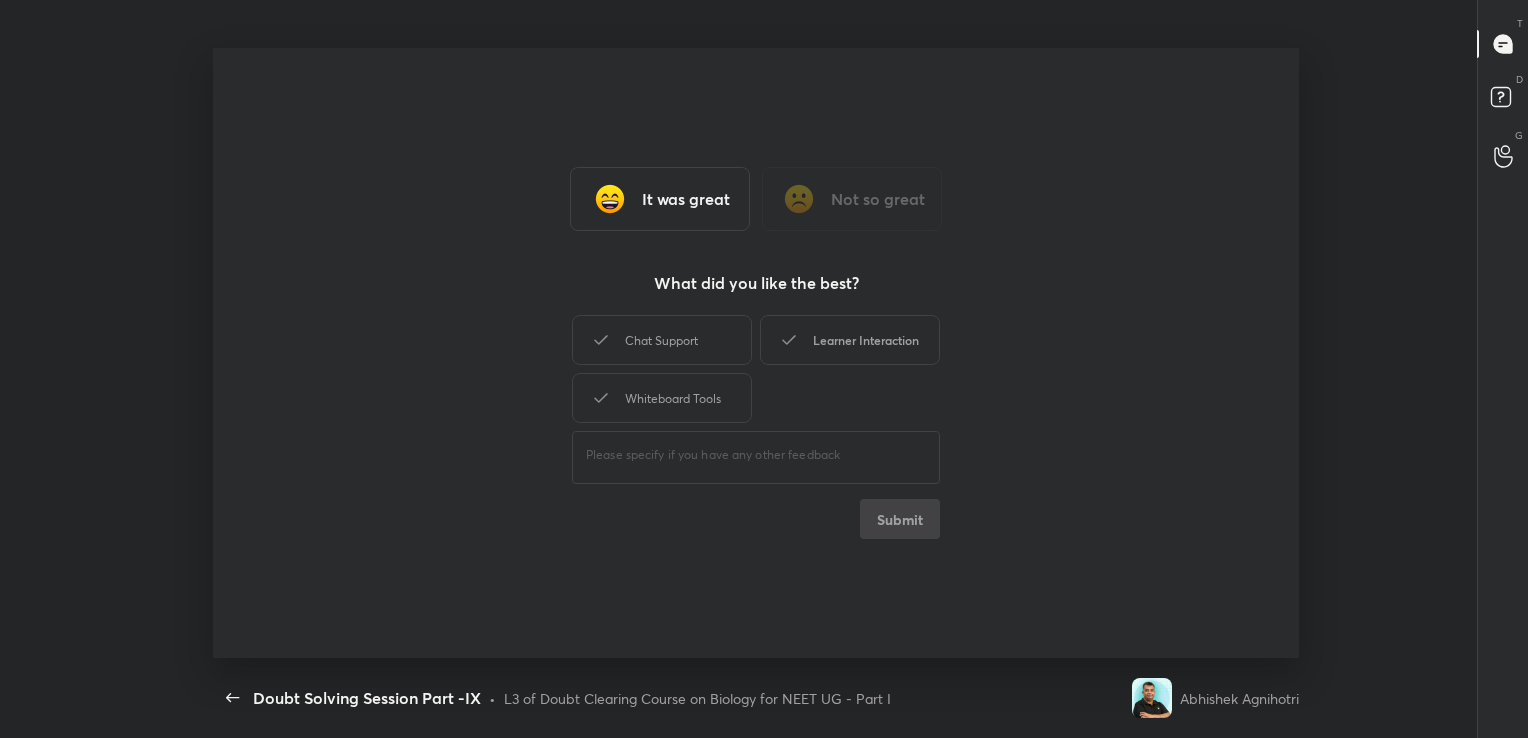 click on "Learner Interaction" at bounding box center [850, 340] 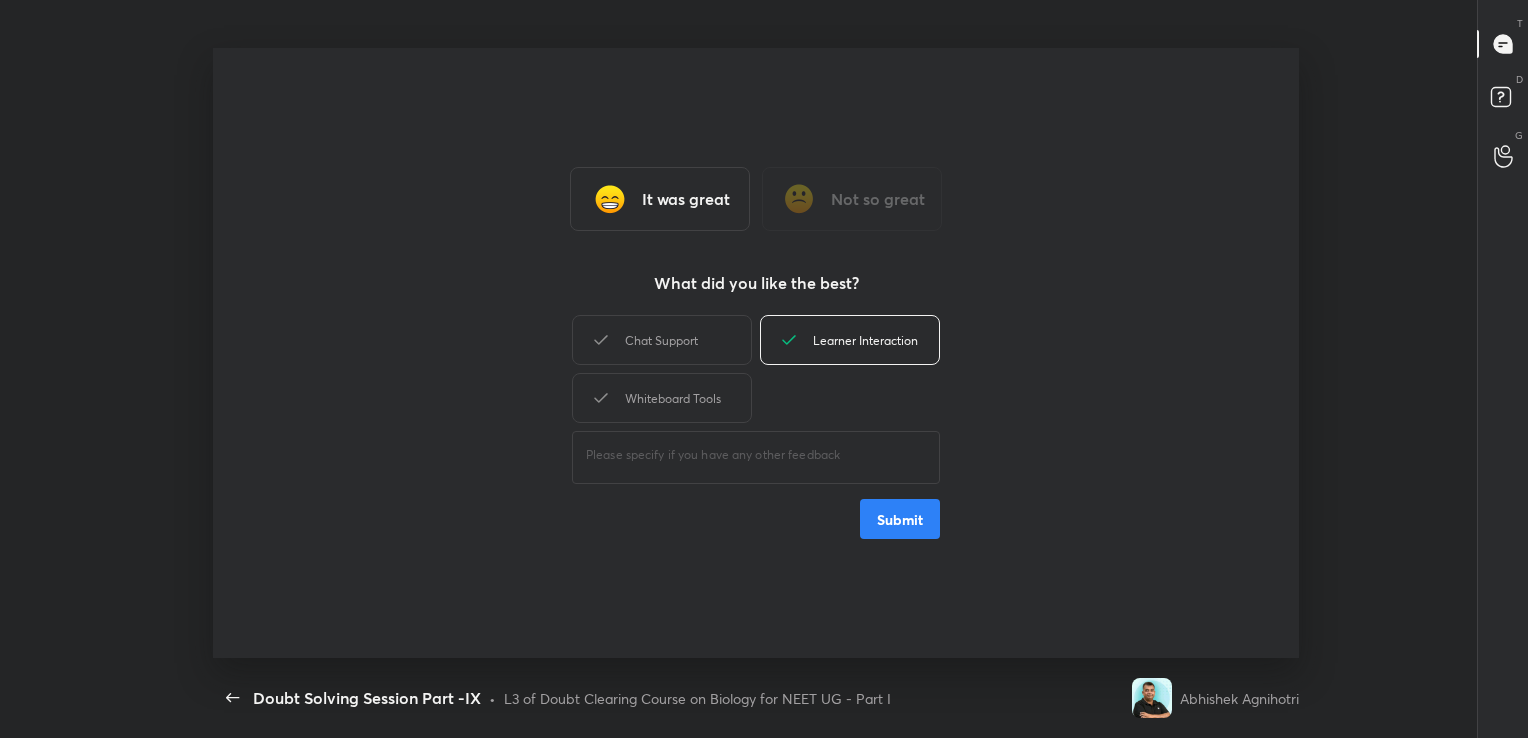 click on "Submit" at bounding box center [900, 519] 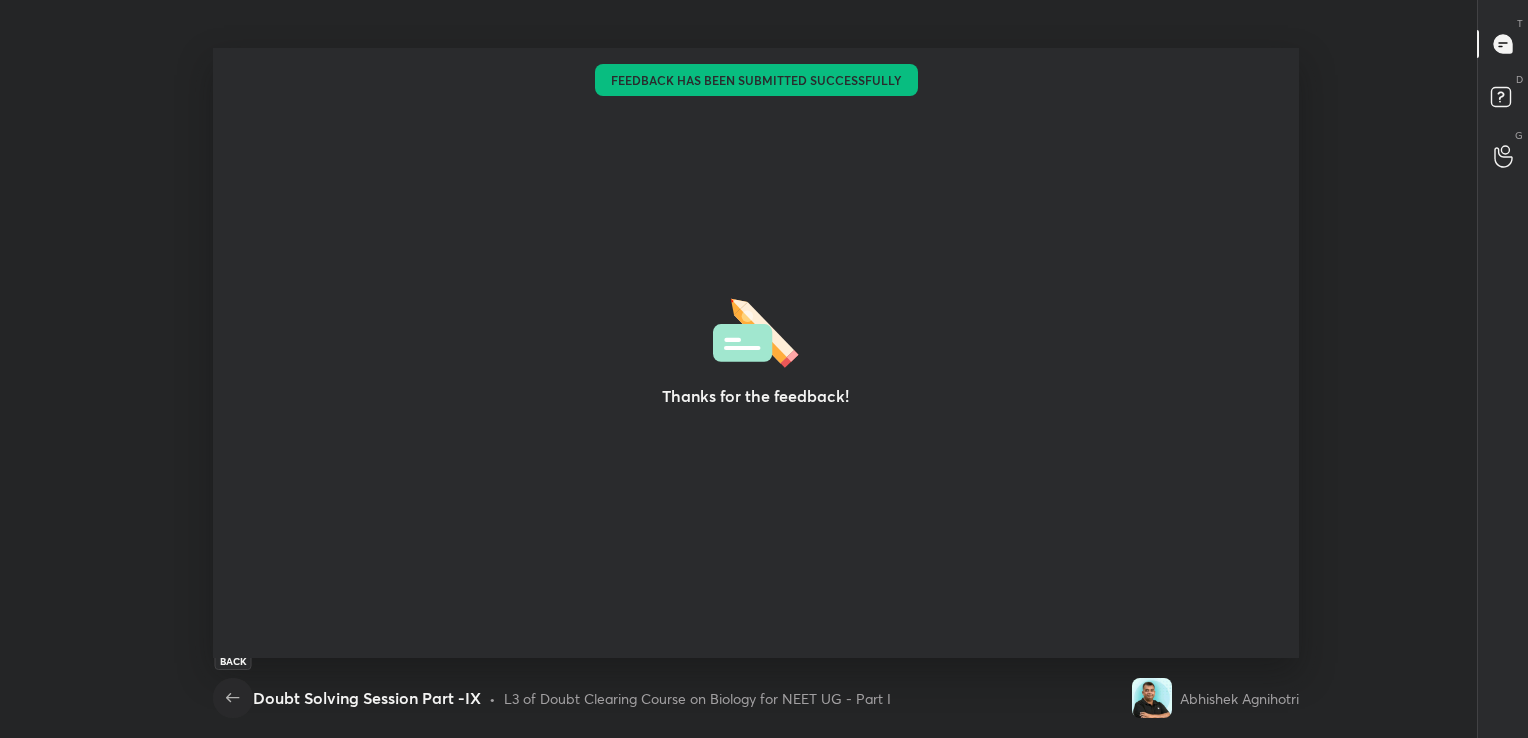 click 